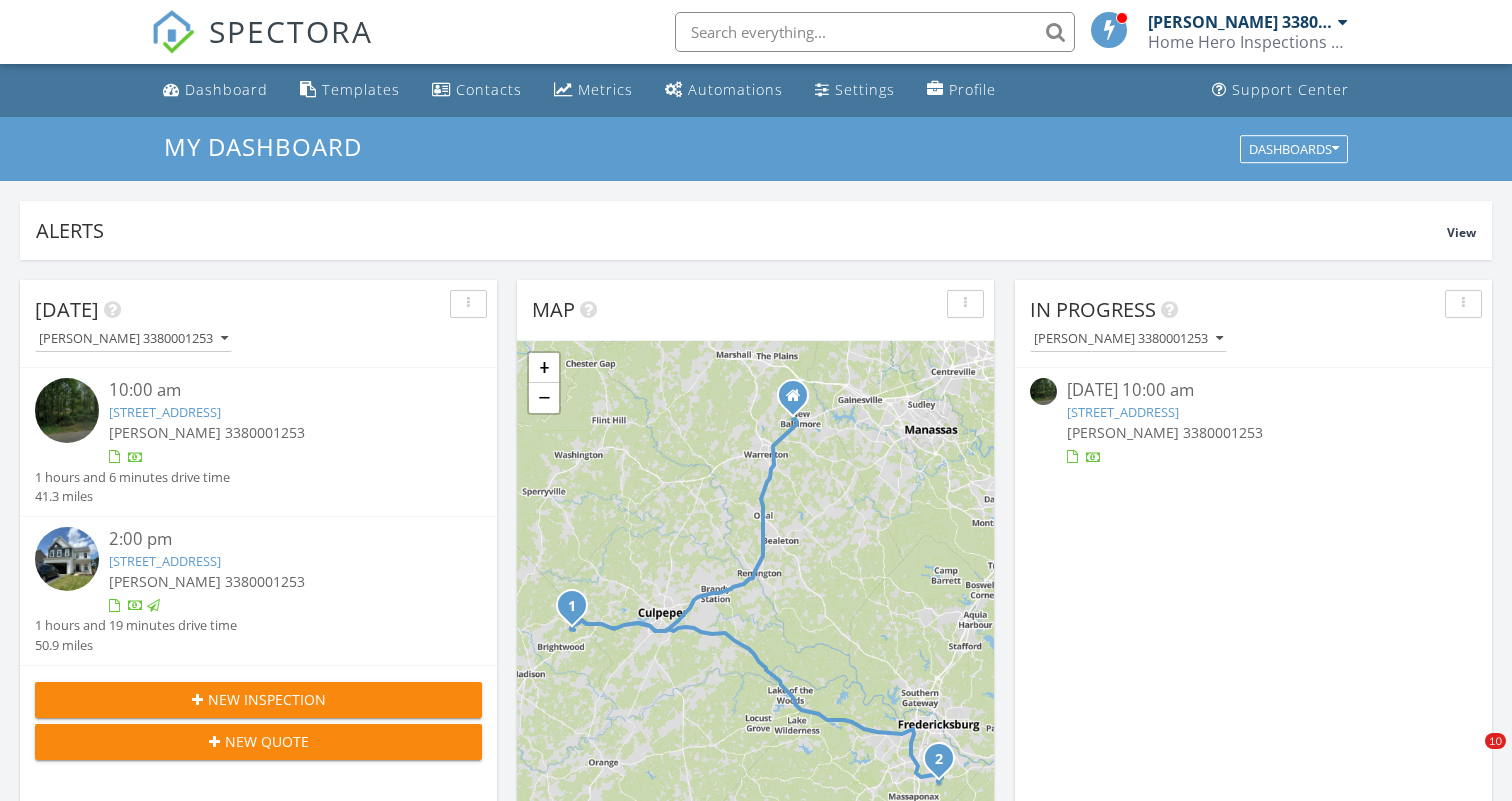 scroll, scrollTop: 856, scrollLeft: 0, axis: vertical 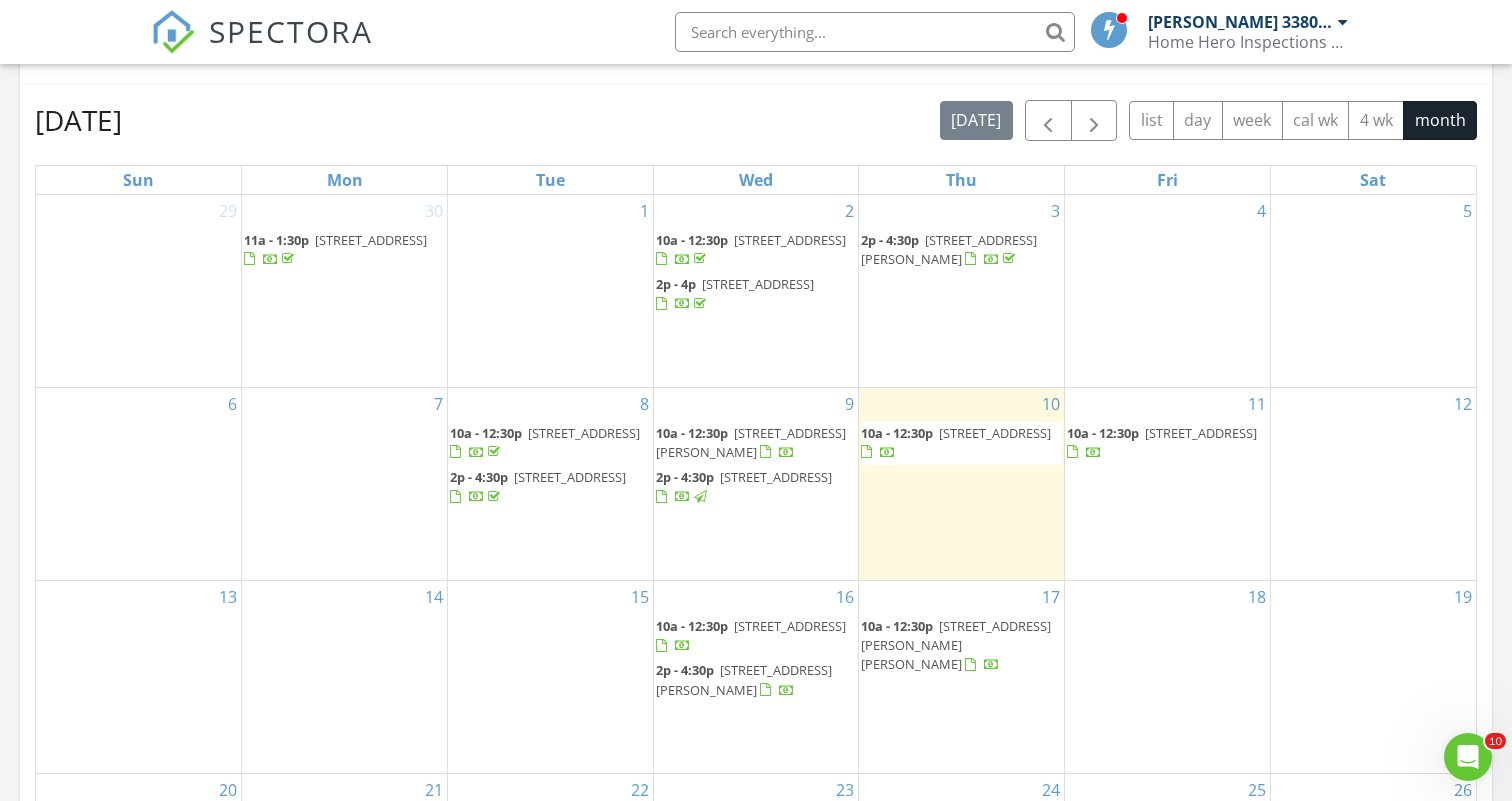 click on "1119 Summit Ave, Front Royal 22630" at bounding box center (995, 433) 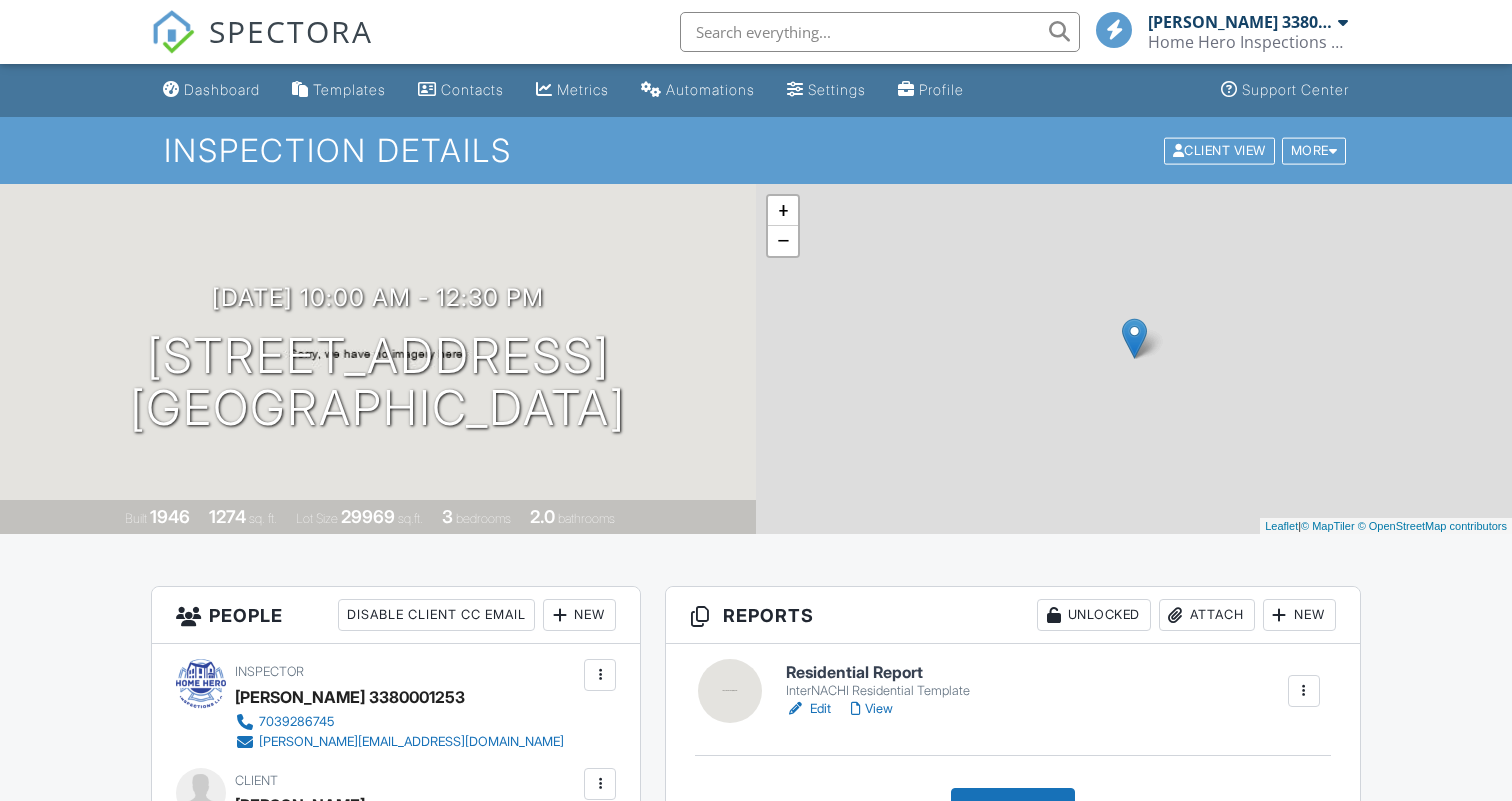 scroll, scrollTop: 0, scrollLeft: 0, axis: both 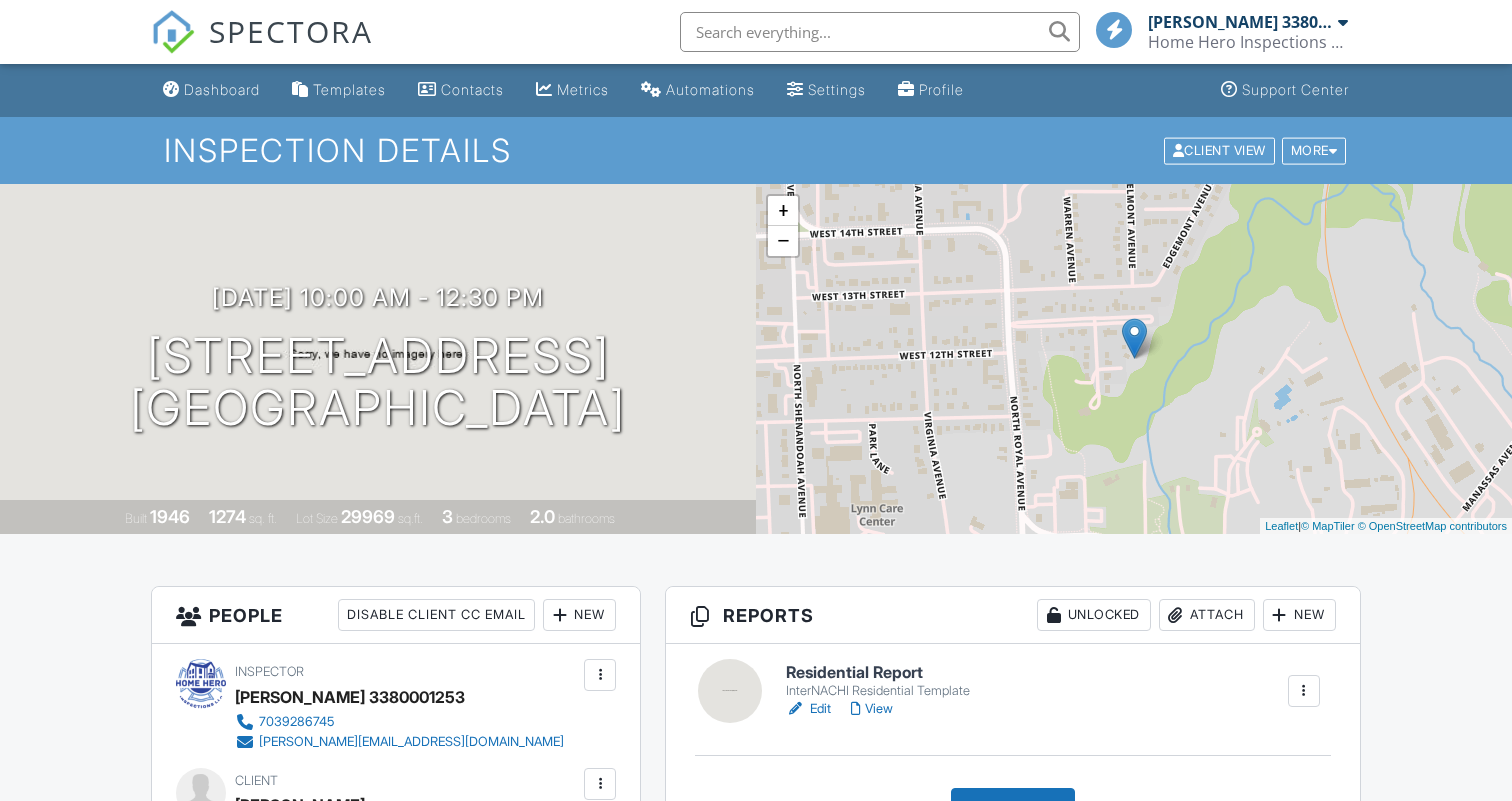 click on "View" at bounding box center (872, 709) 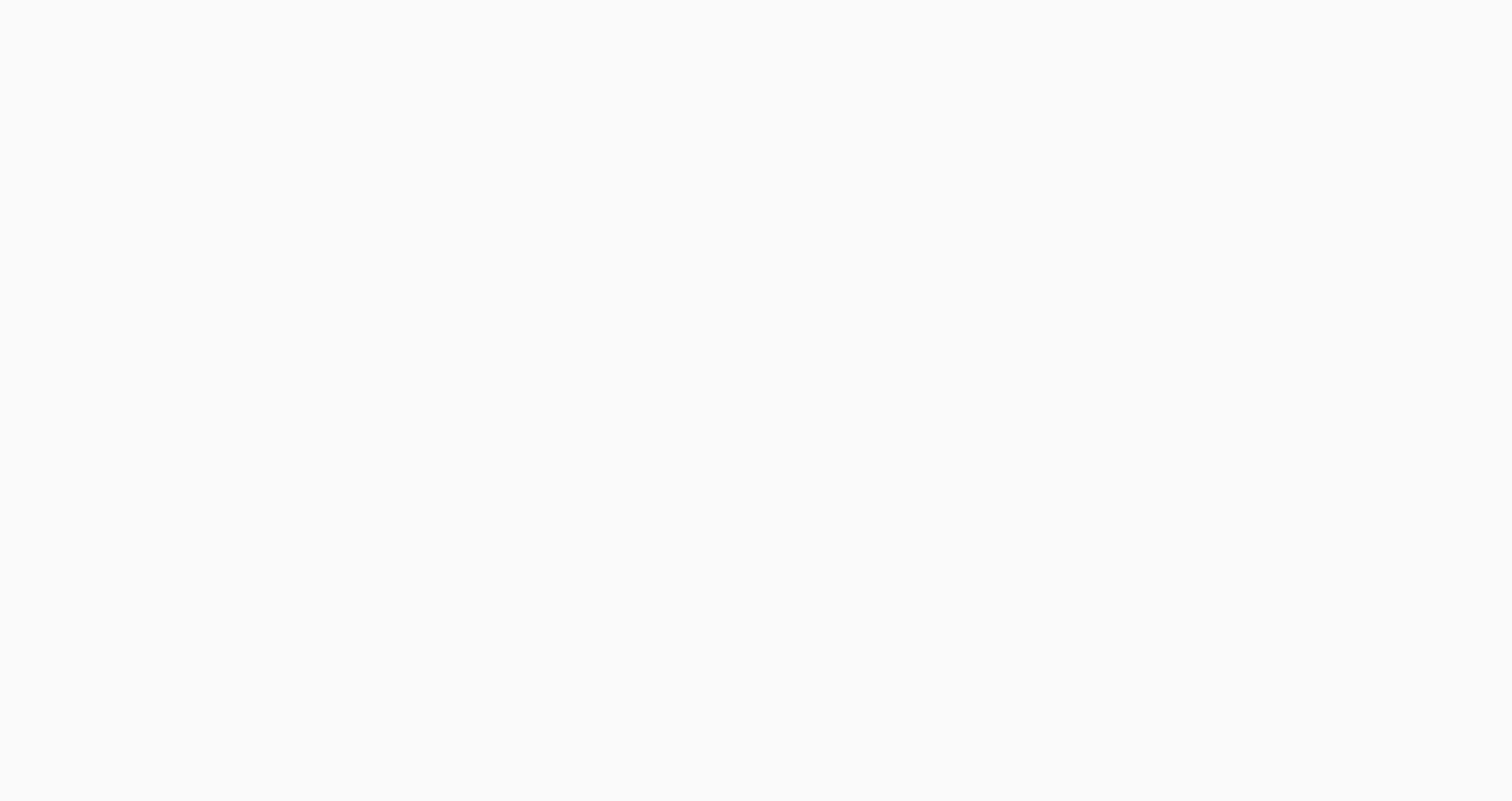scroll, scrollTop: 0, scrollLeft: 0, axis: both 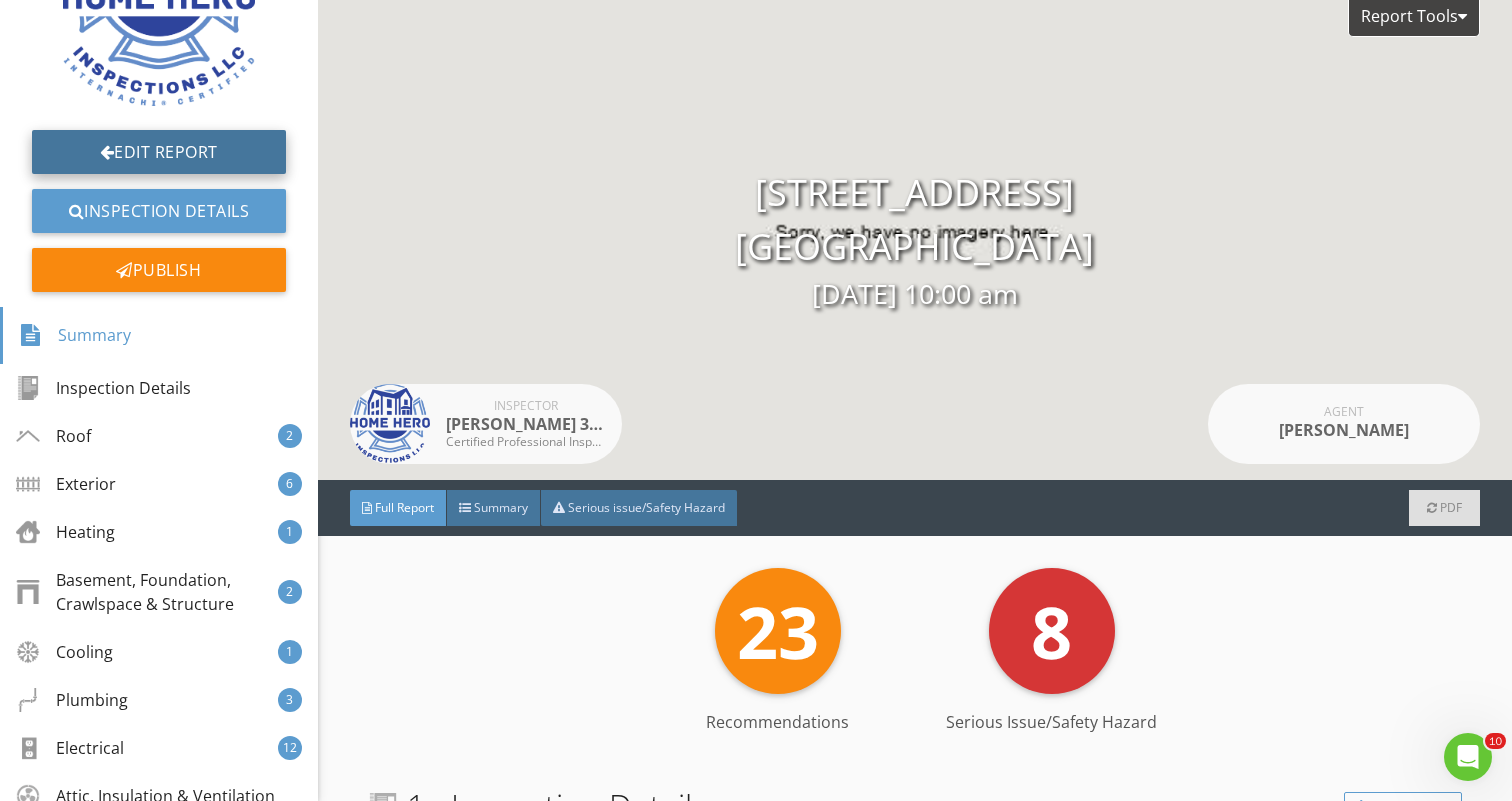 click on "Edit Report" at bounding box center [159, 152] 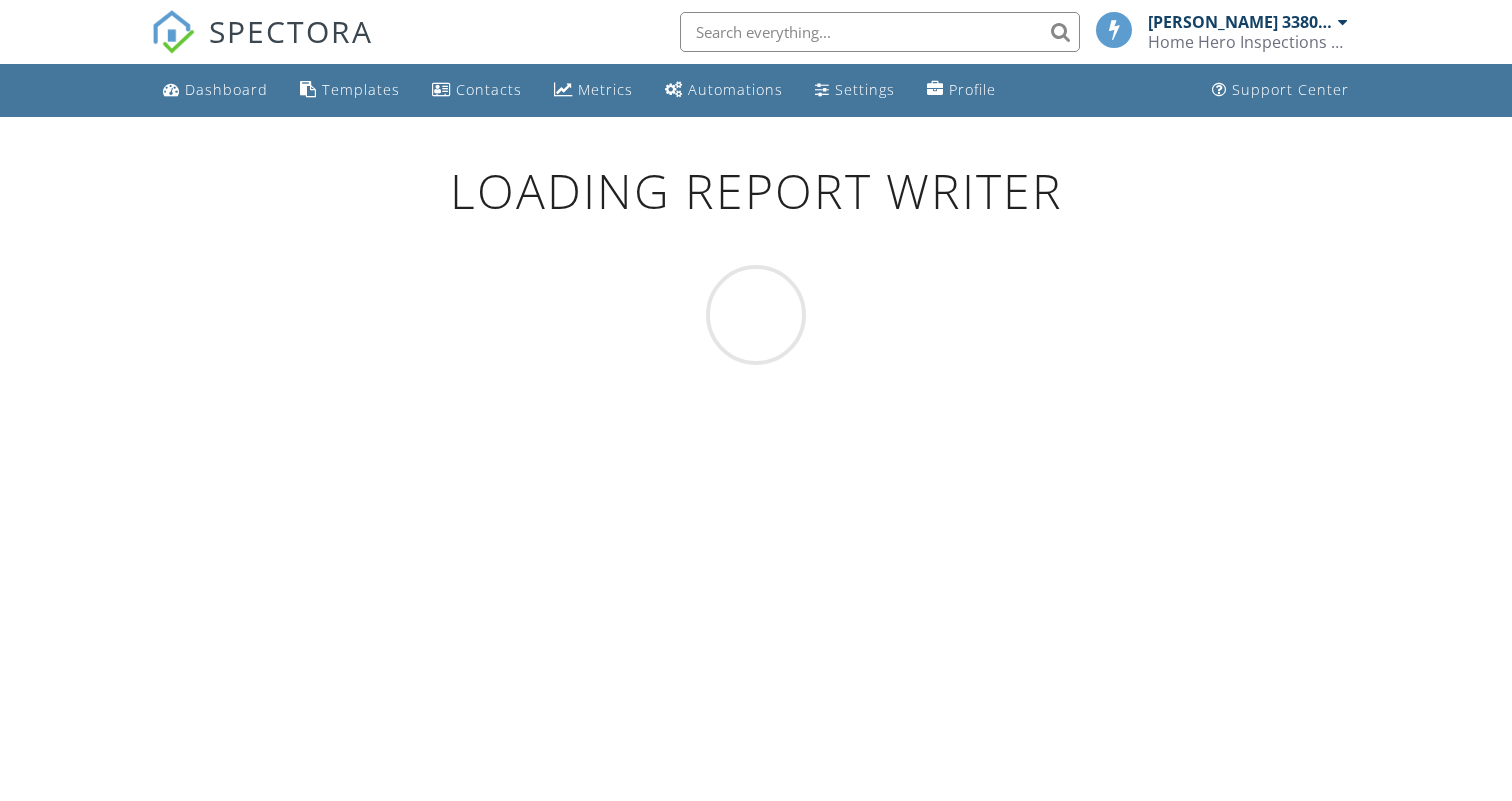 scroll, scrollTop: 0, scrollLeft: 0, axis: both 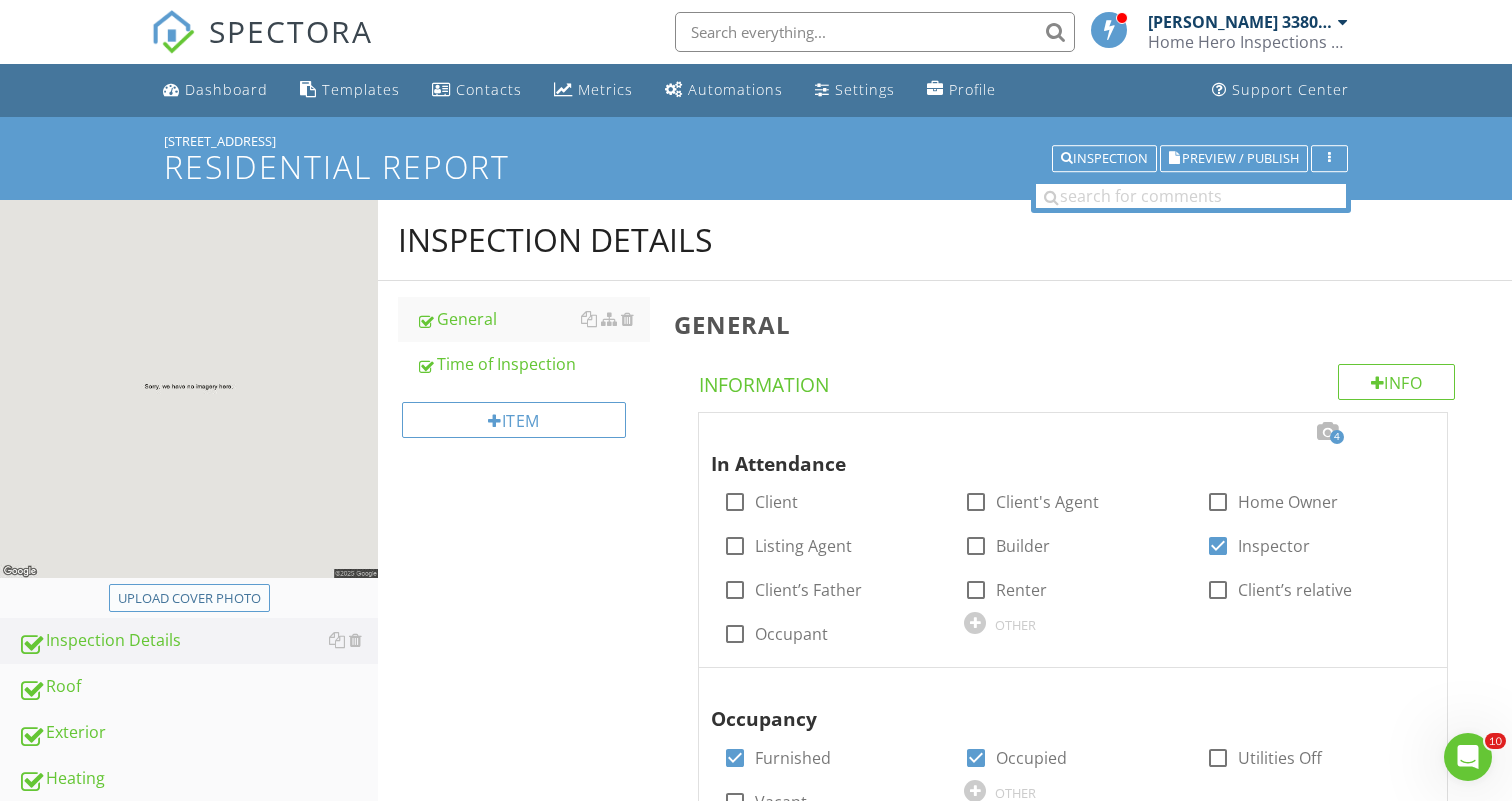 click on "Upload cover photo" at bounding box center (189, 599) 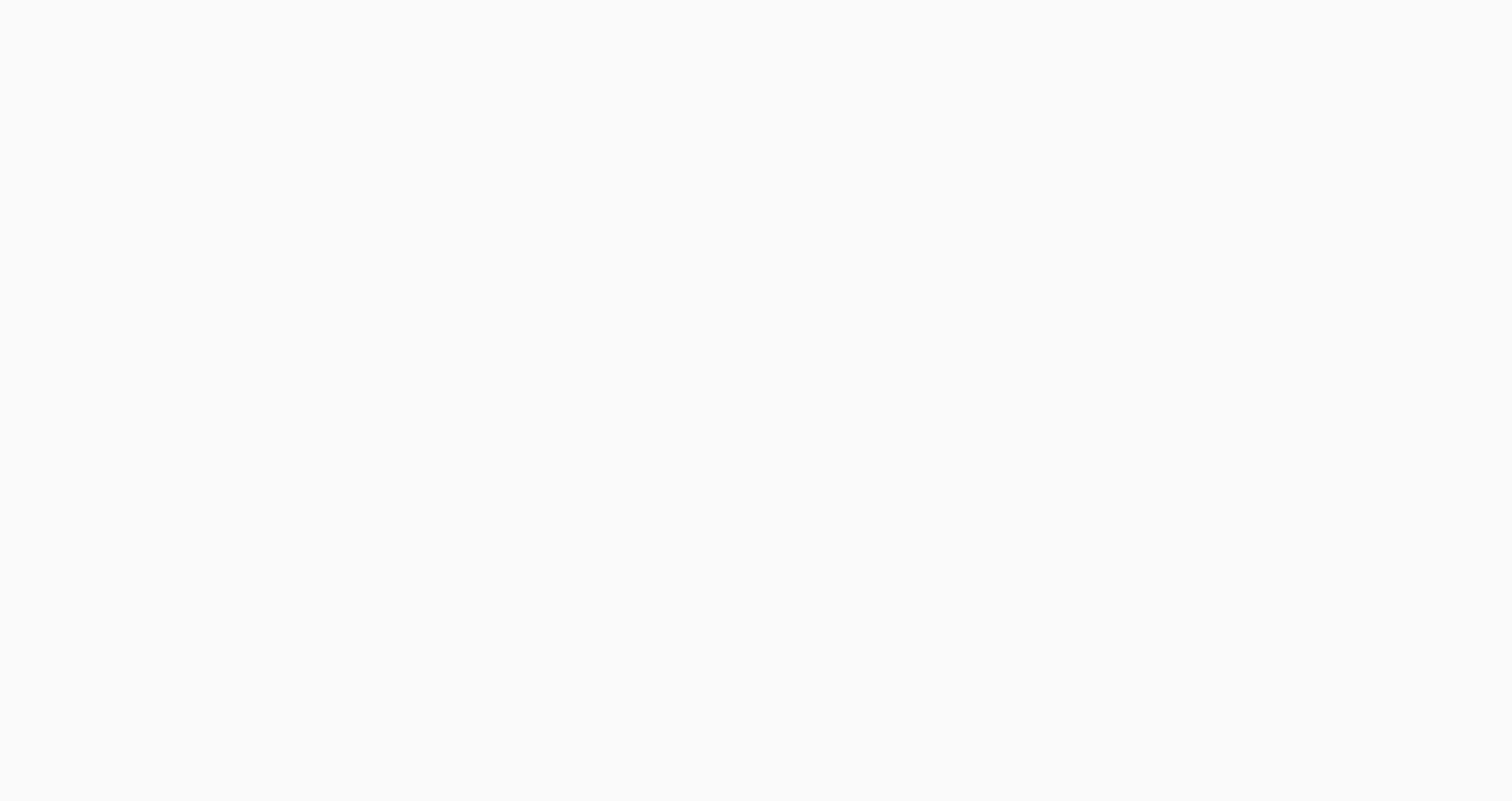 scroll, scrollTop: 0, scrollLeft: 0, axis: both 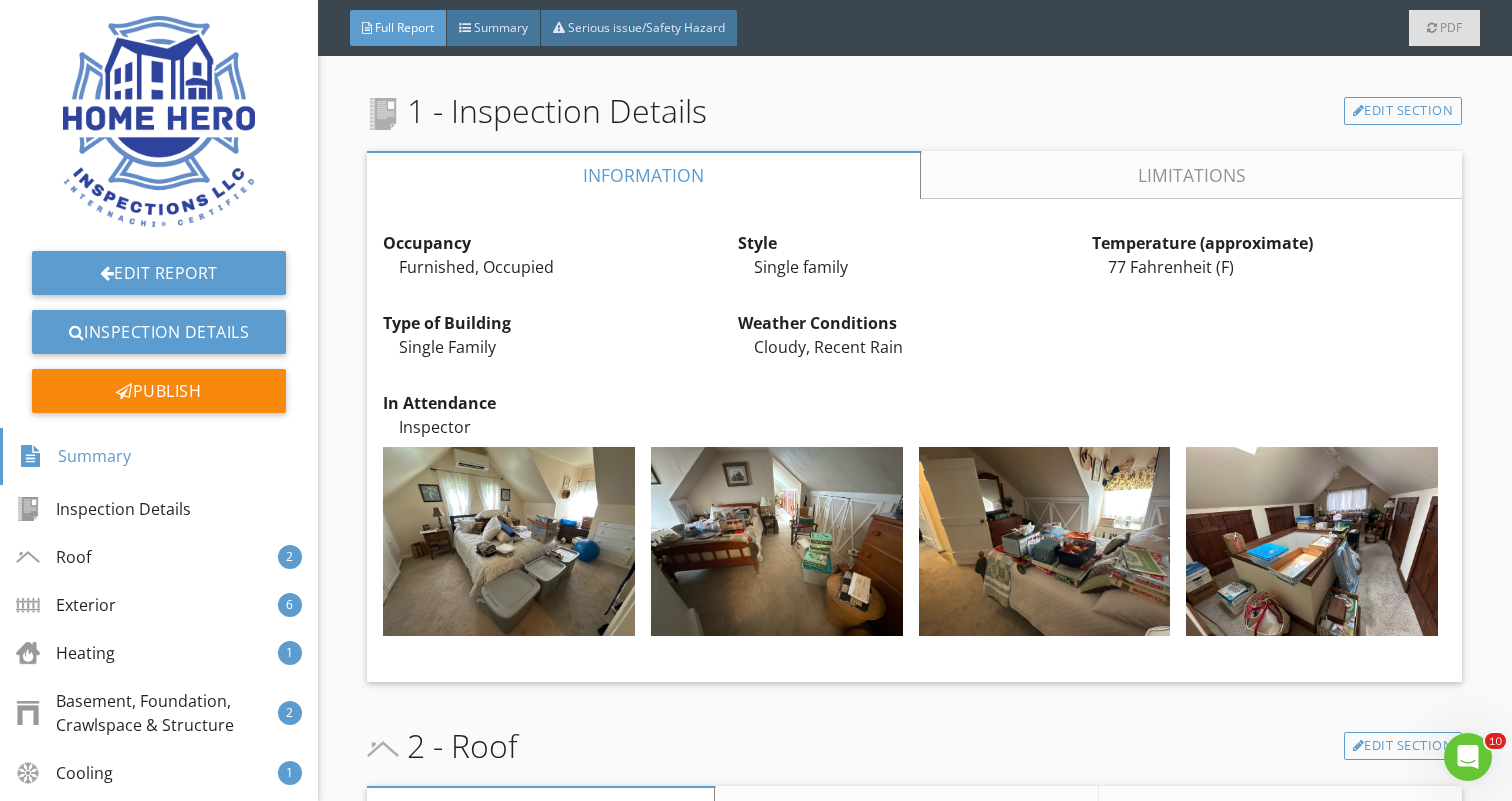 click on "Limitations" at bounding box center (1192, 175) 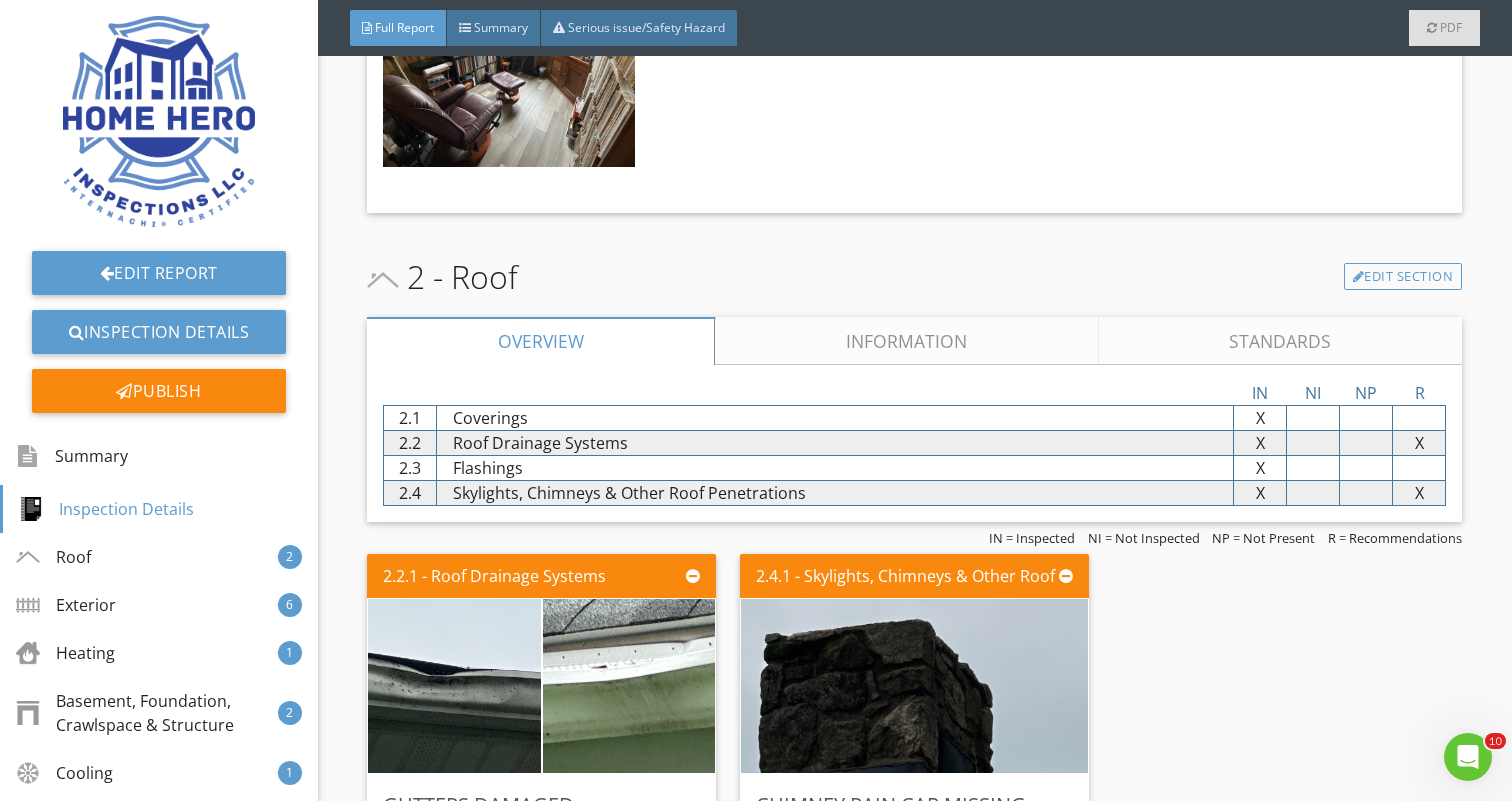 scroll, scrollTop: 1183, scrollLeft: 0, axis: vertical 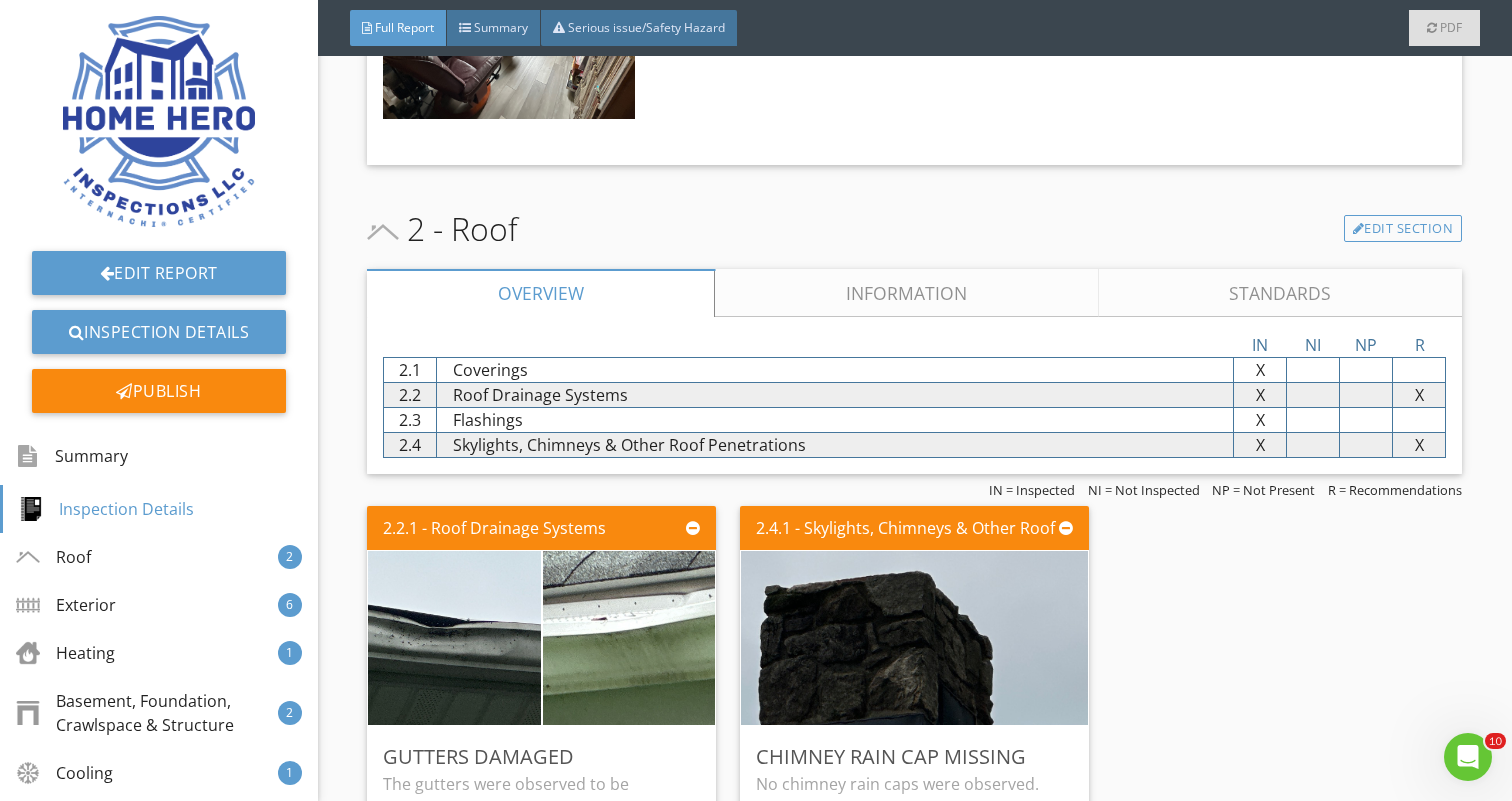 click on "Information" at bounding box center (907, 293) 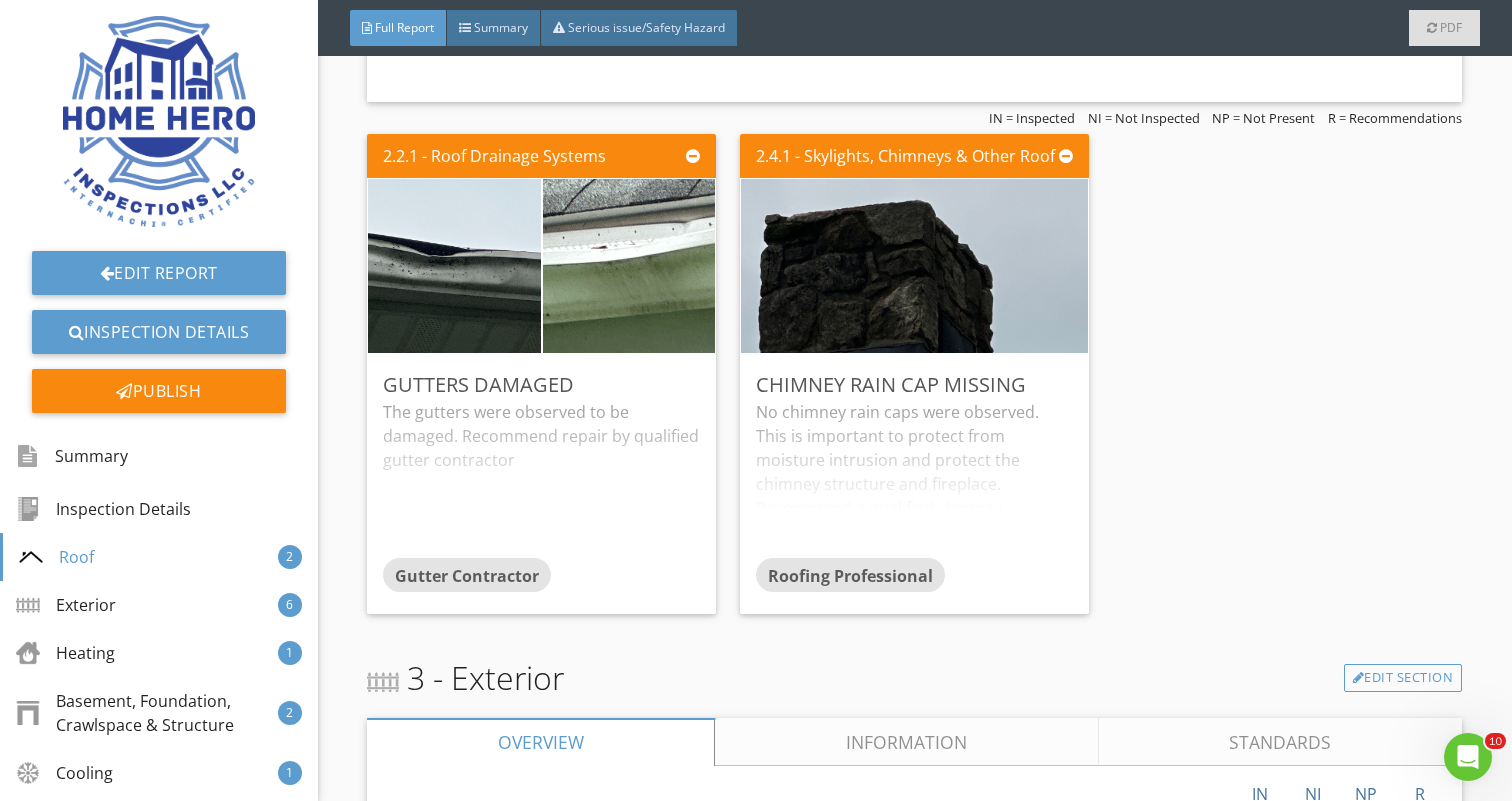 scroll, scrollTop: 2118, scrollLeft: 0, axis: vertical 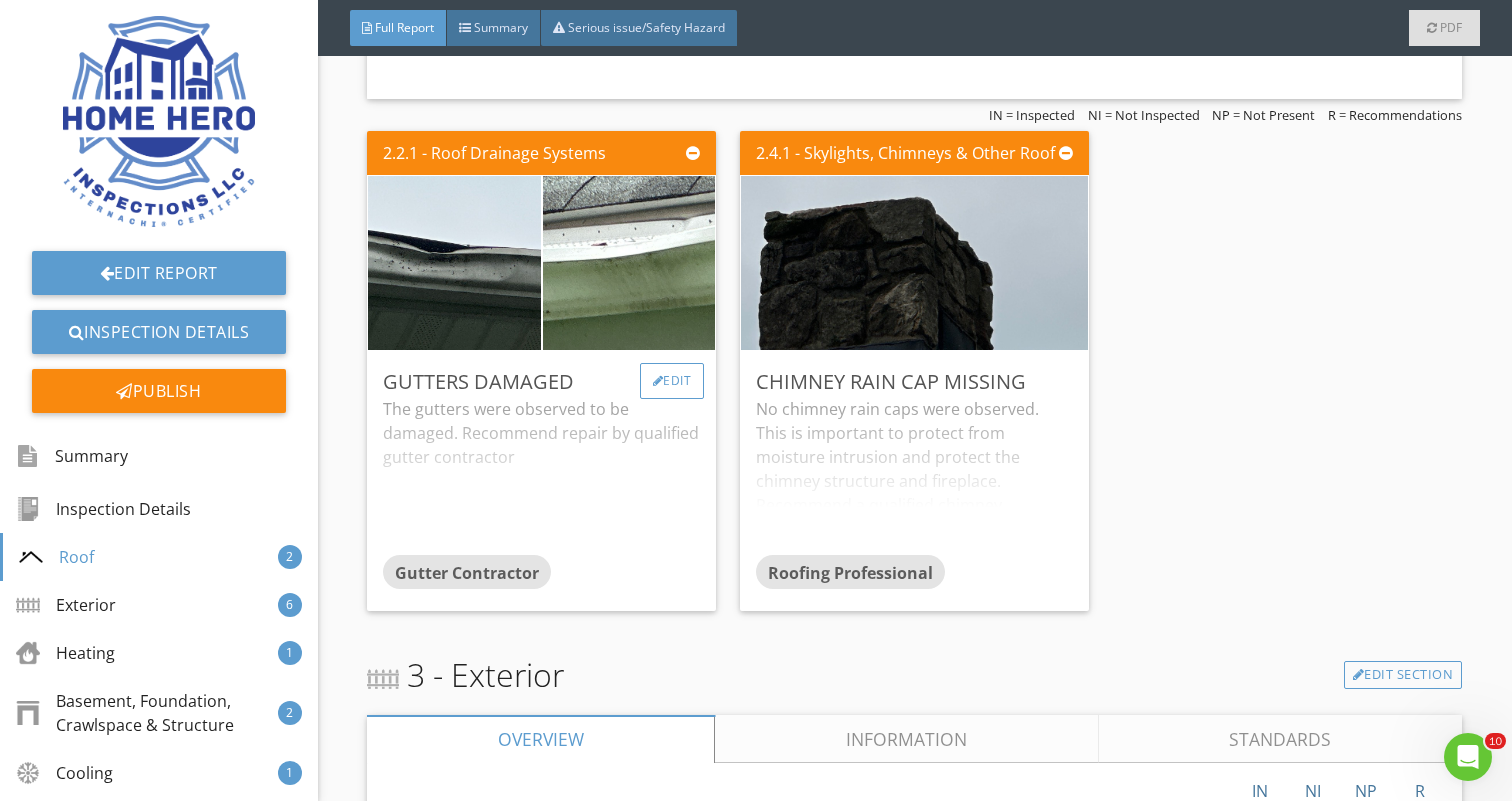 click on "Edit" at bounding box center (672, 381) 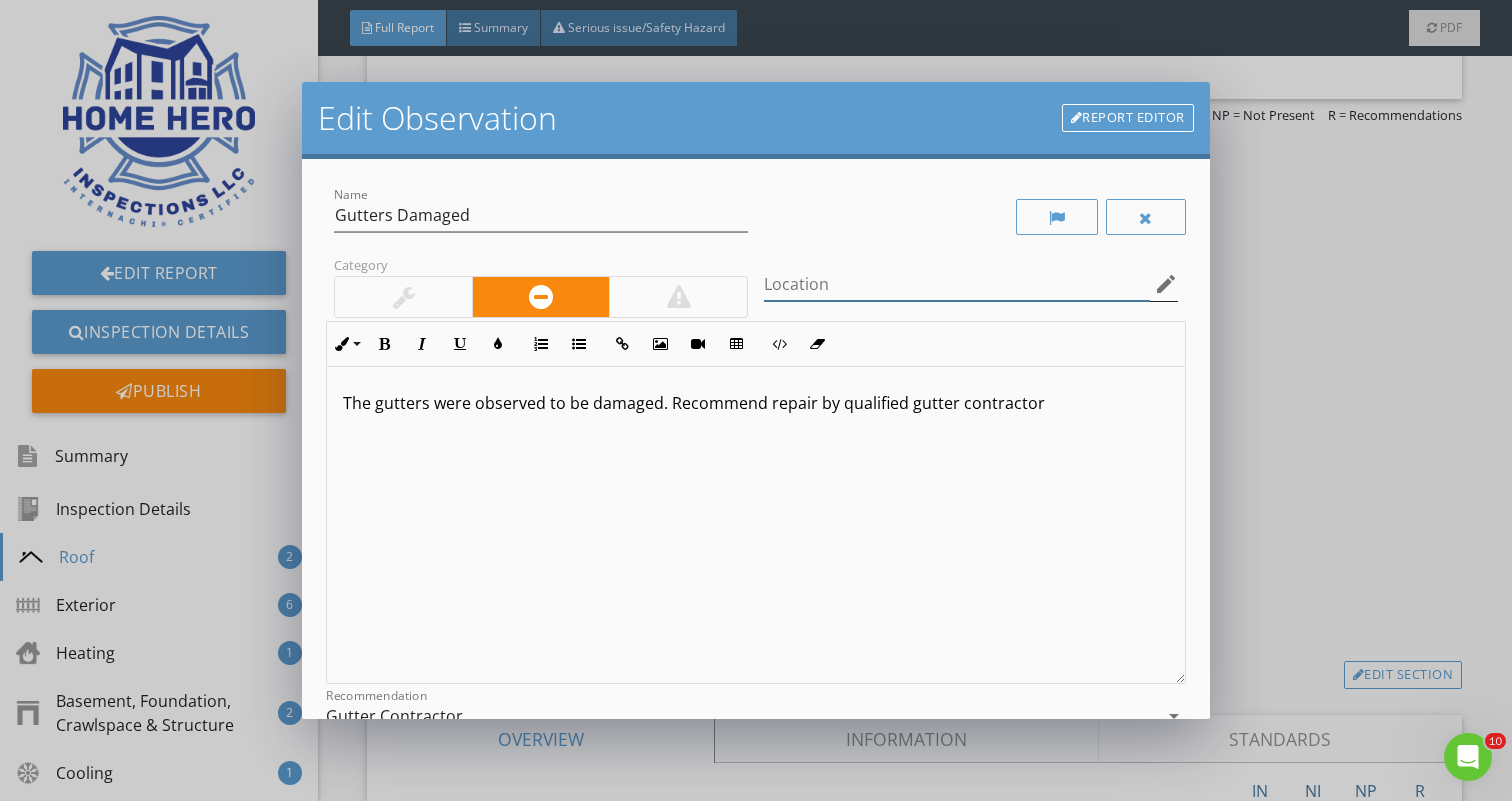click at bounding box center (957, 284) 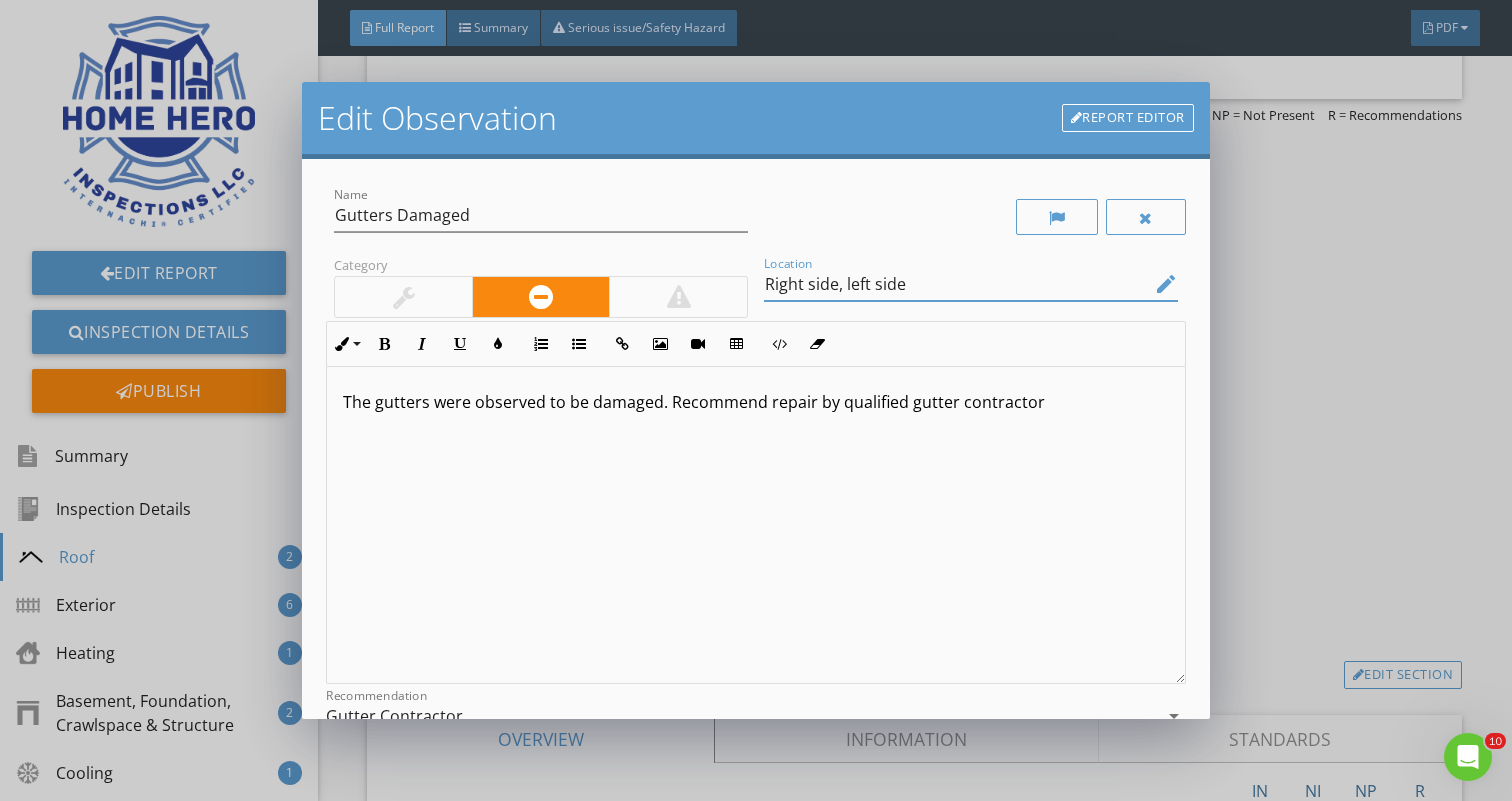 scroll, scrollTop: 1, scrollLeft: 0, axis: vertical 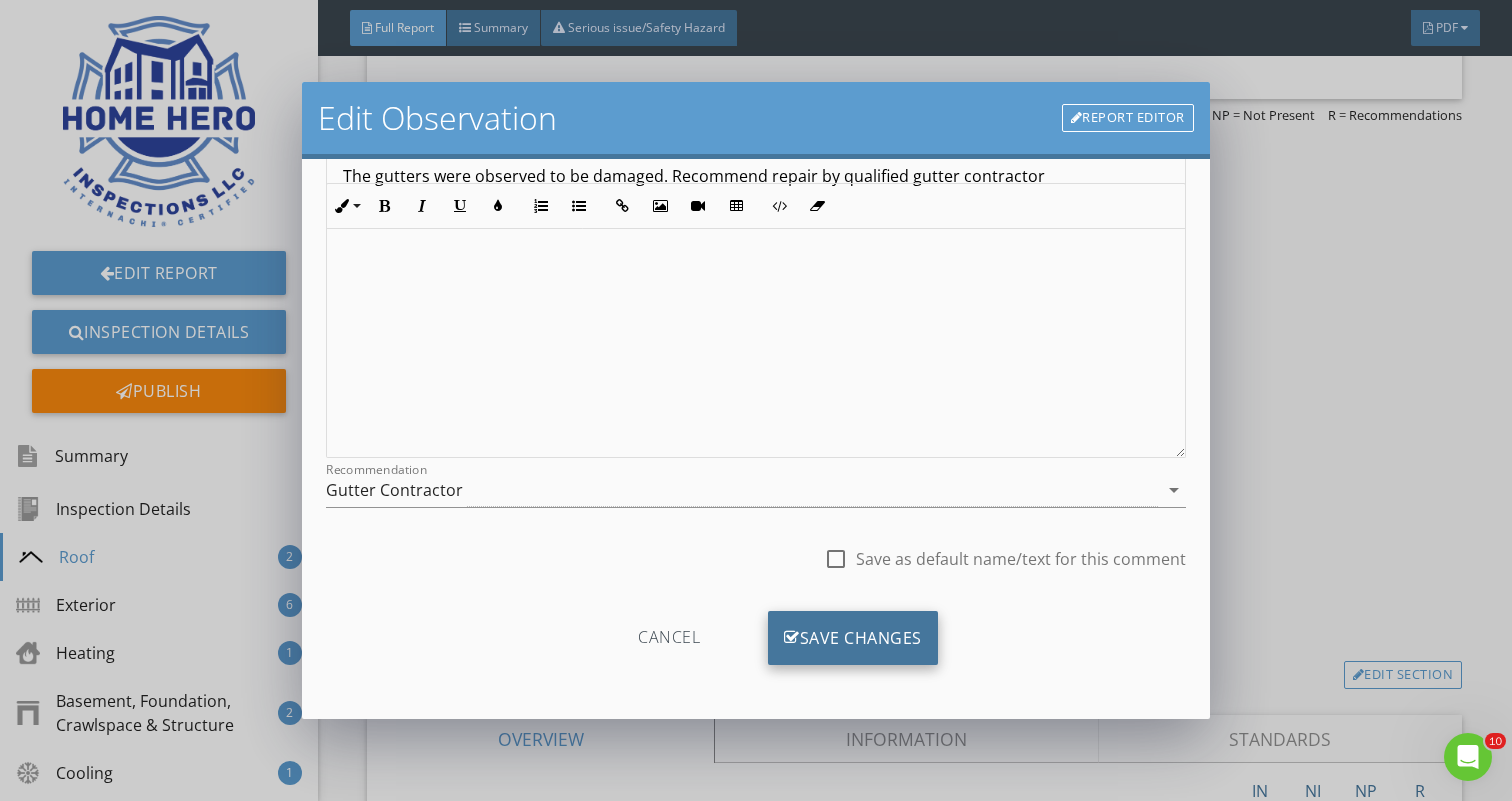 type on "Right side, left side" 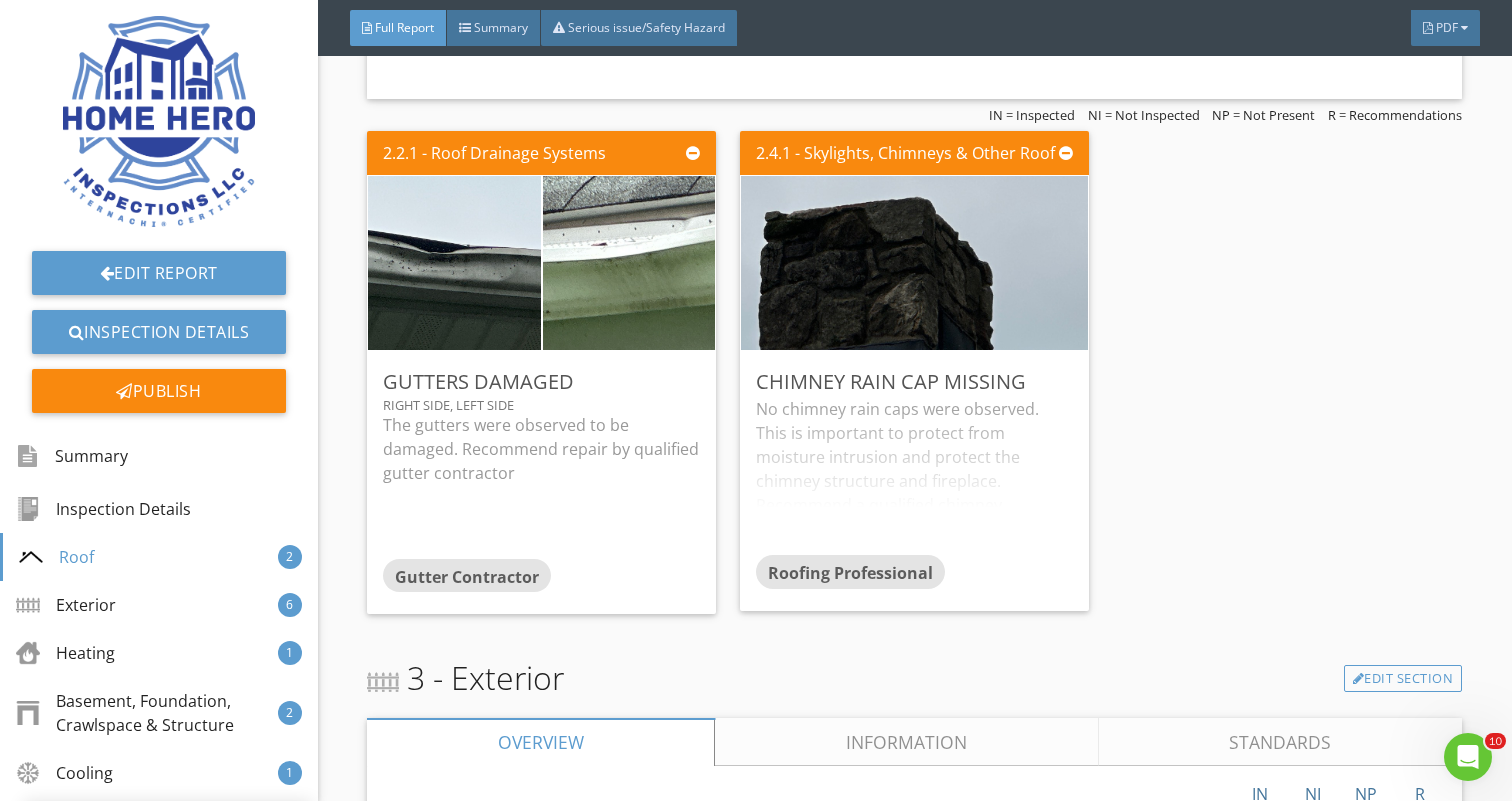 scroll, scrollTop: 0, scrollLeft: 0, axis: both 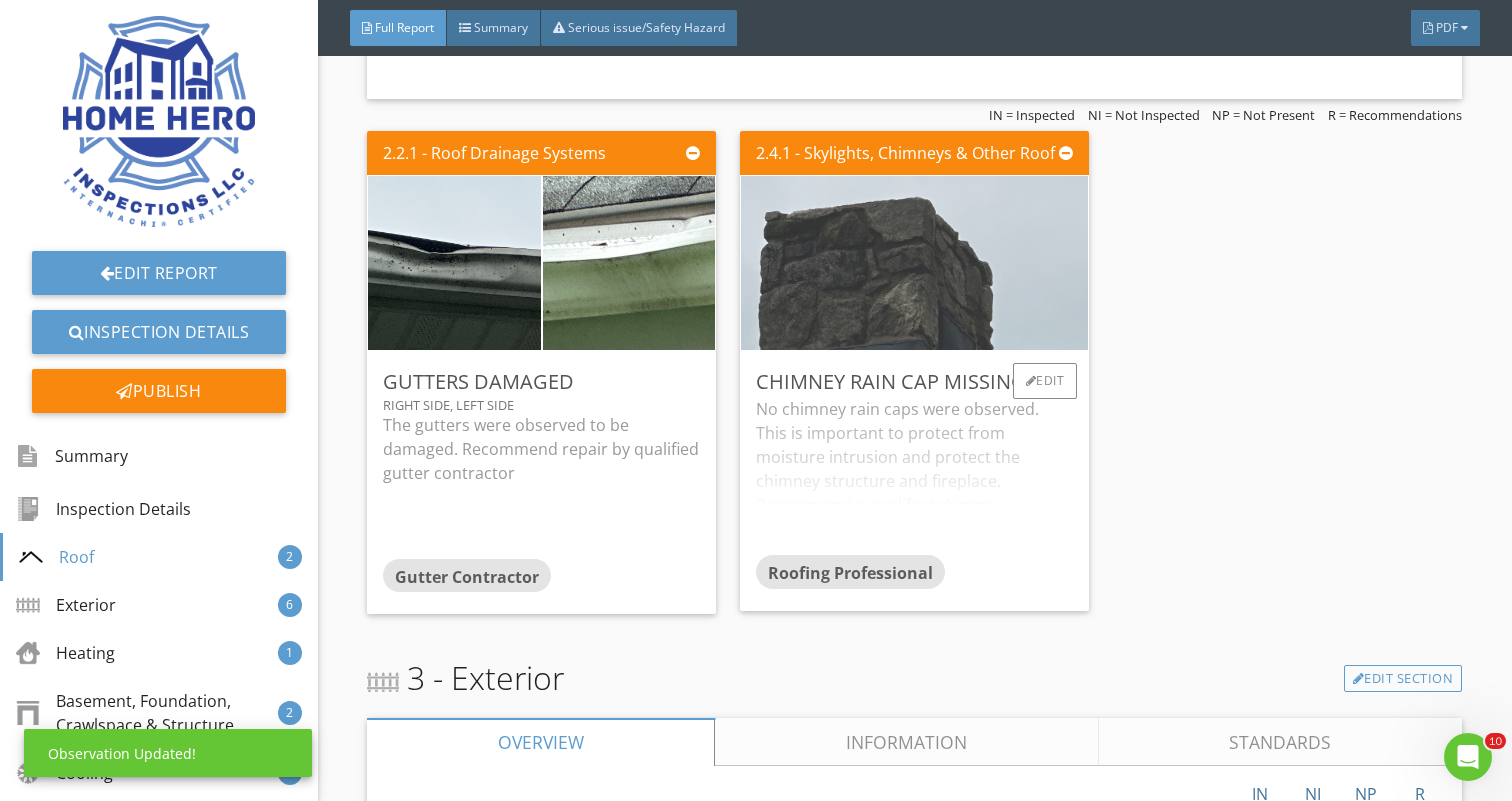 click at bounding box center [915, 263] 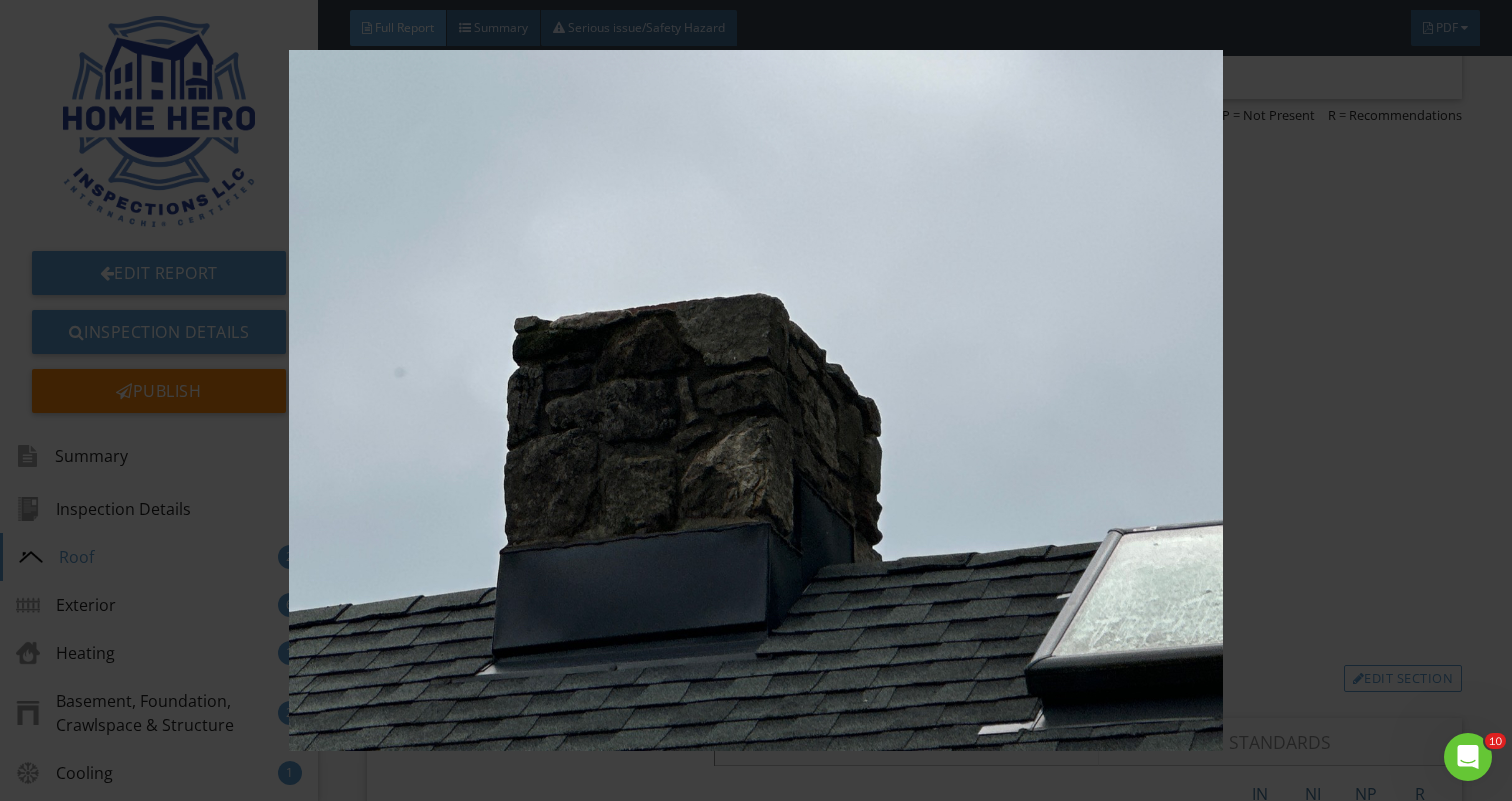 click at bounding box center [756, 400] 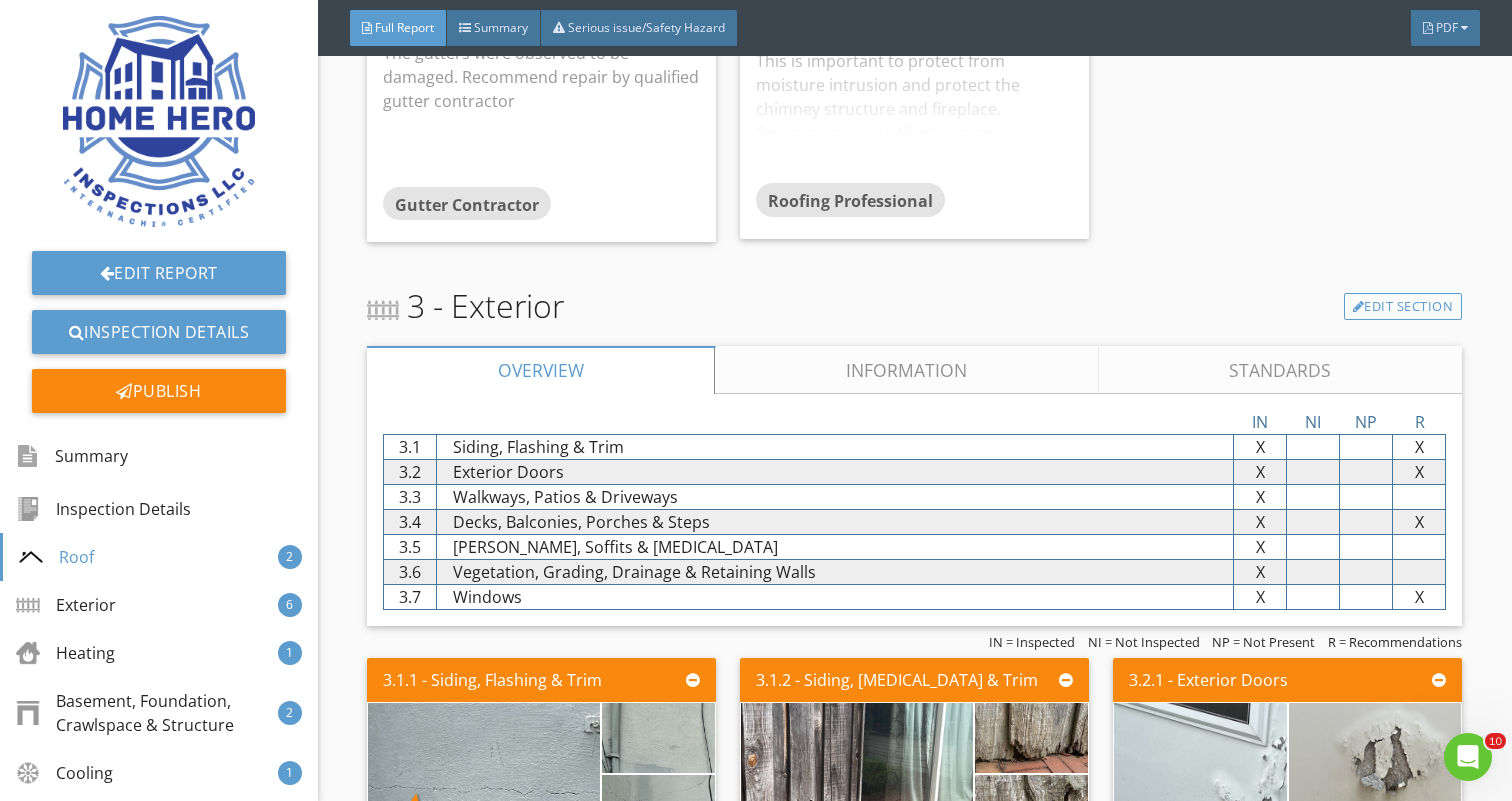 scroll, scrollTop: 2499, scrollLeft: 0, axis: vertical 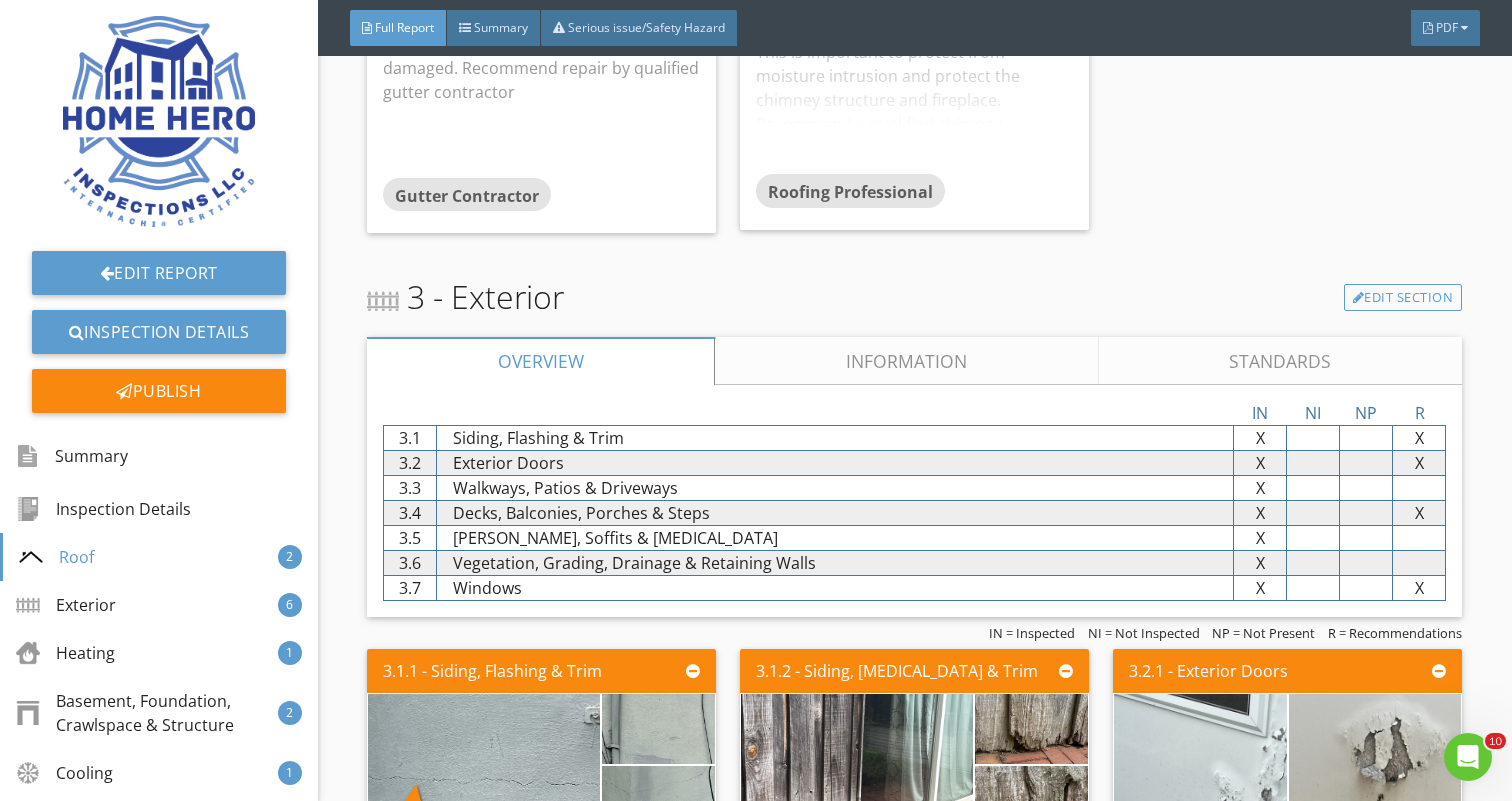 click on "Information" at bounding box center [907, 361] 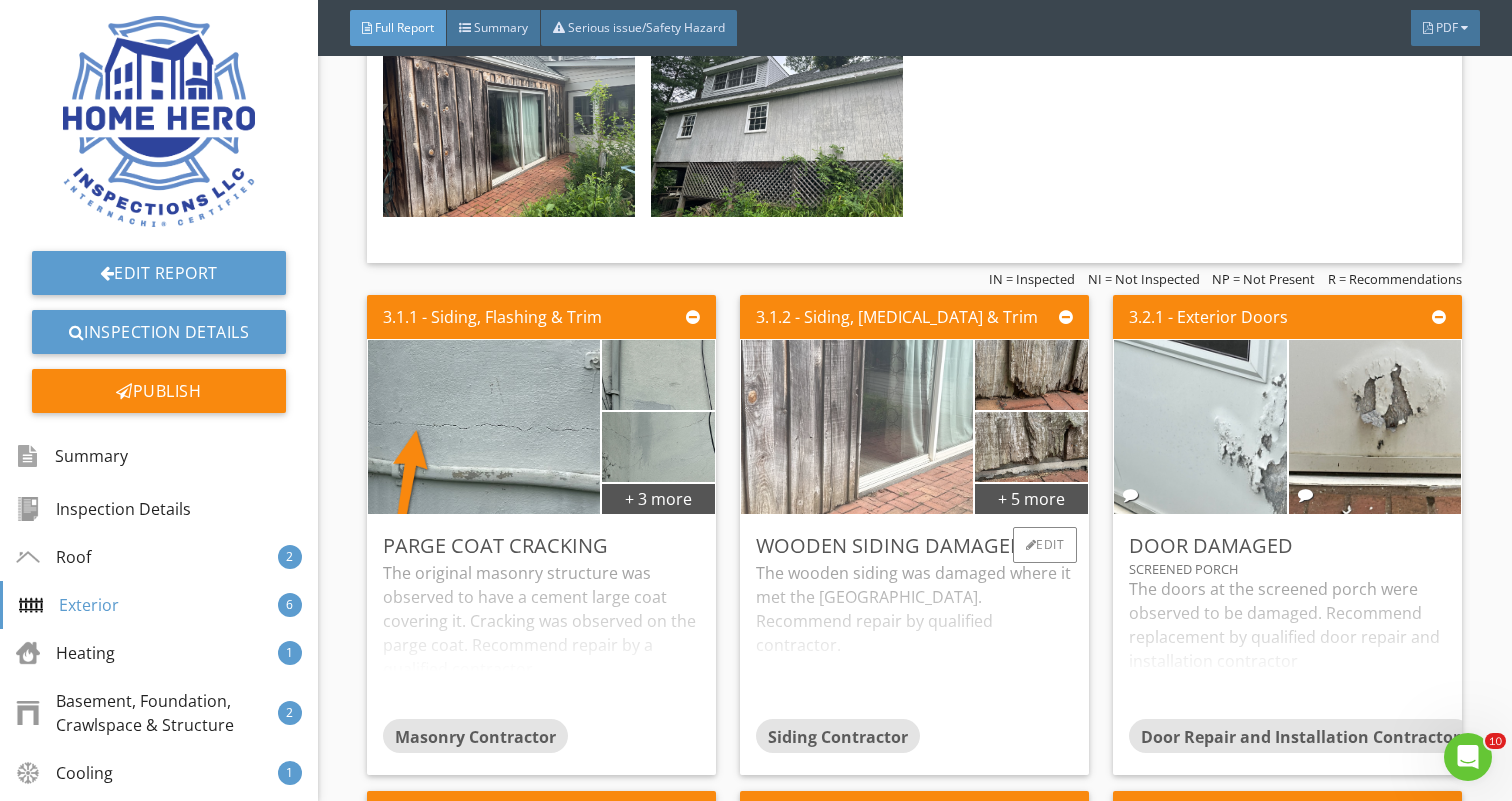 scroll, scrollTop: 3344, scrollLeft: 0, axis: vertical 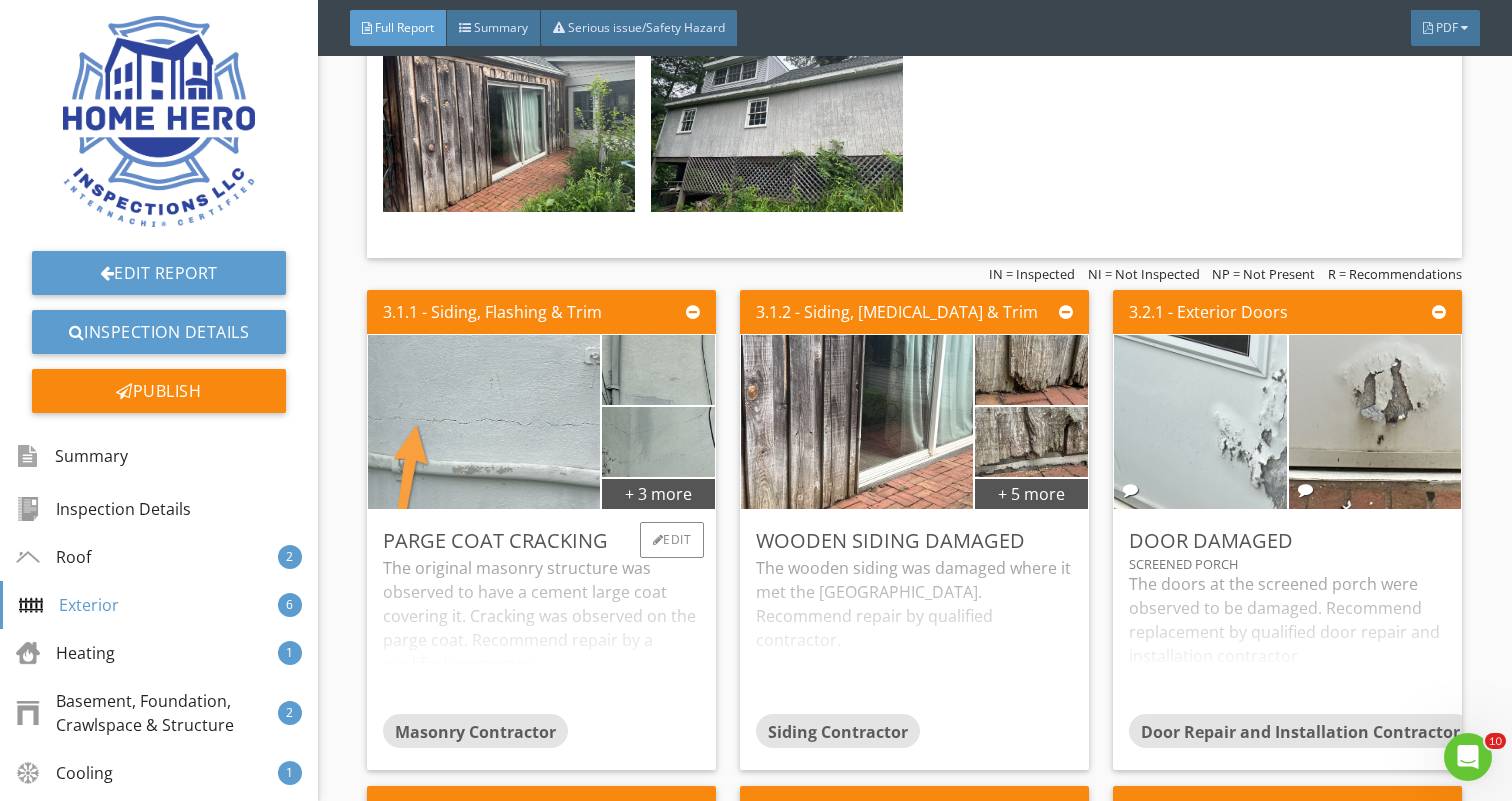 click at bounding box center (484, 422) 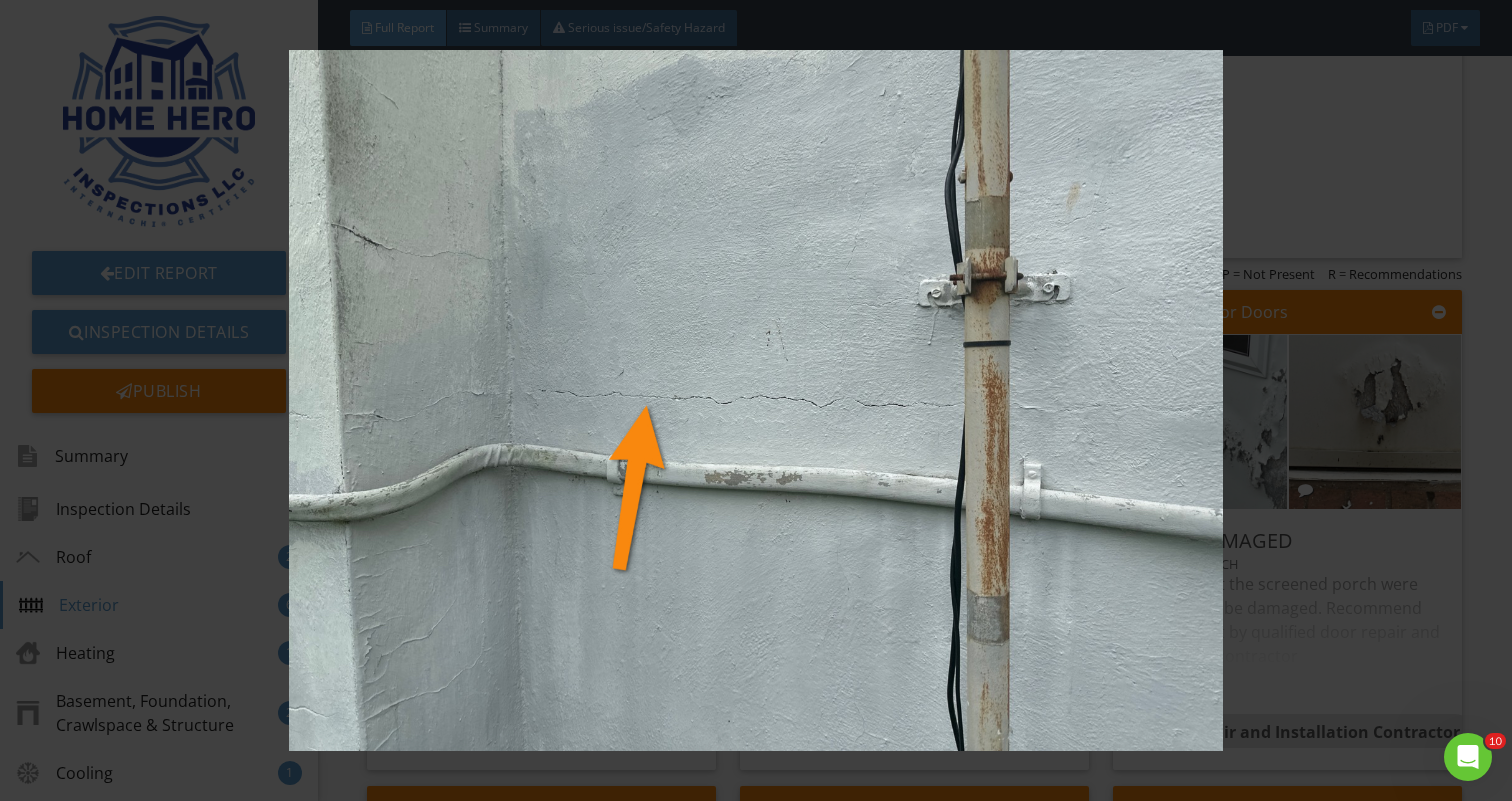 click at bounding box center (756, 400) 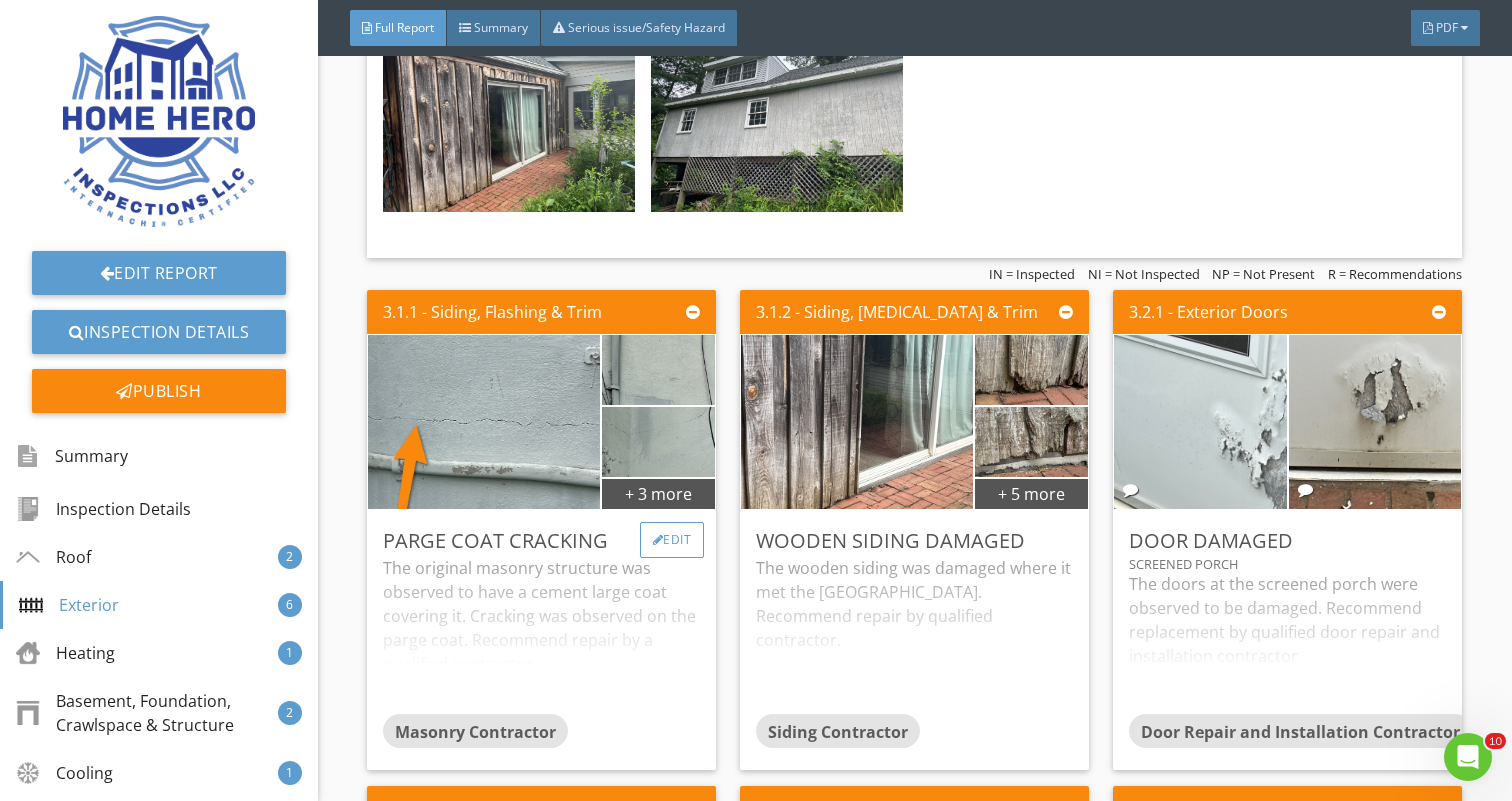 click on "Edit" at bounding box center [672, 540] 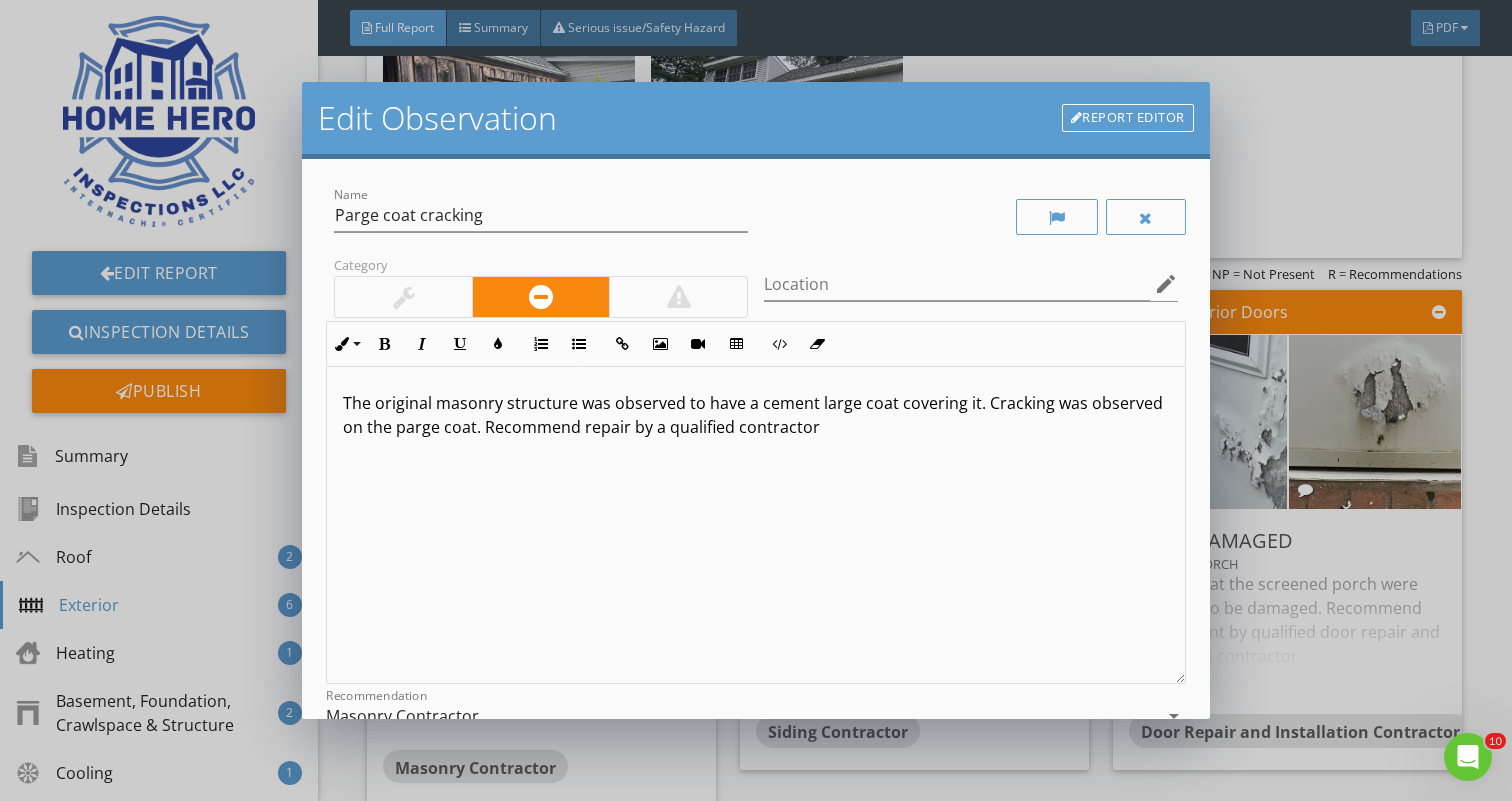 click on "The original masonry structure was observed to have a cement large coat covering it. Cracking was observed on the parge coat. Recommend repair by a qualified contractor" at bounding box center [755, 415] 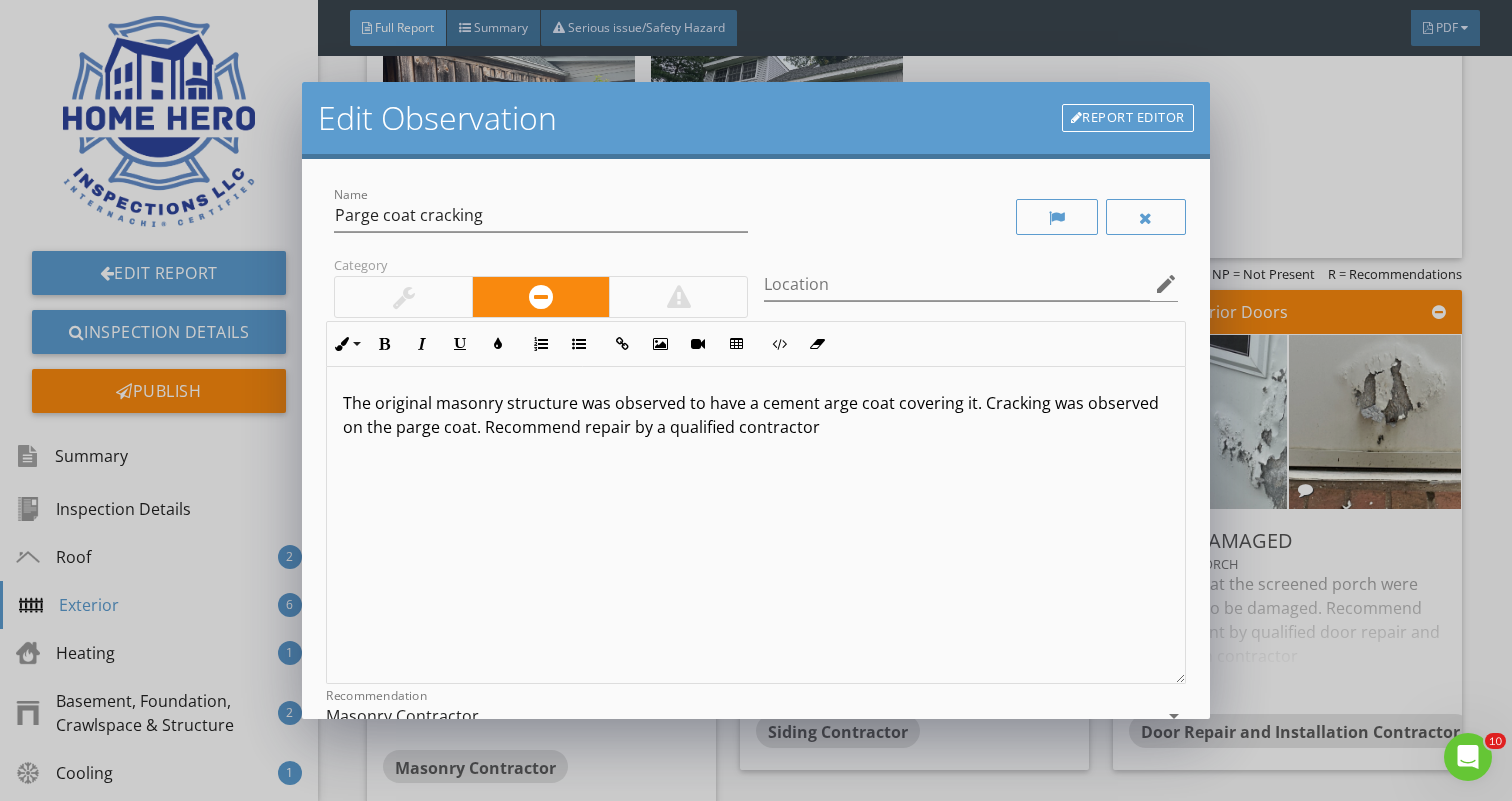 type 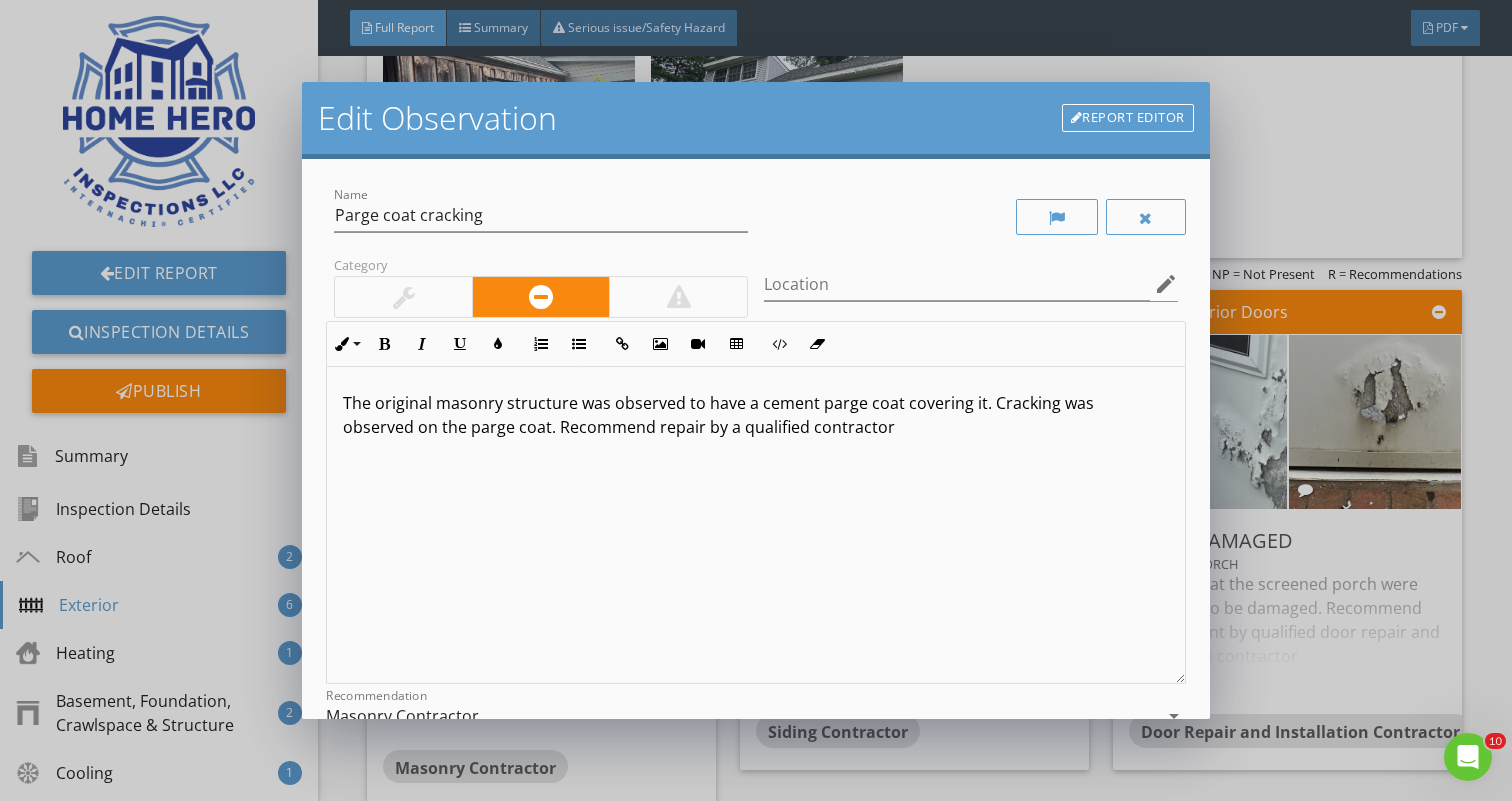 click on "The original masonry structure was observed to have a cement parge coat covering it. Cracking was observed on the parge coat. Recommend repair by a qualified contractor" at bounding box center (755, 415) 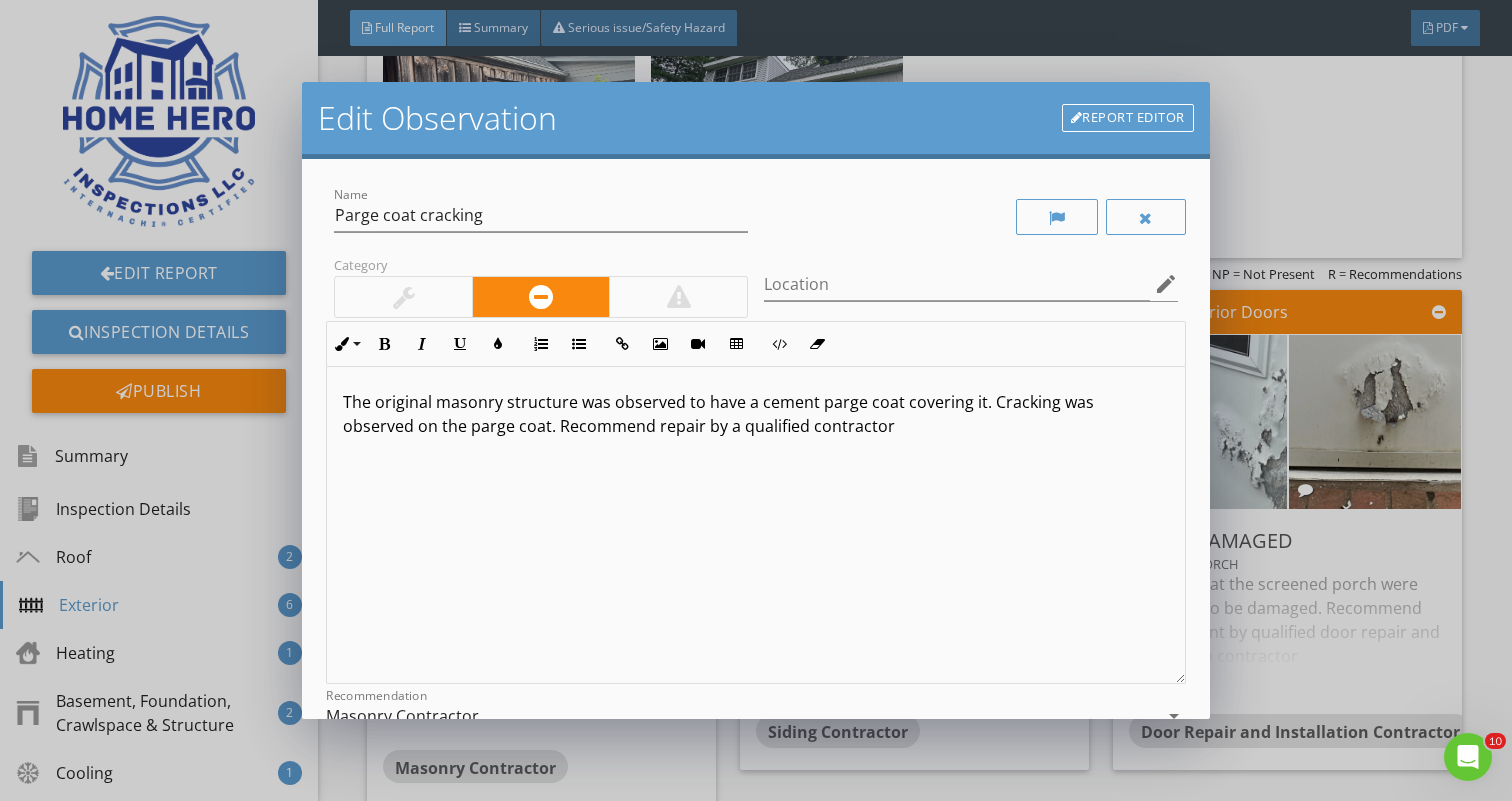 scroll, scrollTop: 1, scrollLeft: 0, axis: vertical 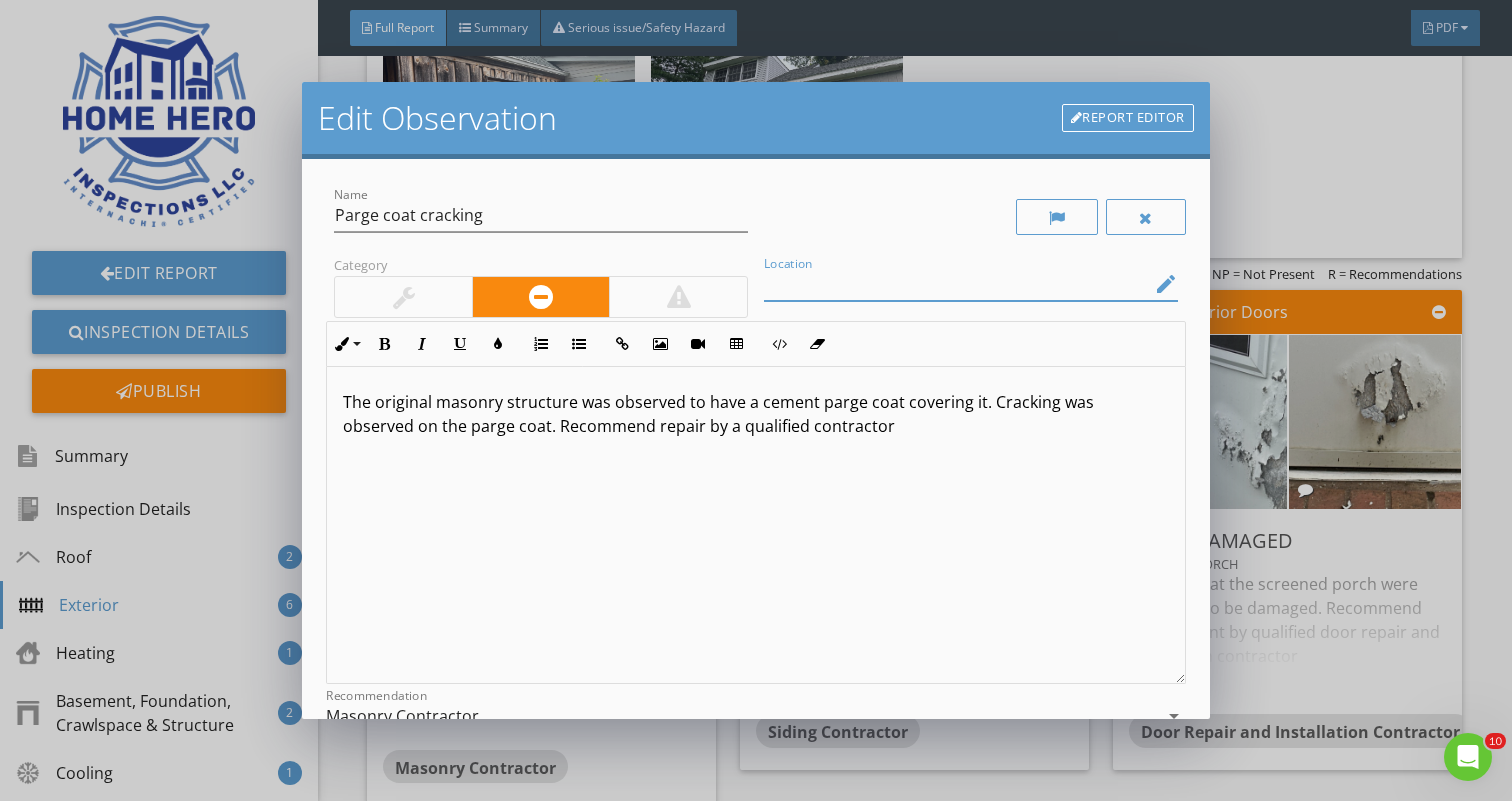 click at bounding box center (957, 284) 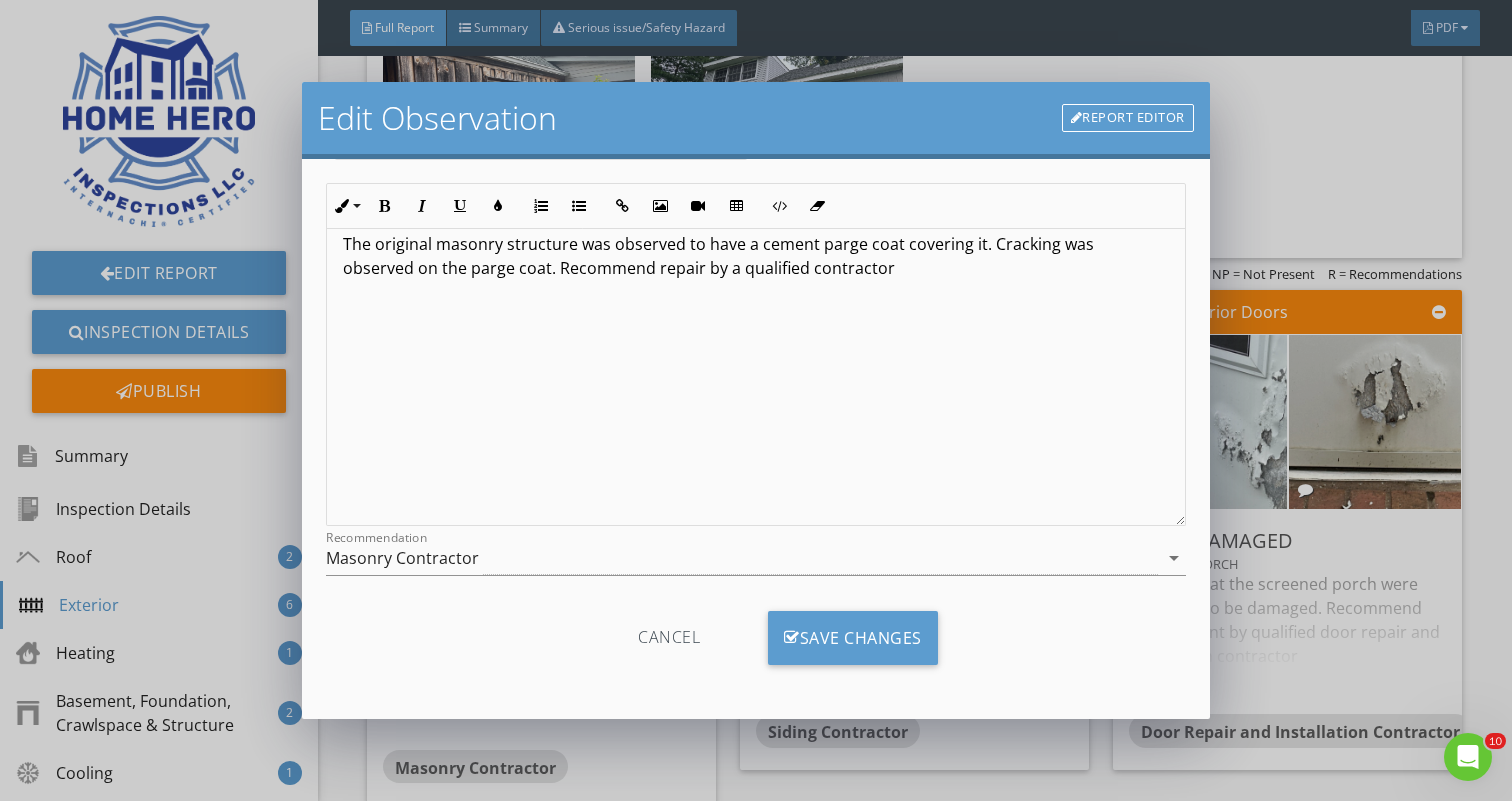 scroll, scrollTop: 158, scrollLeft: 0, axis: vertical 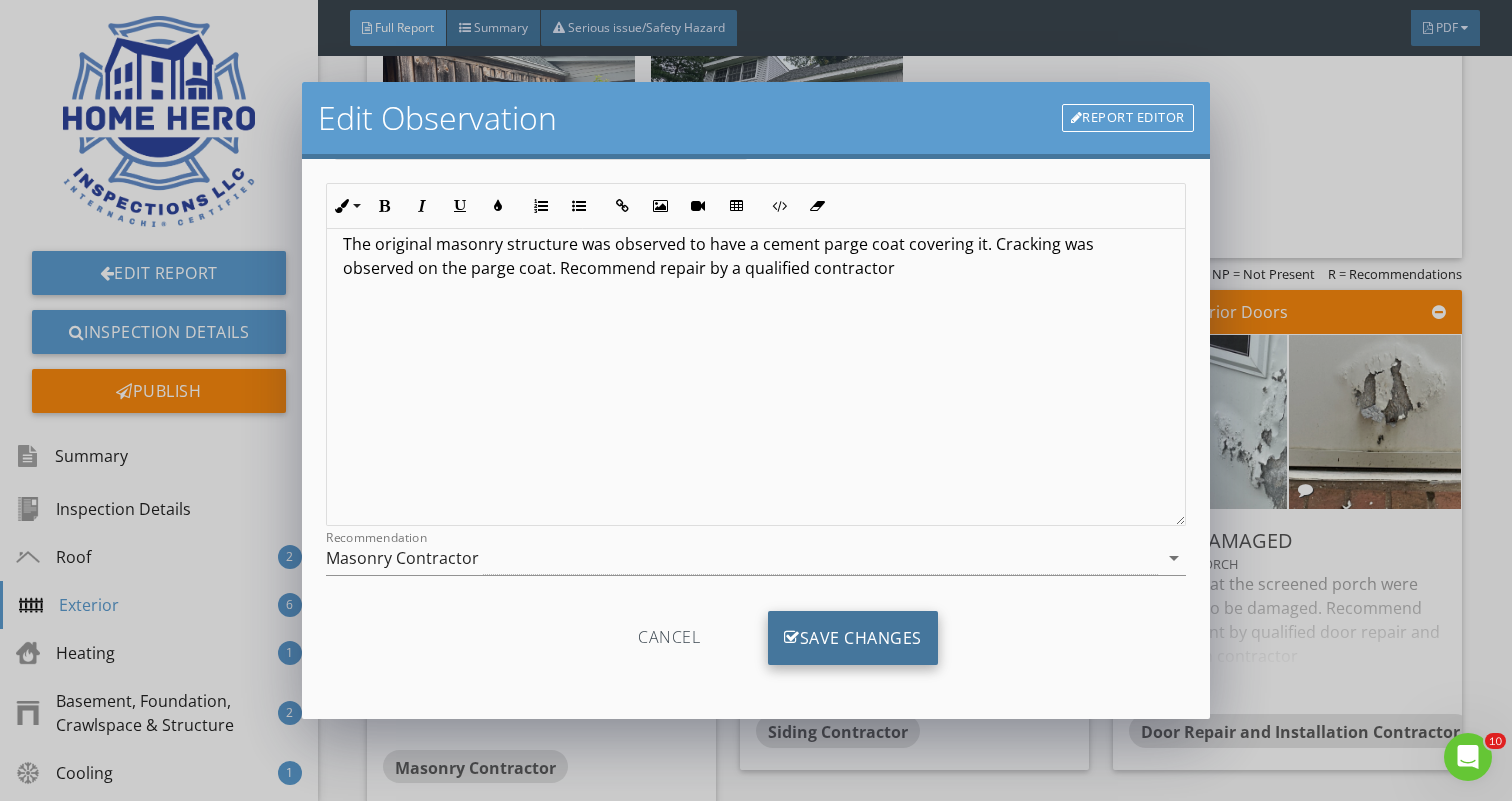 type on "Rear" 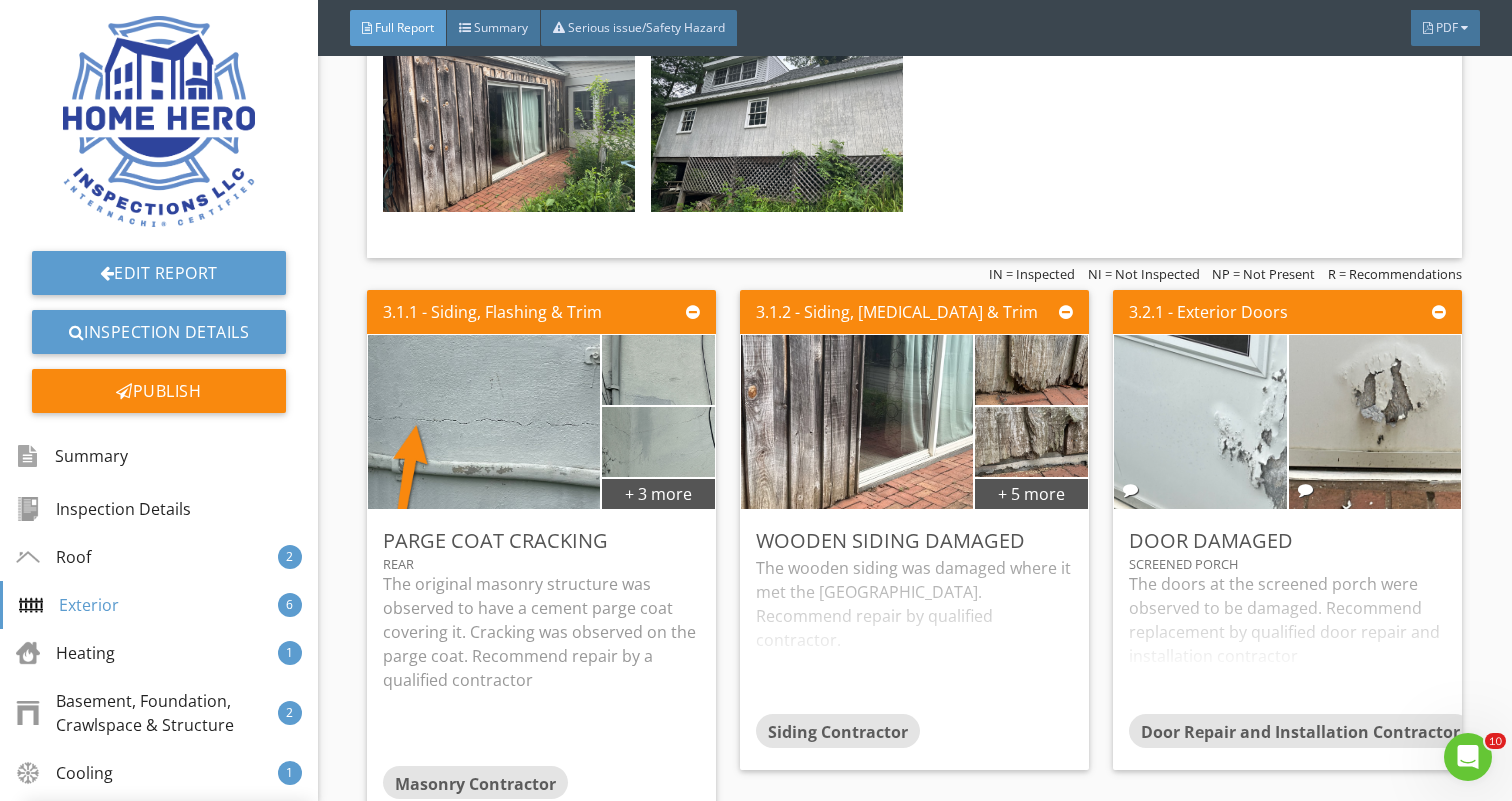 scroll, scrollTop: 0, scrollLeft: 0, axis: both 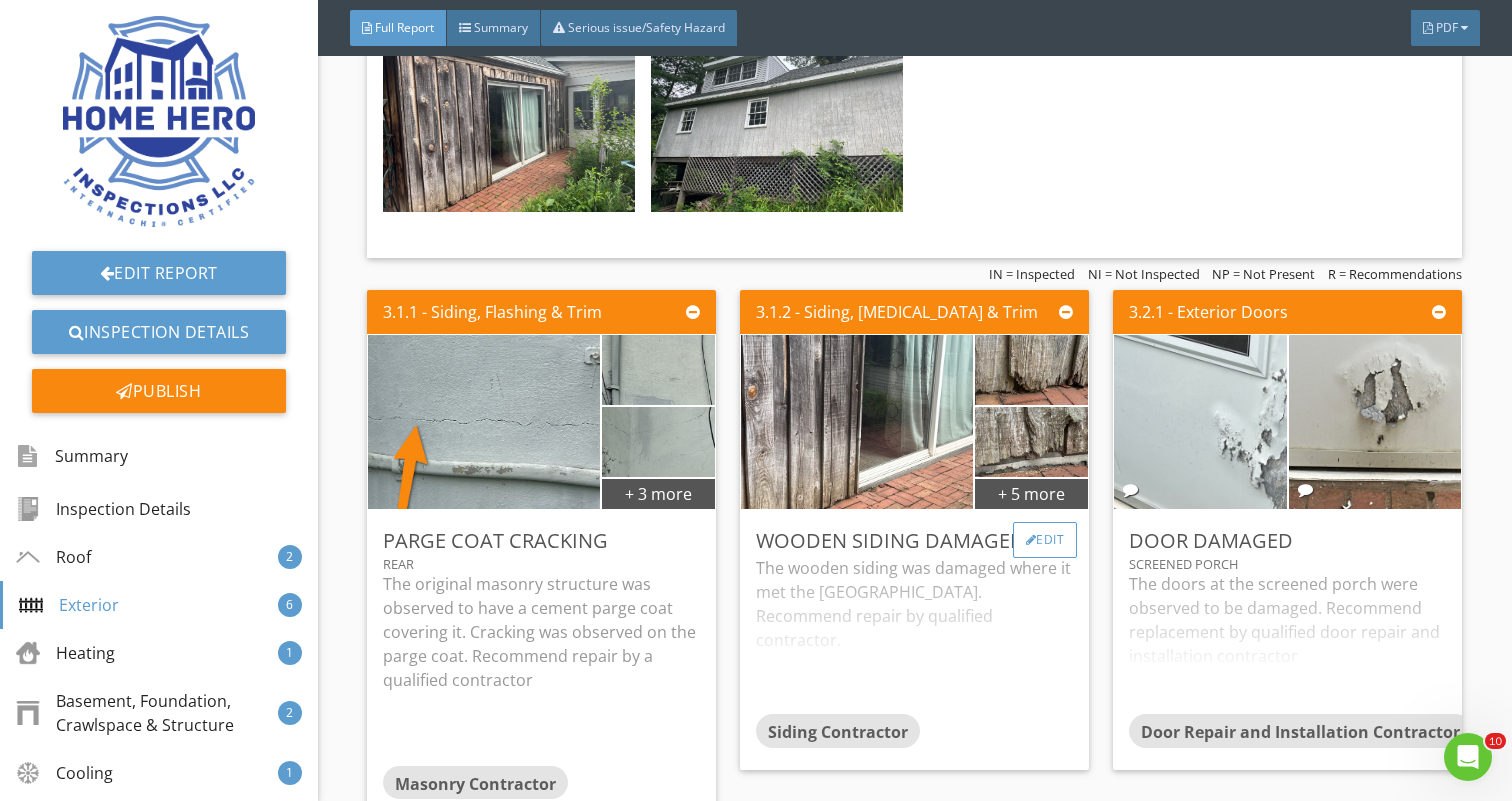 click on "Edit" at bounding box center (1045, 540) 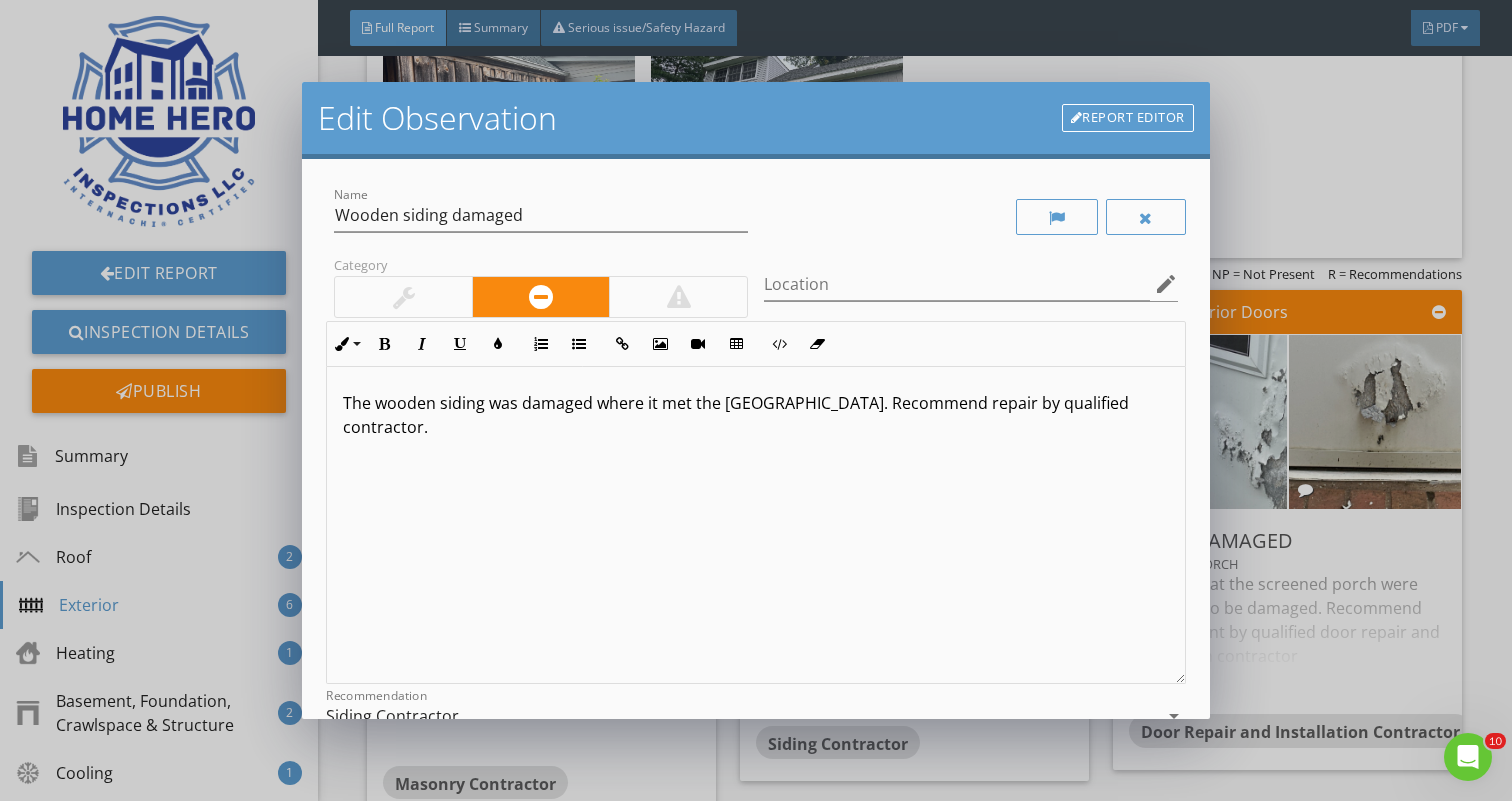 click on "The wooden siding was damaged where it met the Masonry walkway. Recommend repair by qualified contractor." at bounding box center [755, 415] 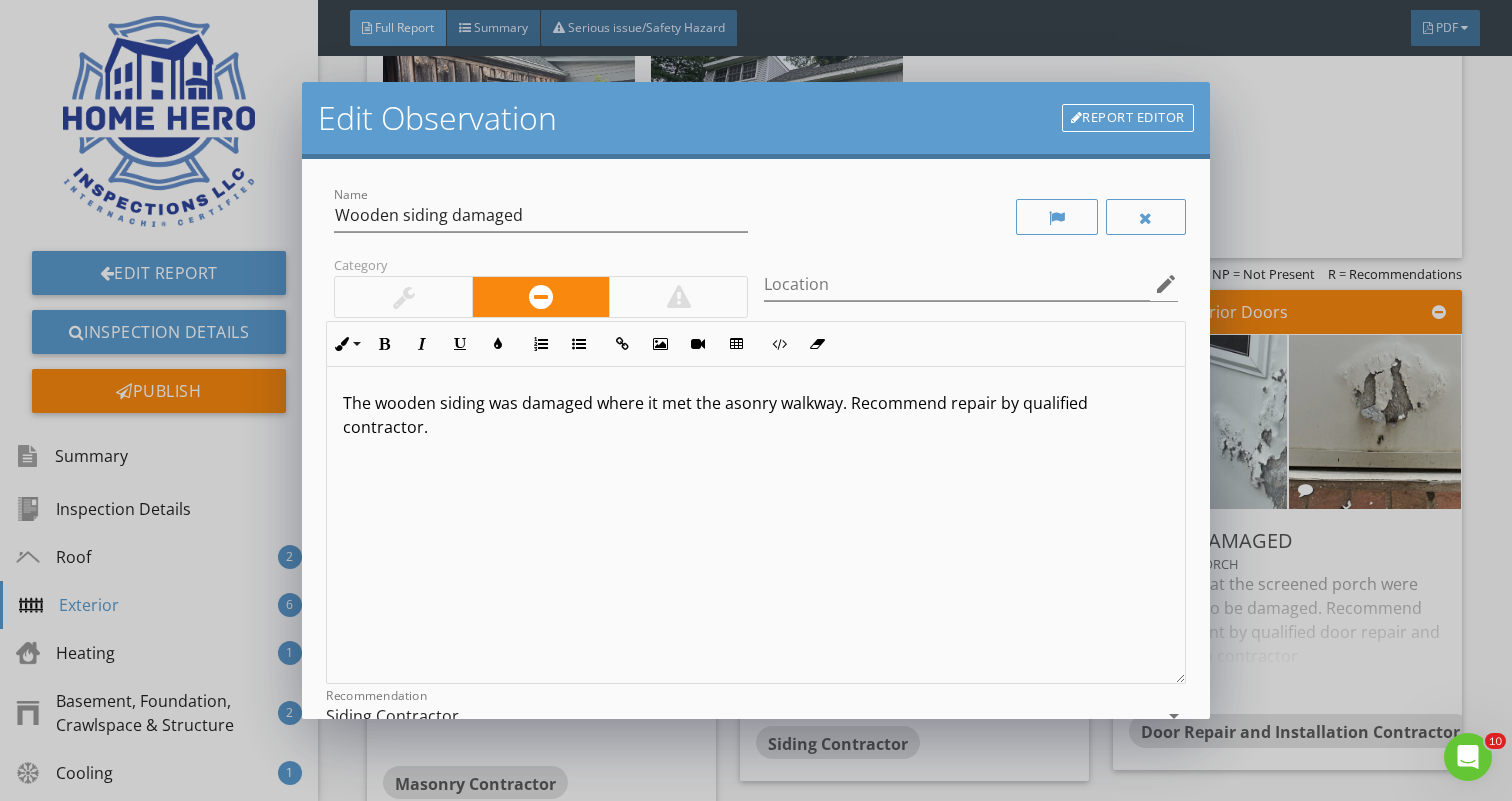 type 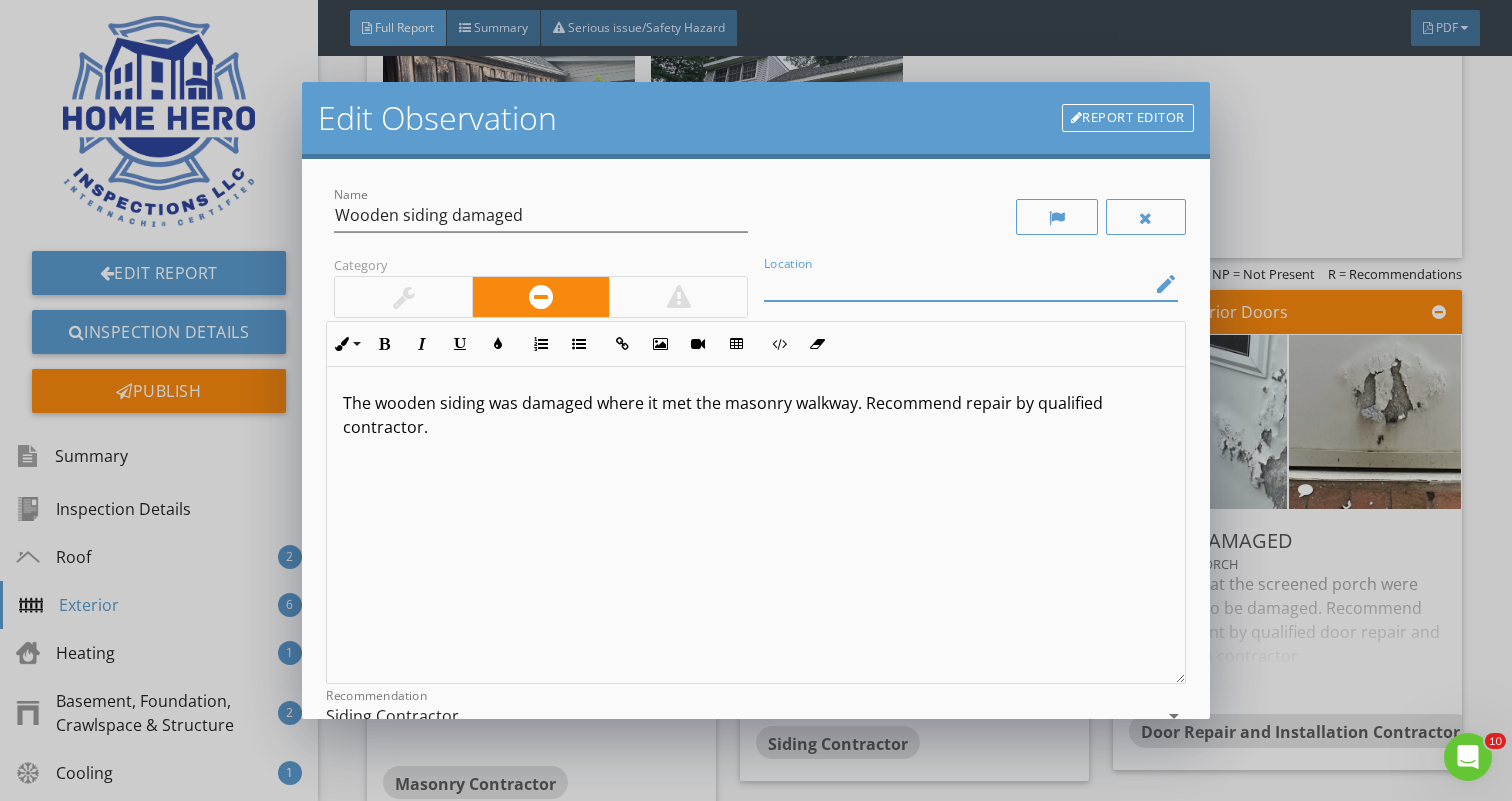 click at bounding box center (957, 284) 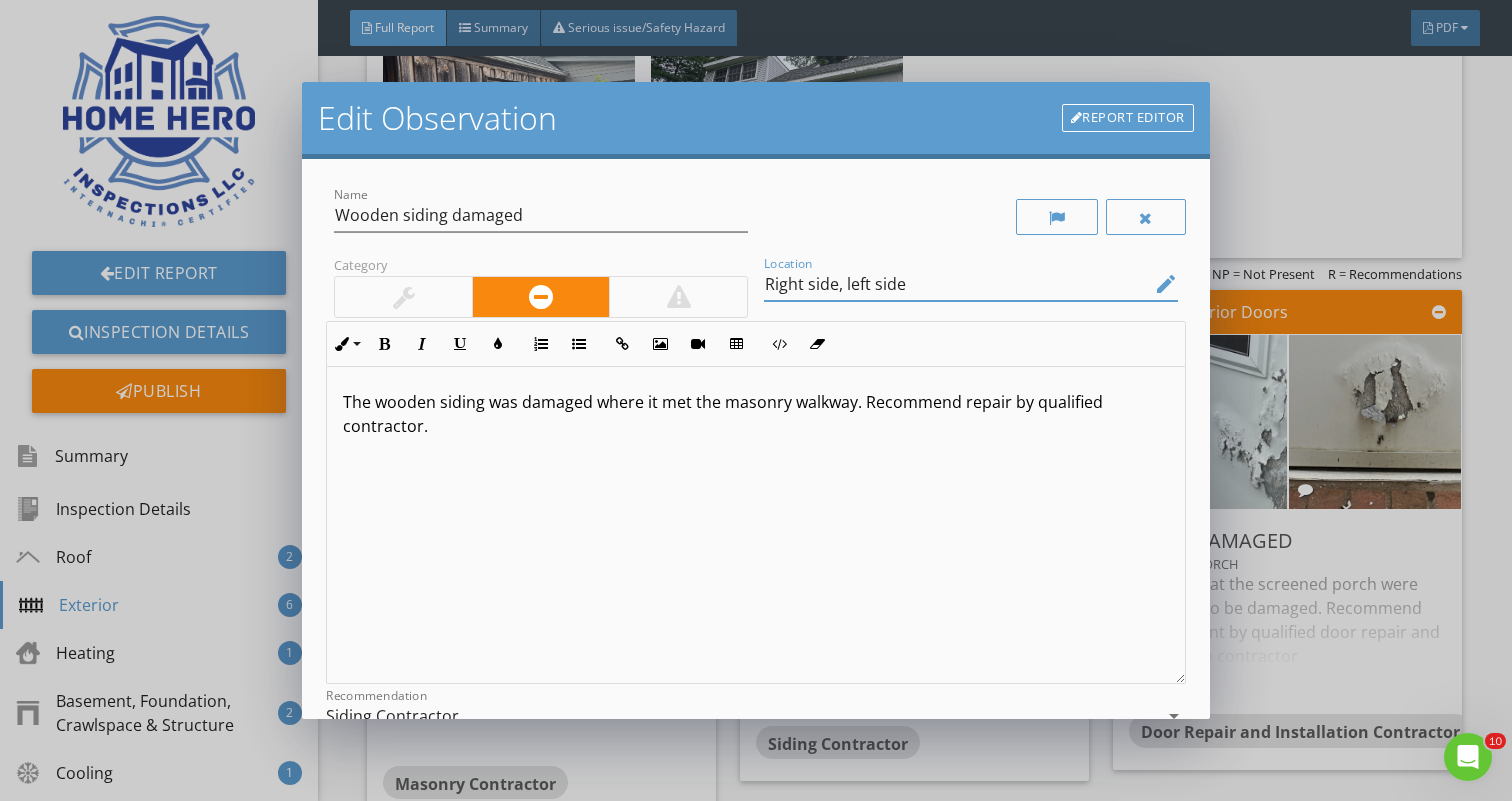 scroll, scrollTop: 1, scrollLeft: 0, axis: vertical 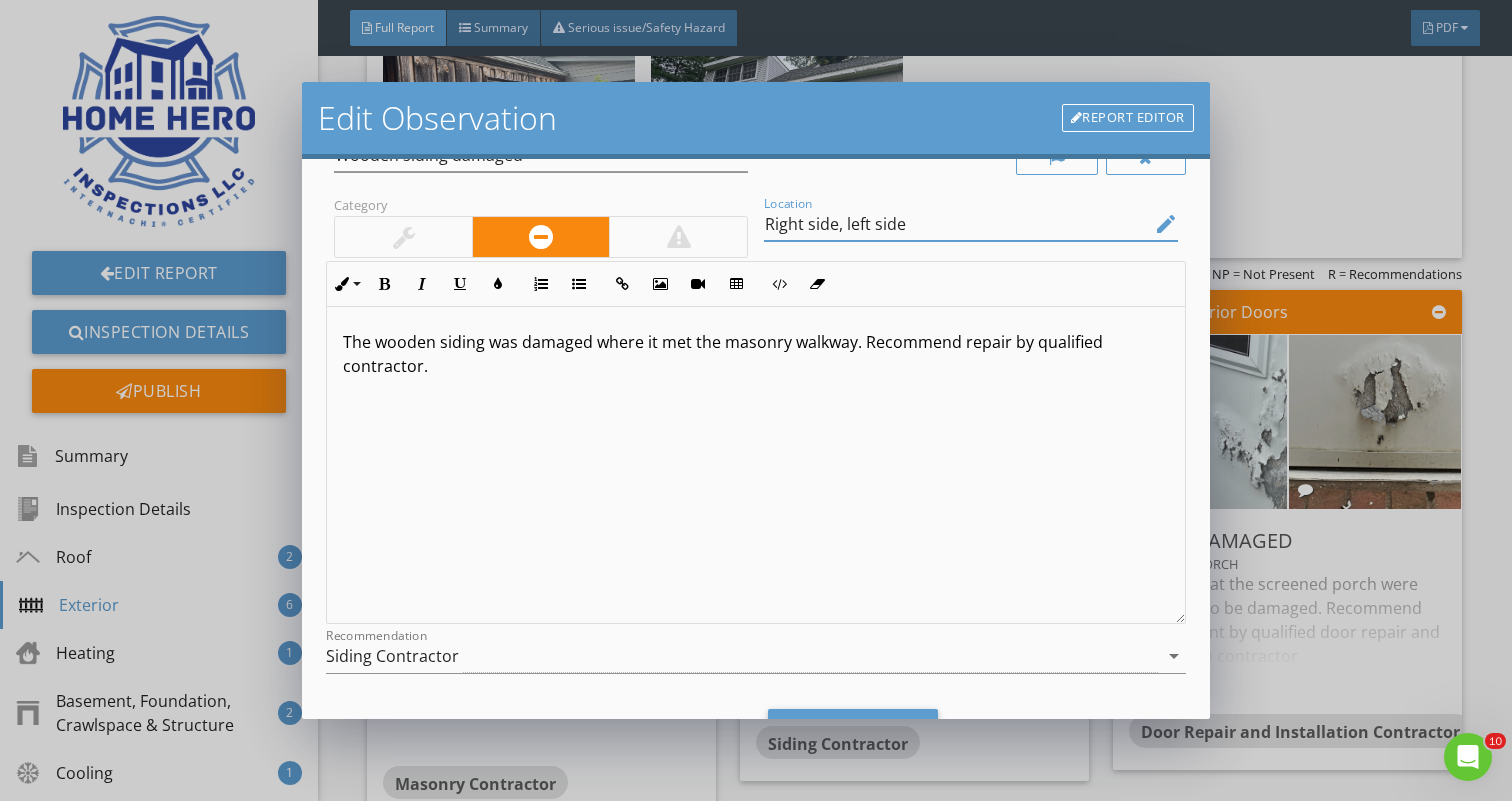 type on "Right side, left side" 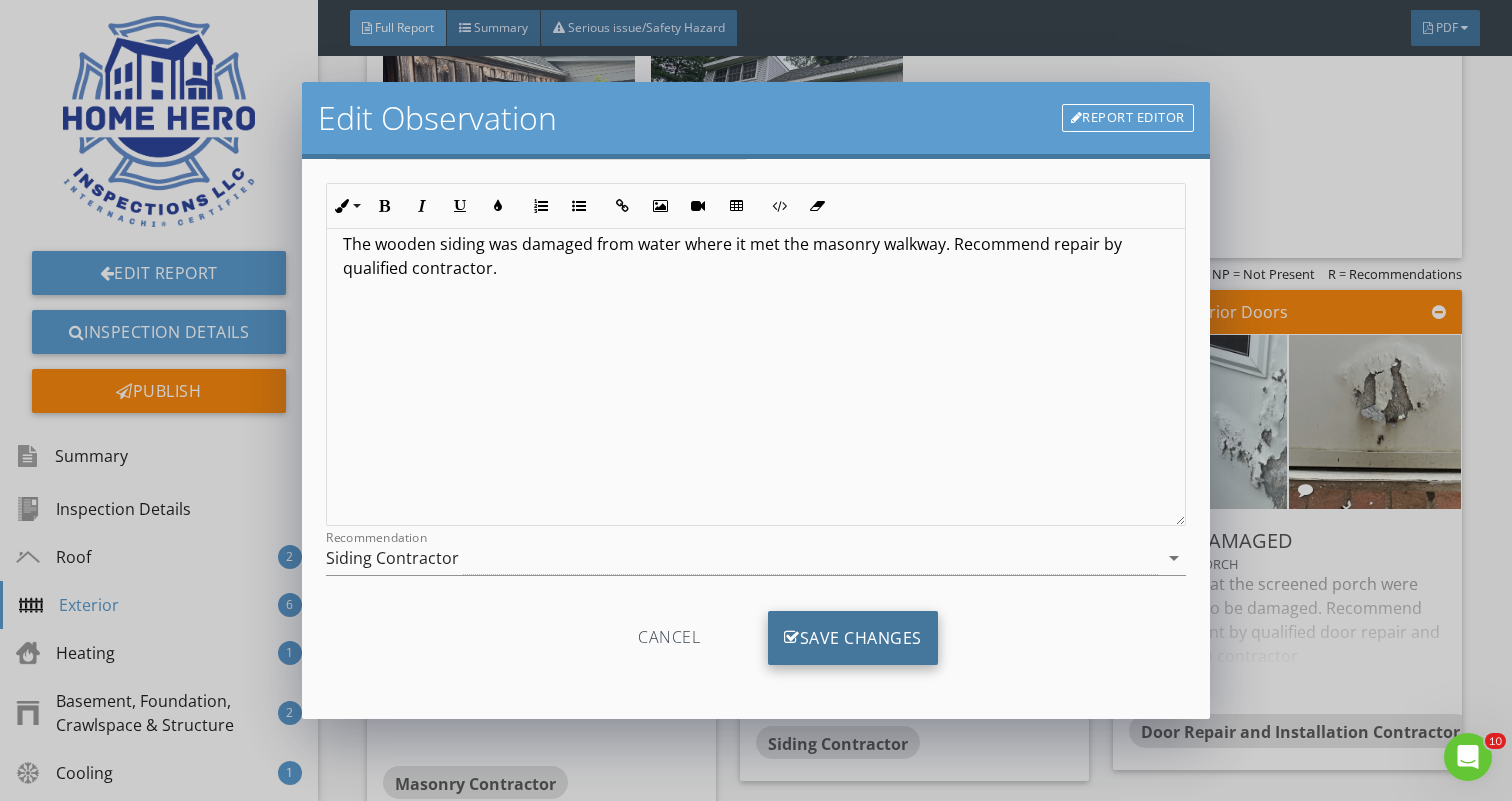 scroll, scrollTop: 158, scrollLeft: 0, axis: vertical 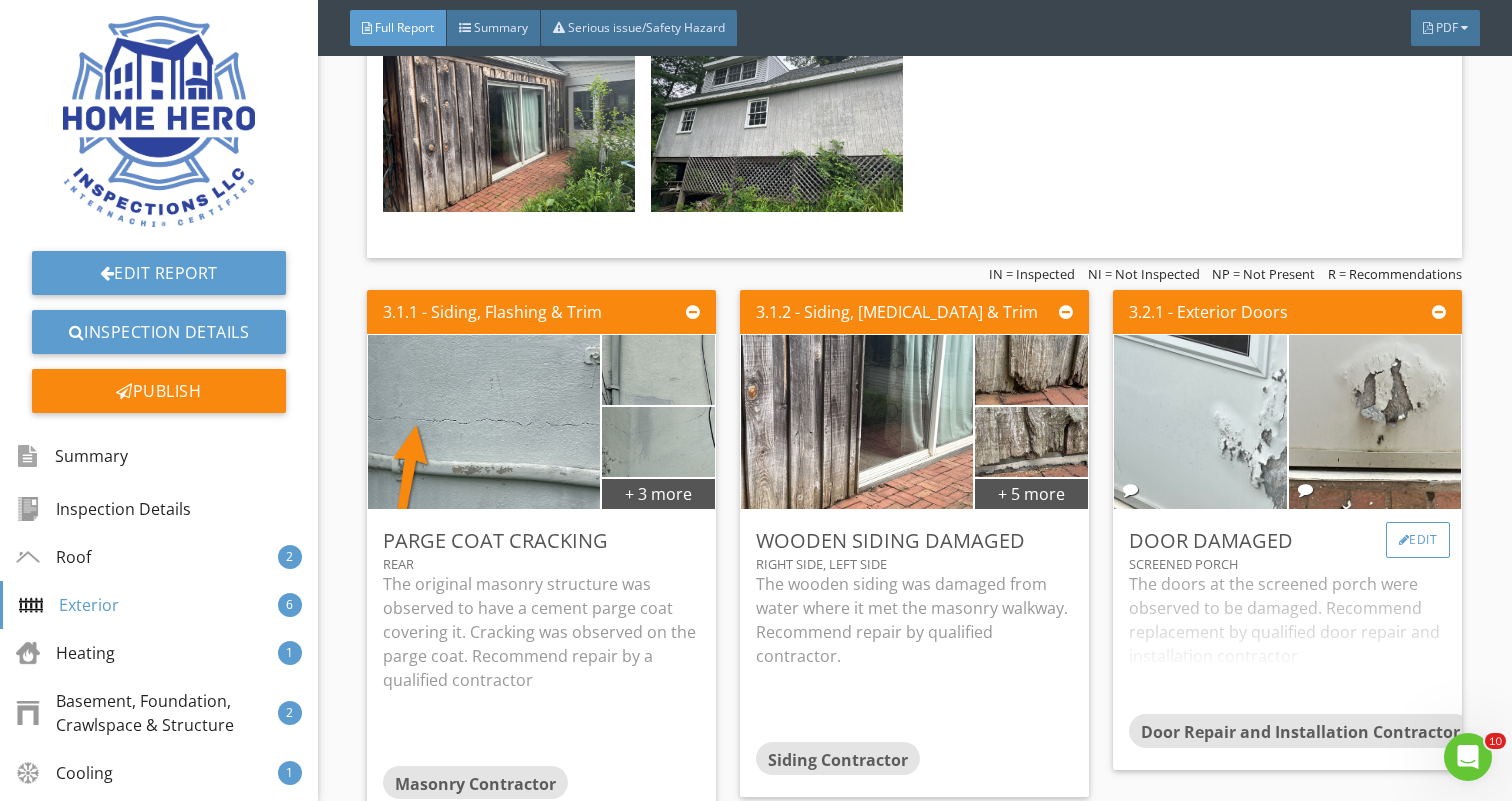 click on "Edit" at bounding box center [1418, 540] 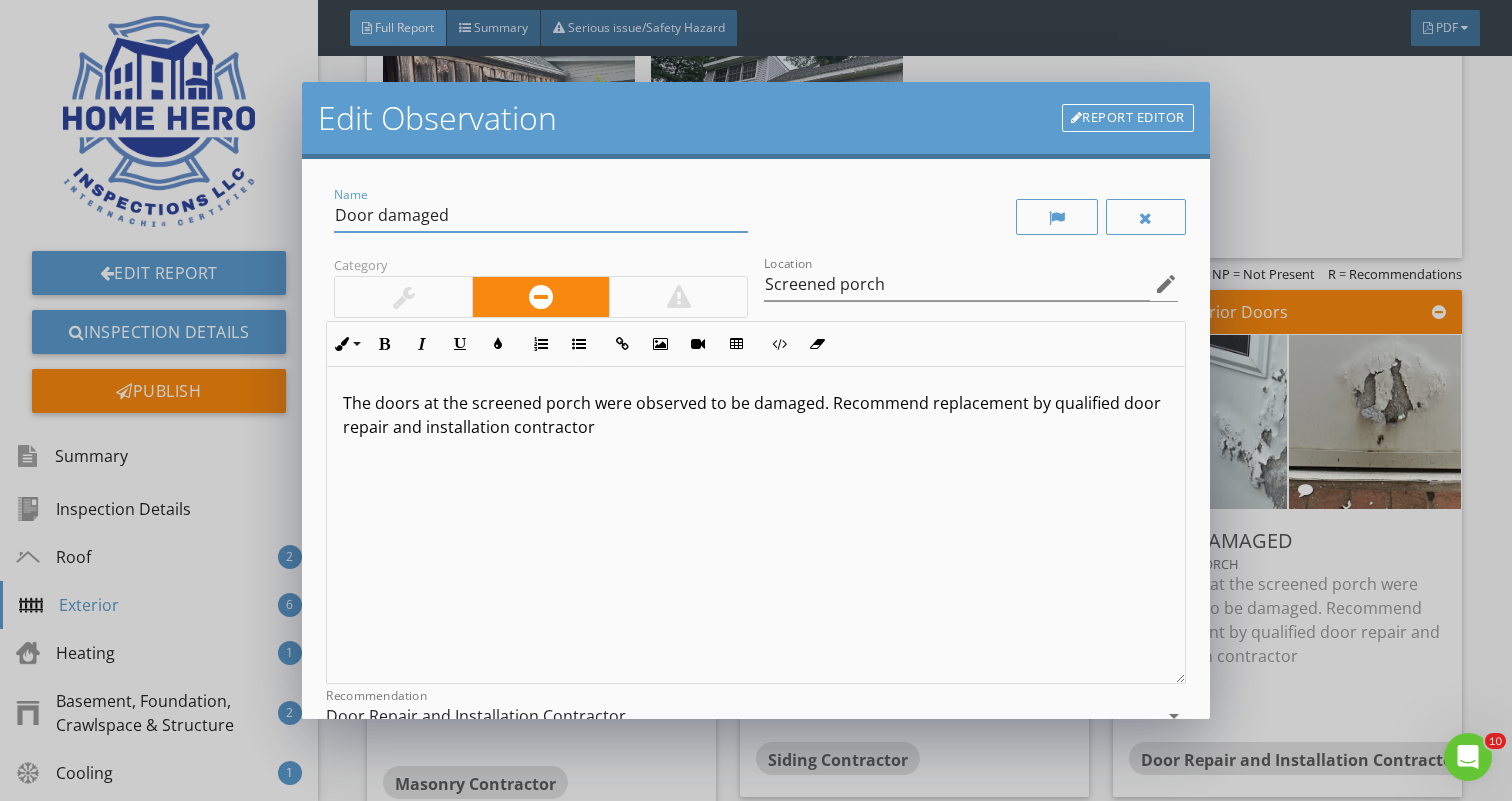 click on "Door damaged" at bounding box center [541, 215] 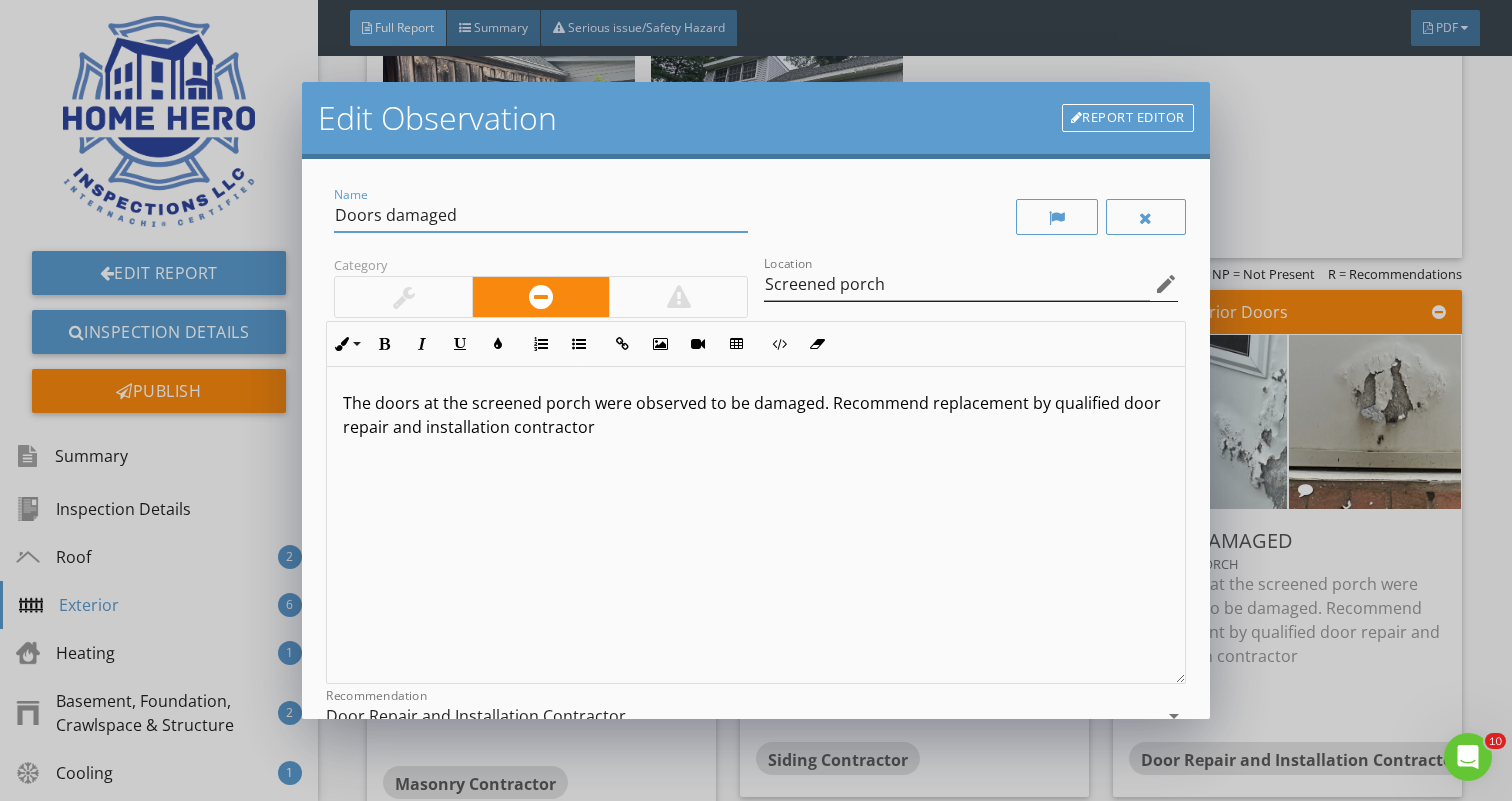 type on "Doors damaged" 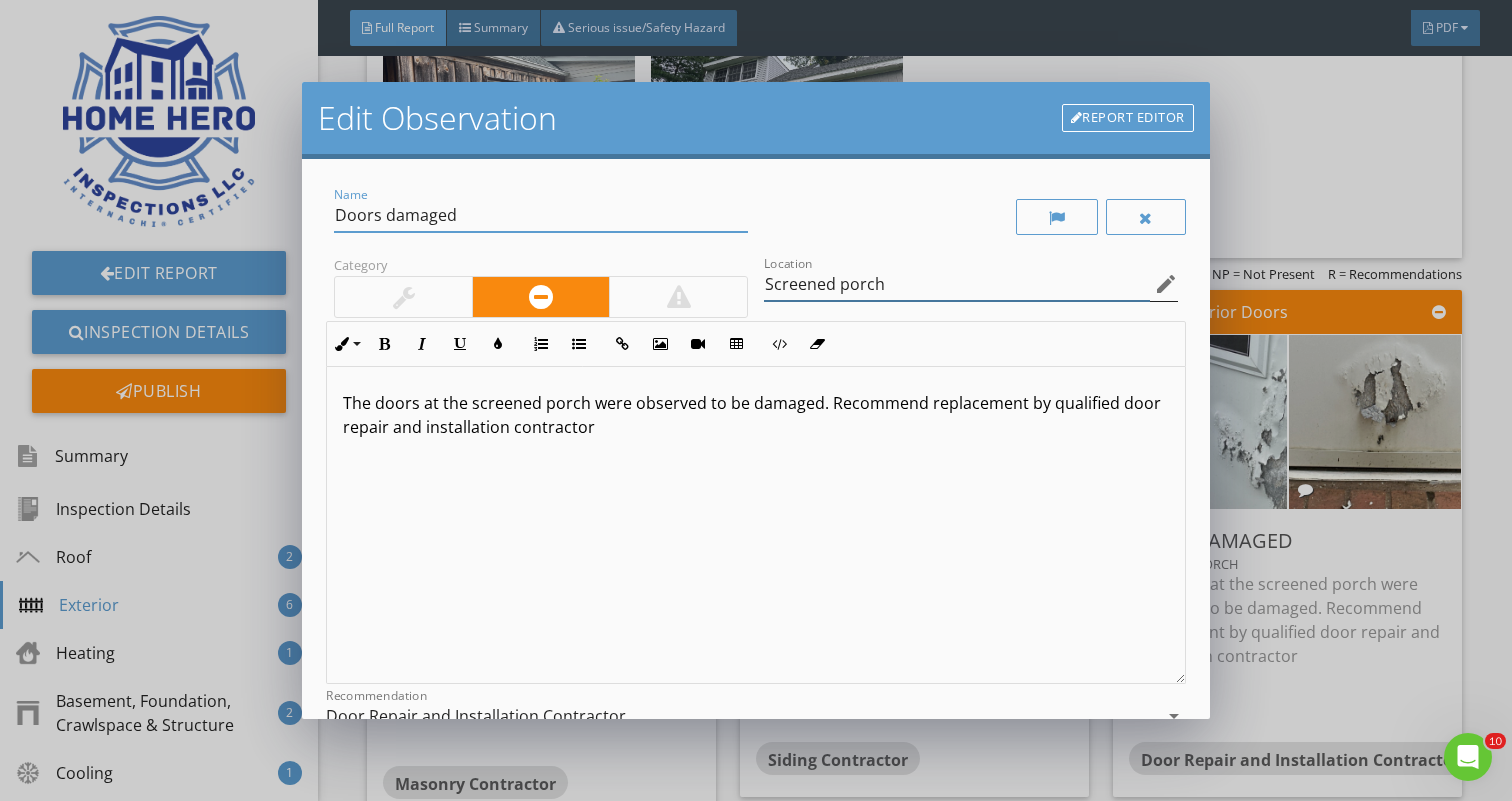 click on "Screened porch" at bounding box center [957, 284] 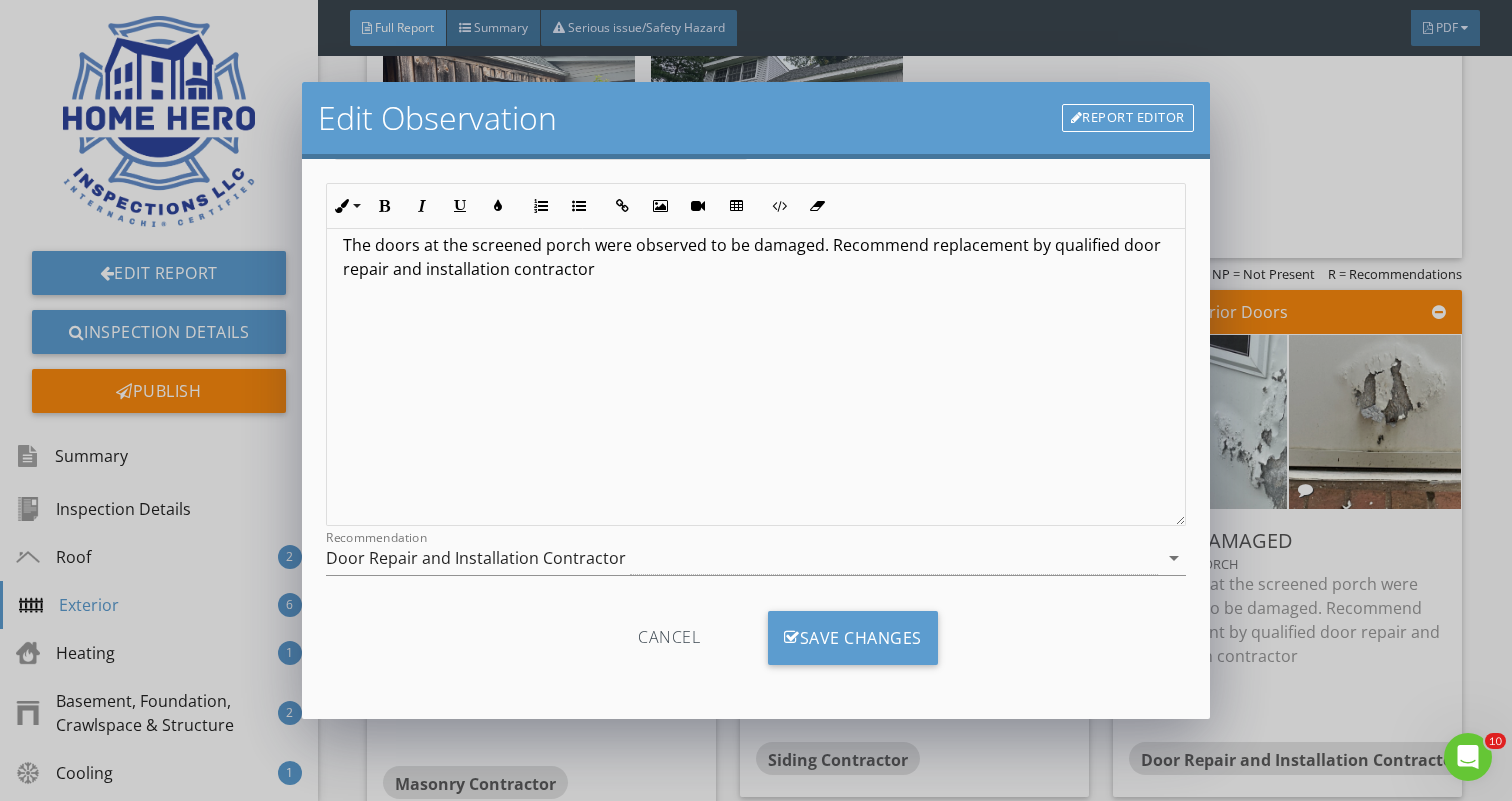 scroll, scrollTop: 158, scrollLeft: 0, axis: vertical 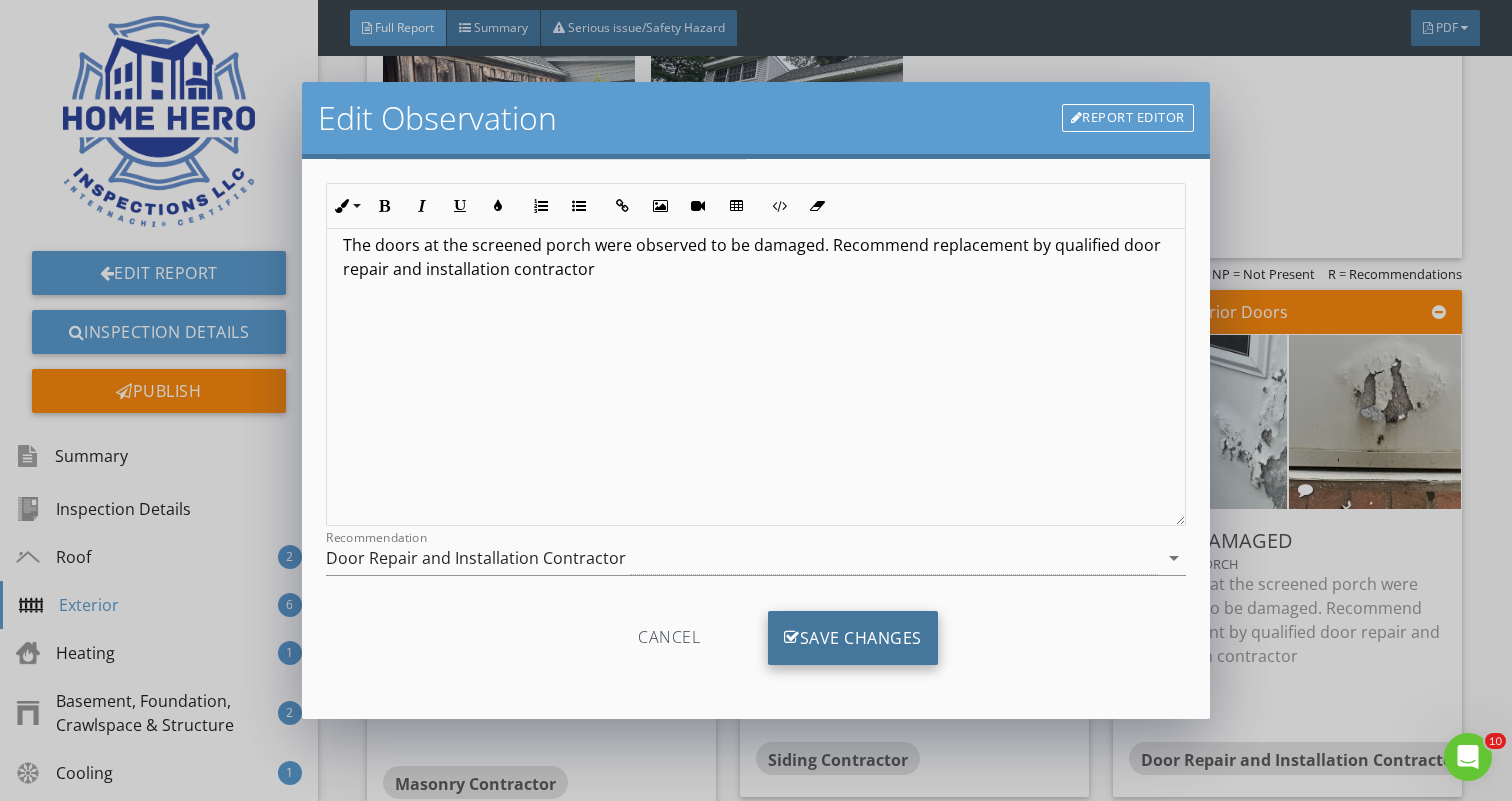 type on "Screened porch front and rear doors" 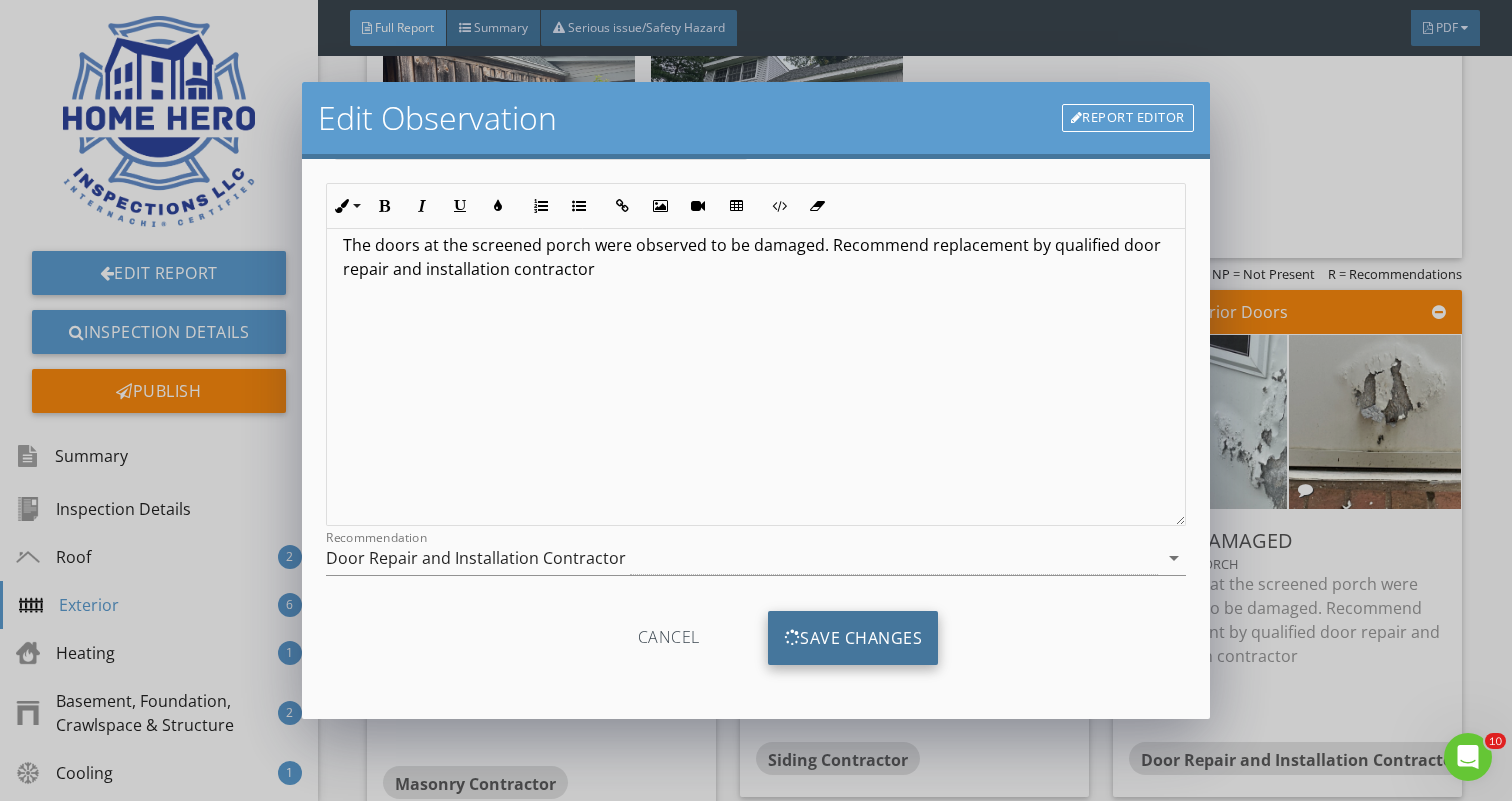 scroll, scrollTop: 0, scrollLeft: 0, axis: both 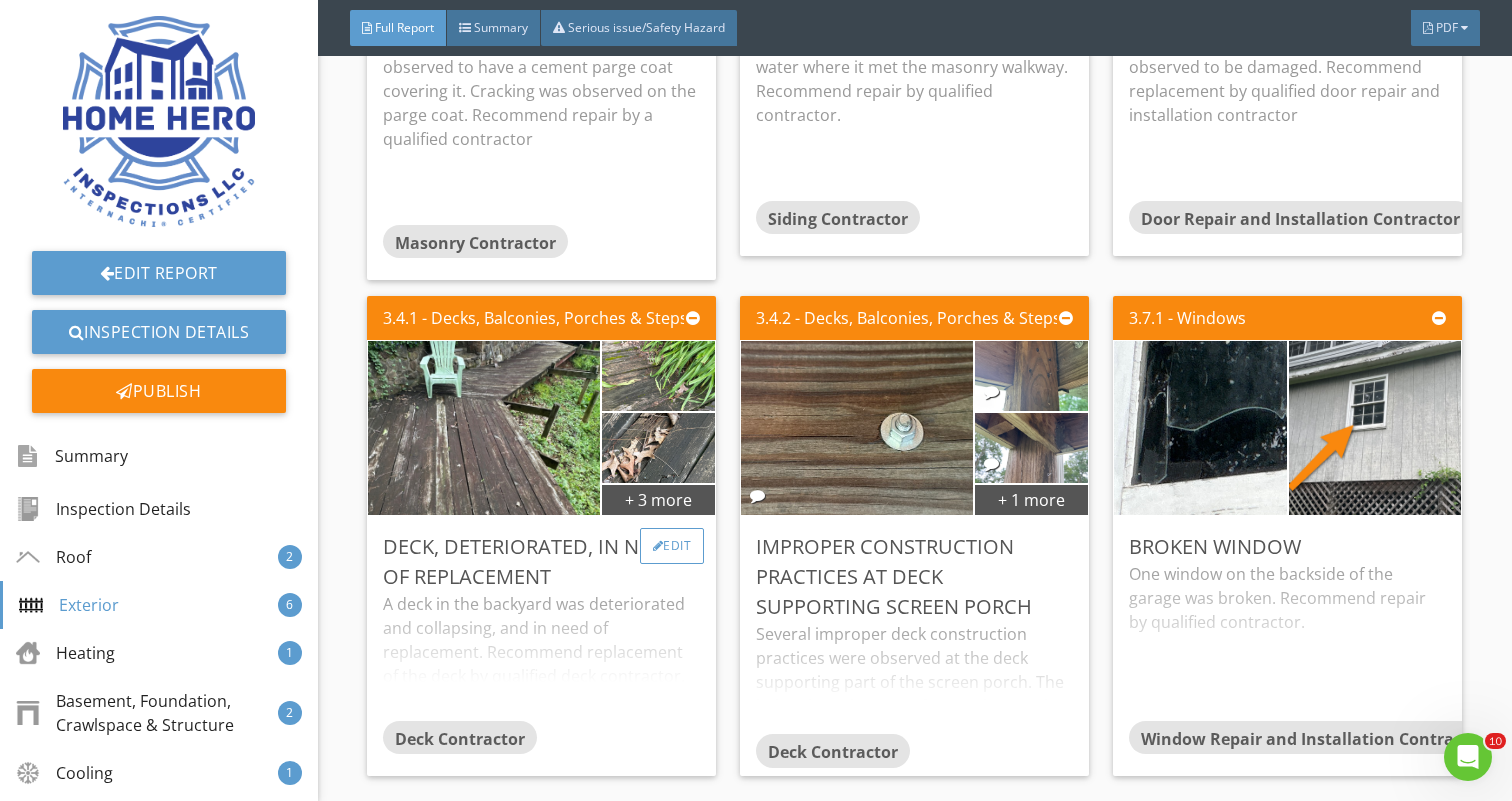 click on "Edit" at bounding box center (672, 546) 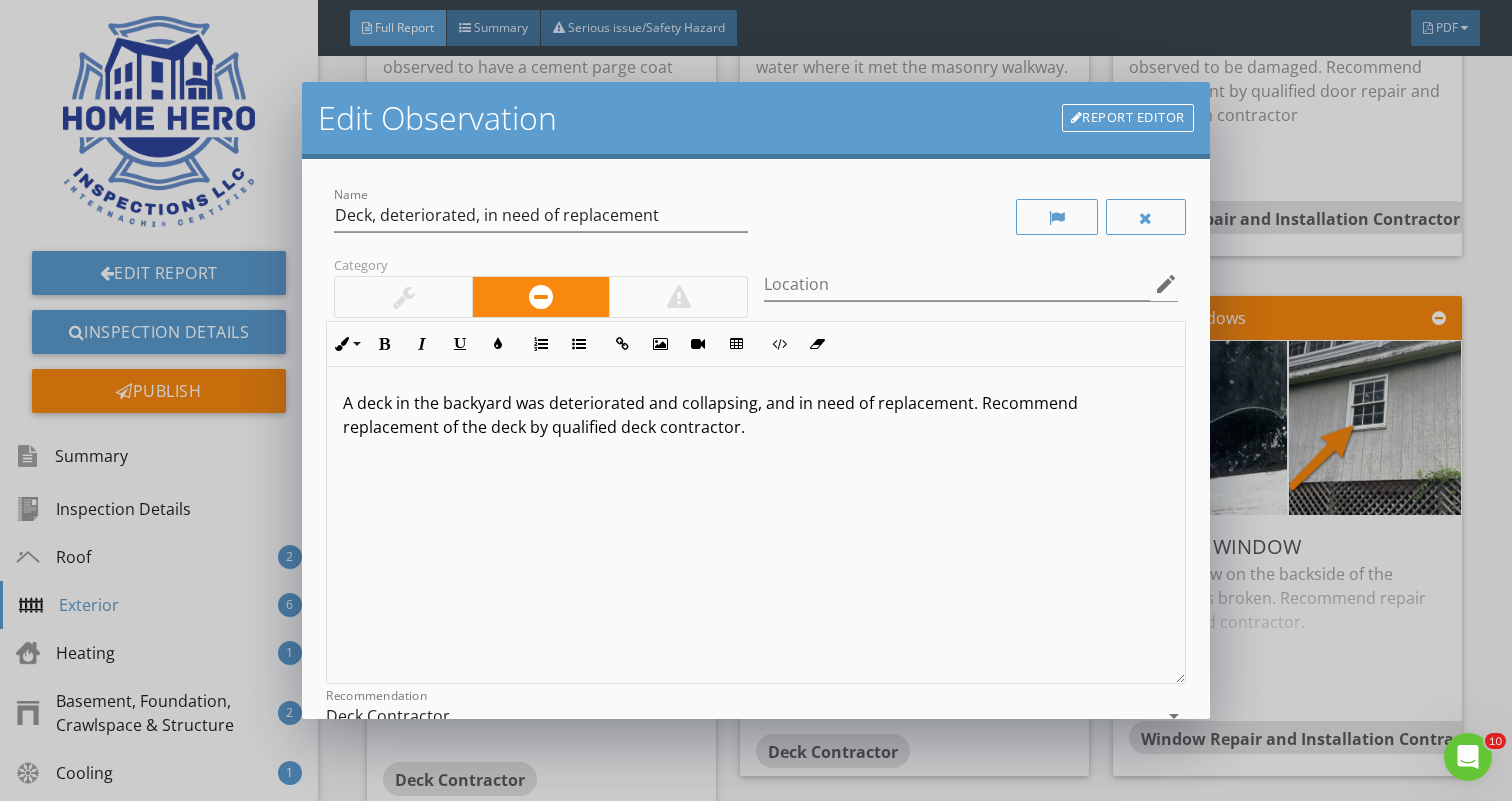 click on "A deck in the backyard was deteriorated and collapsing, and in need of replacement. Recommend replacement of the deck by qualified deck contractor." at bounding box center [755, 415] 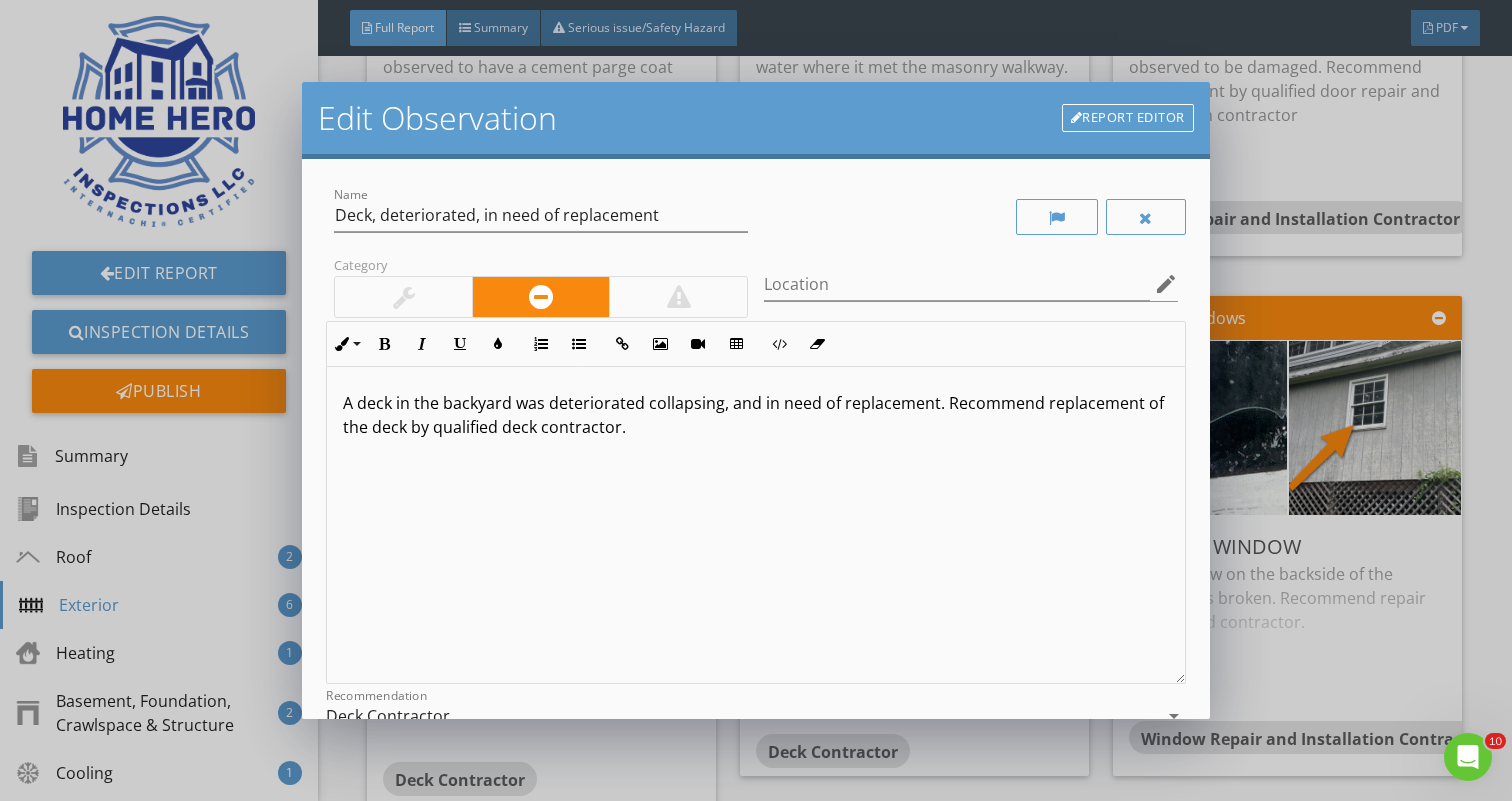 type 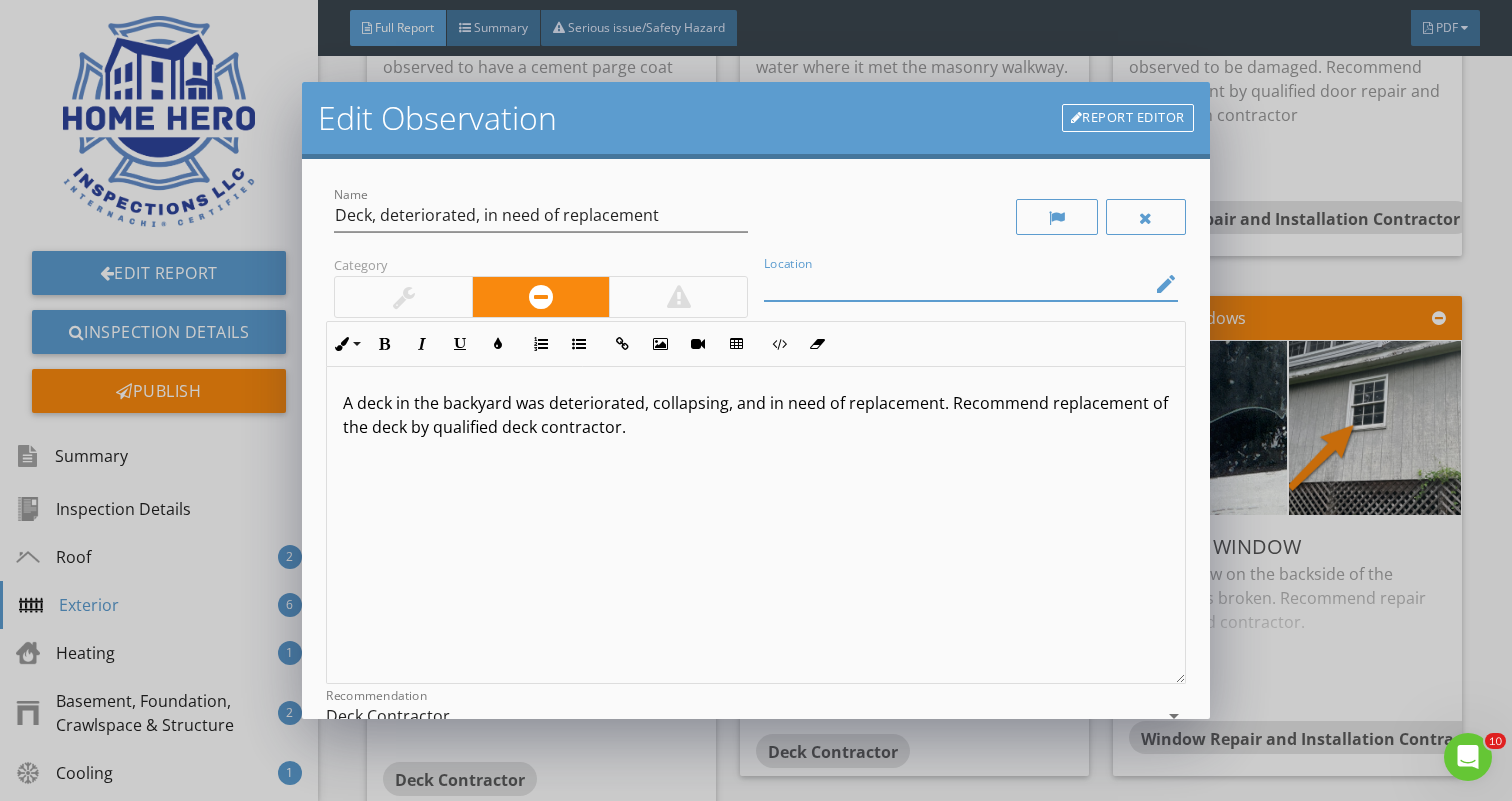 click at bounding box center (957, 284) 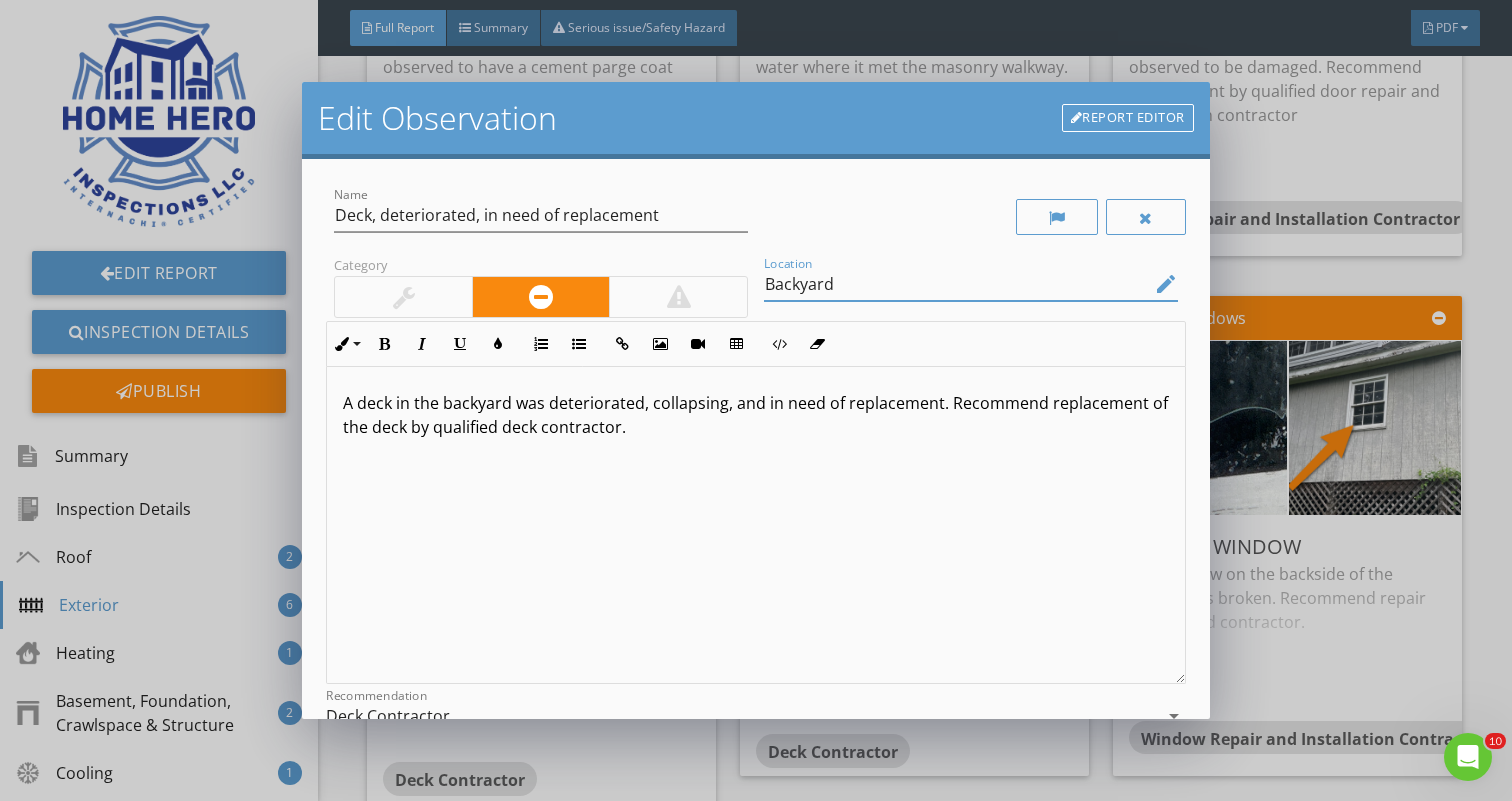 type on "Backyard" 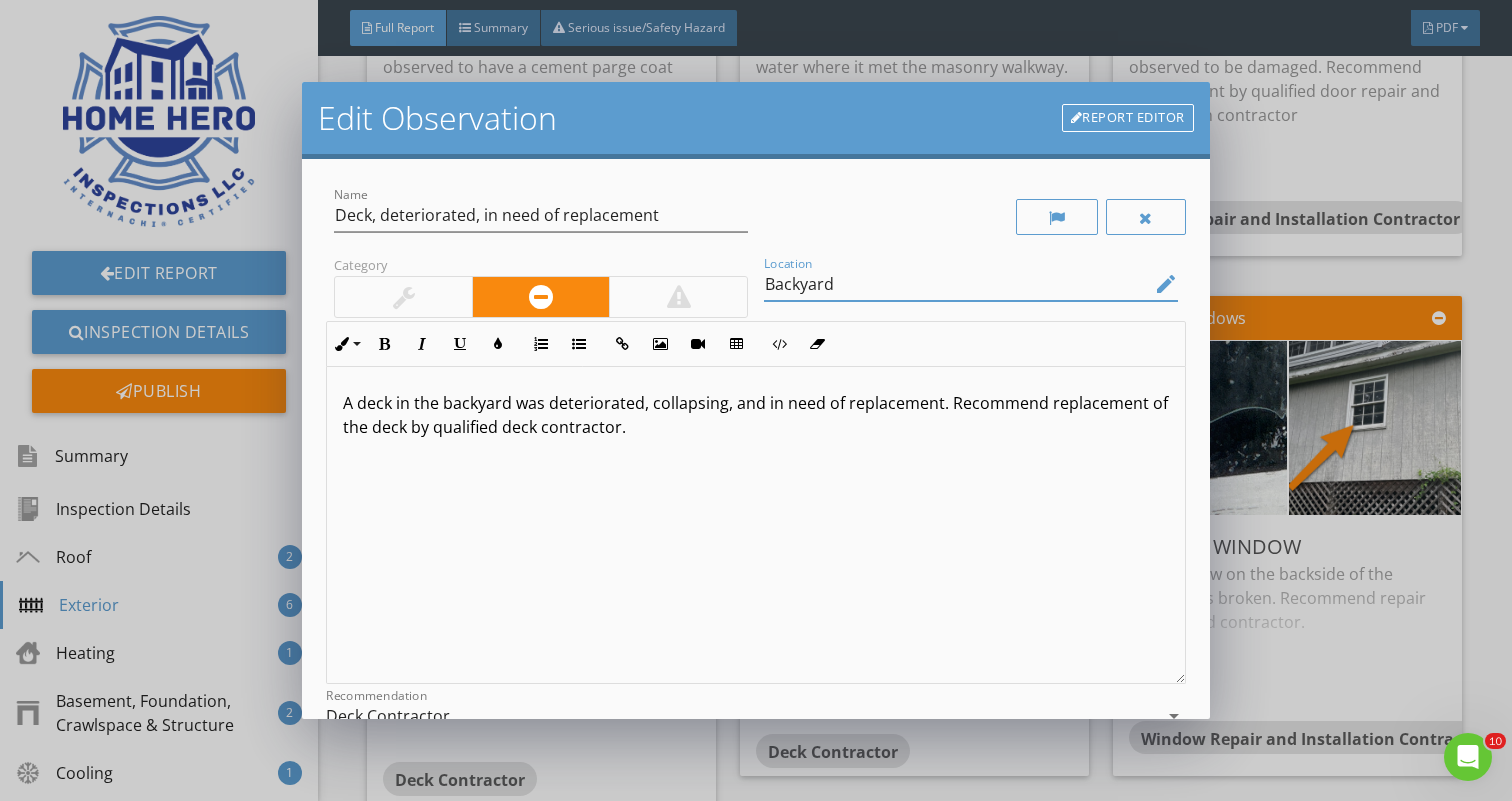 click on "A deck in the backyard was deteriorated, collapsing, and in need of replacement. Recommend replacement of the deck by qualified deck contractor." at bounding box center [755, 415] 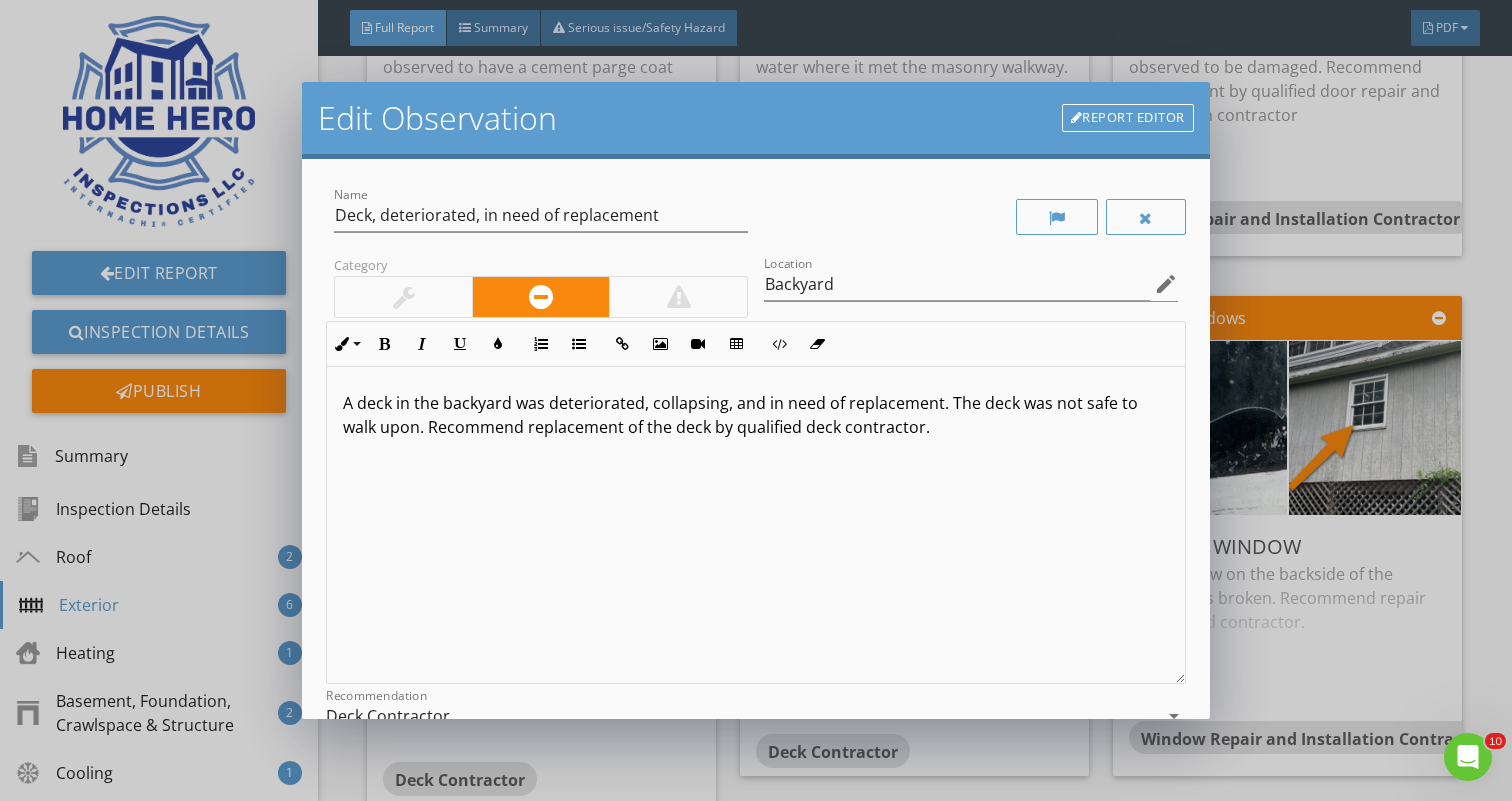 click at bounding box center (678, 297) 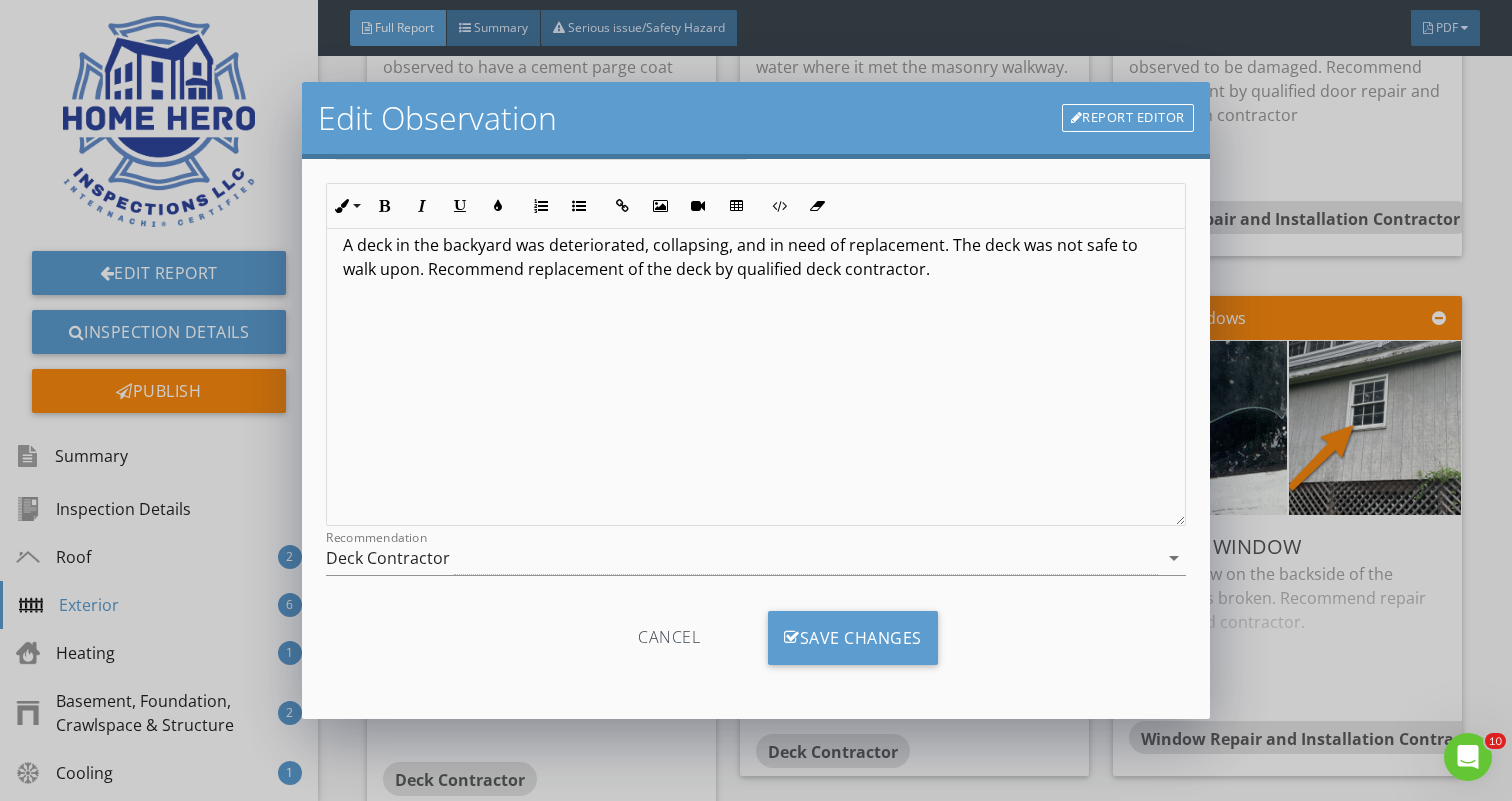 scroll, scrollTop: 158, scrollLeft: 0, axis: vertical 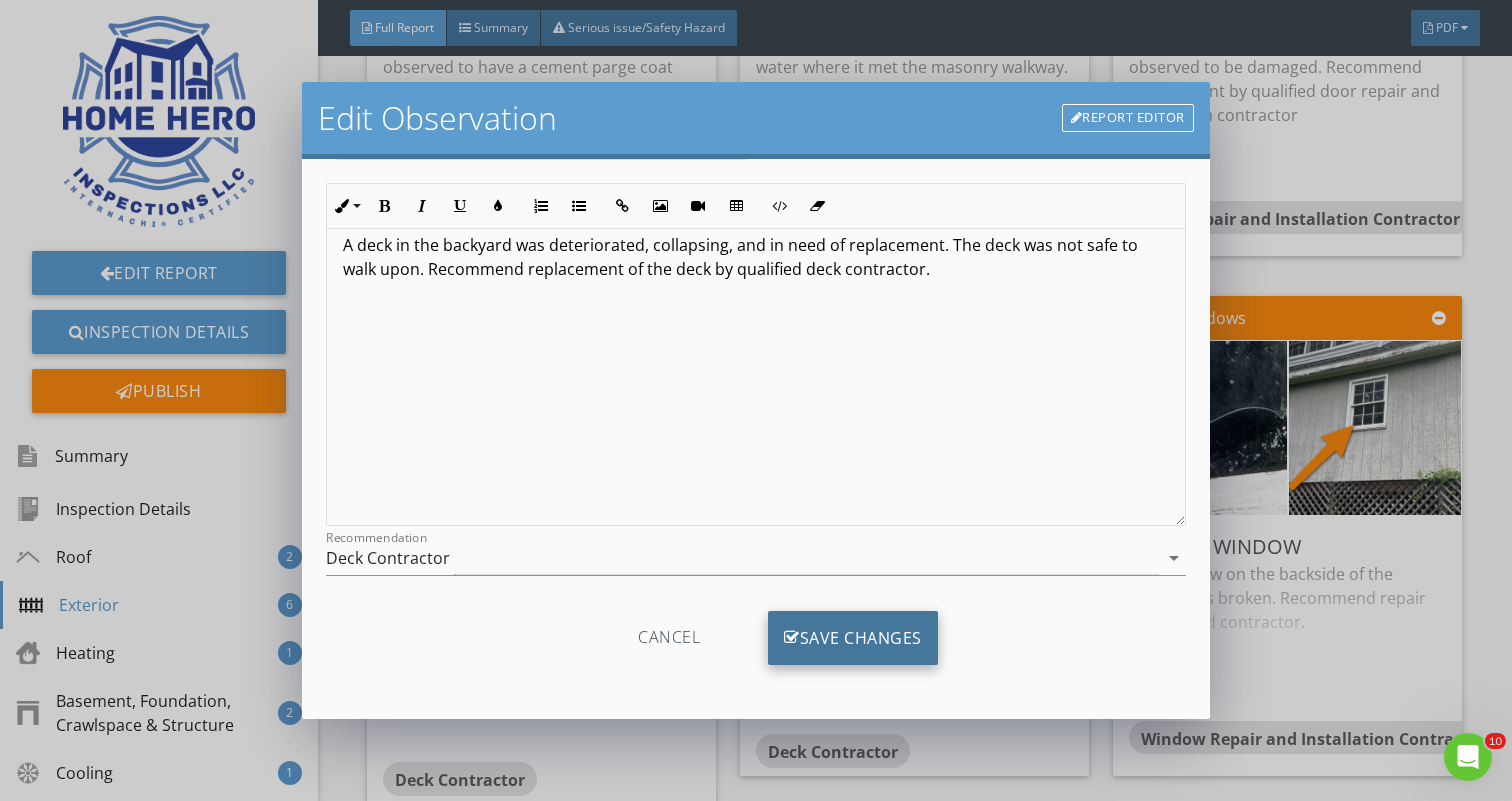 click on "Save Changes" at bounding box center (853, 638) 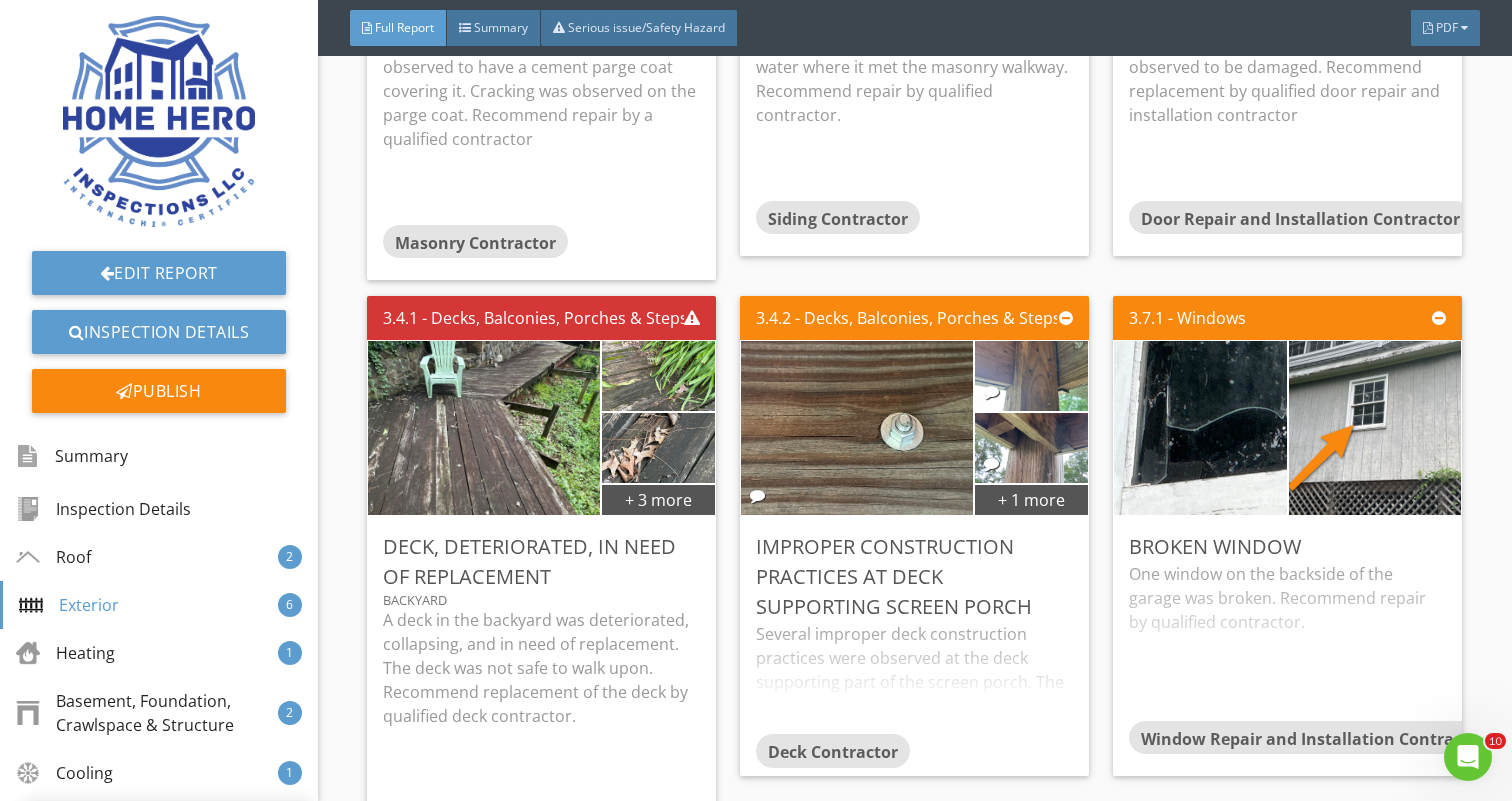 scroll, scrollTop: 0, scrollLeft: 0, axis: both 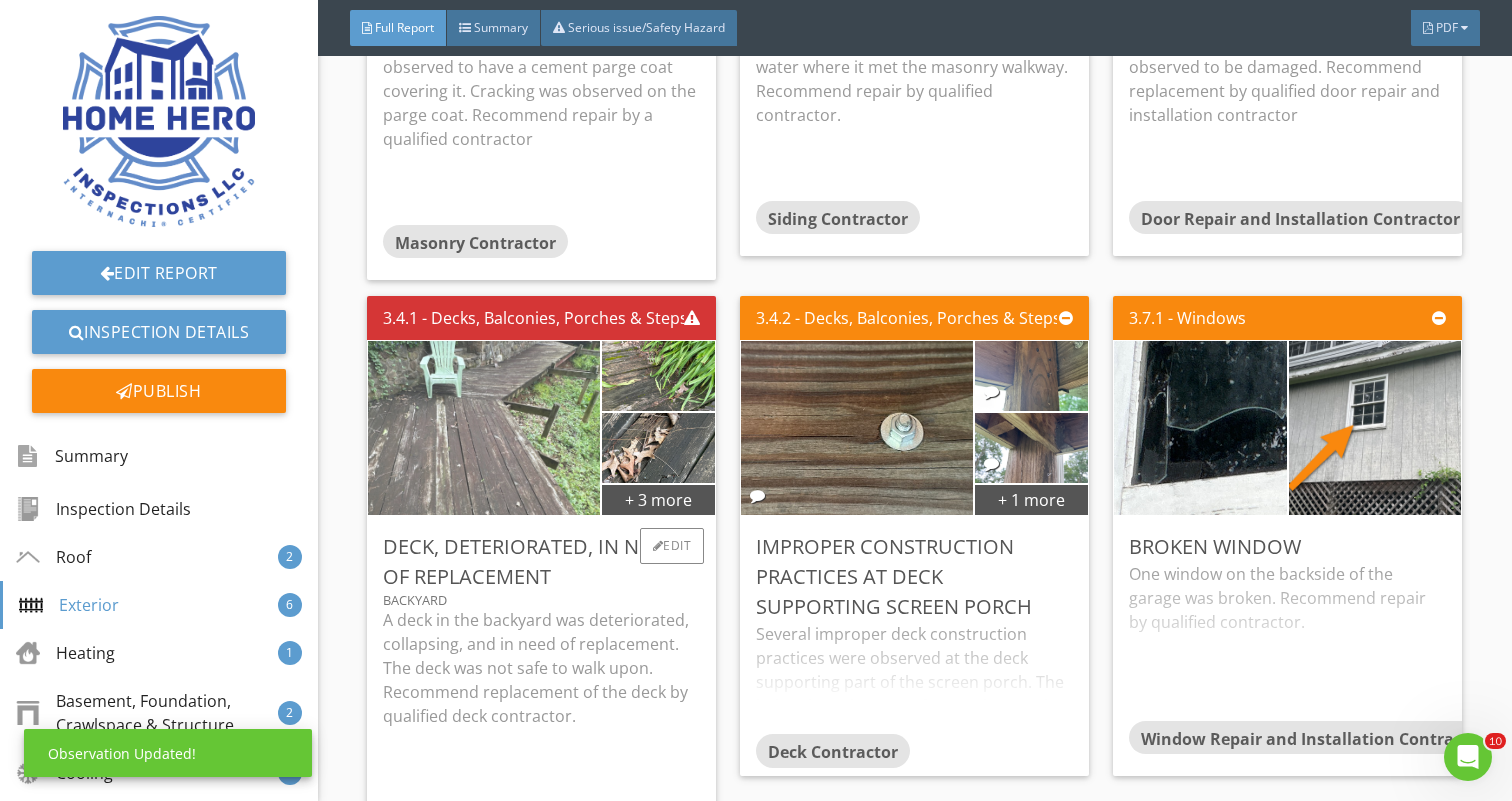 click at bounding box center [484, 428] 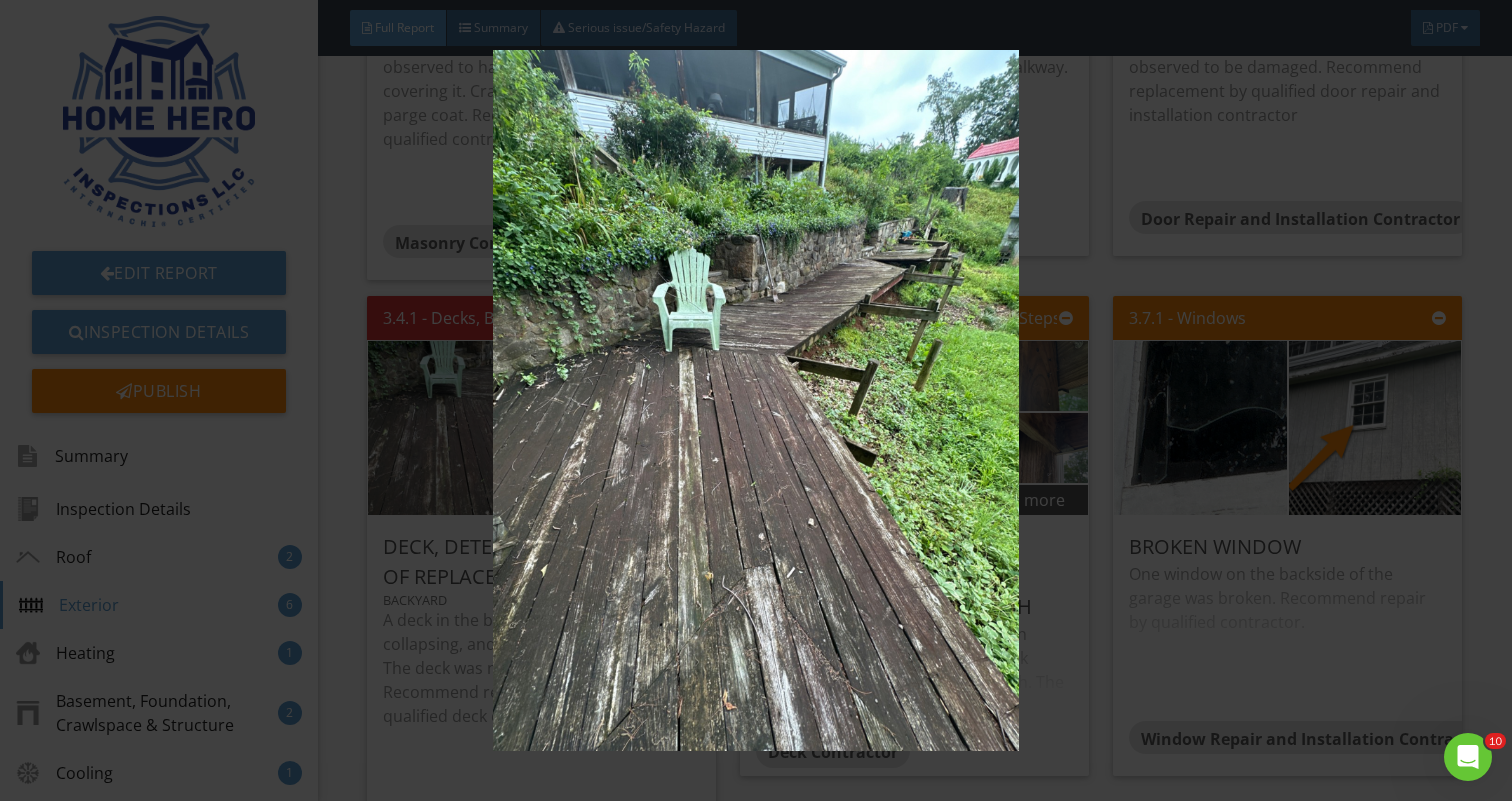 click at bounding box center [756, 400] 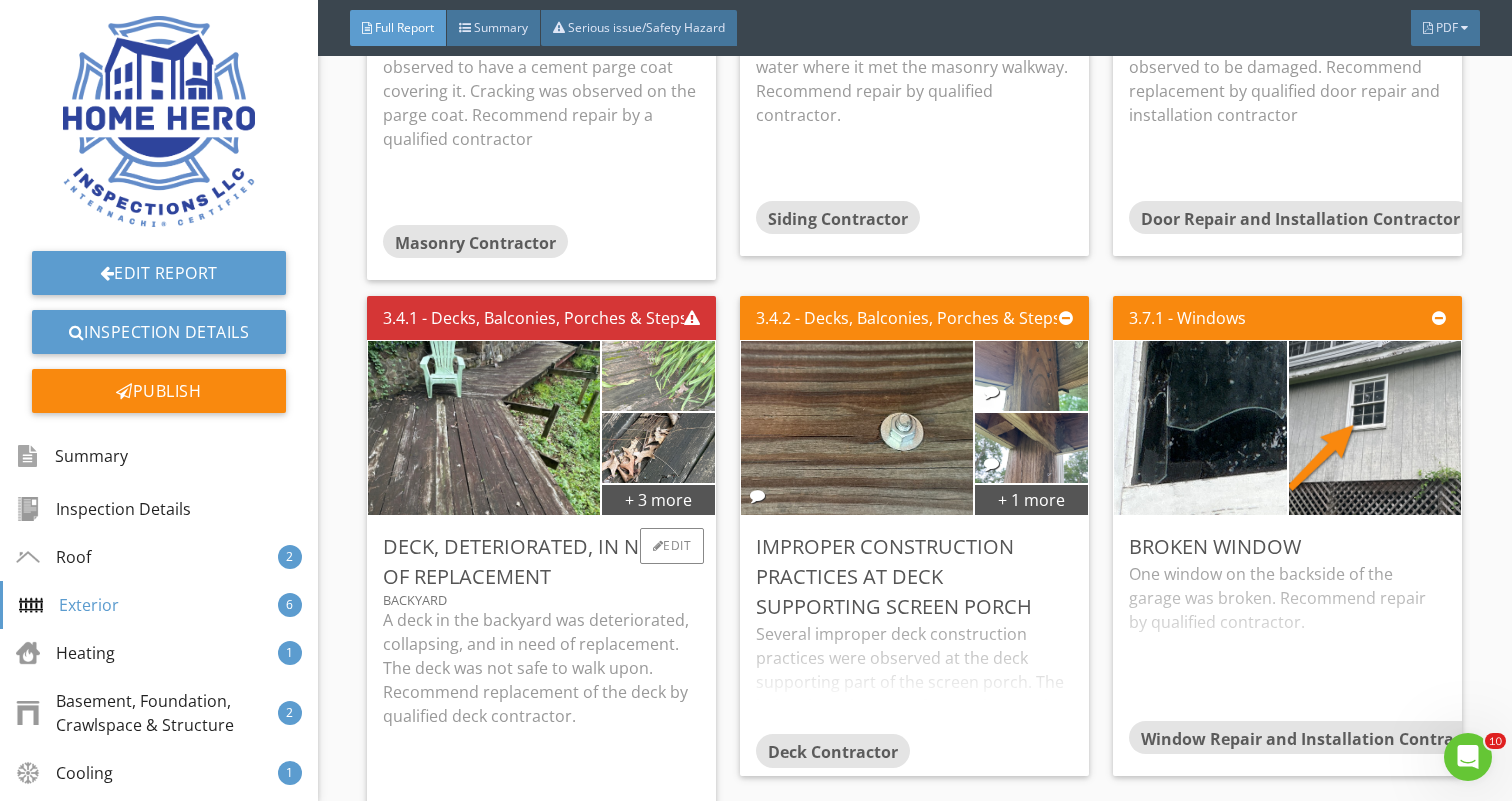 click at bounding box center (658, 376) 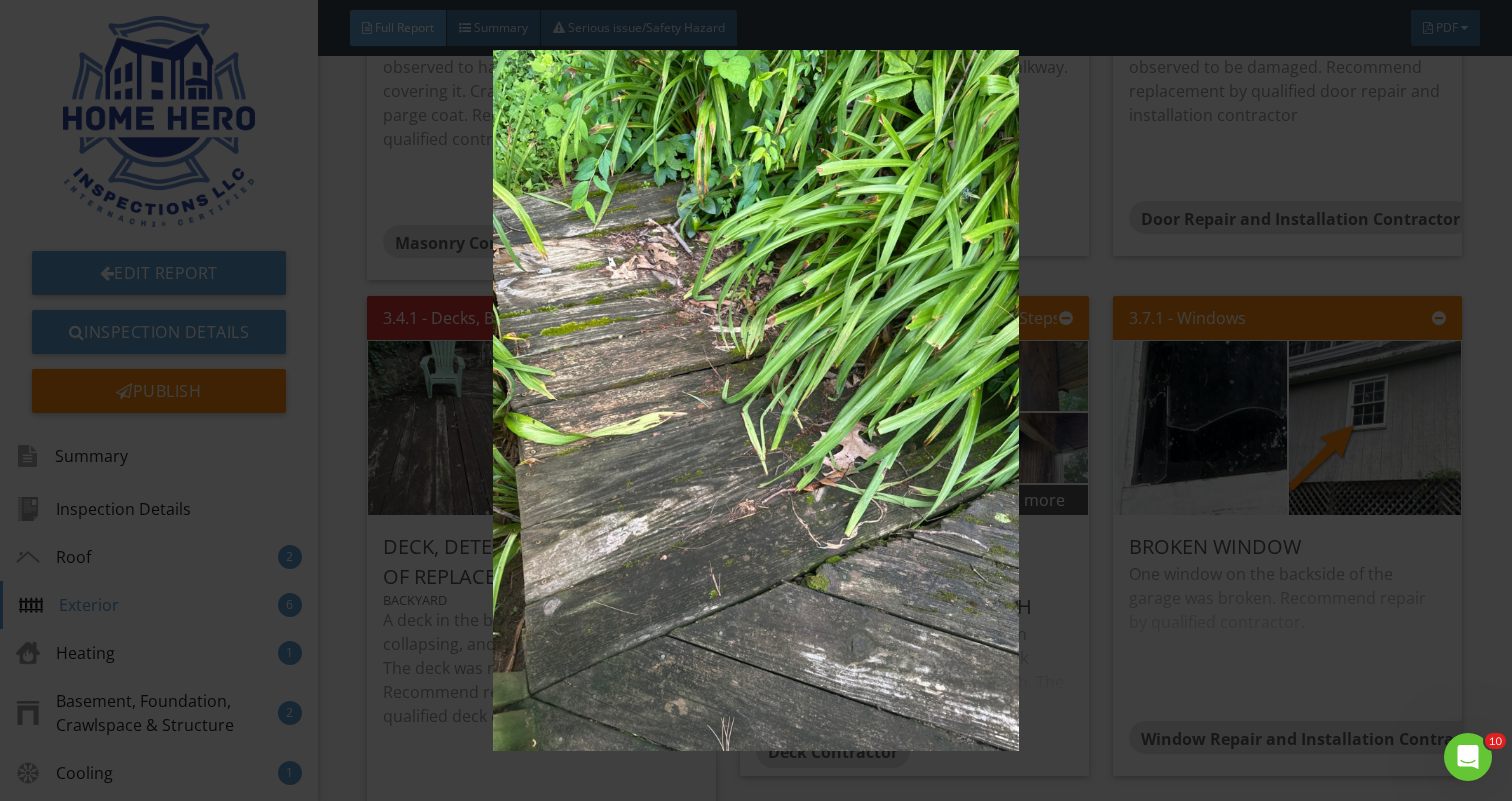 click at bounding box center (756, 400) 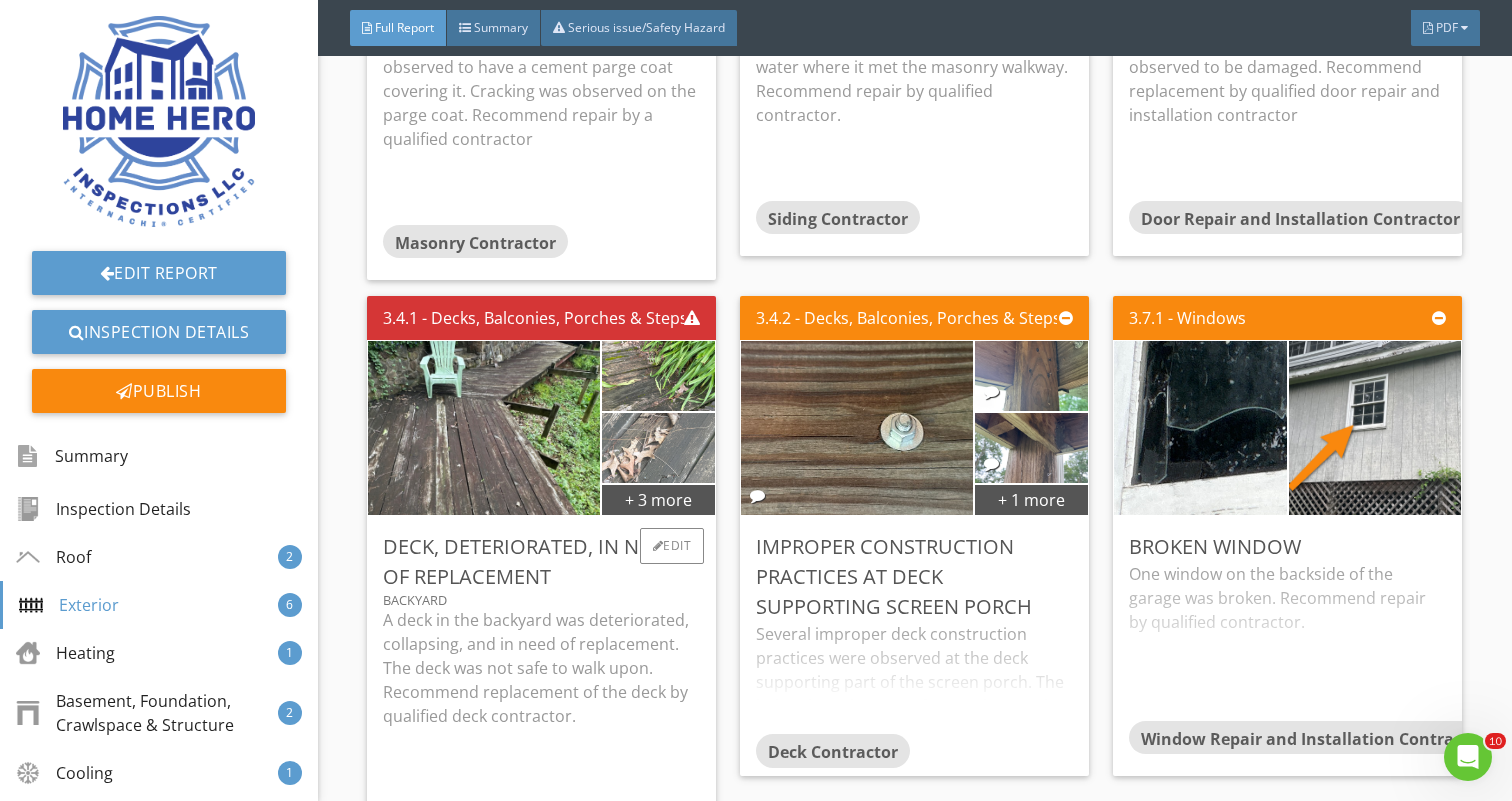 click at bounding box center [658, 448] 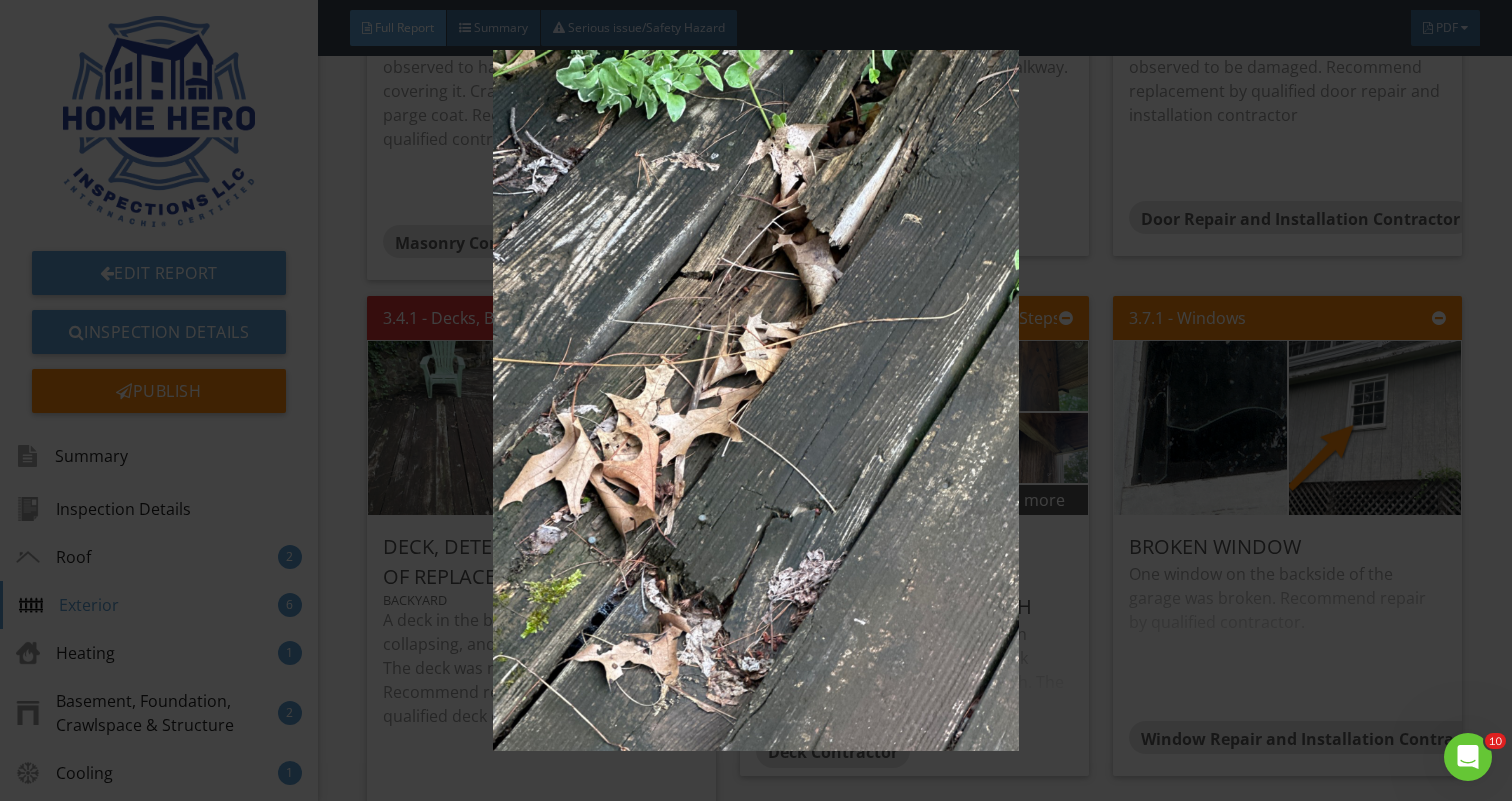 click at bounding box center [756, 400] 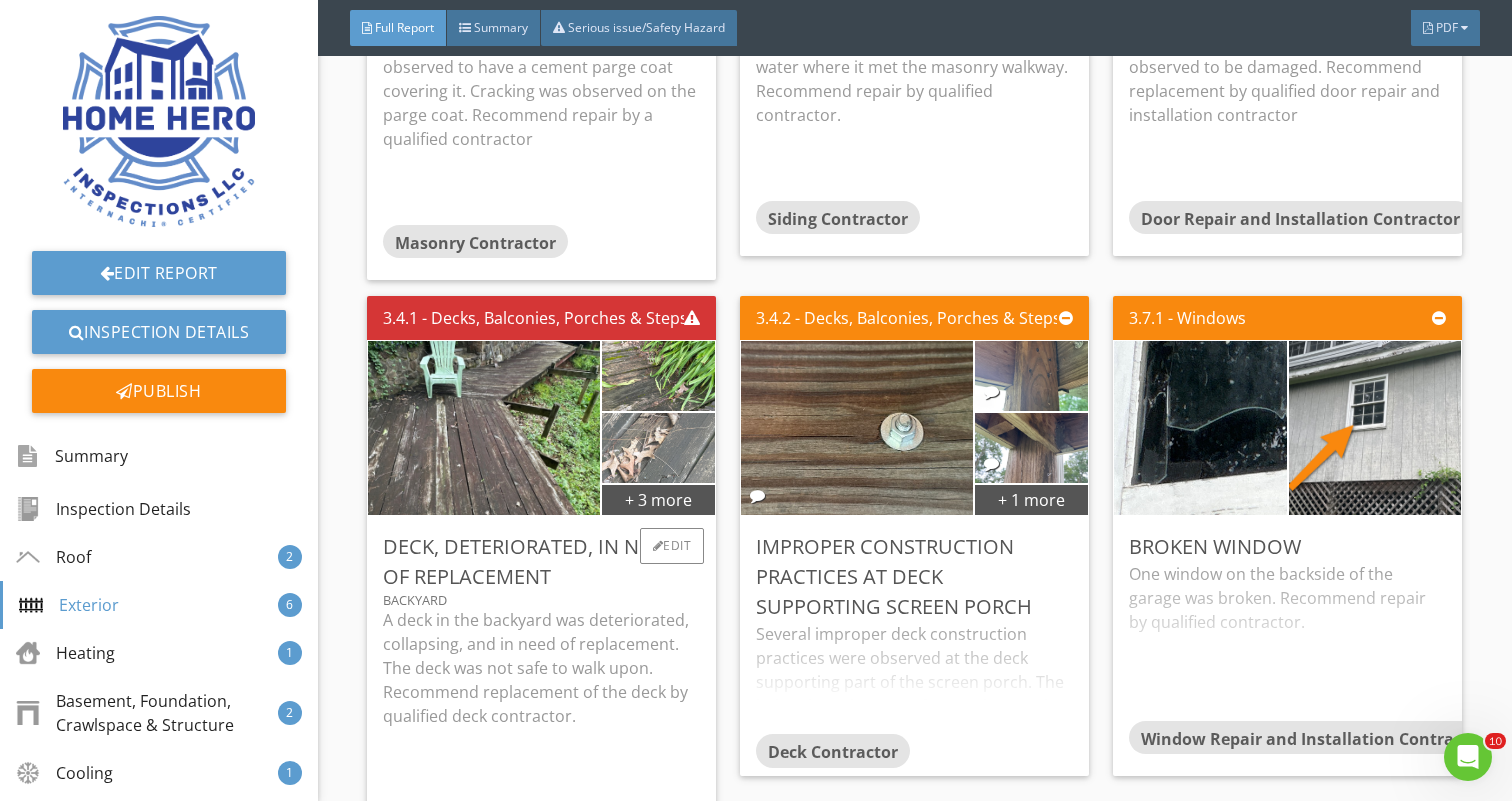 click at bounding box center (658, 448) 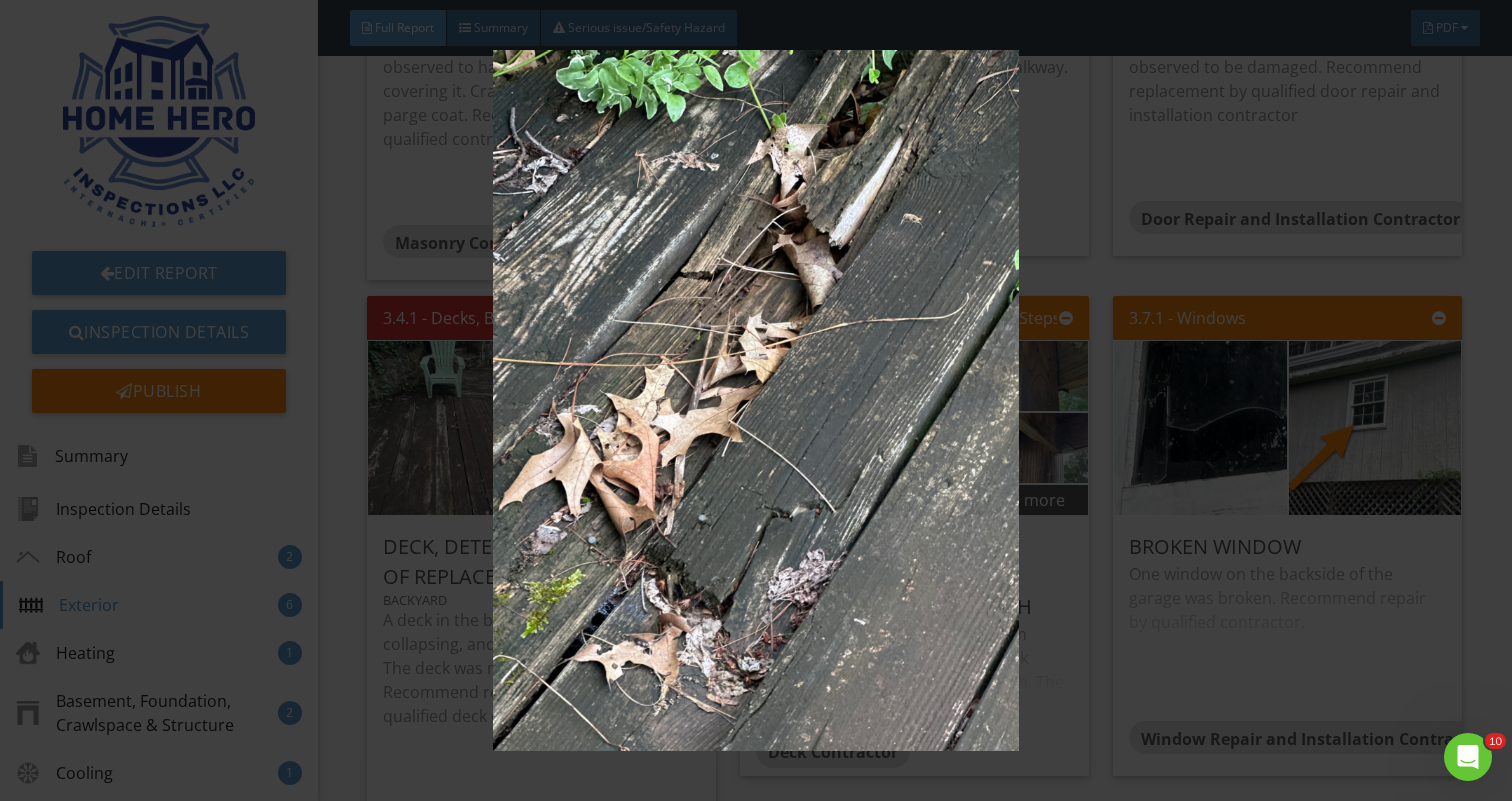 click at bounding box center (756, 400) 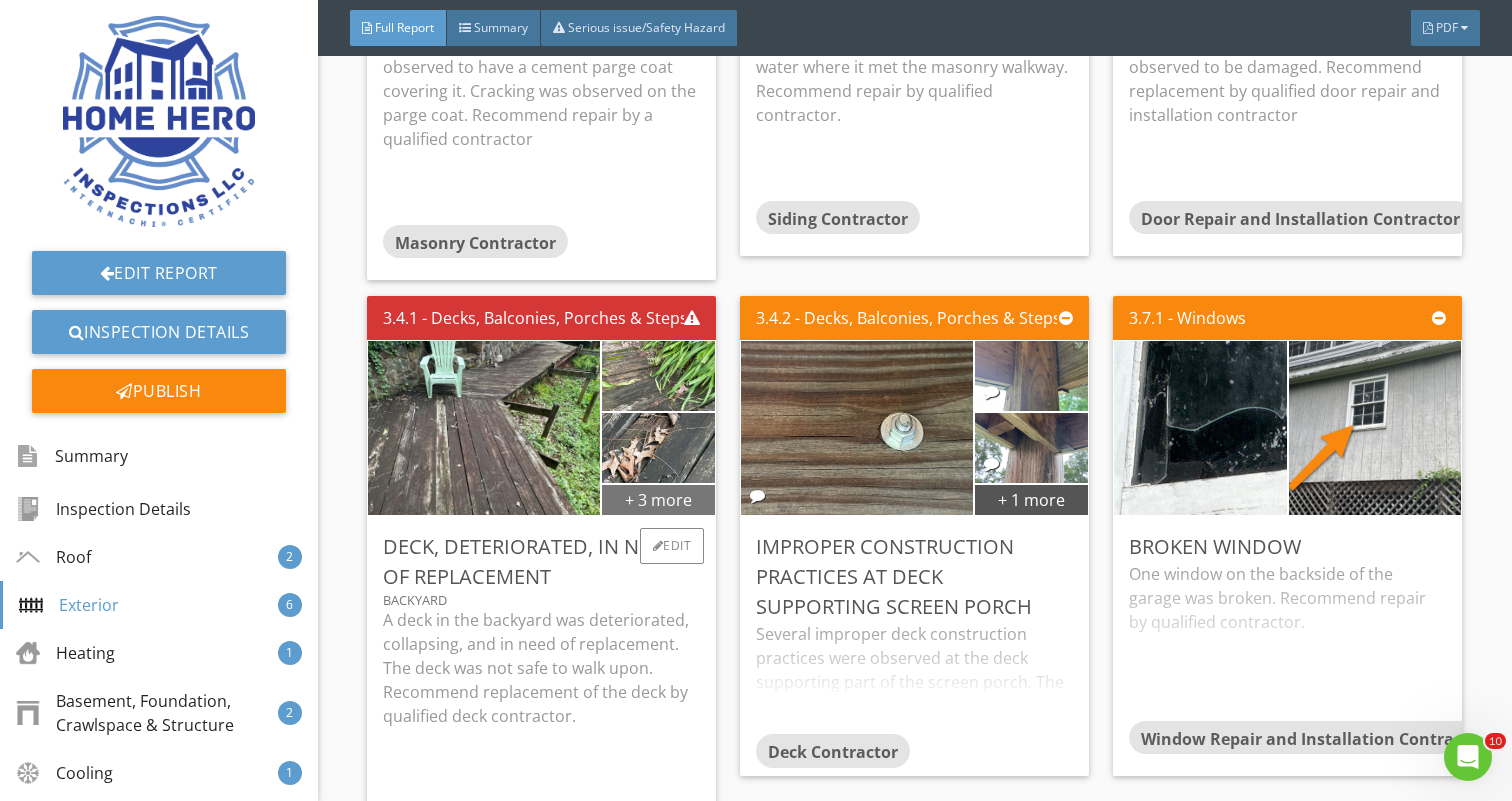 click on "+ 3 more" at bounding box center [659, 499] 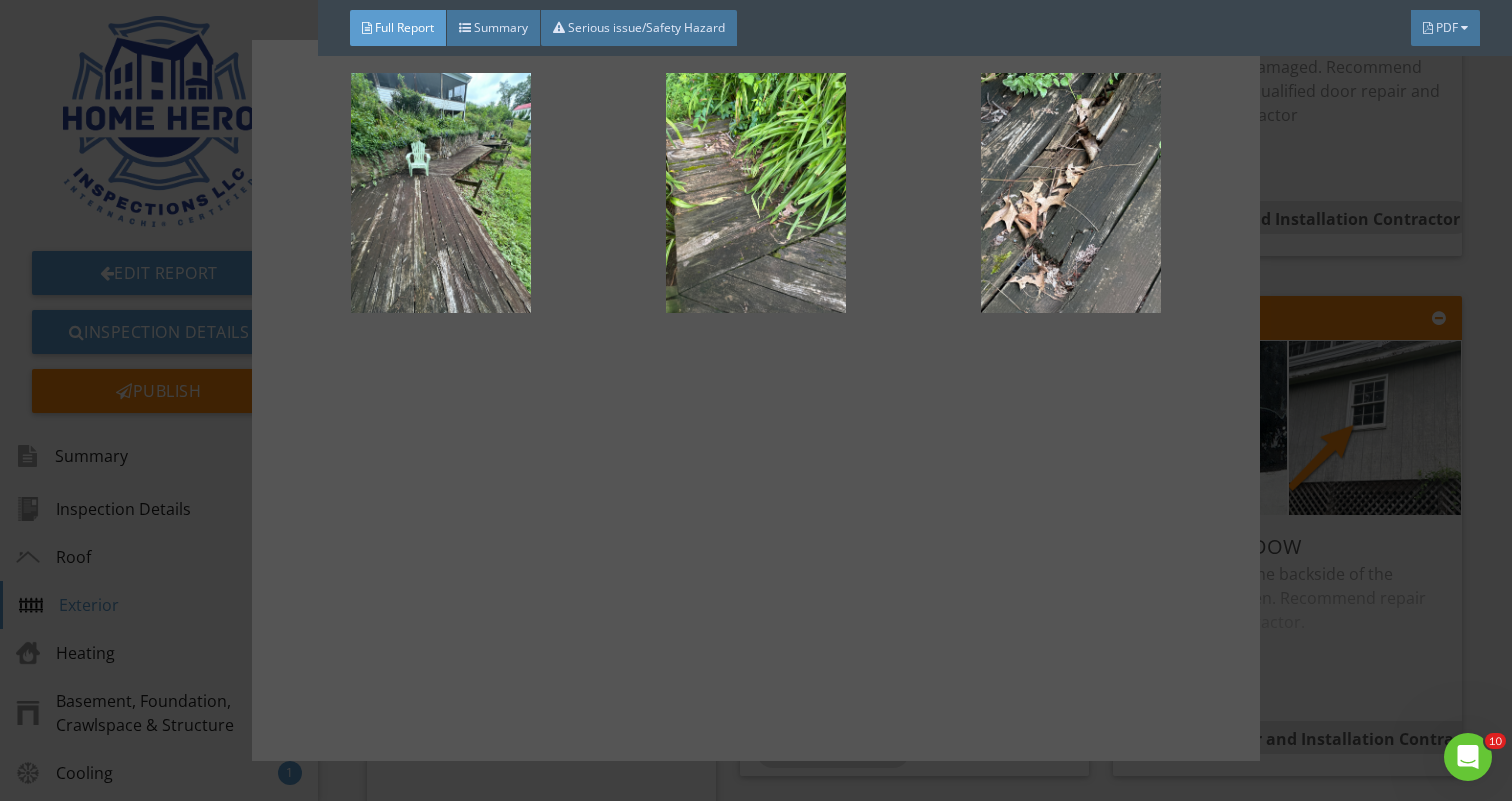 scroll, scrollTop: 31, scrollLeft: 0, axis: vertical 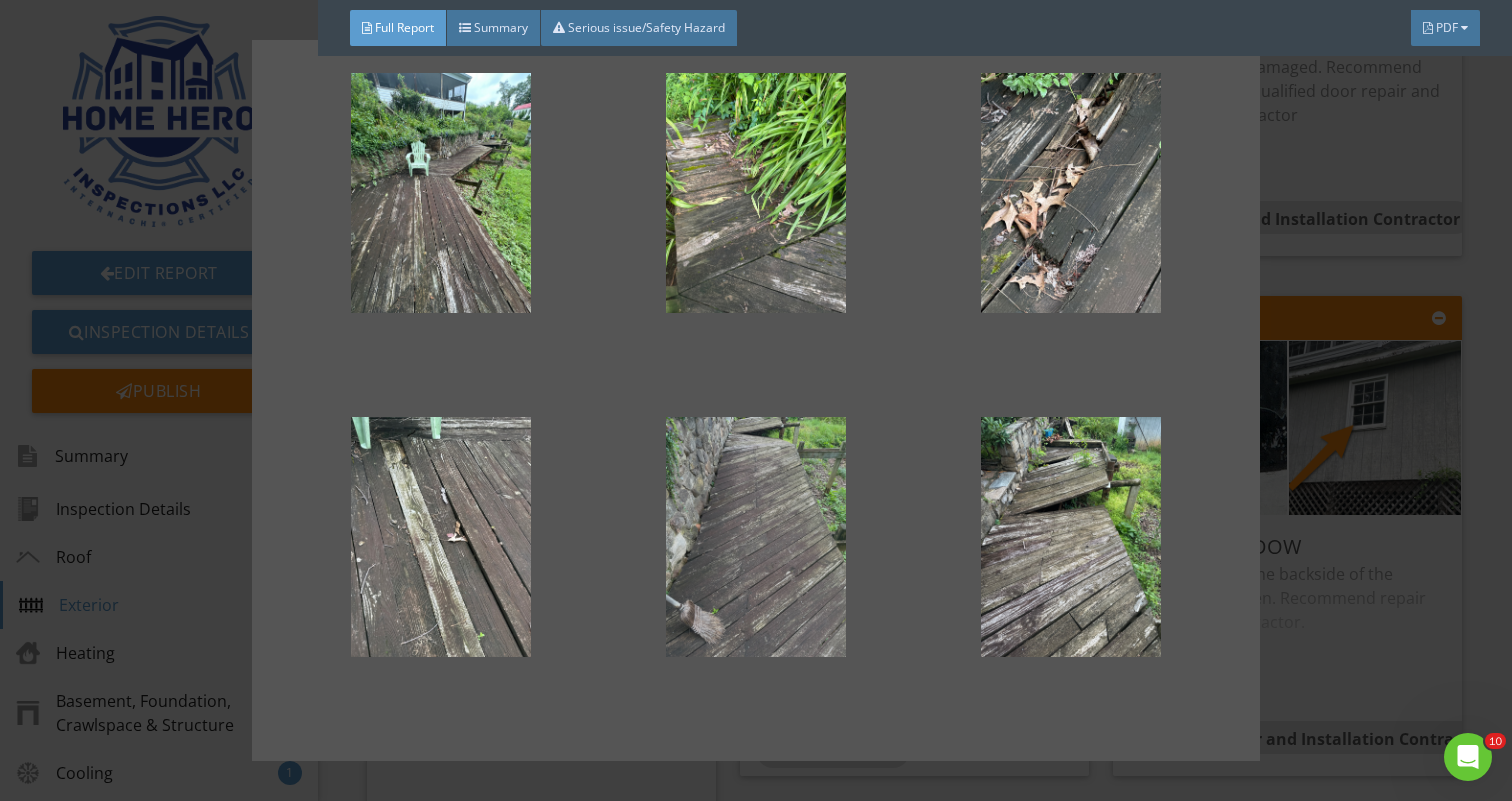click at bounding box center (756, 537) 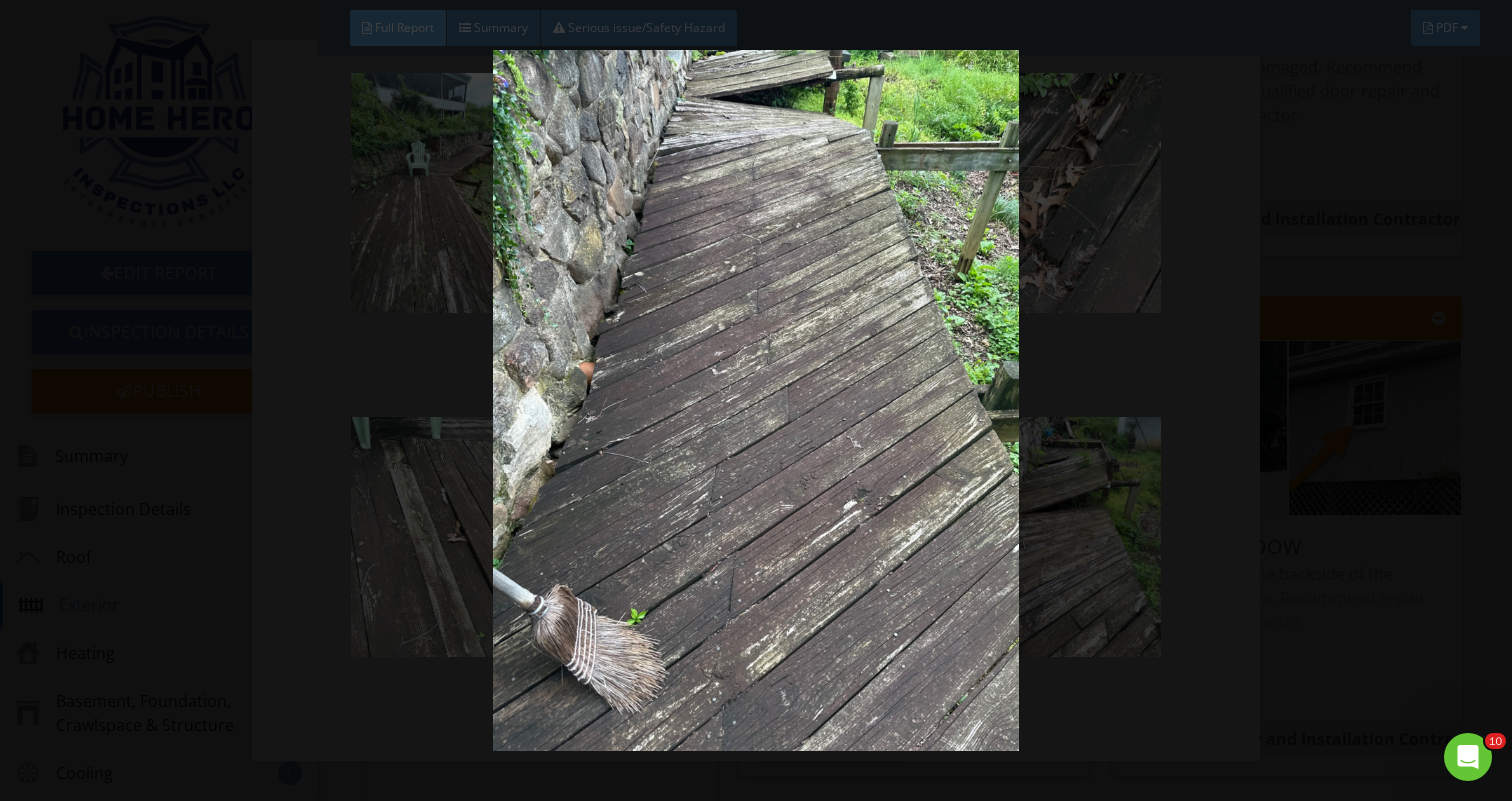 click at bounding box center (756, 400) 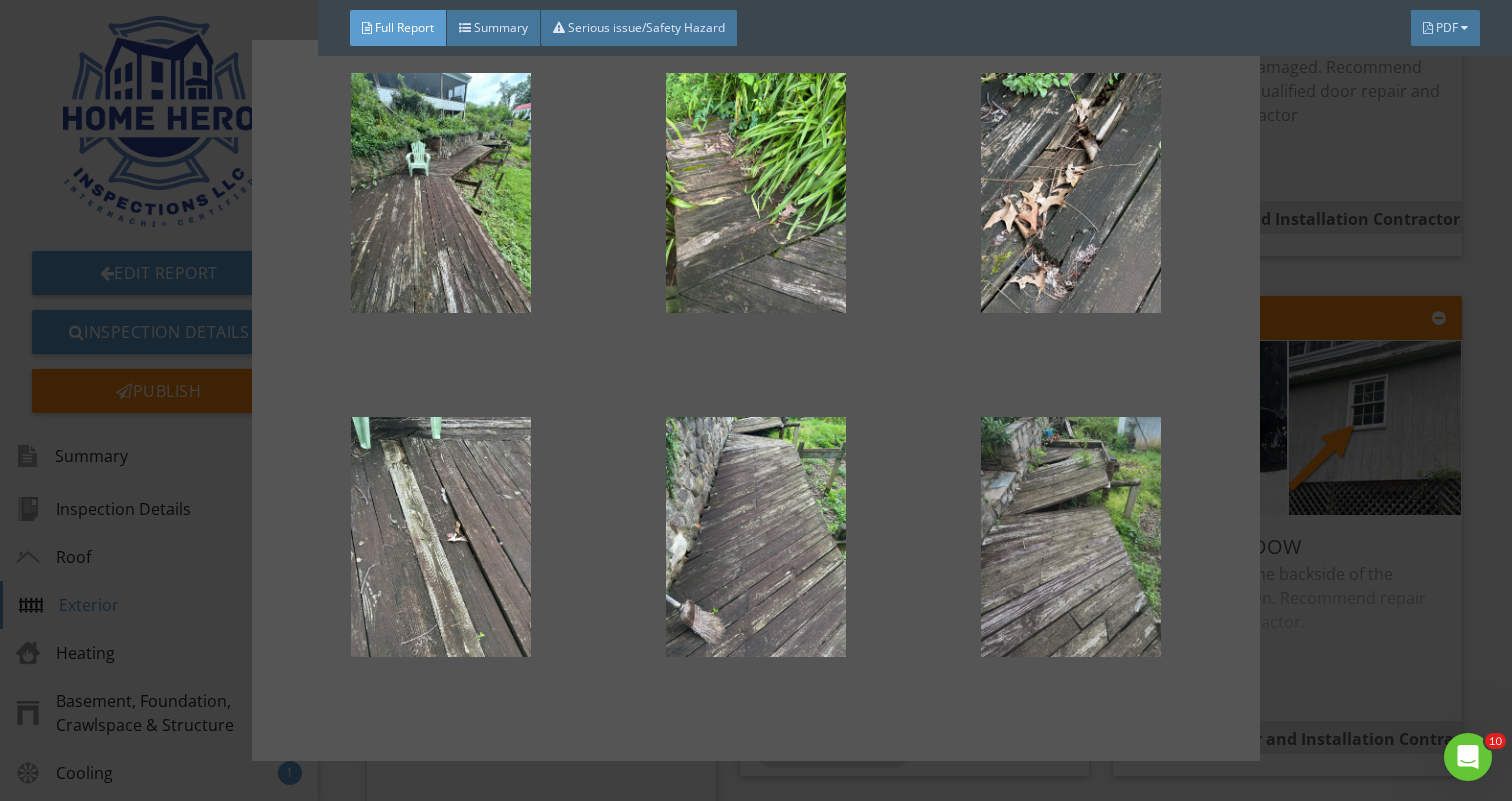 click at bounding box center [1070, 537] 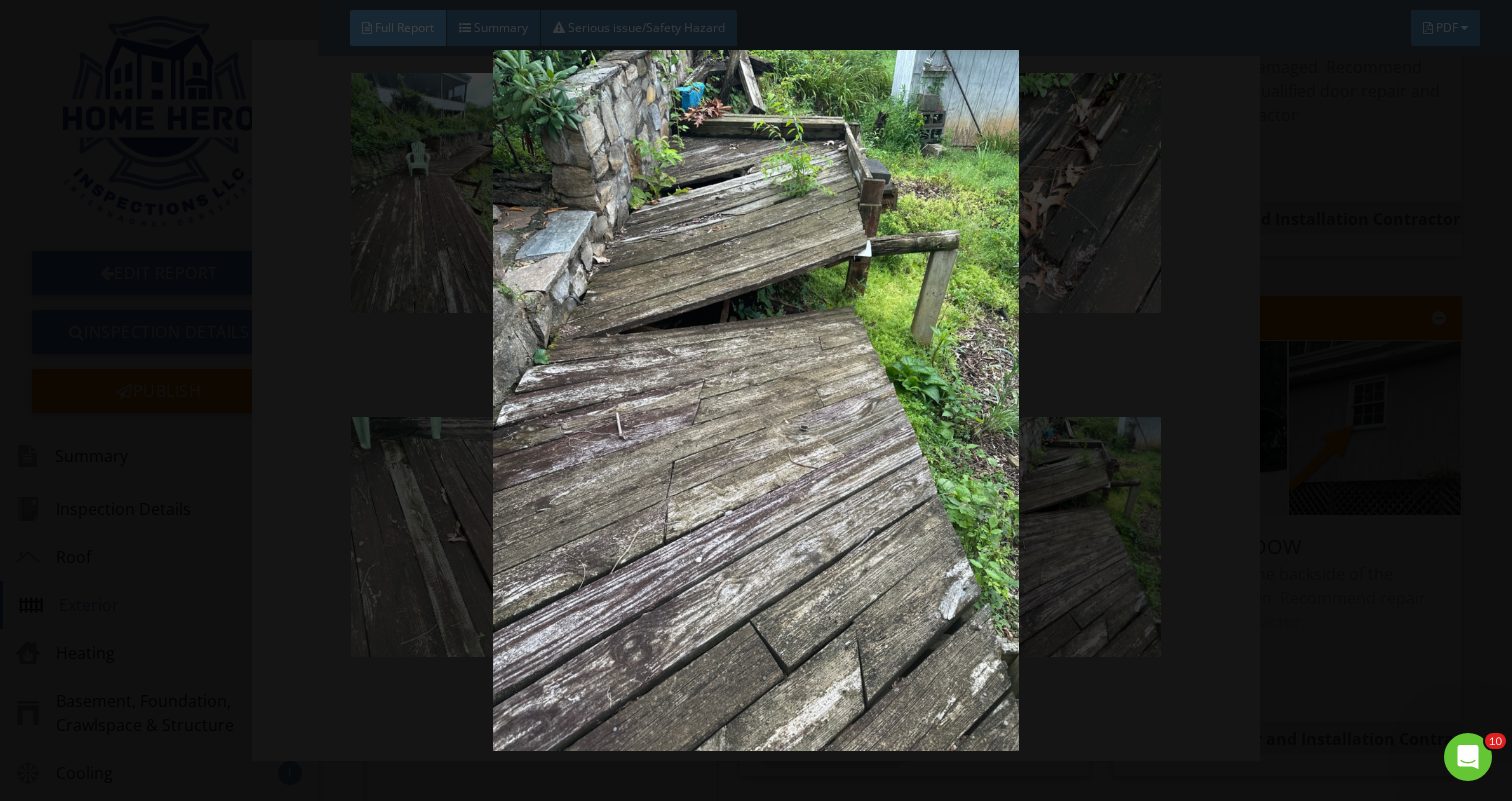 click at bounding box center (756, 400) 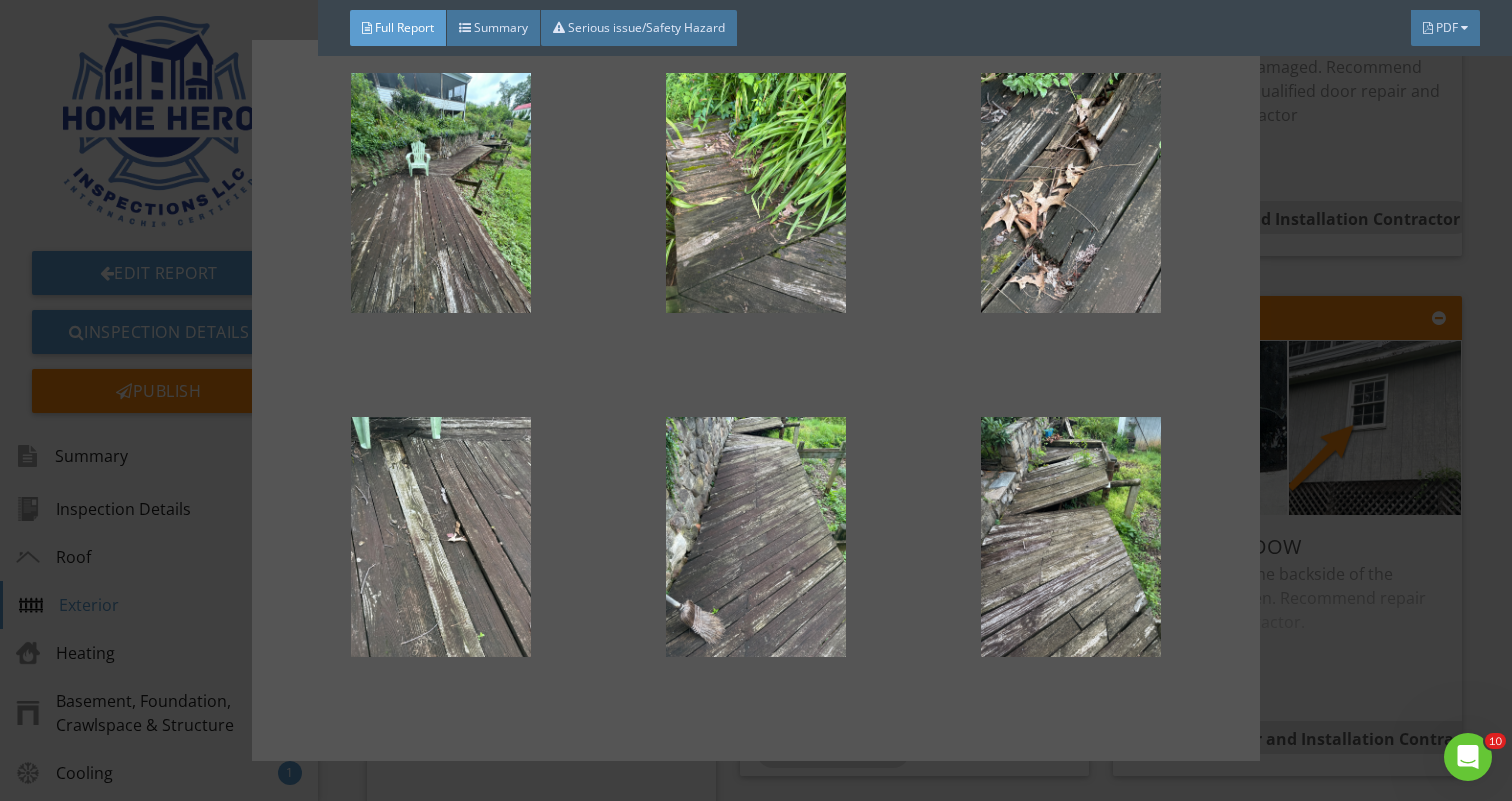 click at bounding box center [756, 400] 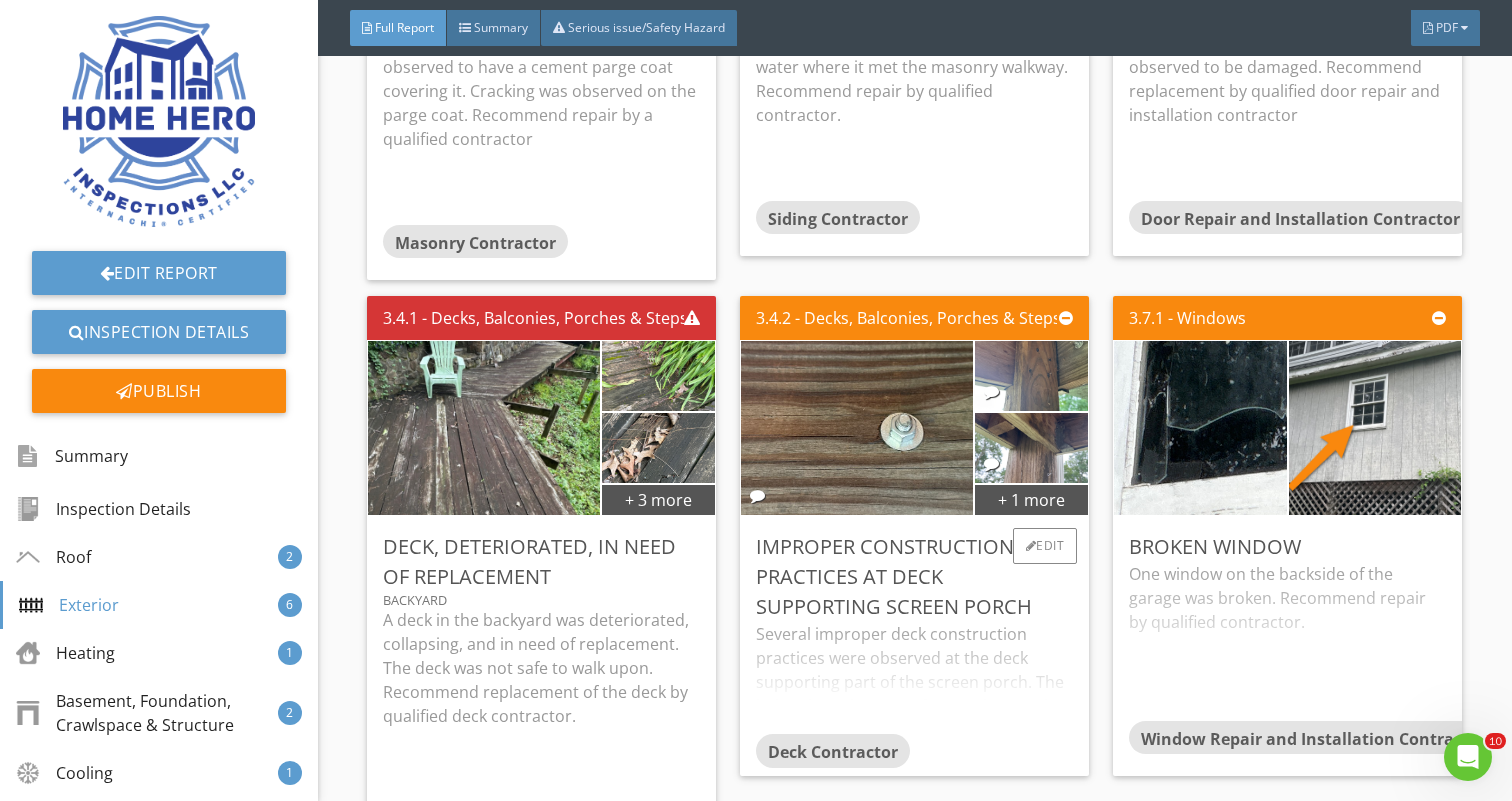 click on "Several improper deck construction practices were observed at the deck supporting part of the screen porch. The ledger board was not fastened properly as there were not enough bolts. Most post were undersized and fastened only with nails. And the joist were undersized. Recommend evaluation and repair by qualified deck contract." at bounding box center [914, 678] 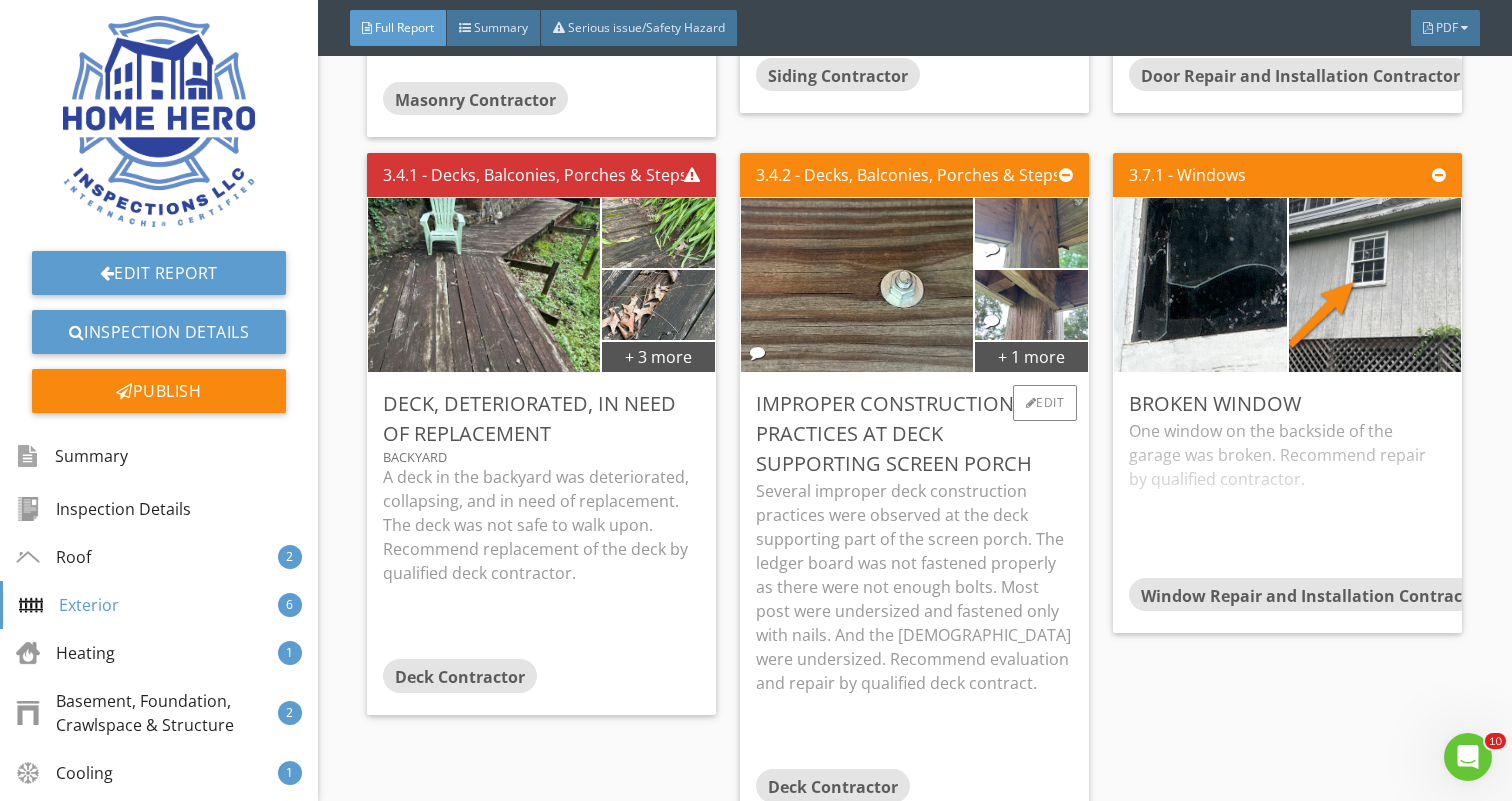 scroll, scrollTop: 4030, scrollLeft: 0, axis: vertical 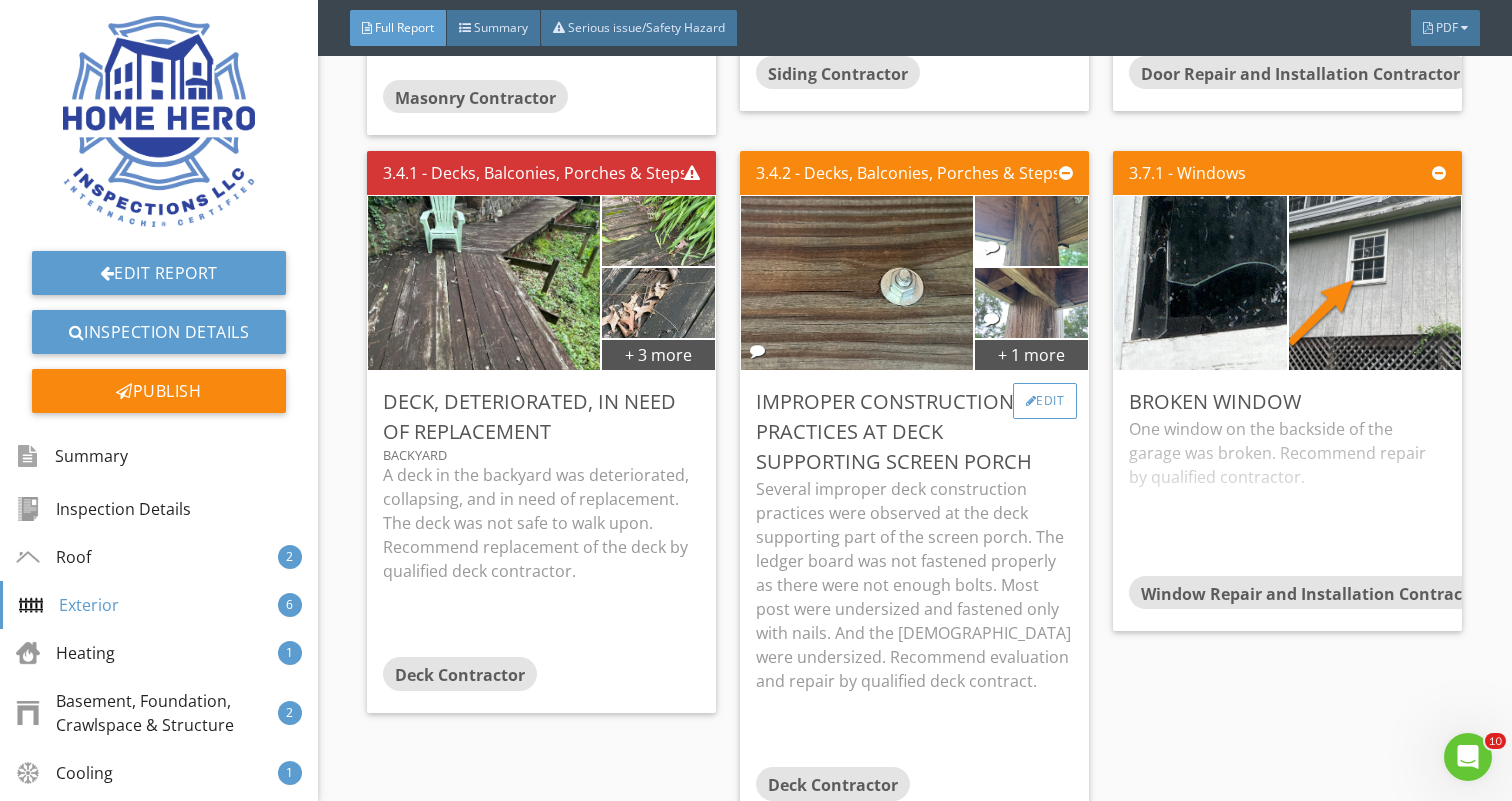 click on "Edit" at bounding box center (1045, 401) 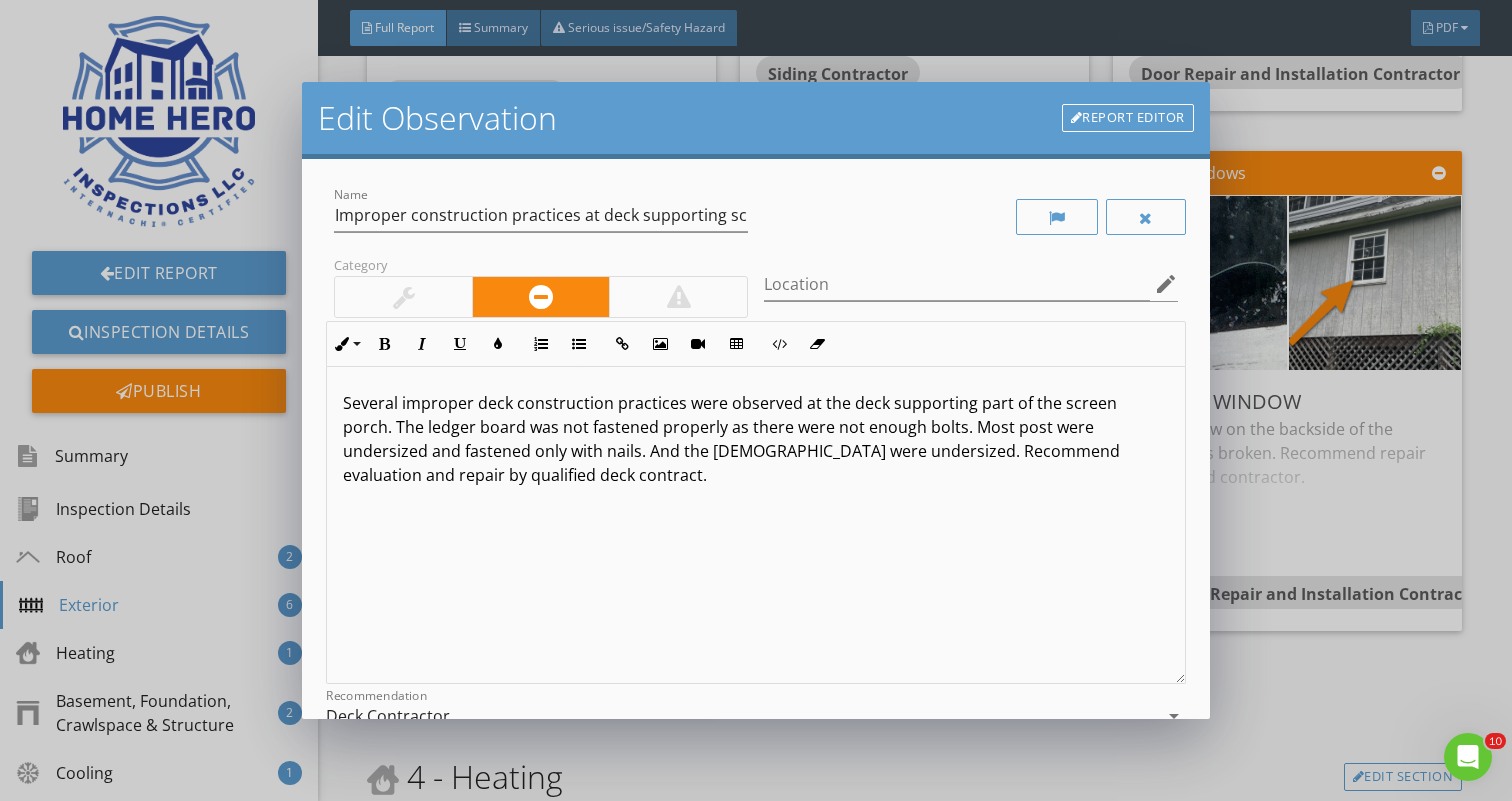 click on "Several improper deck construction practices were observed at the deck supporting part of the screen porch. The ledger board was not fastened properly as there were not enough bolts. Most post were undersized and fastened only with nails. And the joist were undersized. Recommend evaluation and repair by qualified deck contract." at bounding box center (755, 439) 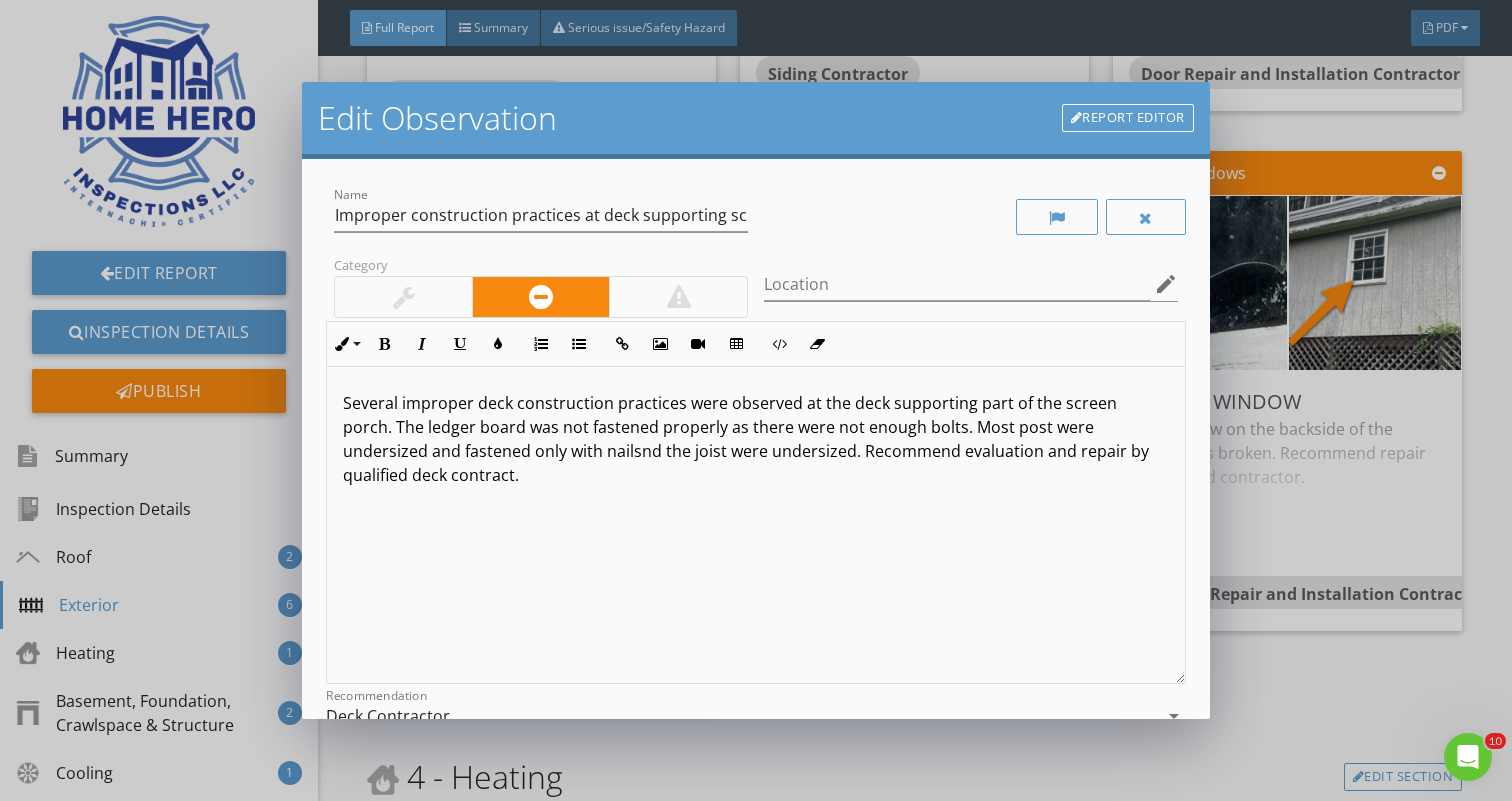 type 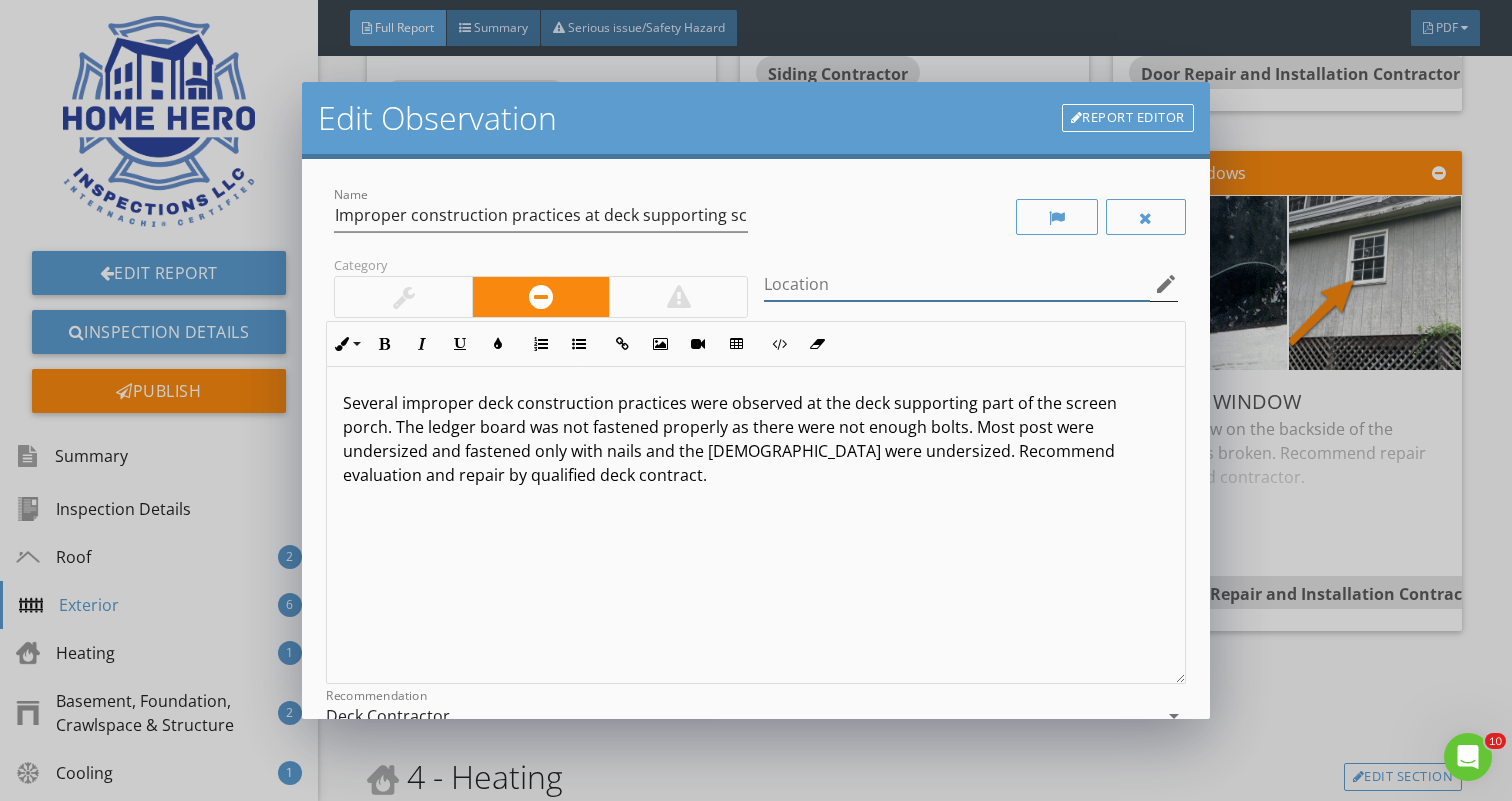 click at bounding box center [957, 284] 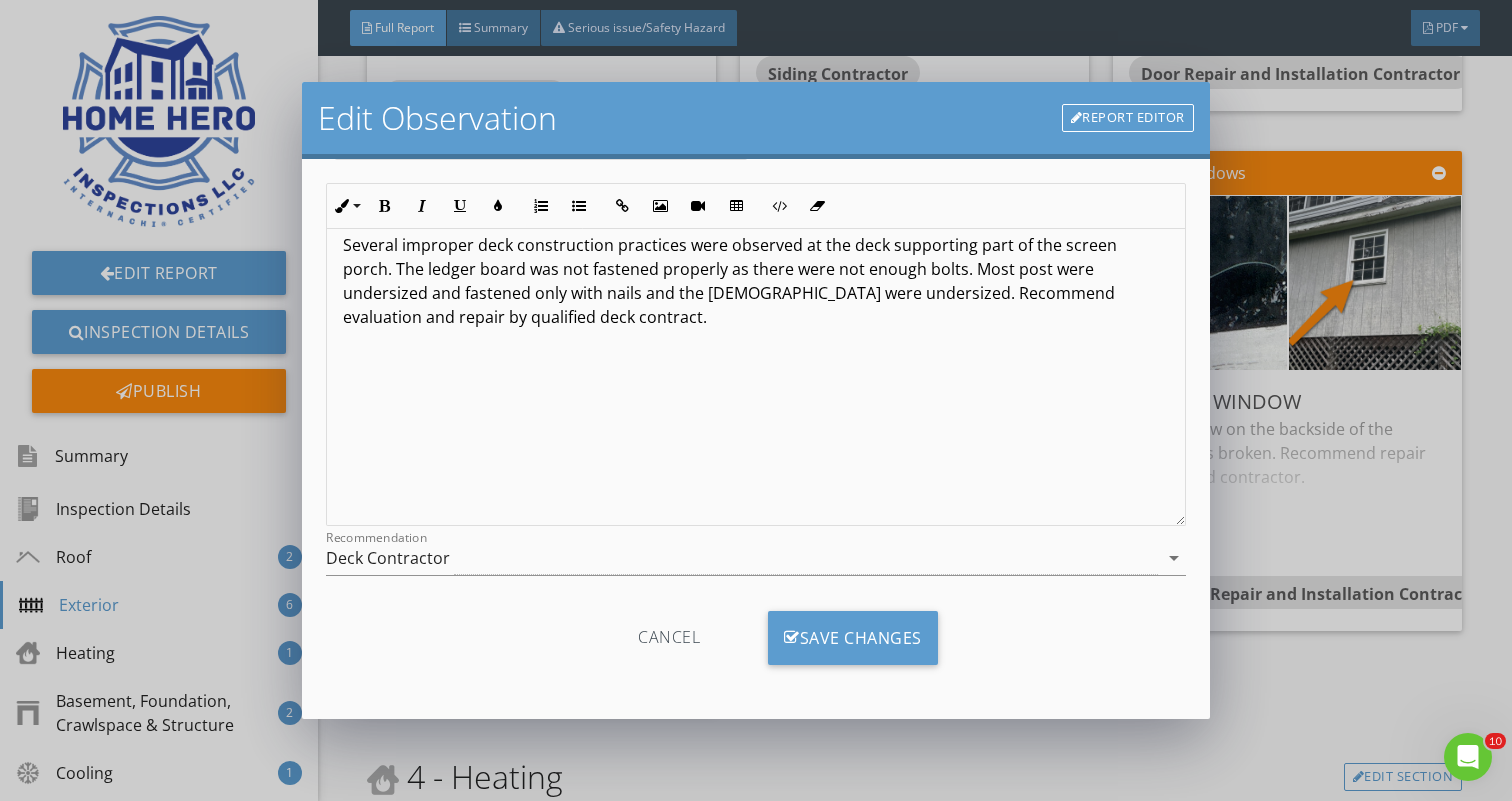 scroll, scrollTop: 158, scrollLeft: 0, axis: vertical 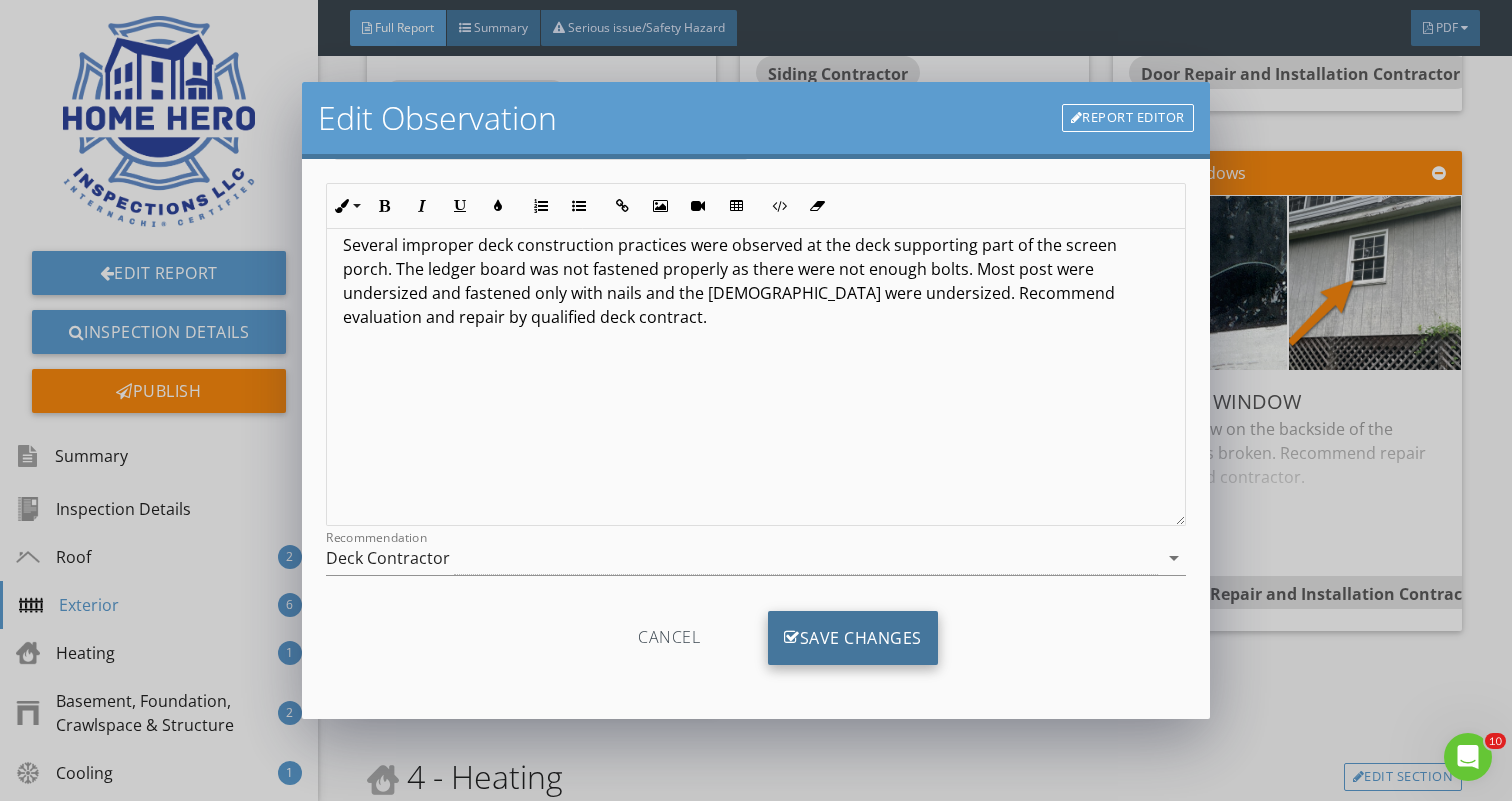 type on "Rear deck supporting part of the screened porch" 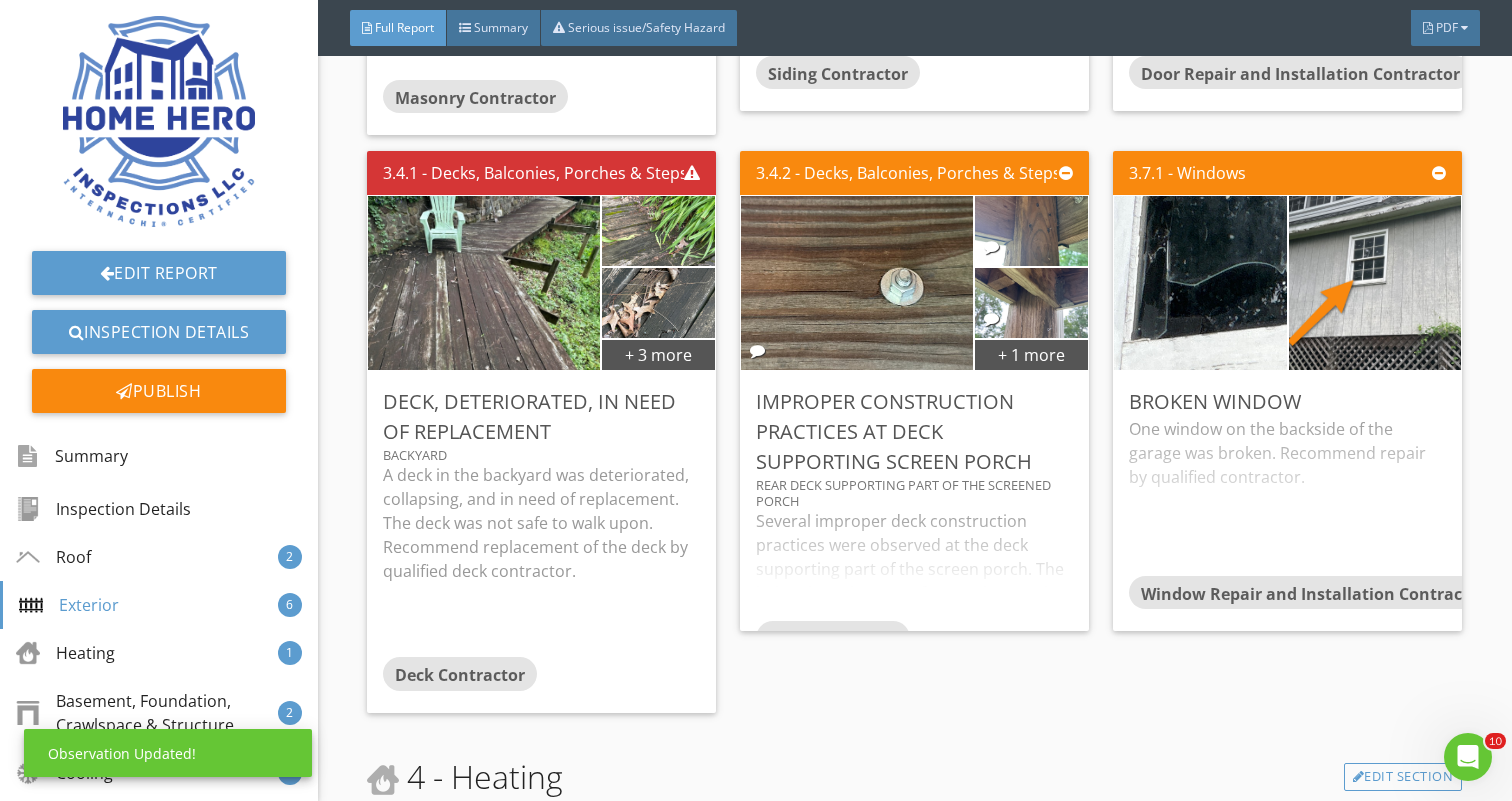 scroll, scrollTop: 0, scrollLeft: 0, axis: both 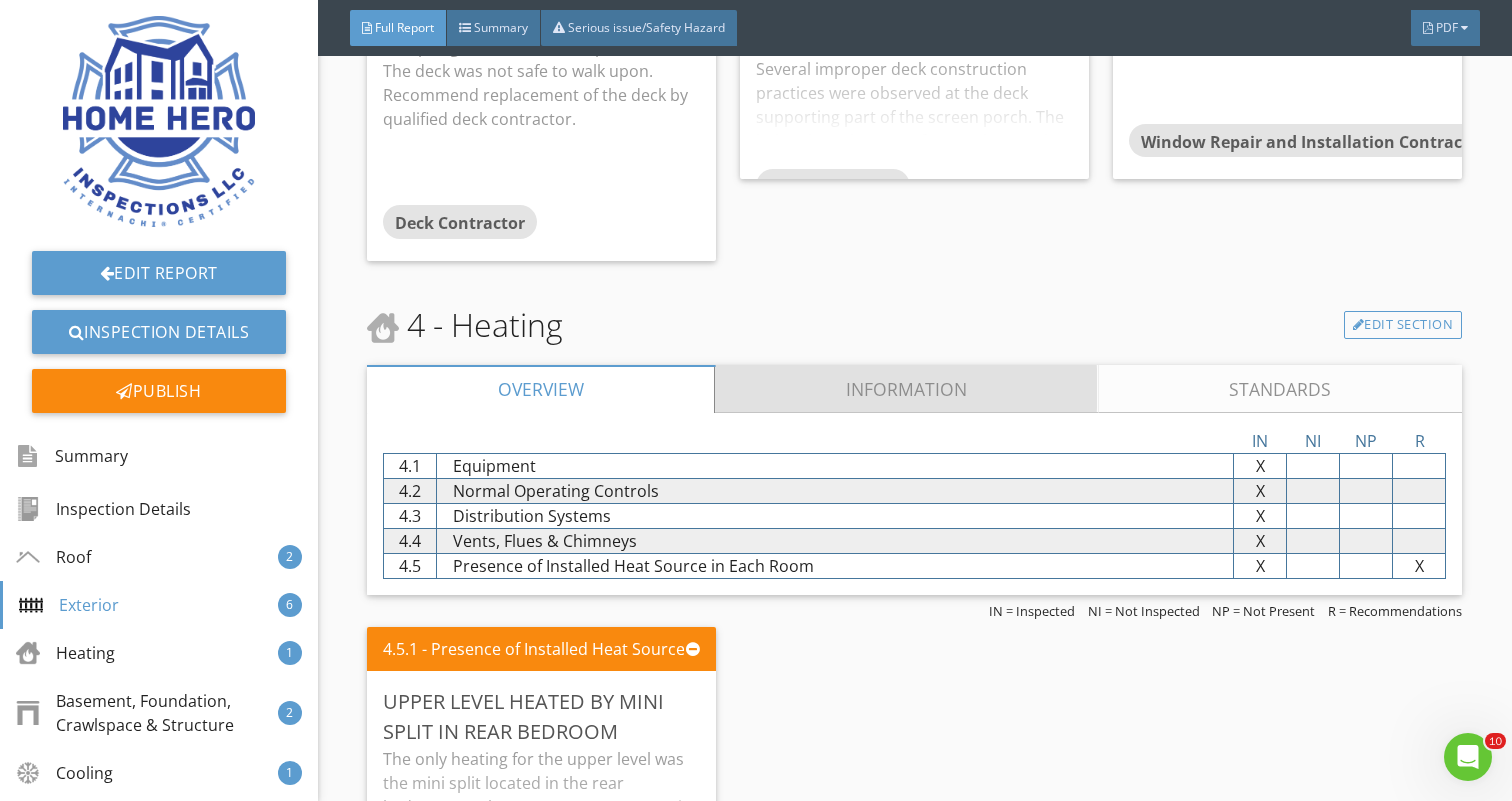 click on "Information" at bounding box center (907, 389) 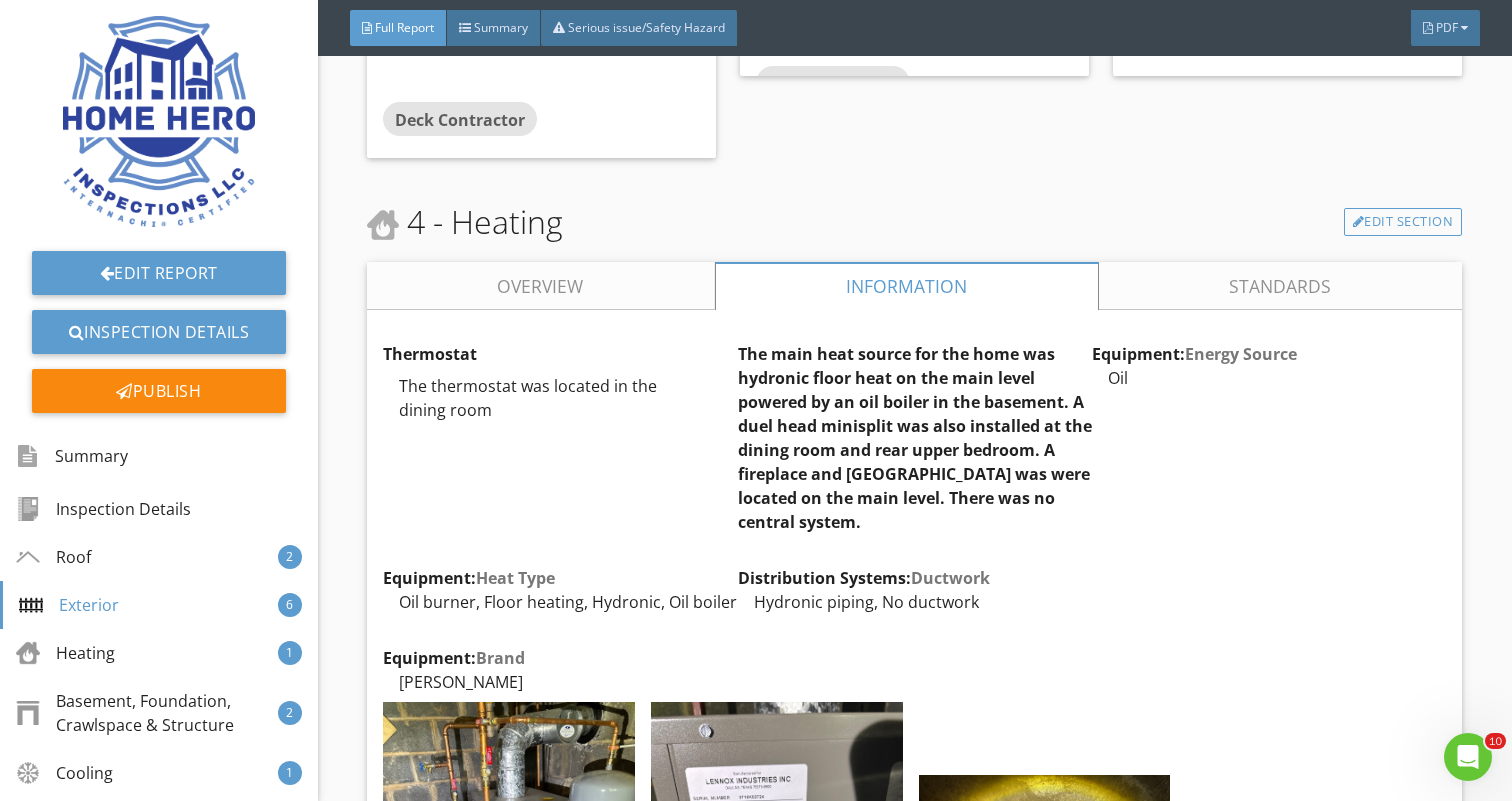 scroll, scrollTop: 4600, scrollLeft: 0, axis: vertical 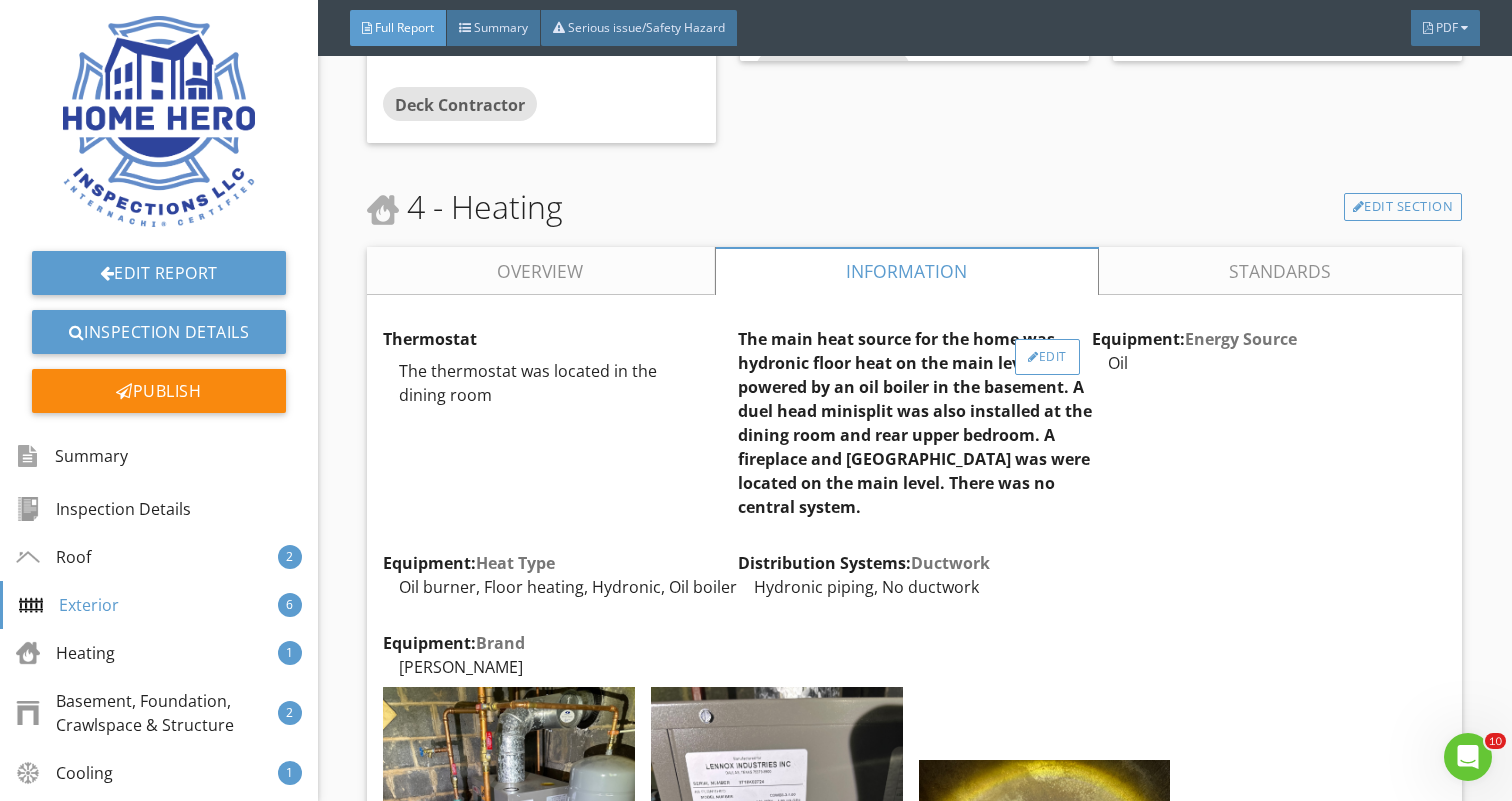 click on "Edit" at bounding box center [1047, 357] 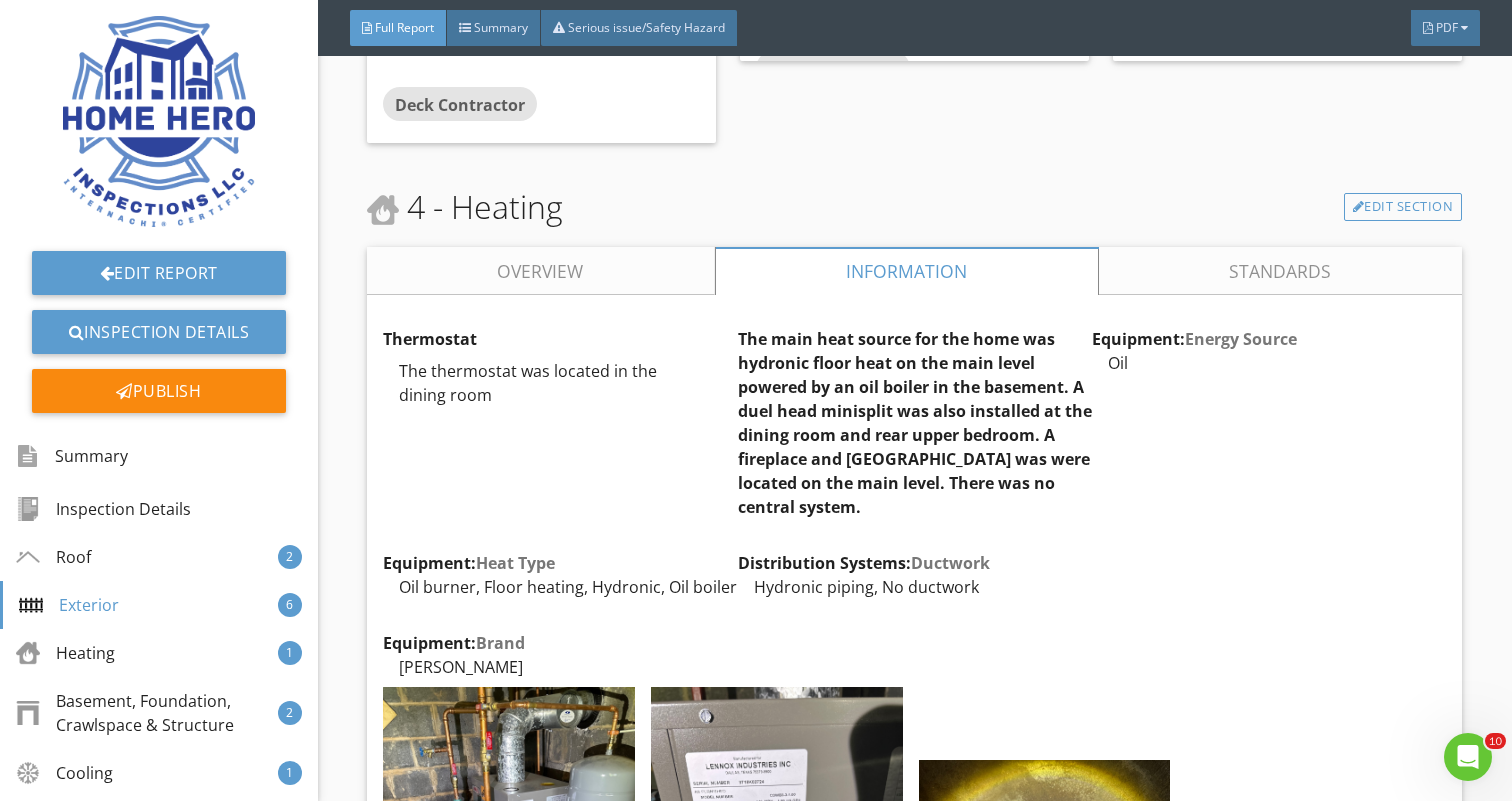 click at bounding box center (756, 400) 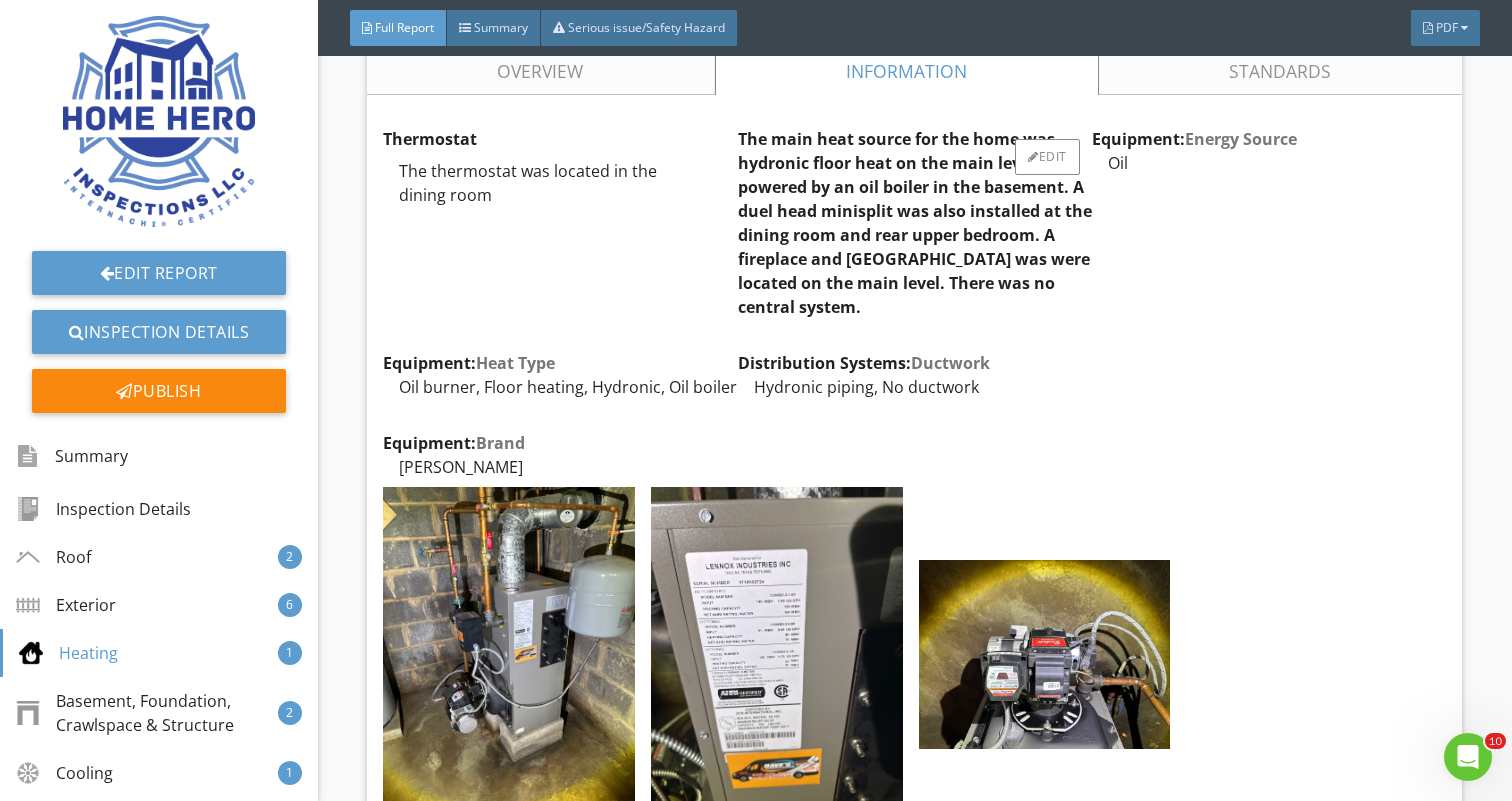 scroll, scrollTop: 4796, scrollLeft: 0, axis: vertical 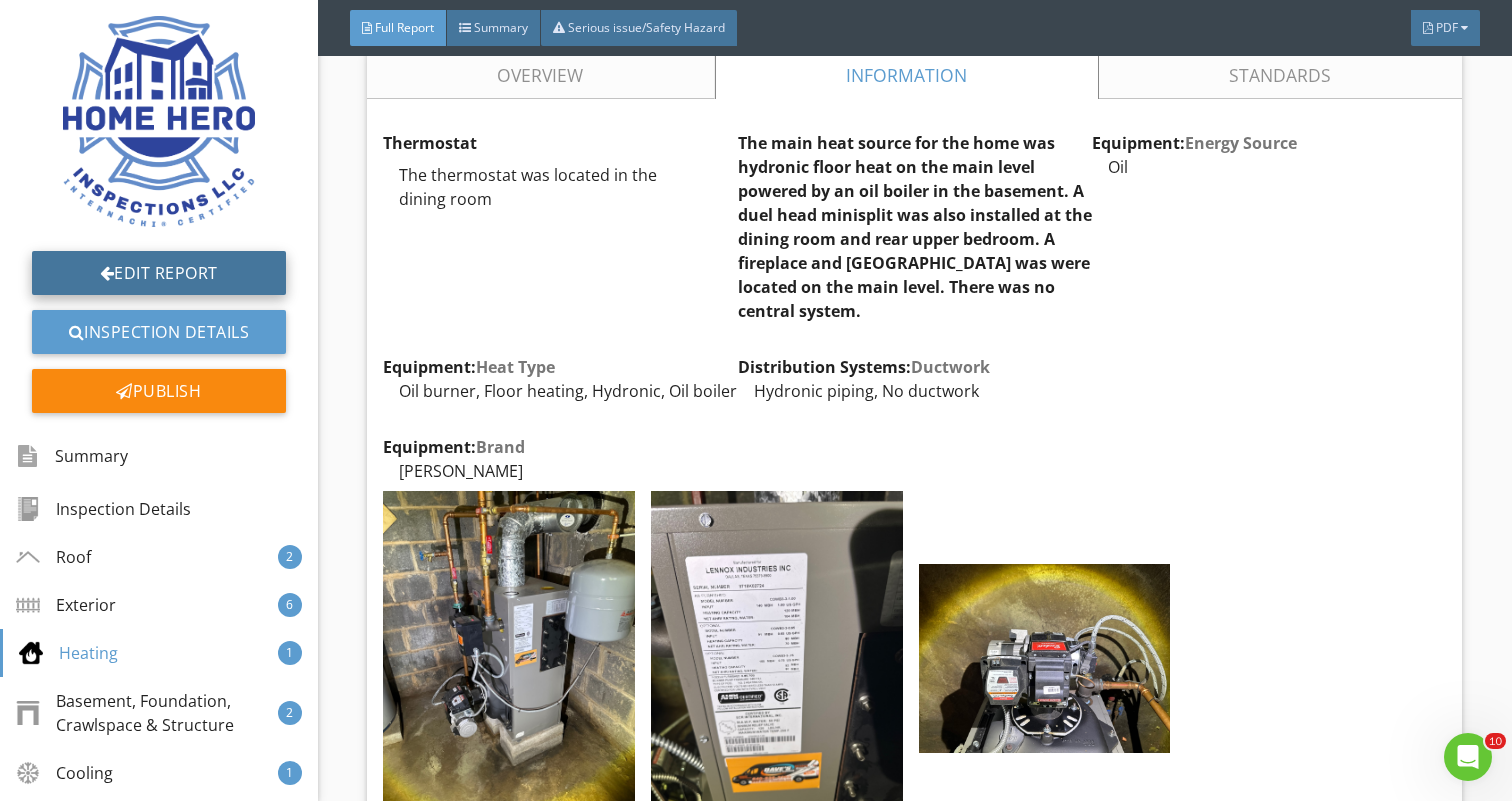 click on "Edit Report" at bounding box center [159, 273] 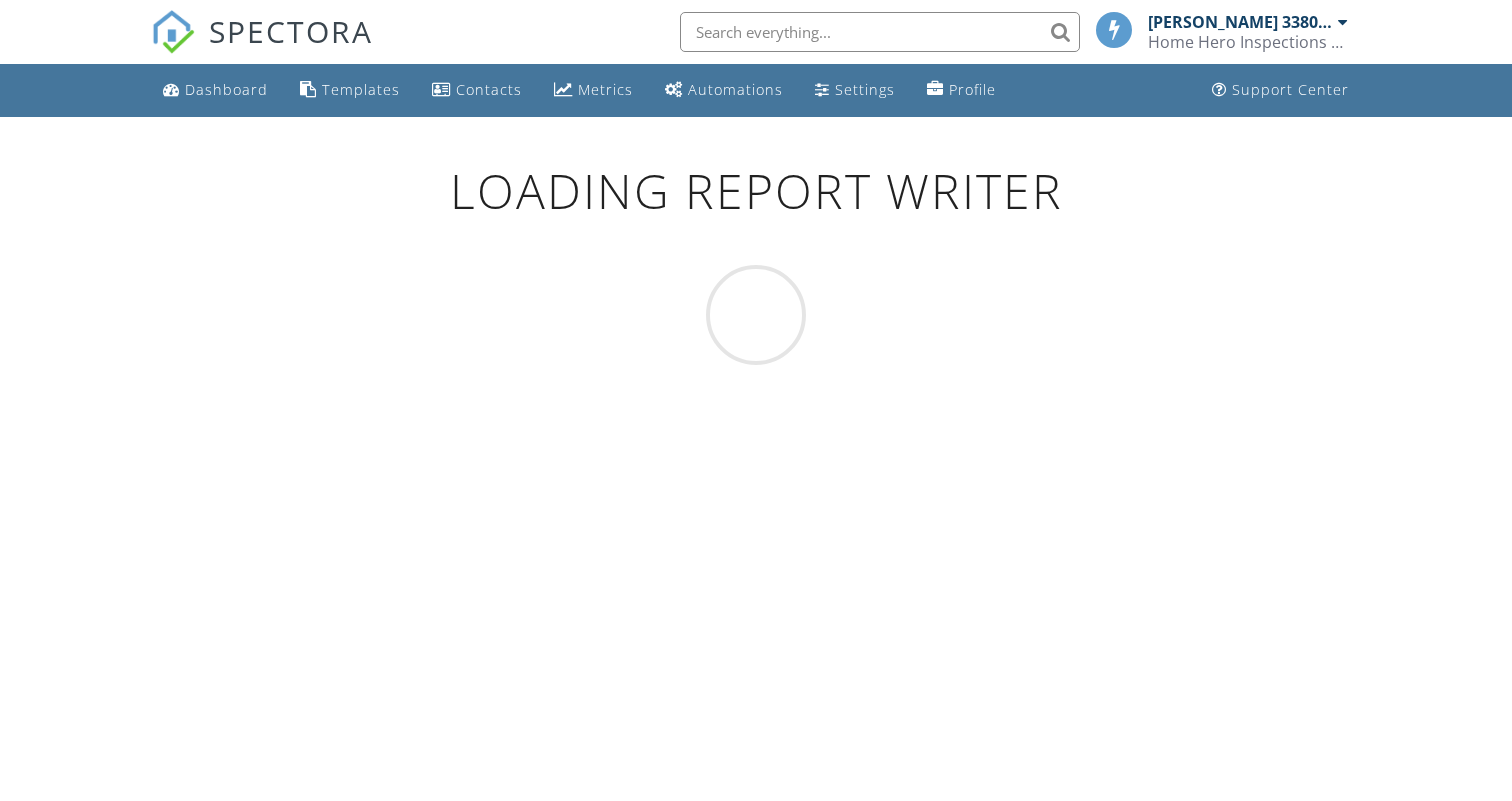 scroll, scrollTop: 0, scrollLeft: 0, axis: both 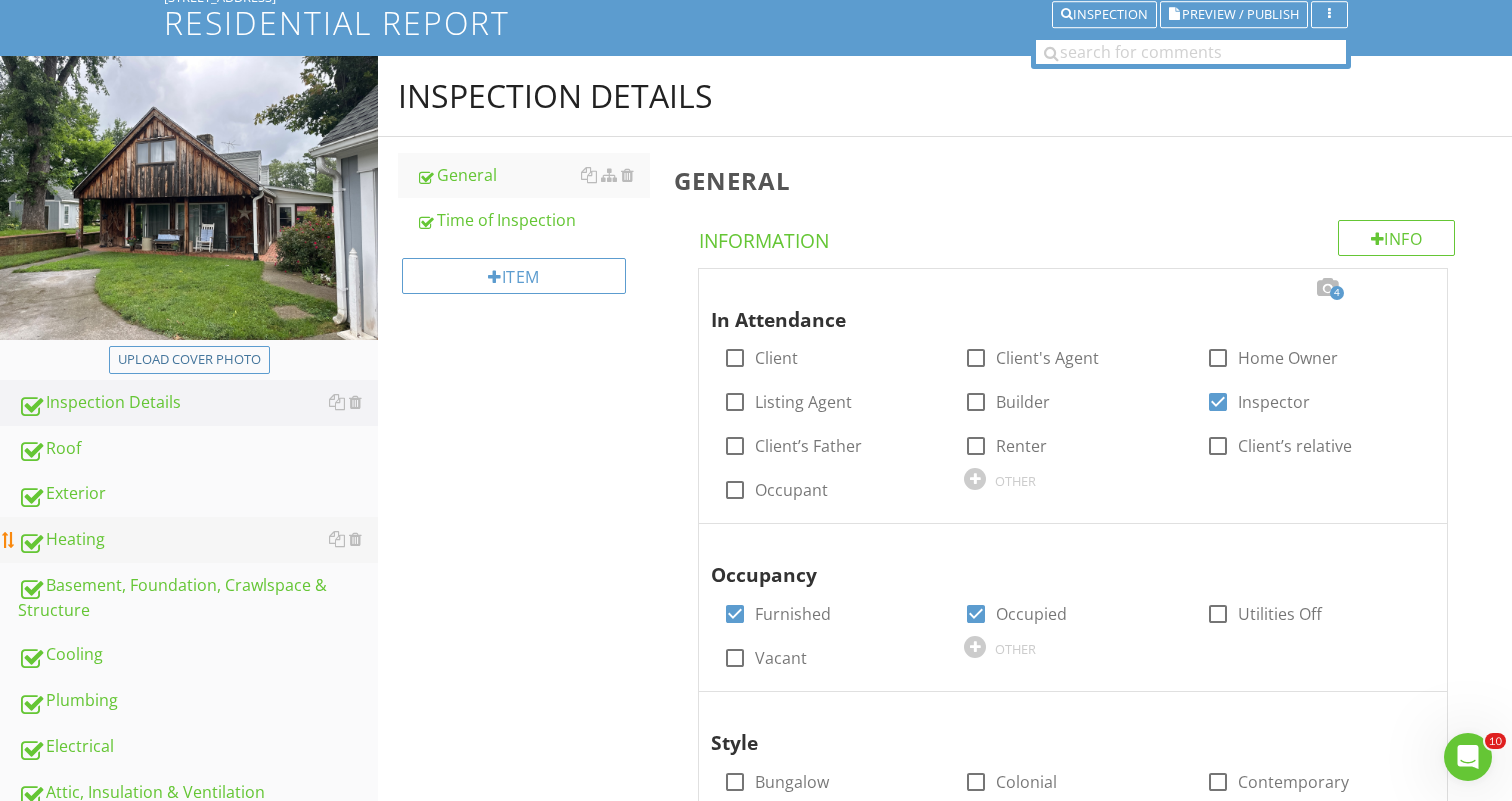 click on "Heating" at bounding box center [198, 540] 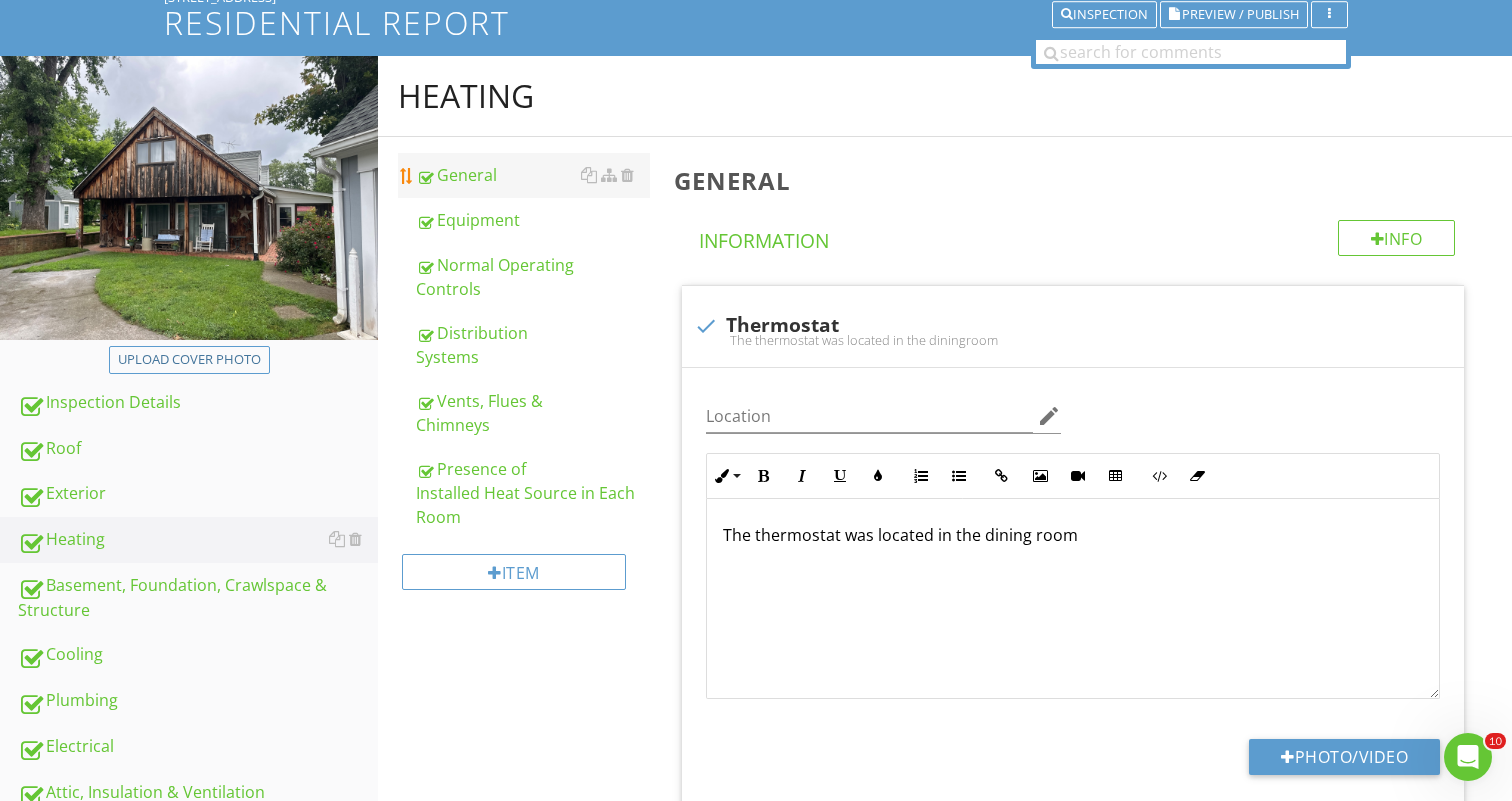 click on "General" at bounding box center (533, 175) 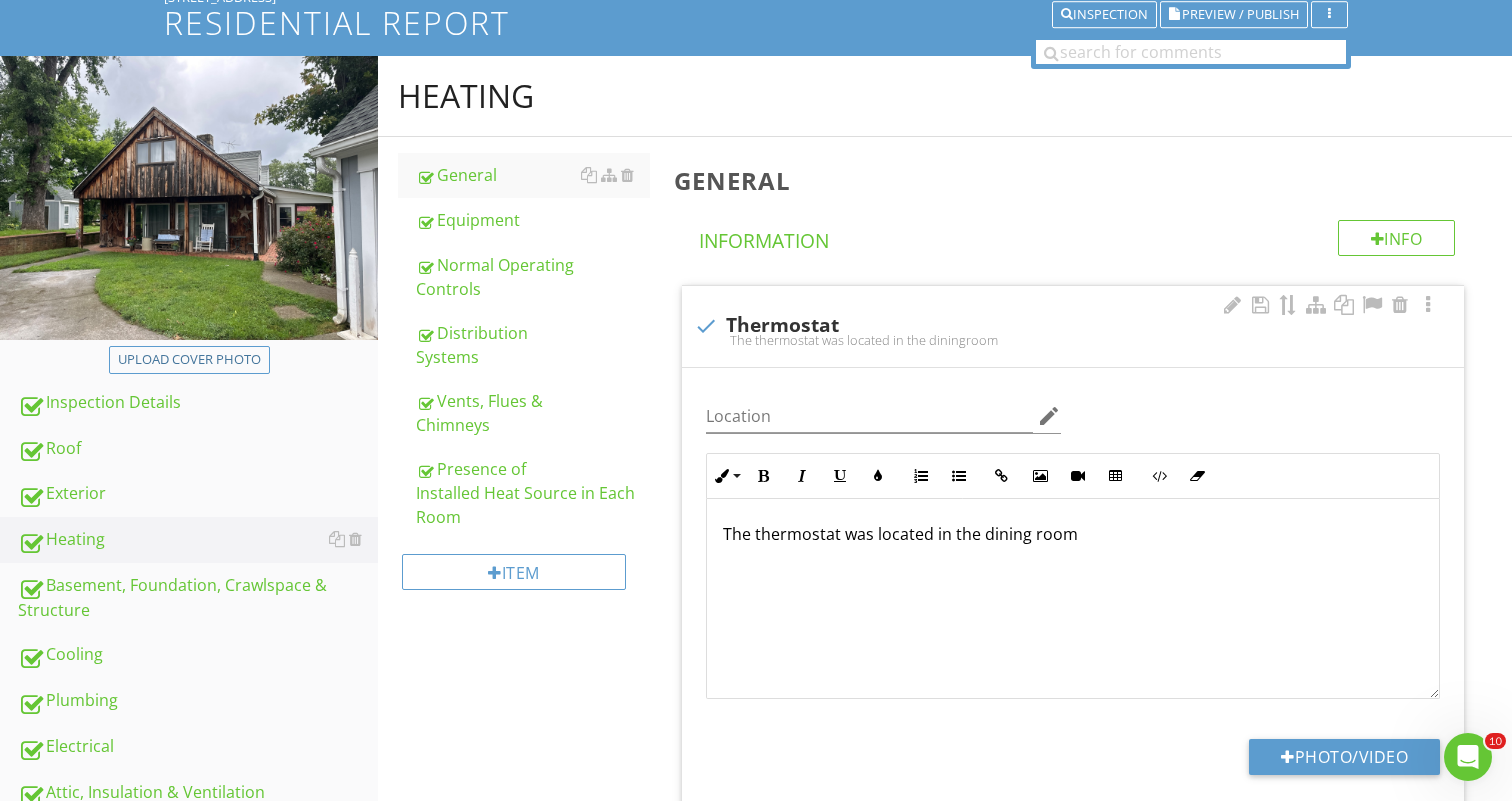 scroll, scrollTop: 1, scrollLeft: 0, axis: vertical 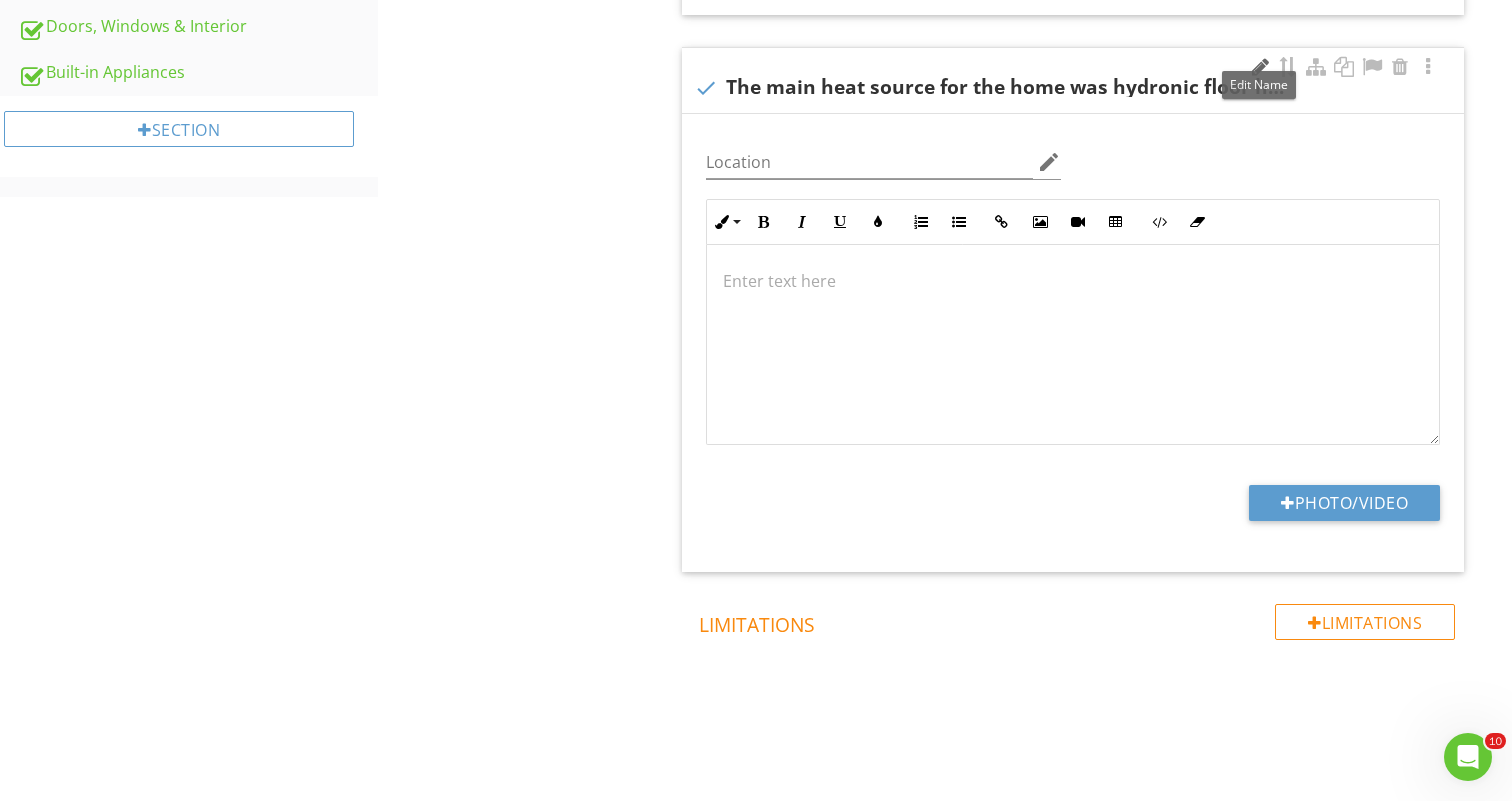 click at bounding box center [1260, 67] 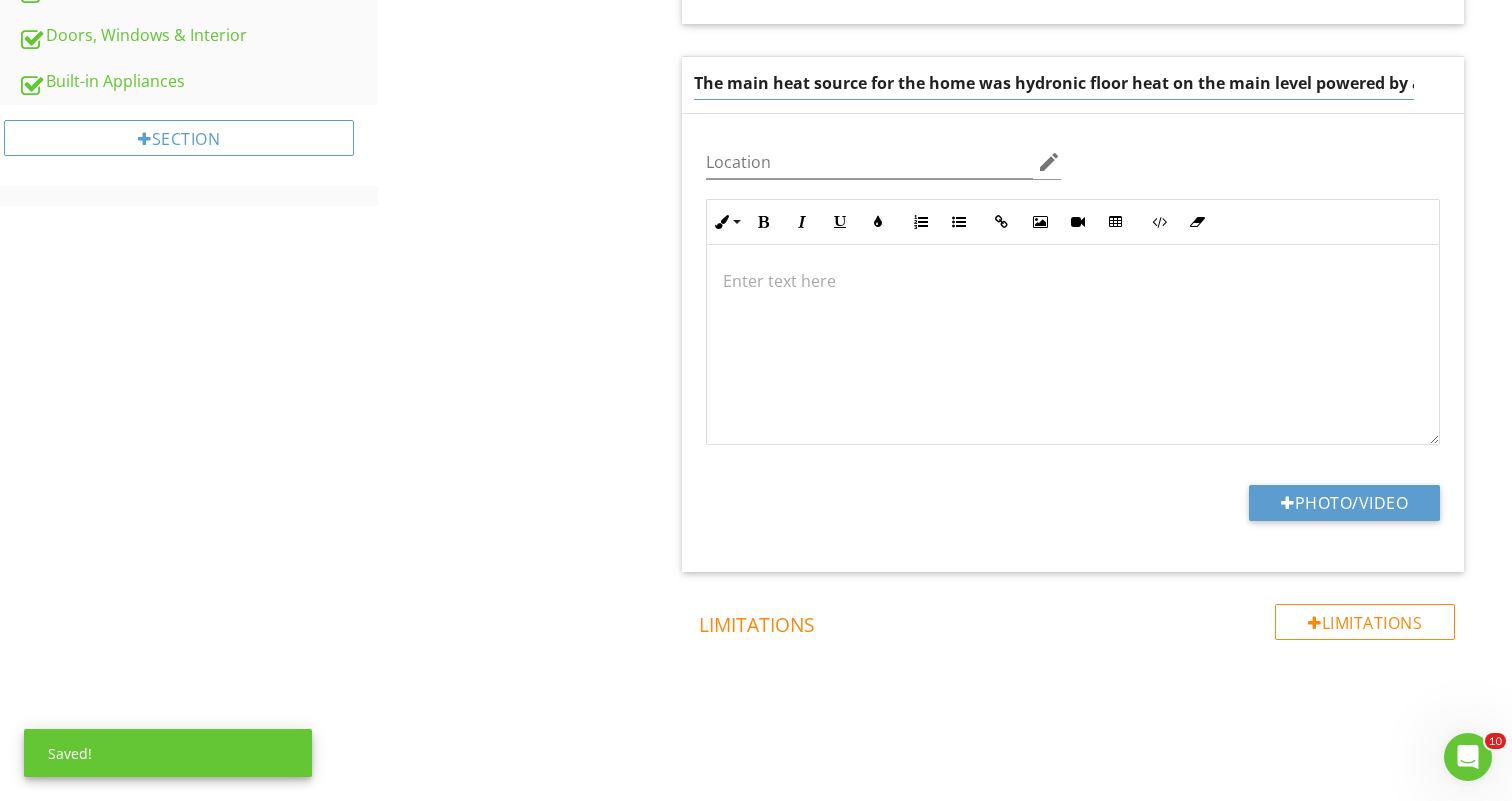 click on "The main heat source for the home was hydronic floor heat on the main level powered by an oil boiler in the basement. A duel head minisplit was also installed at the dining room and rear upper bedroo" at bounding box center [1054, 83] 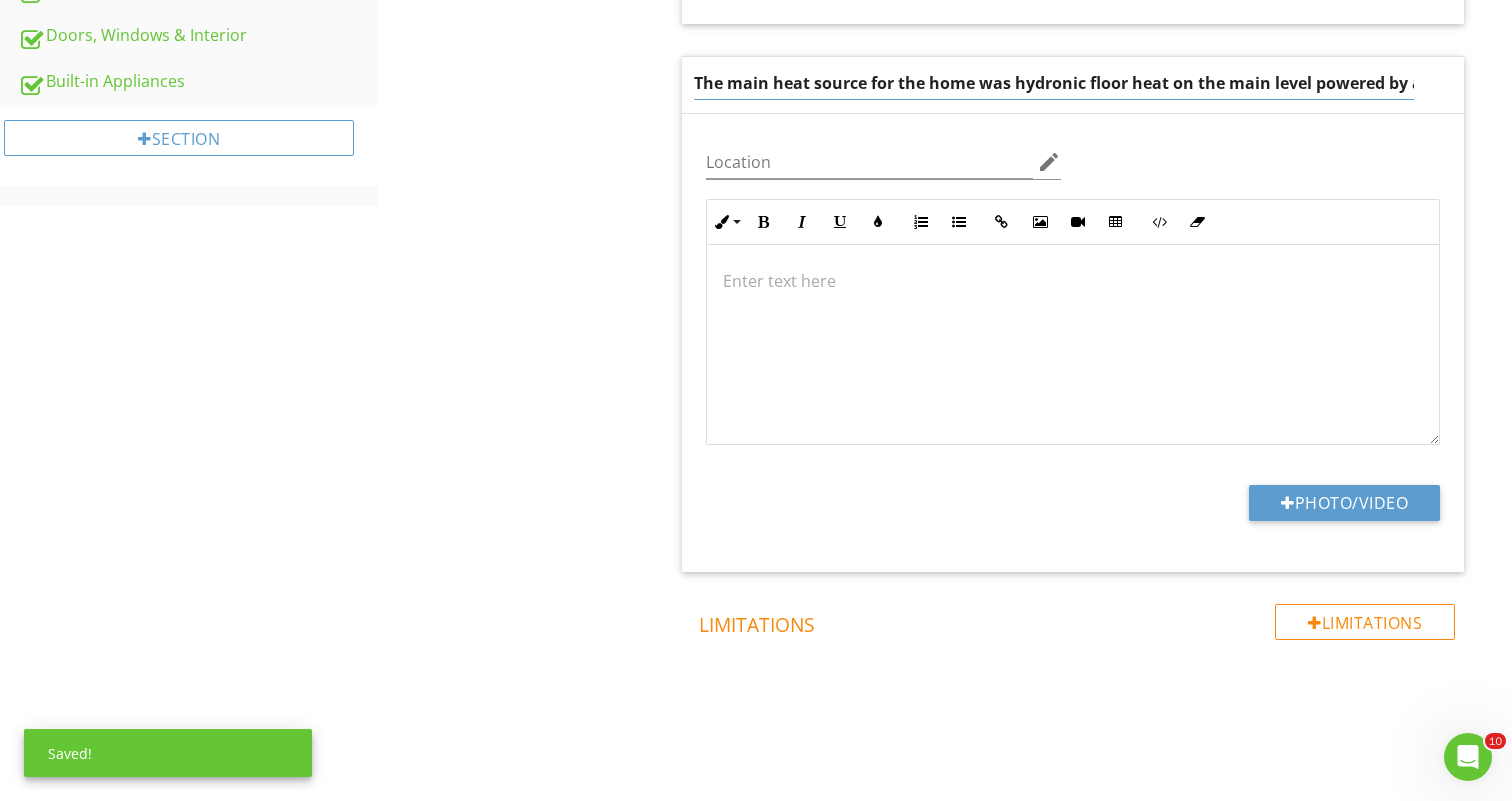 click on "The main heat source for the home was hydronic floor heat on the main level powered by an oil boiler in the basement. A dual head minisplit was also installed at the dining room and rear upper bedroo" at bounding box center [1054, 83] 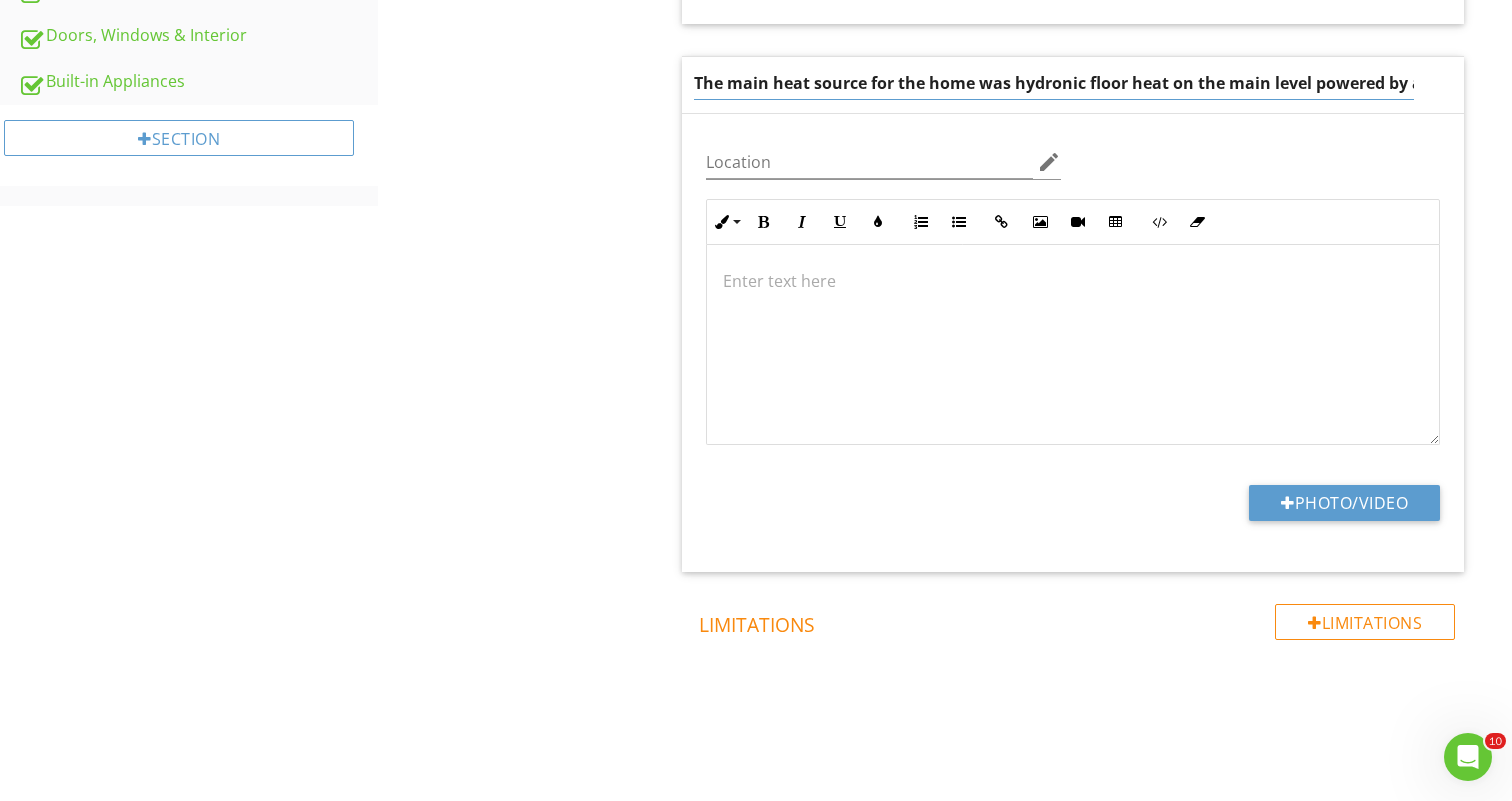 type on "The main heat source for the home was hydronic floor heat on the main level powered by an oil boiler in the basement. A dual head minisplit was also installed at the dining room and rear upper bedroom. A fireplace and wood stove were located on the main level. There was no central system" 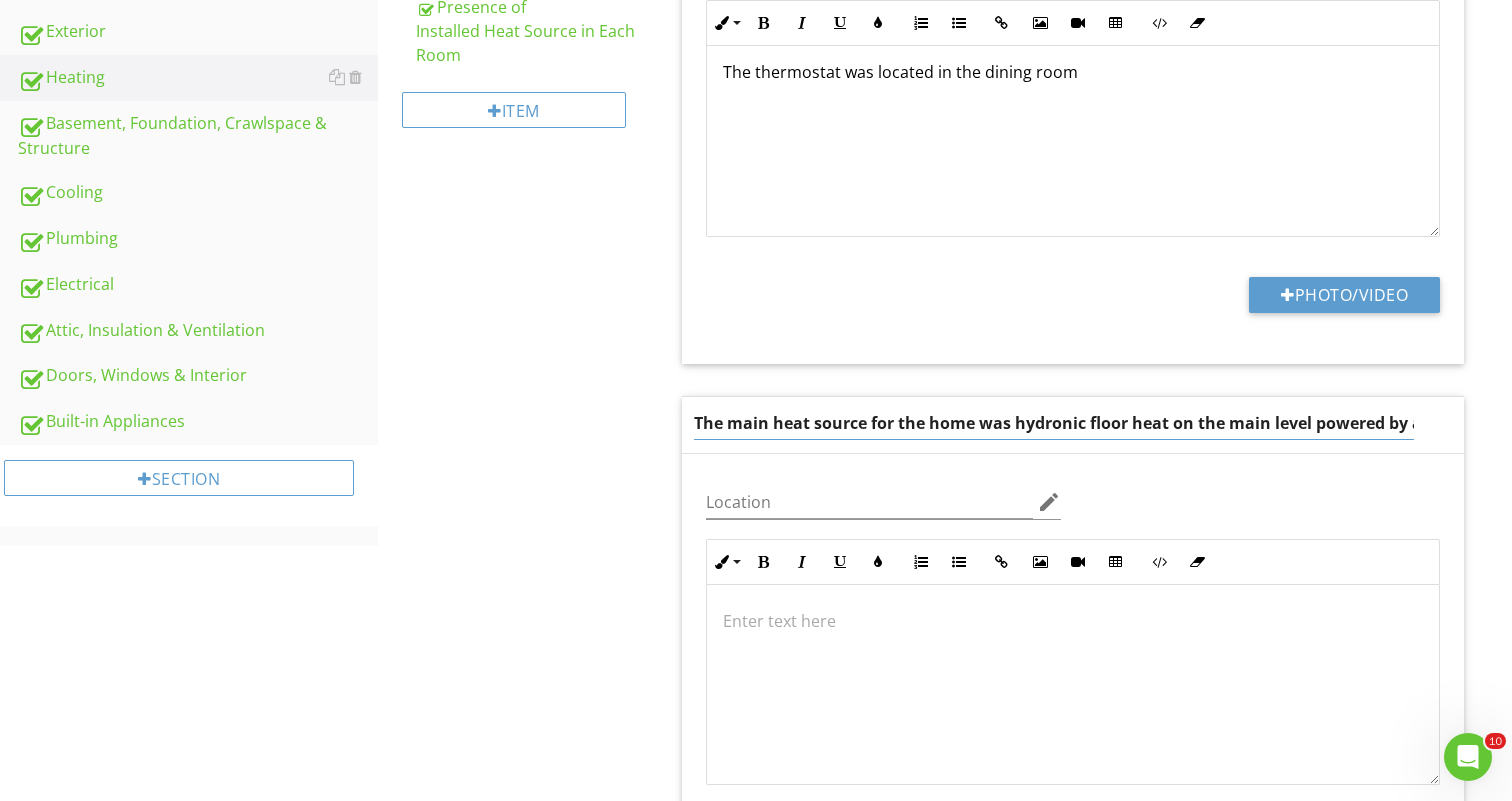 scroll, scrollTop: 603, scrollLeft: 0, axis: vertical 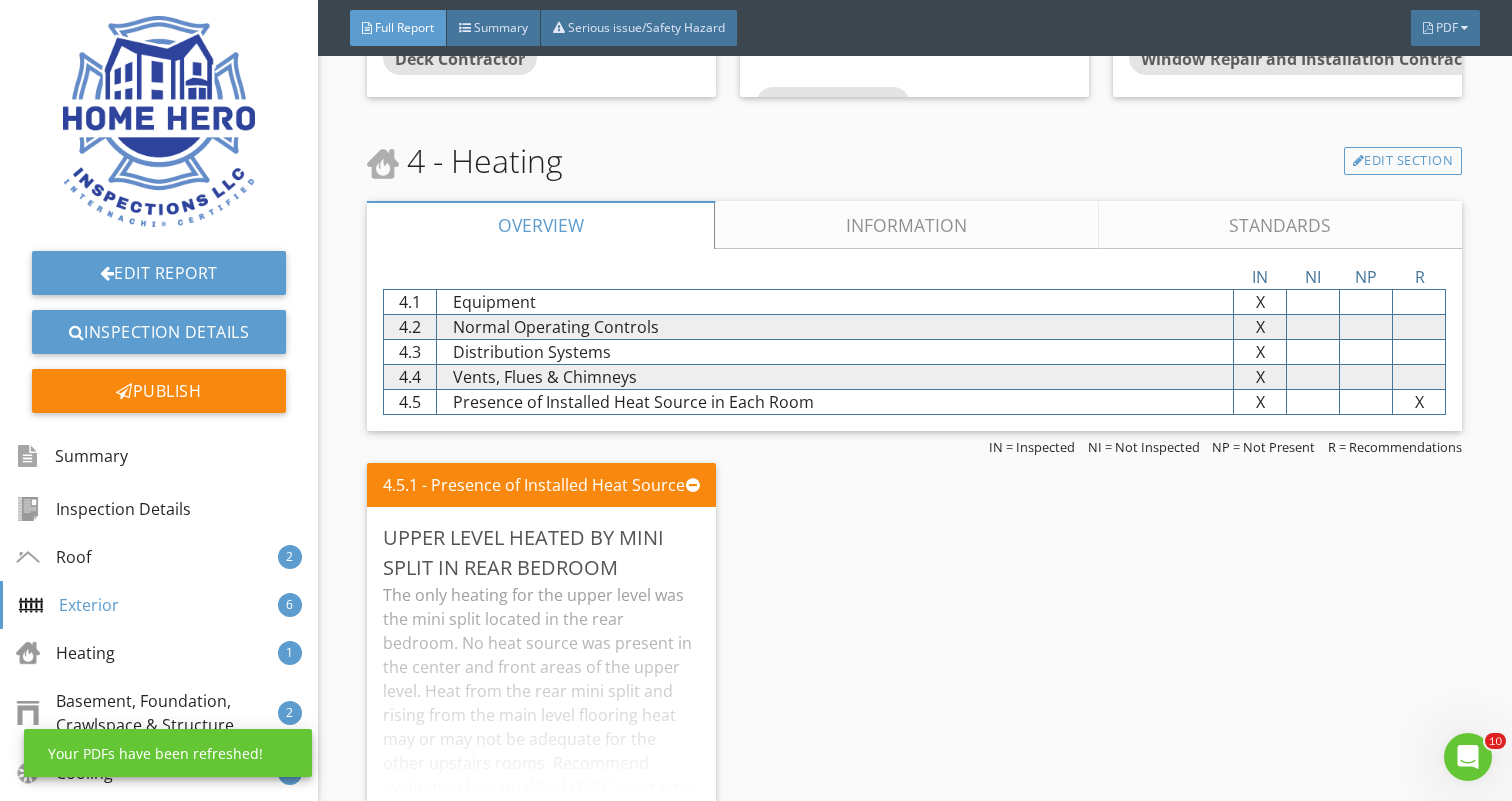 click on "Information" at bounding box center [907, 225] 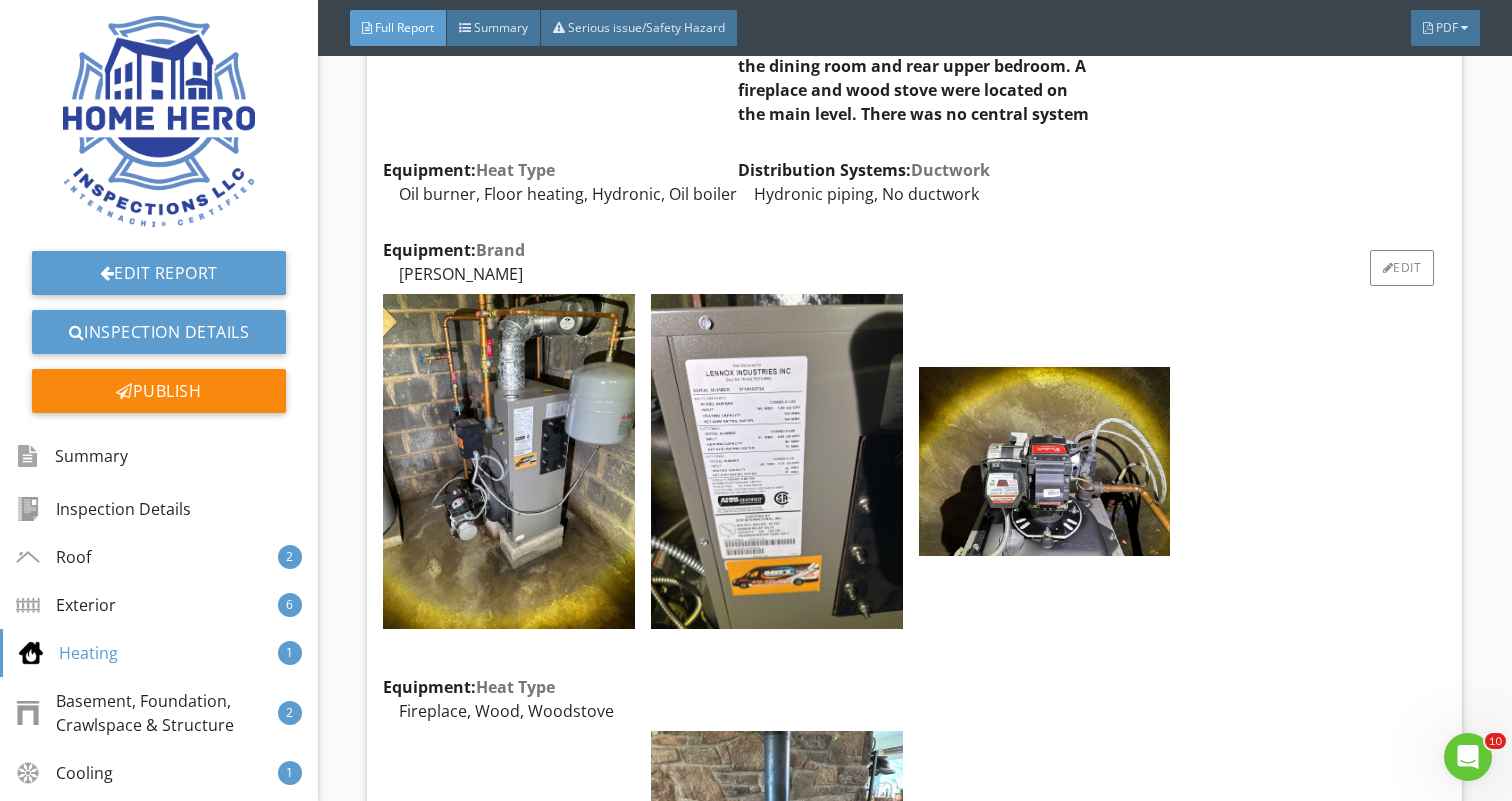 scroll, scrollTop: 3815, scrollLeft: 0, axis: vertical 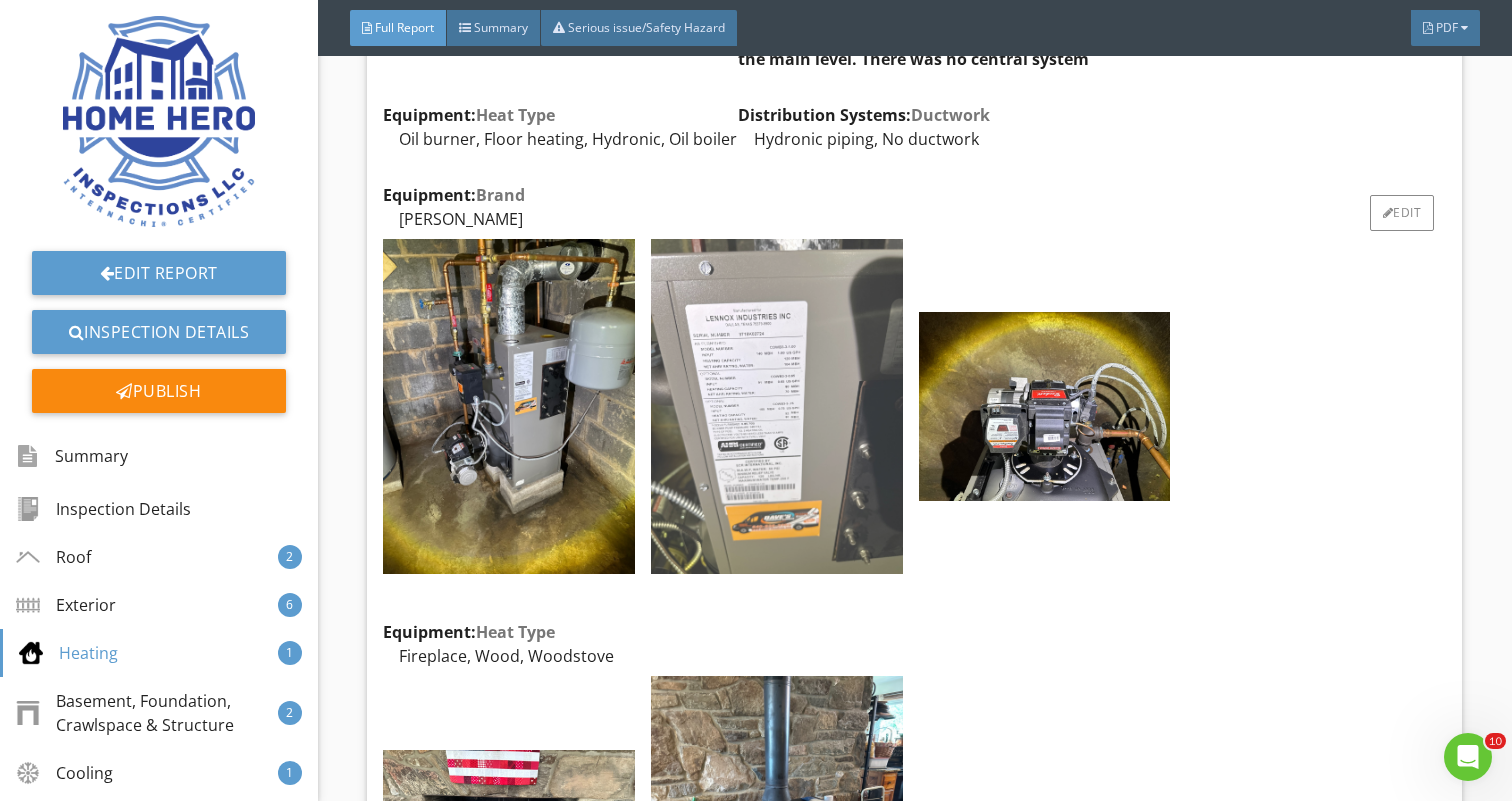 click at bounding box center (777, 407) 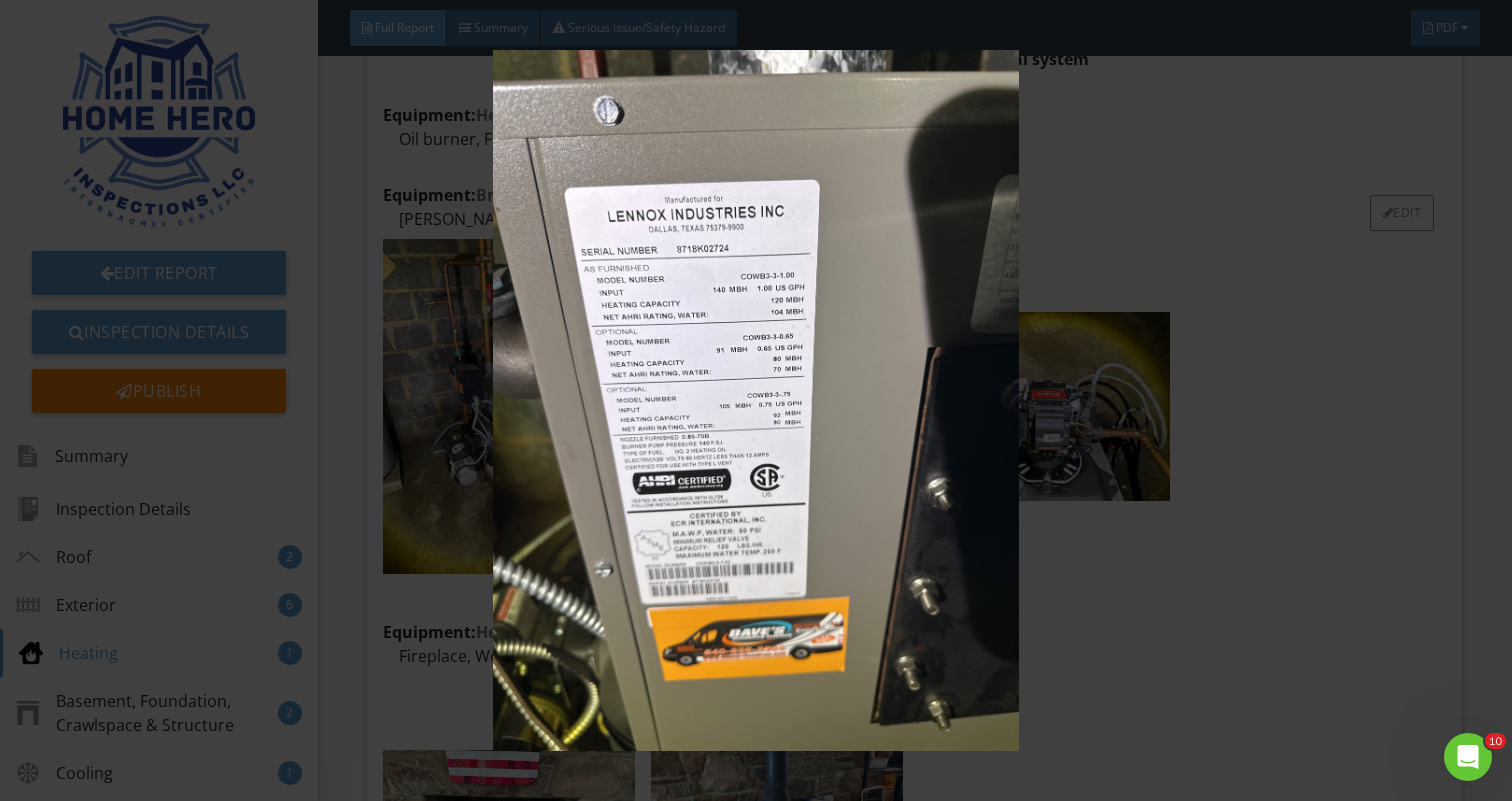 click at bounding box center (756, 400) 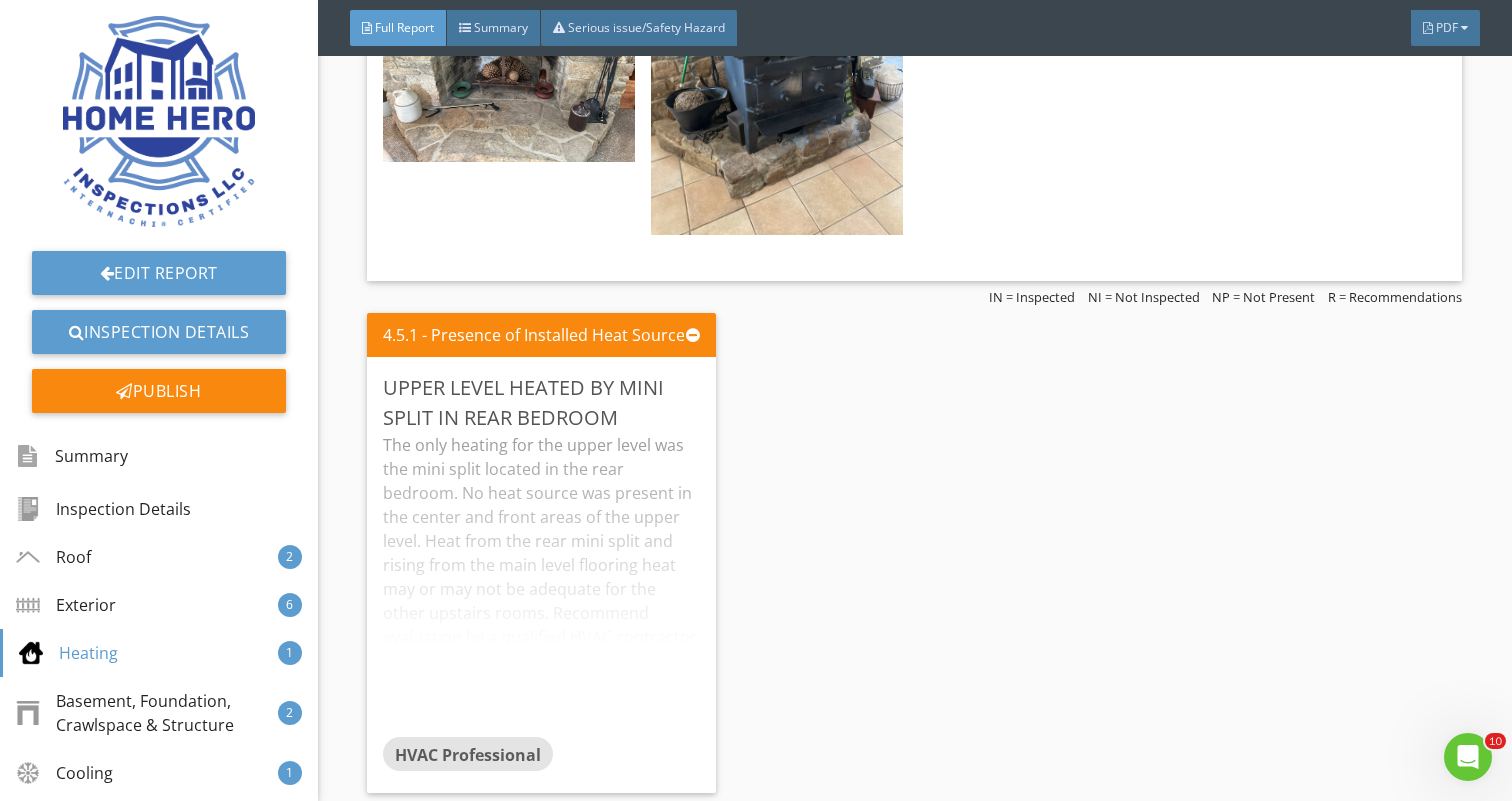 scroll, scrollTop: 4604, scrollLeft: 0, axis: vertical 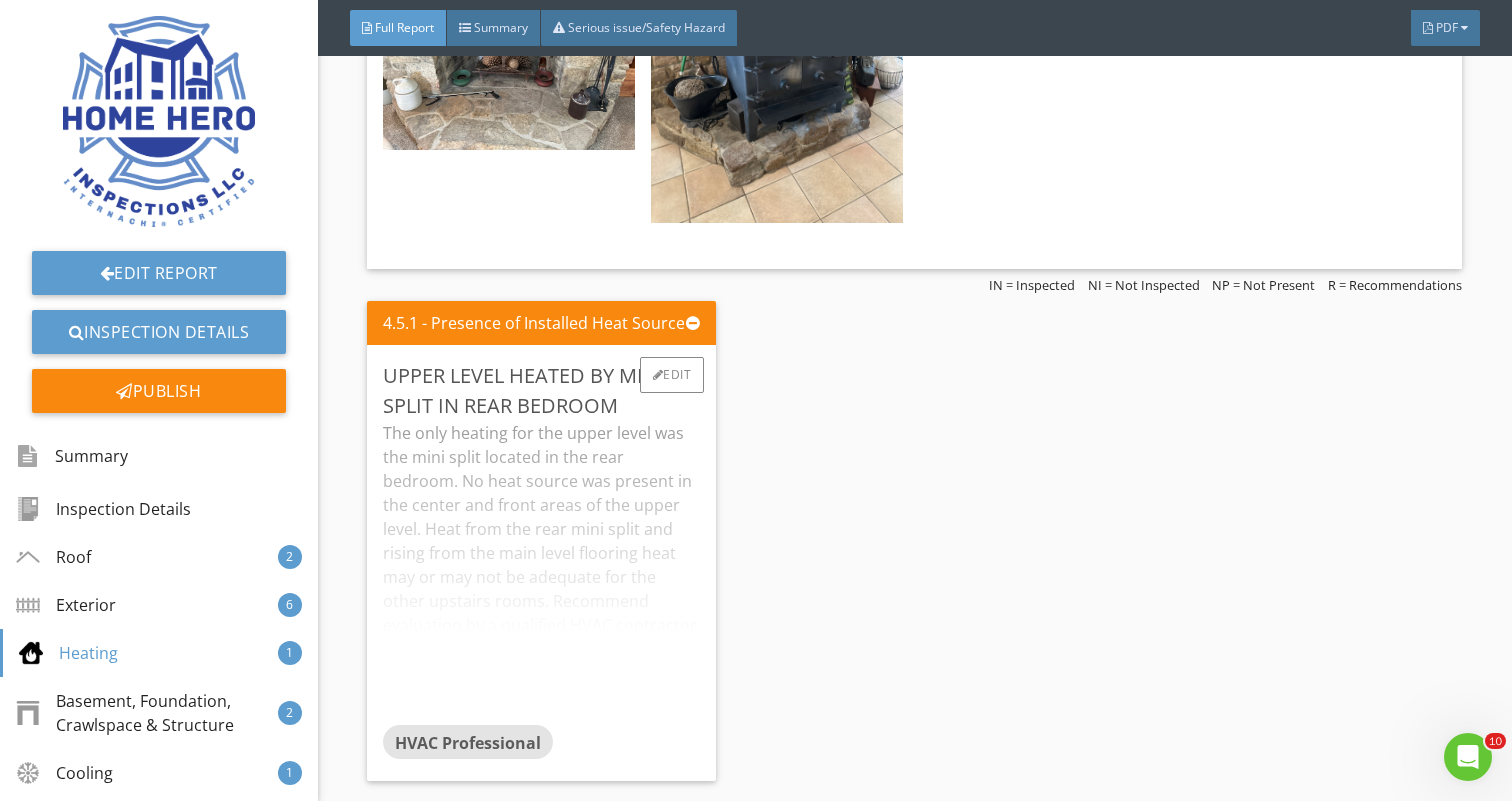 click on "The only heating for the upper level was the mini split located in the rear bedroom. No heat source was present in the center and front areas of the upper level. Heat from the rear mini split and rising from the main level flooring heat may or may not be adequate for the other upstairs rooms. Recommend evaluation by a qualified HVAC contractor to determine if further heat sources are recommended for greater comfort and efficiency" at bounding box center (541, 573) 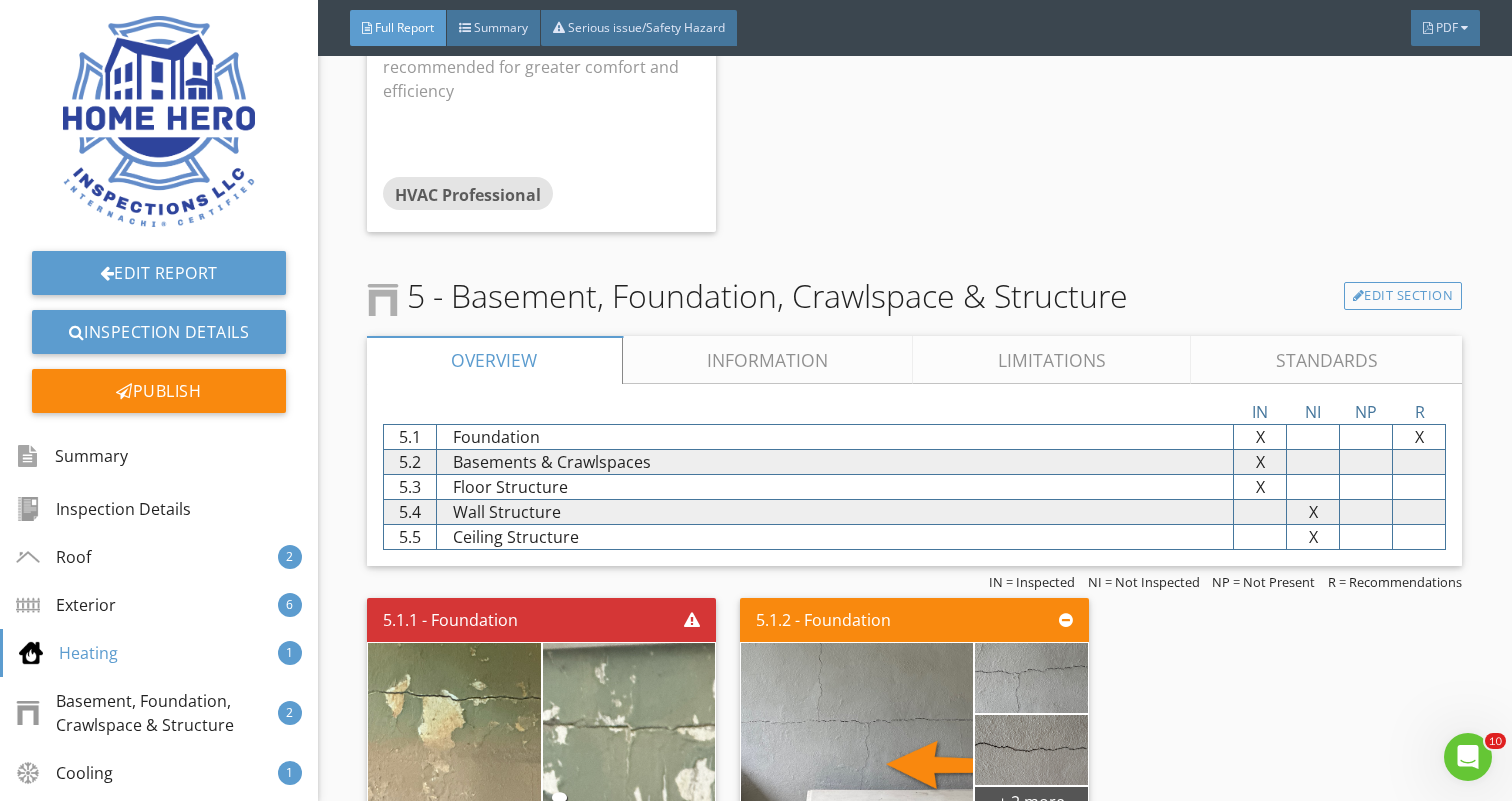 scroll, scrollTop: 5224, scrollLeft: 0, axis: vertical 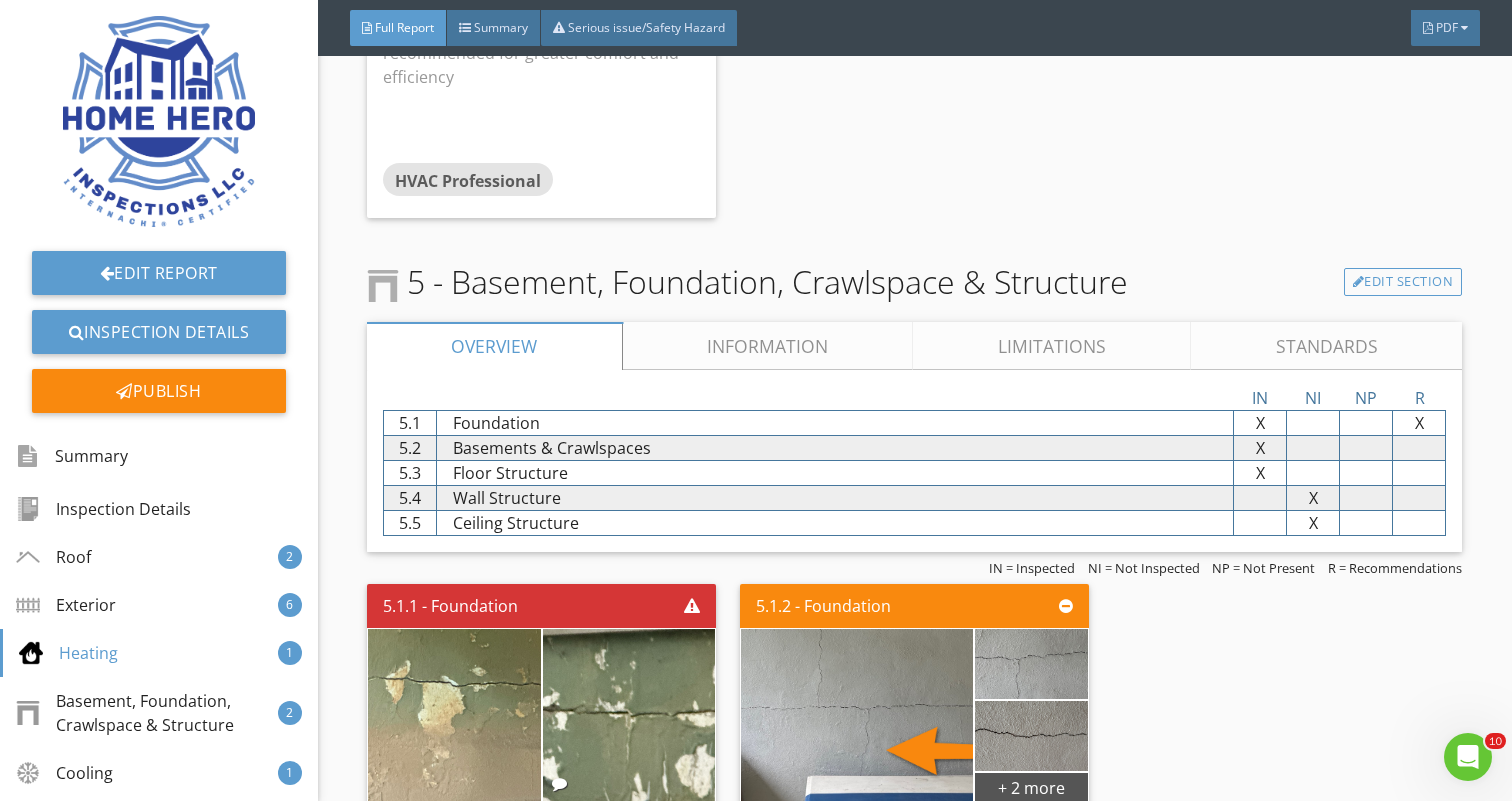 click on "Information" at bounding box center (768, 346) 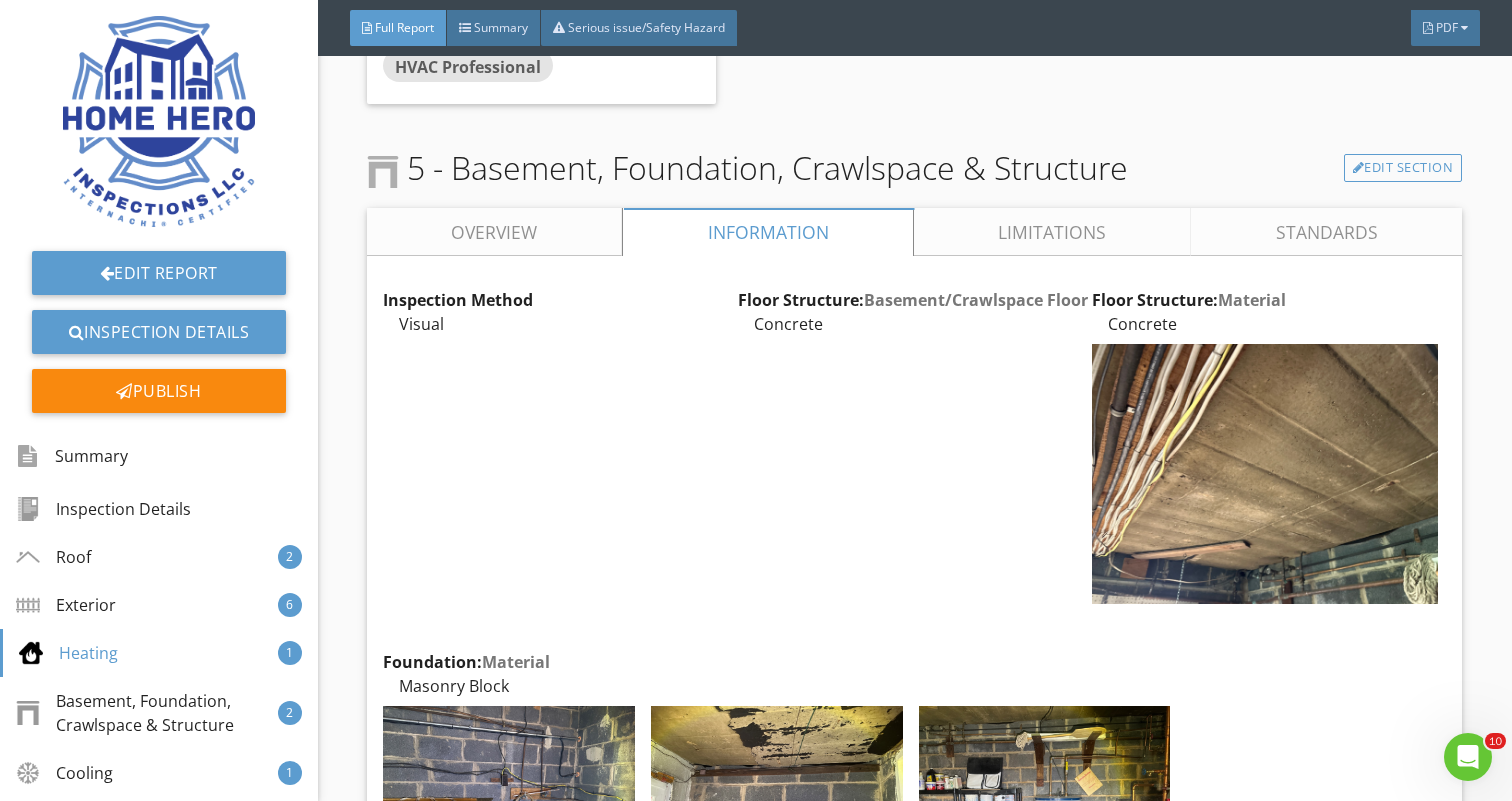 scroll, scrollTop: 5340, scrollLeft: 0, axis: vertical 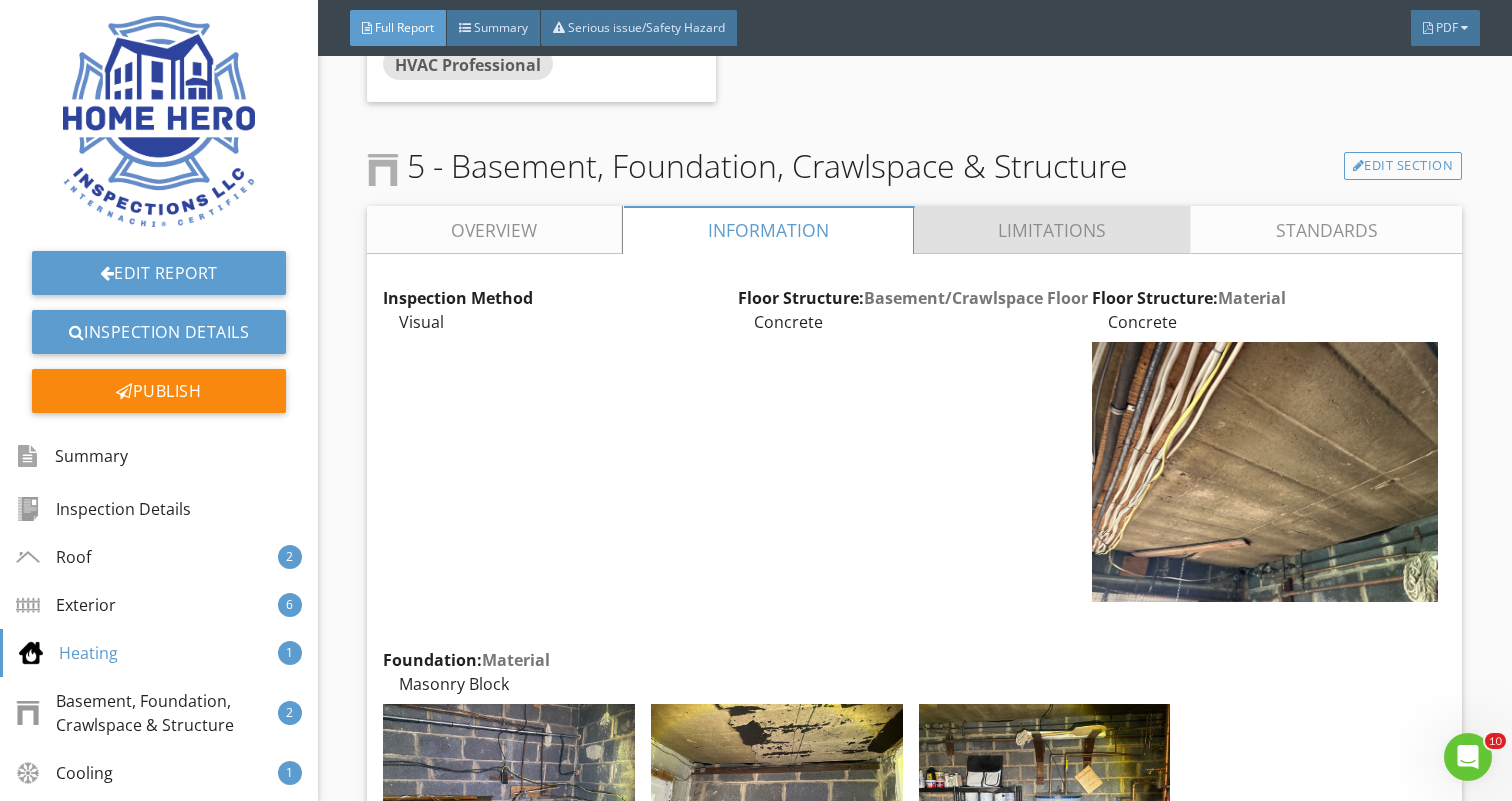 click on "Limitations" at bounding box center (1052, 230) 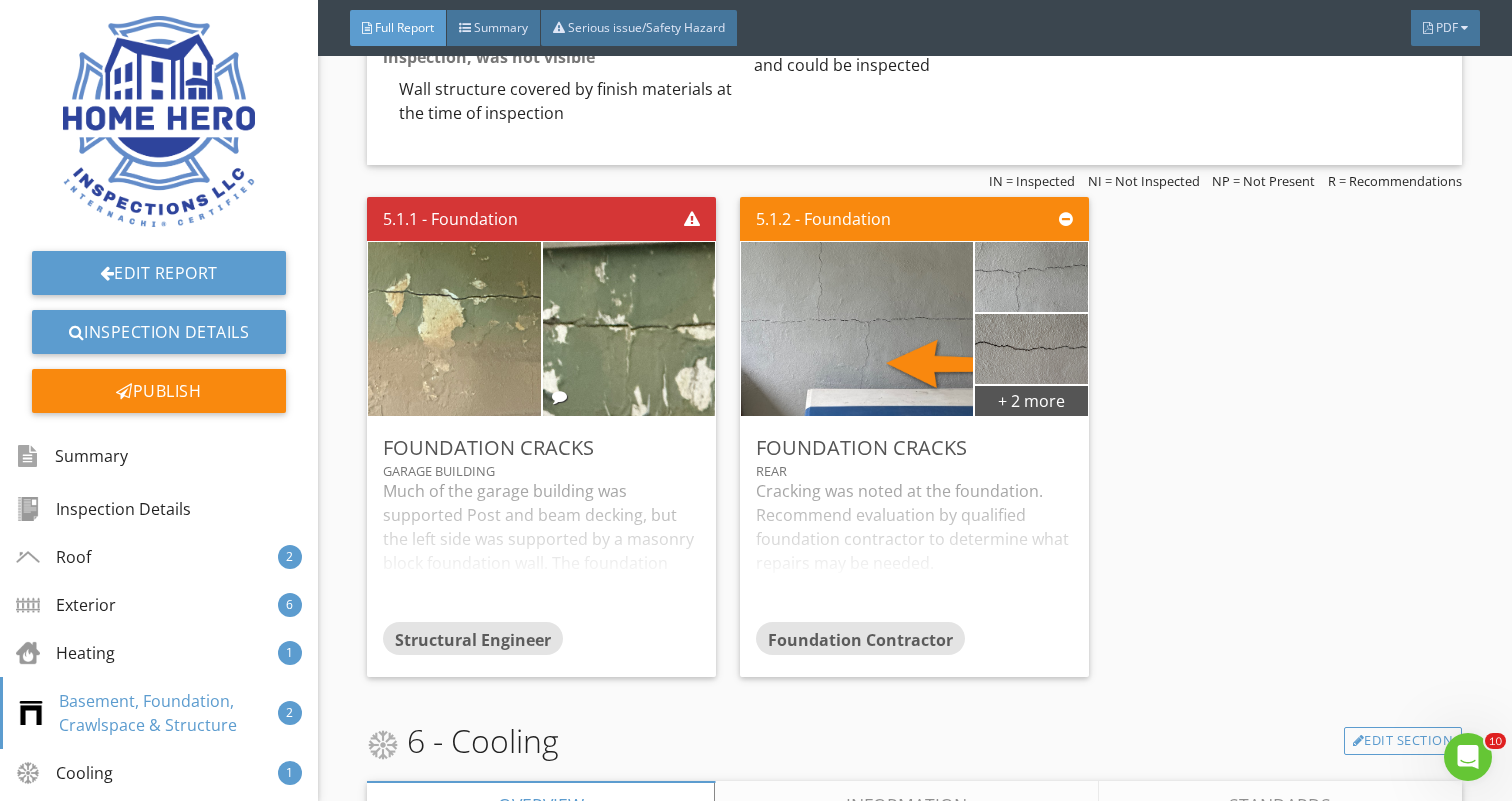 scroll, scrollTop: 5630, scrollLeft: 0, axis: vertical 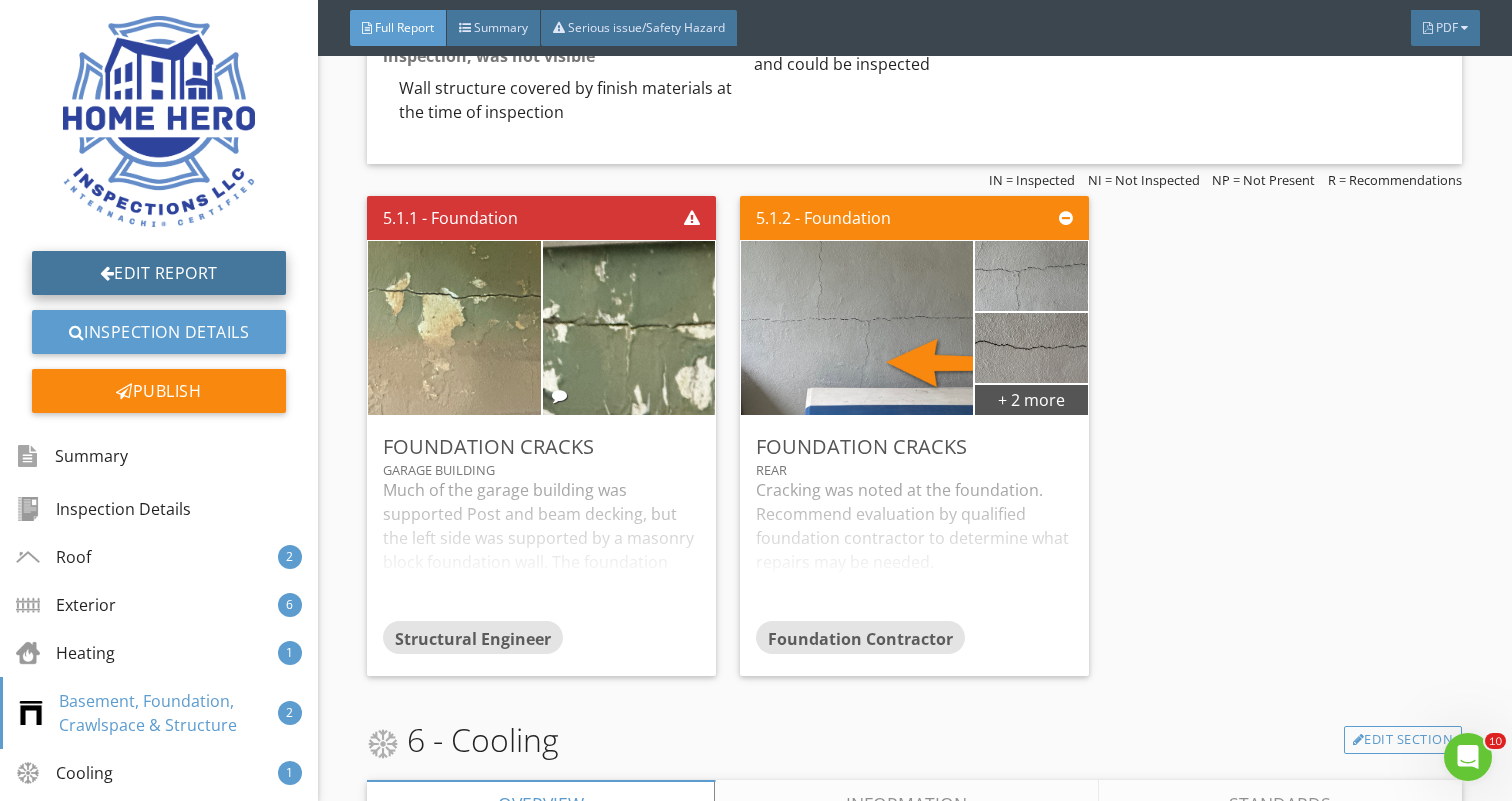 click on "Edit Report" at bounding box center (159, 273) 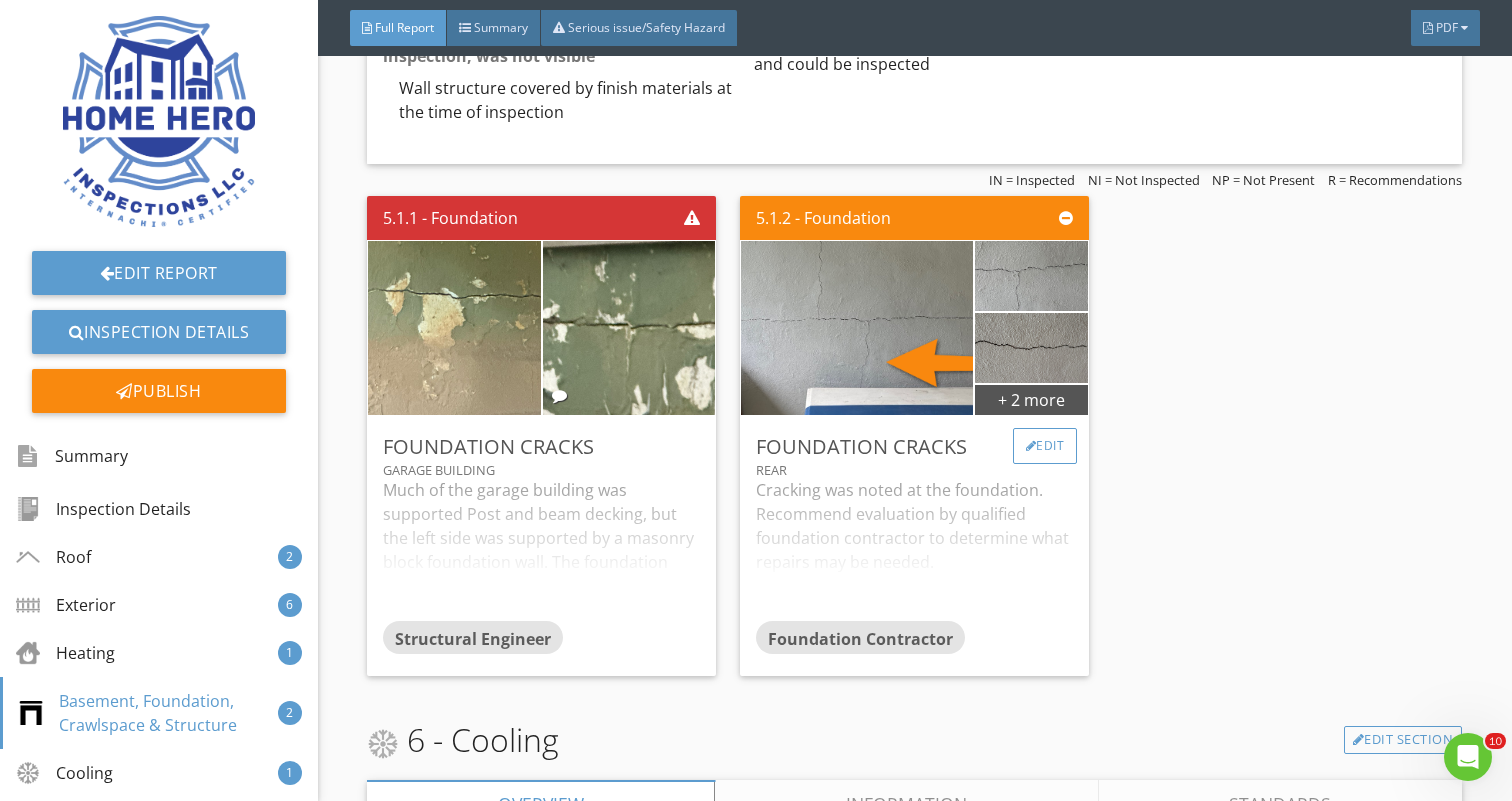 click on "Edit" at bounding box center [1045, 446] 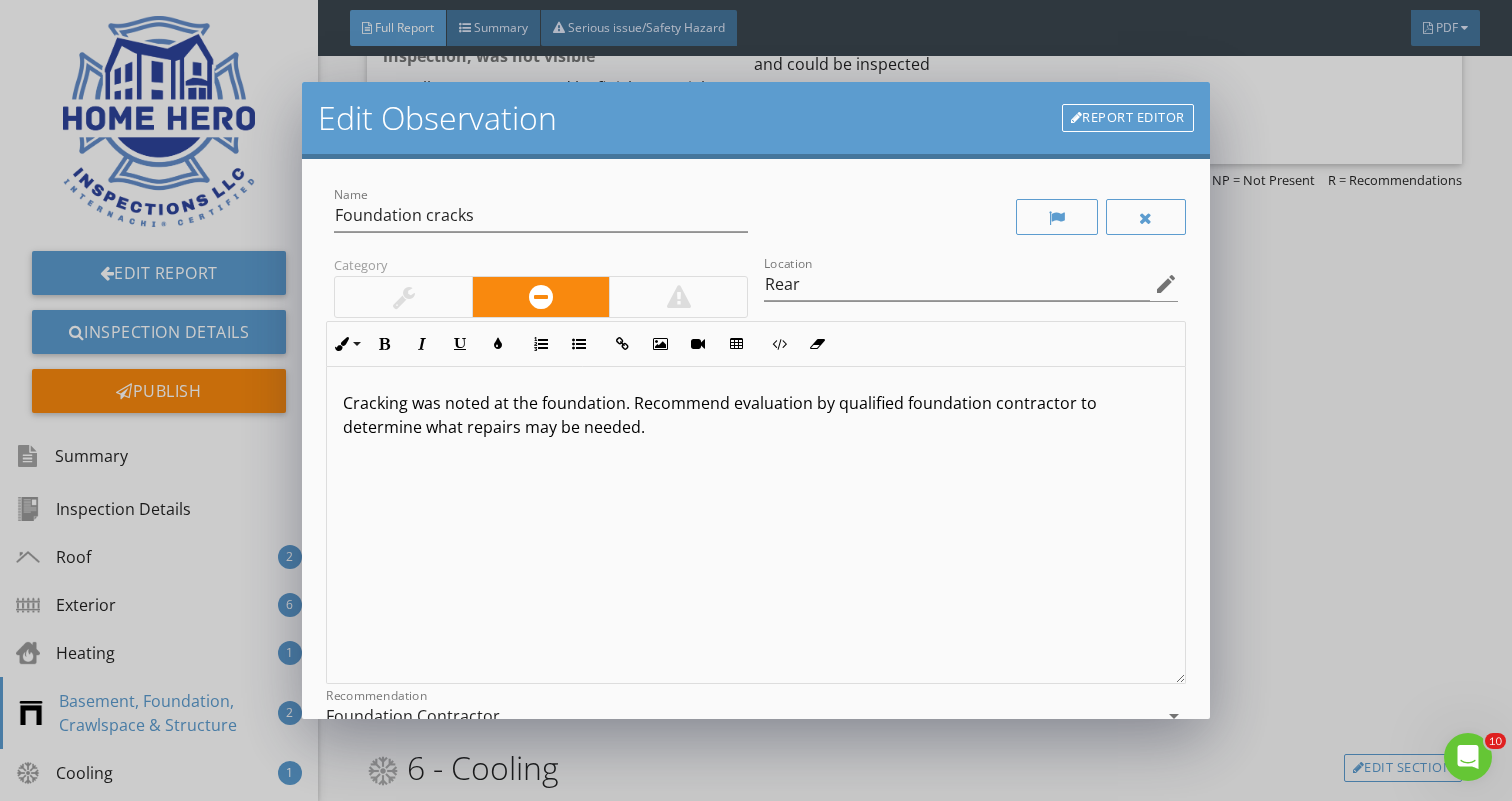 click on "Cracking was noted at the foundation. Recommend evaluation by qualified foundation contractor to determine what repairs may be needed." at bounding box center [755, 415] 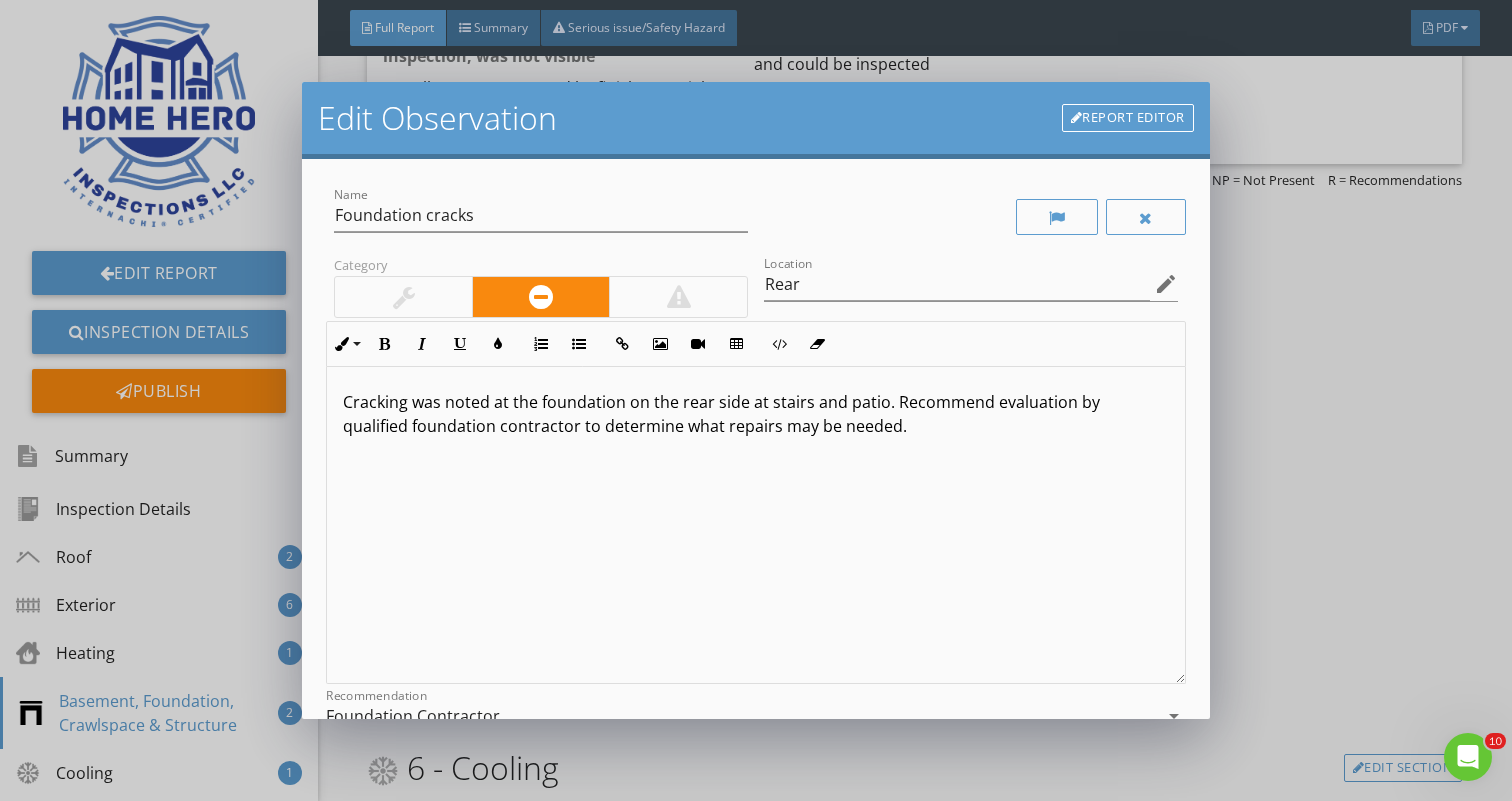 scroll, scrollTop: 1, scrollLeft: 0, axis: vertical 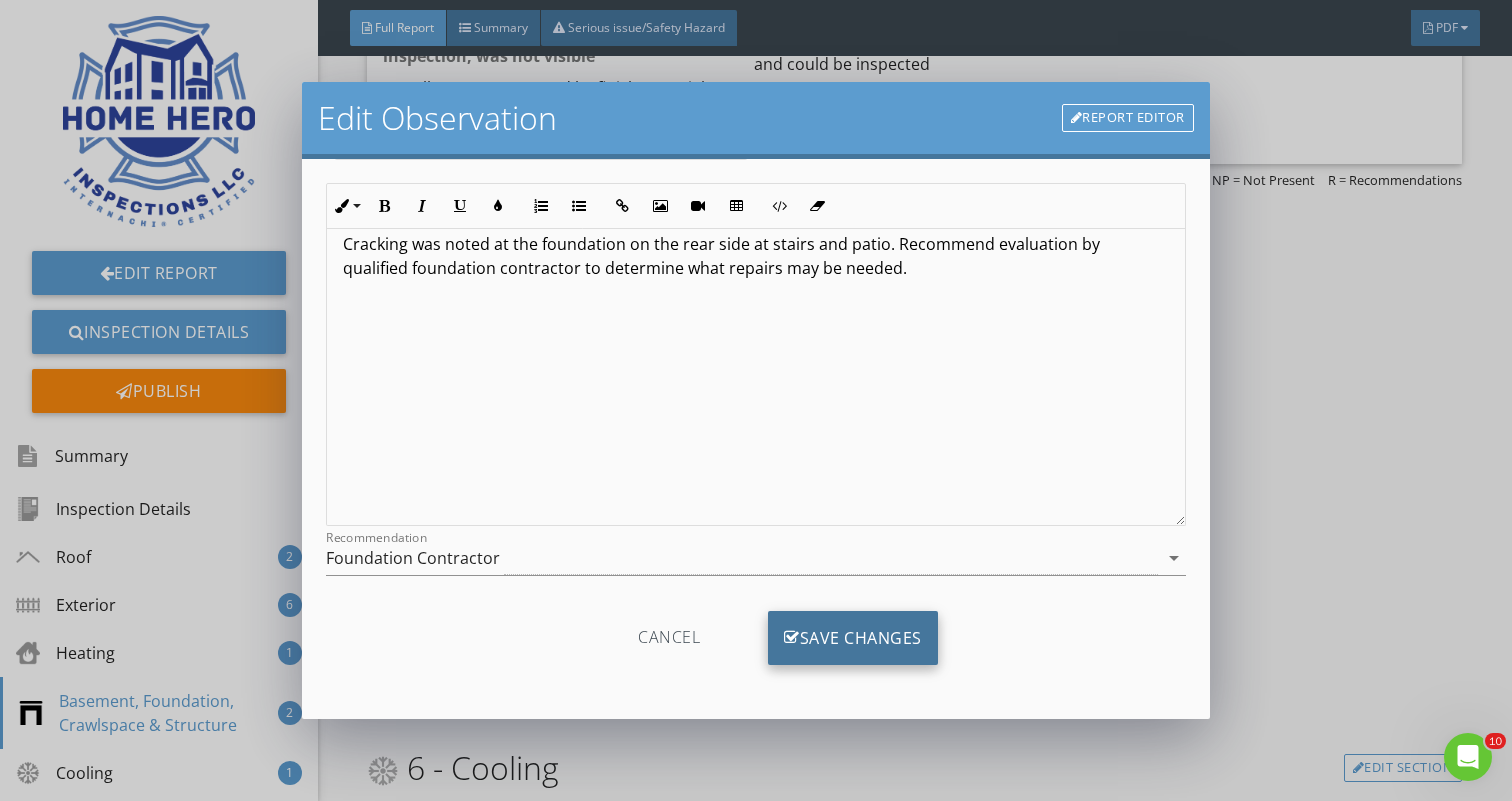 click on "Save Changes" at bounding box center (853, 638) 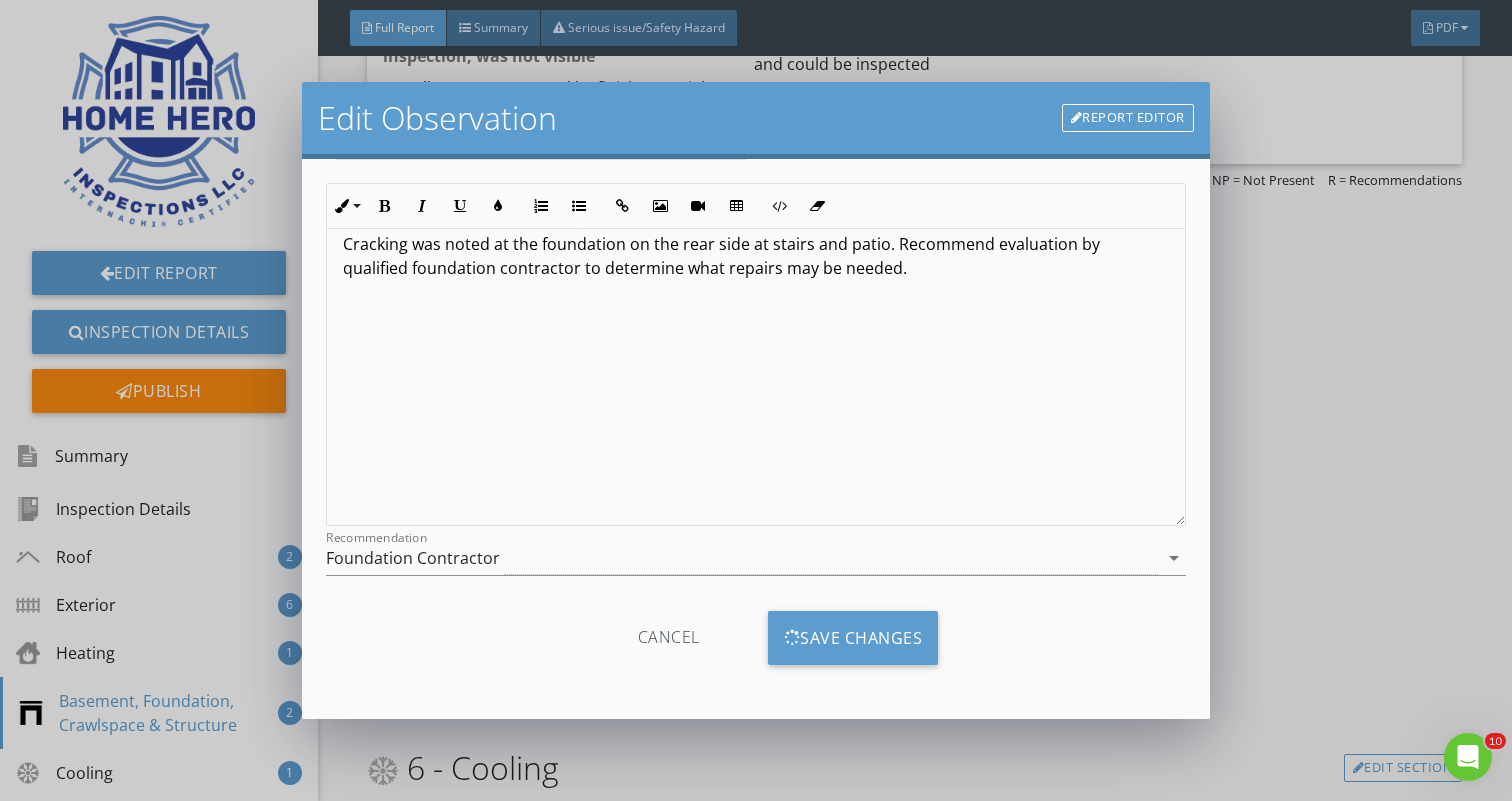 scroll, scrollTop: 0, scrollLeft: 0, axis: both 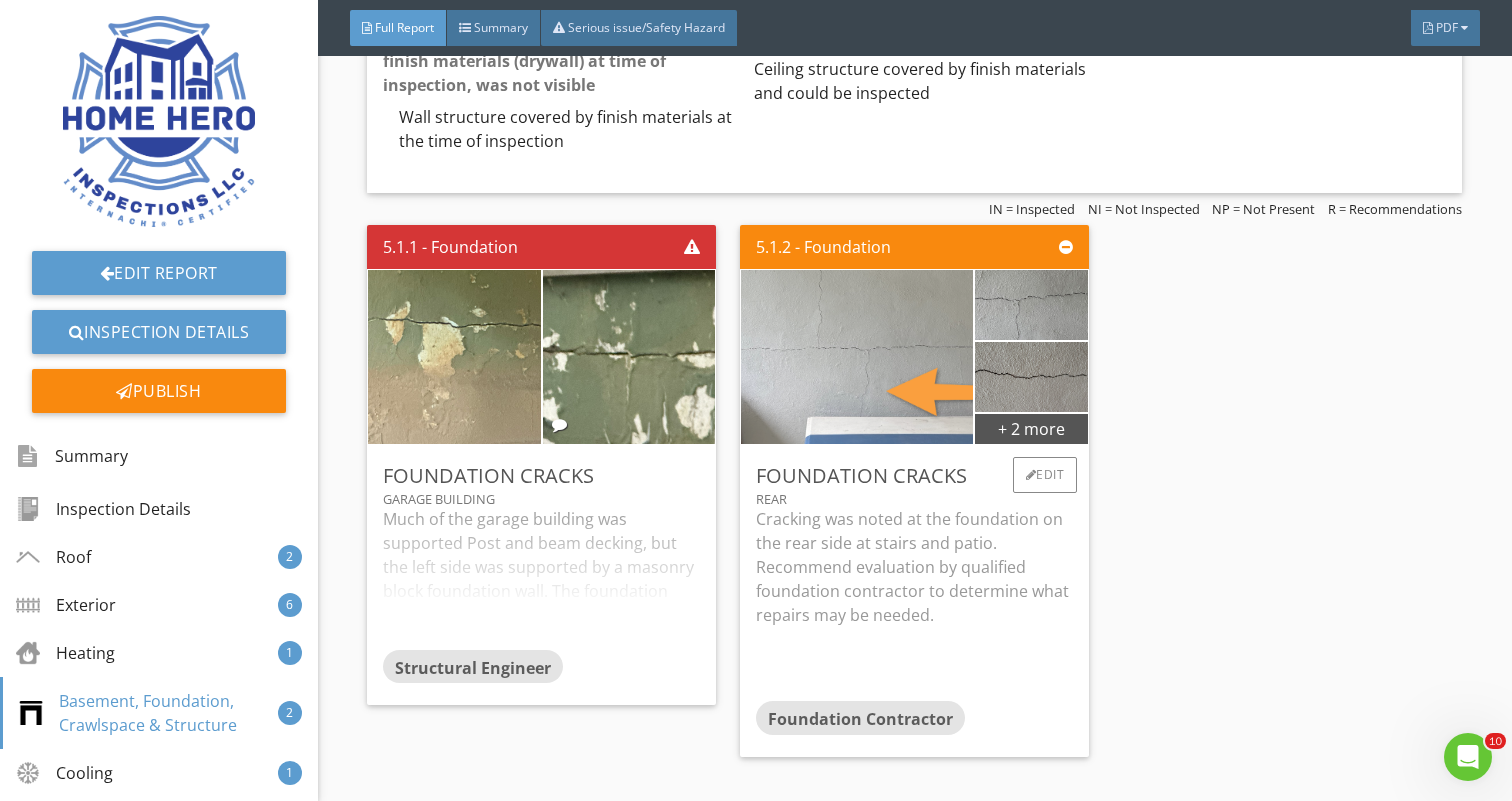 click at bounding box center [857, 357] 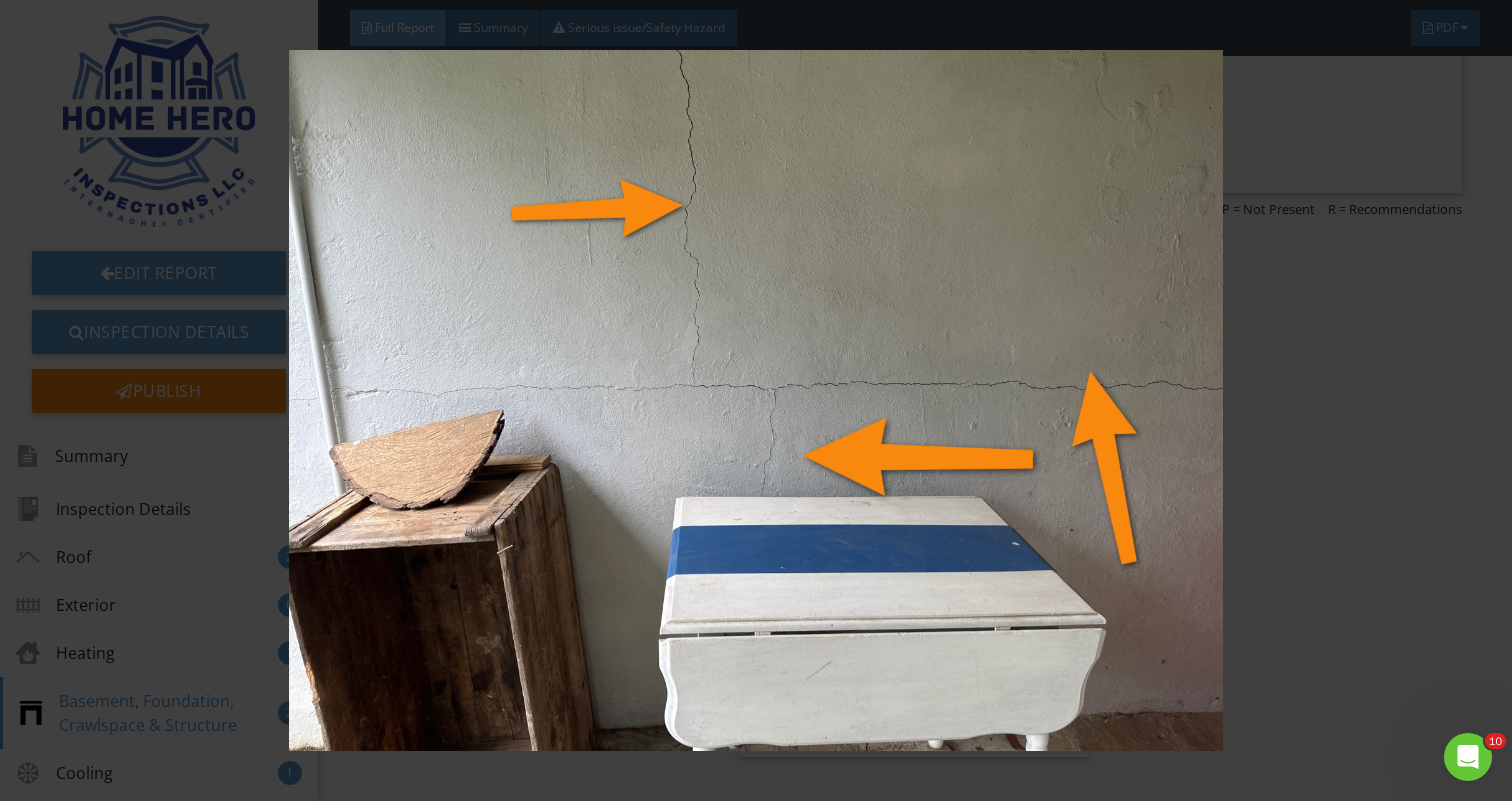 click at bounding box center (756, 400) 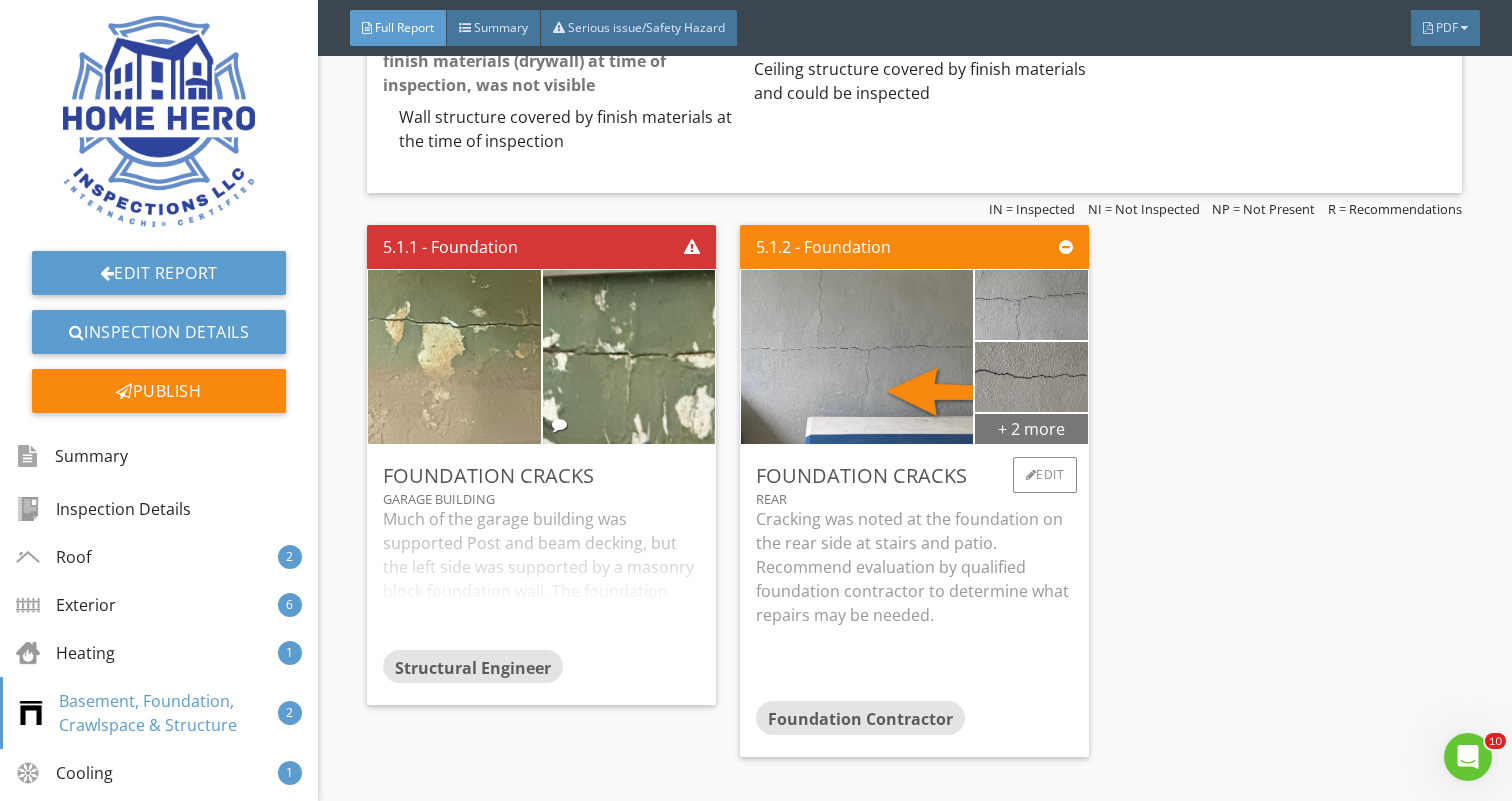 click on "+ 2 more" at bounding box center [1032, 428] 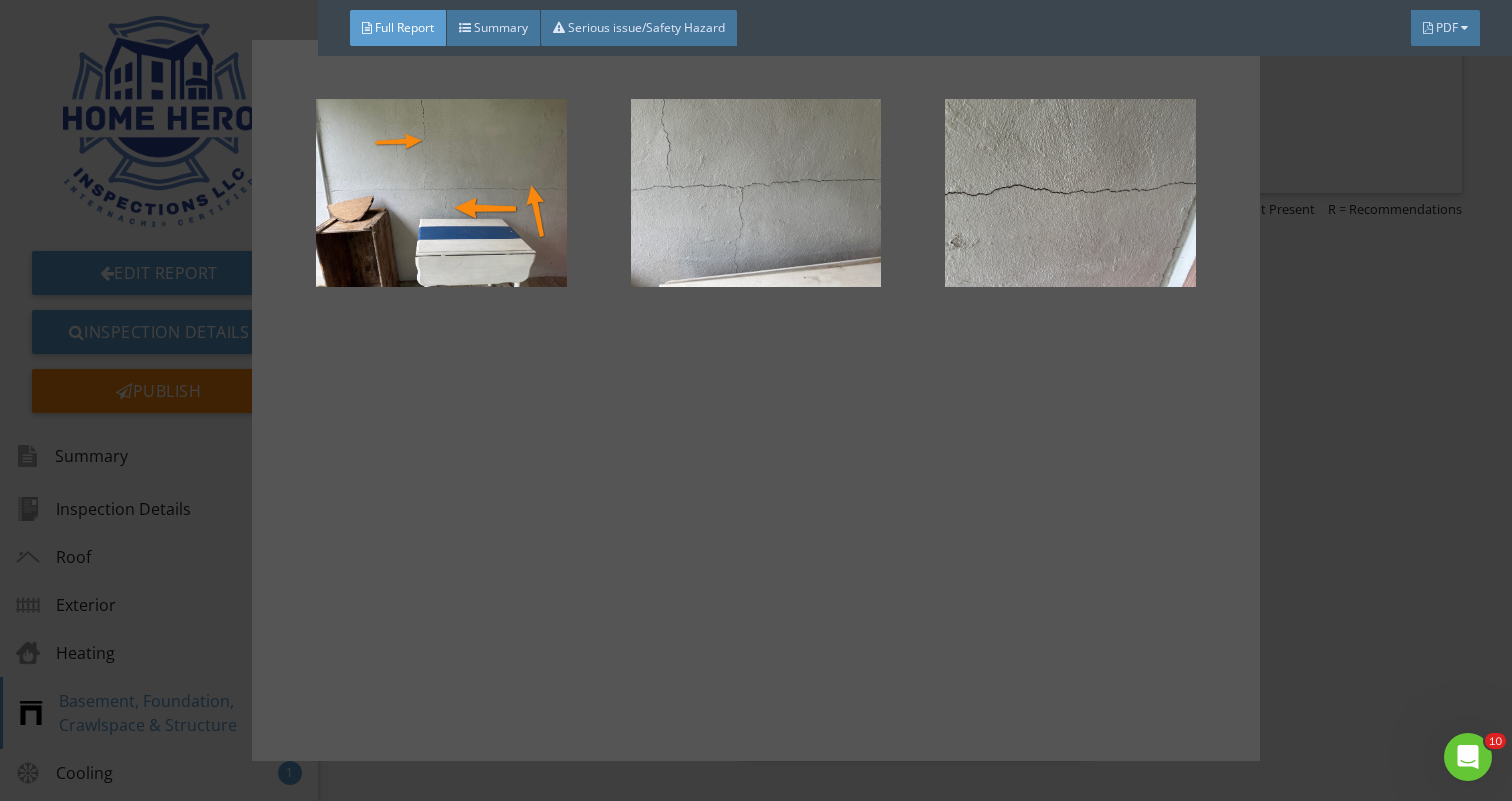 scroll, scrollTop: 31, scrollLeft: 0, axis: vertical 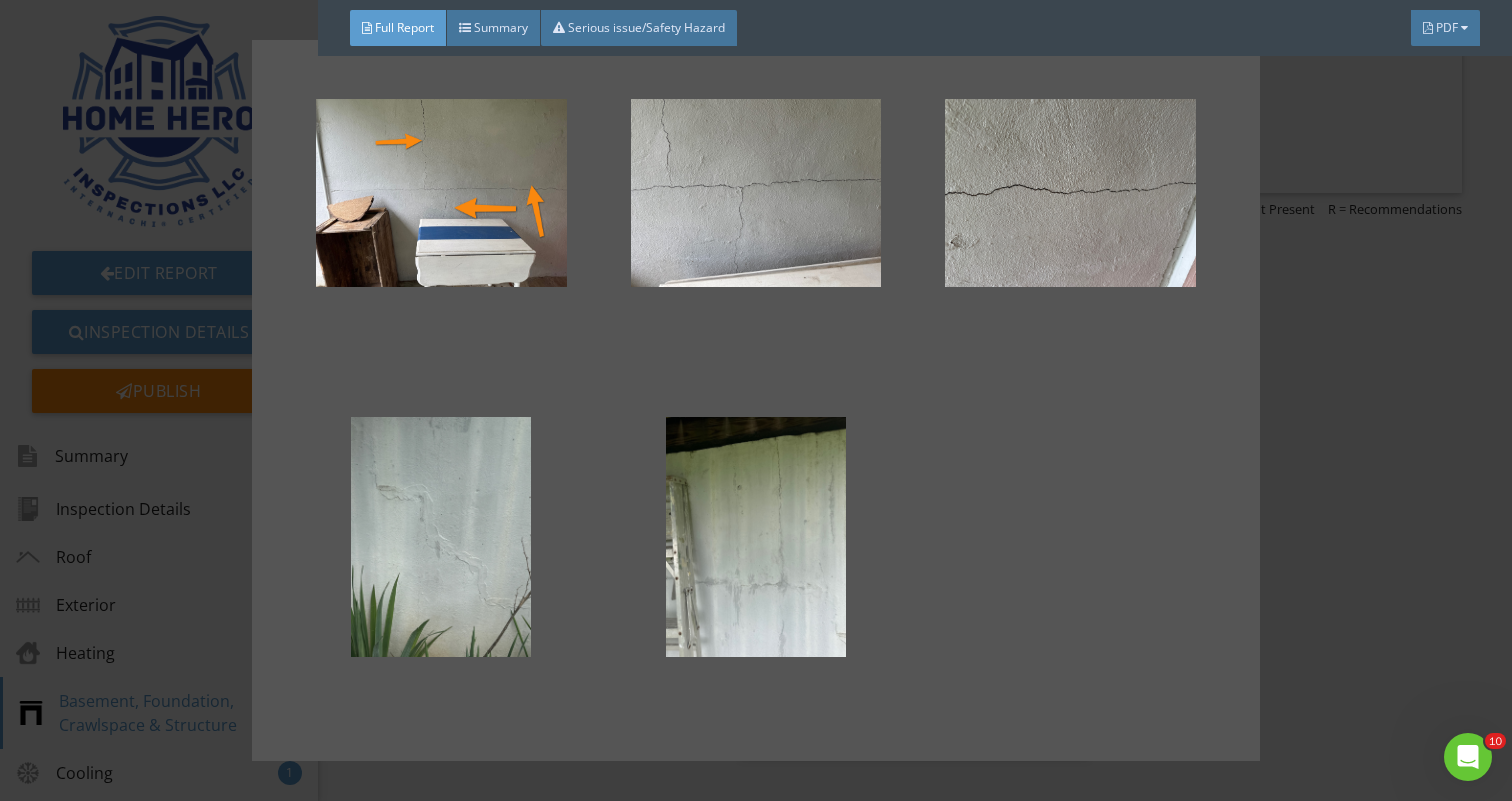 click at bounding box center (756, 400) 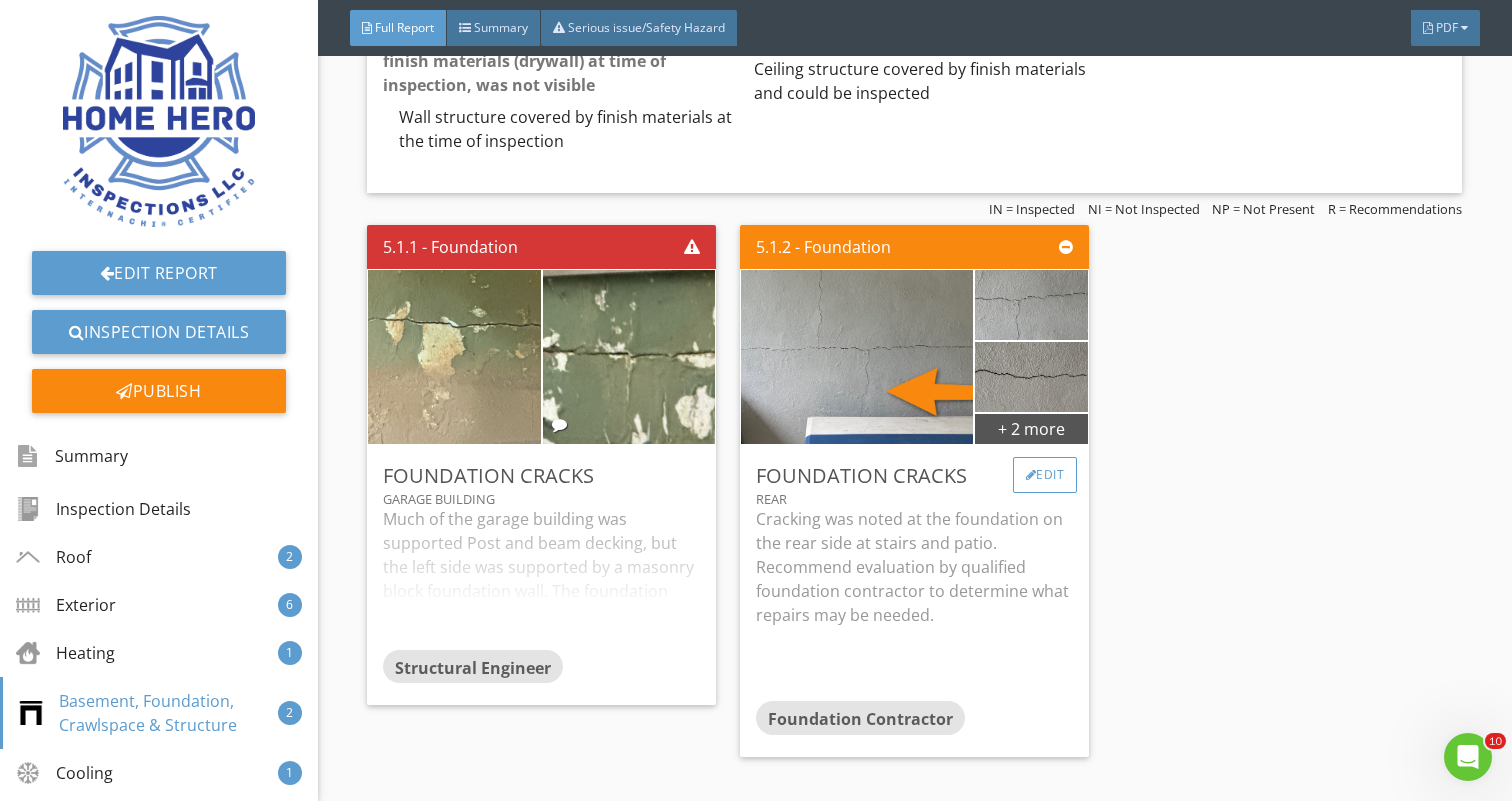 click on "Edit" at bounding box center (1045, 475) 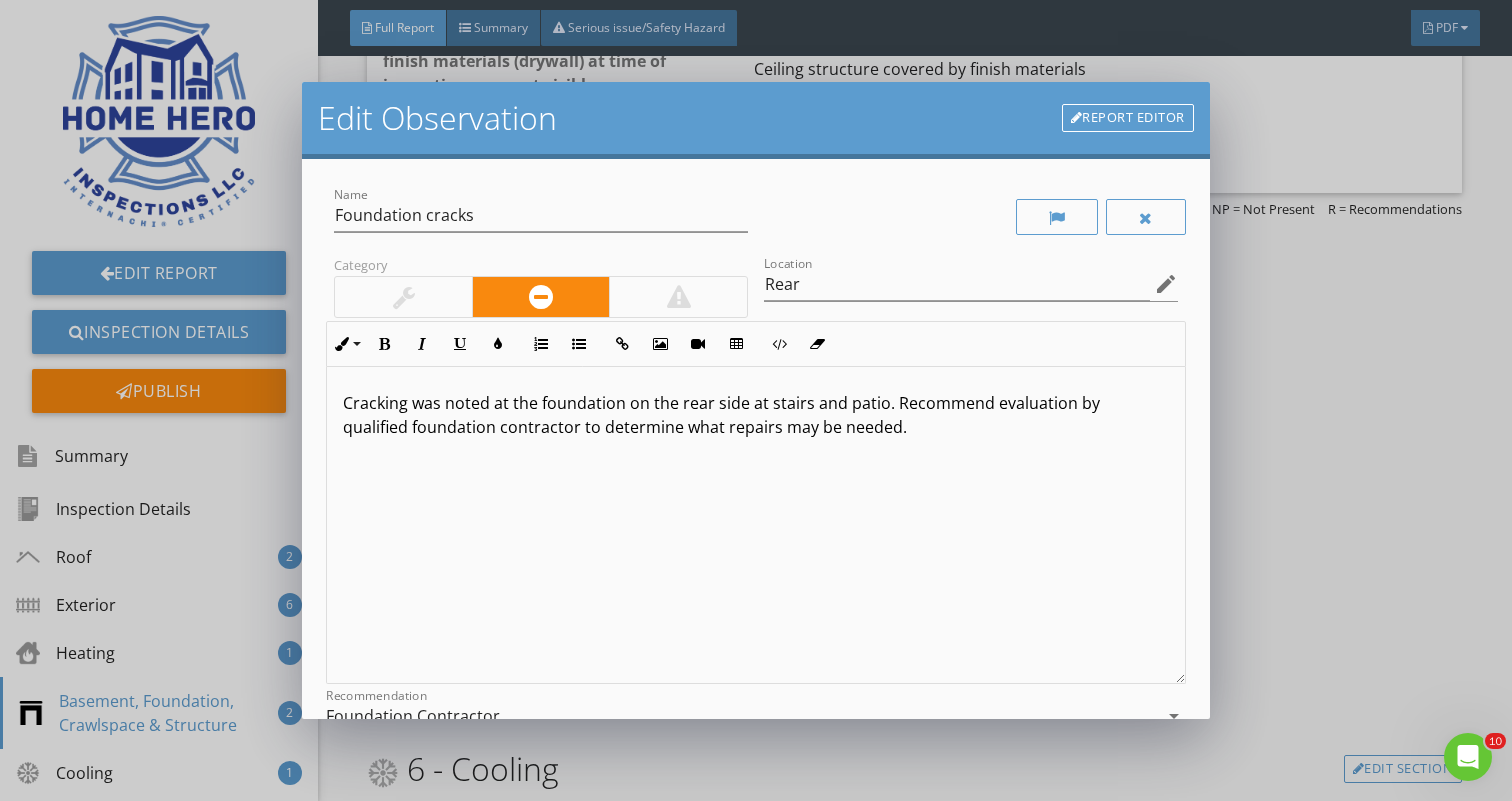 click on "Cracking was noted at the foundation on the rear side at stairs and patio. Recommend evaluation by qualified foundation contractor to determine what repairs may be needed." at bounding box center (755, 415) 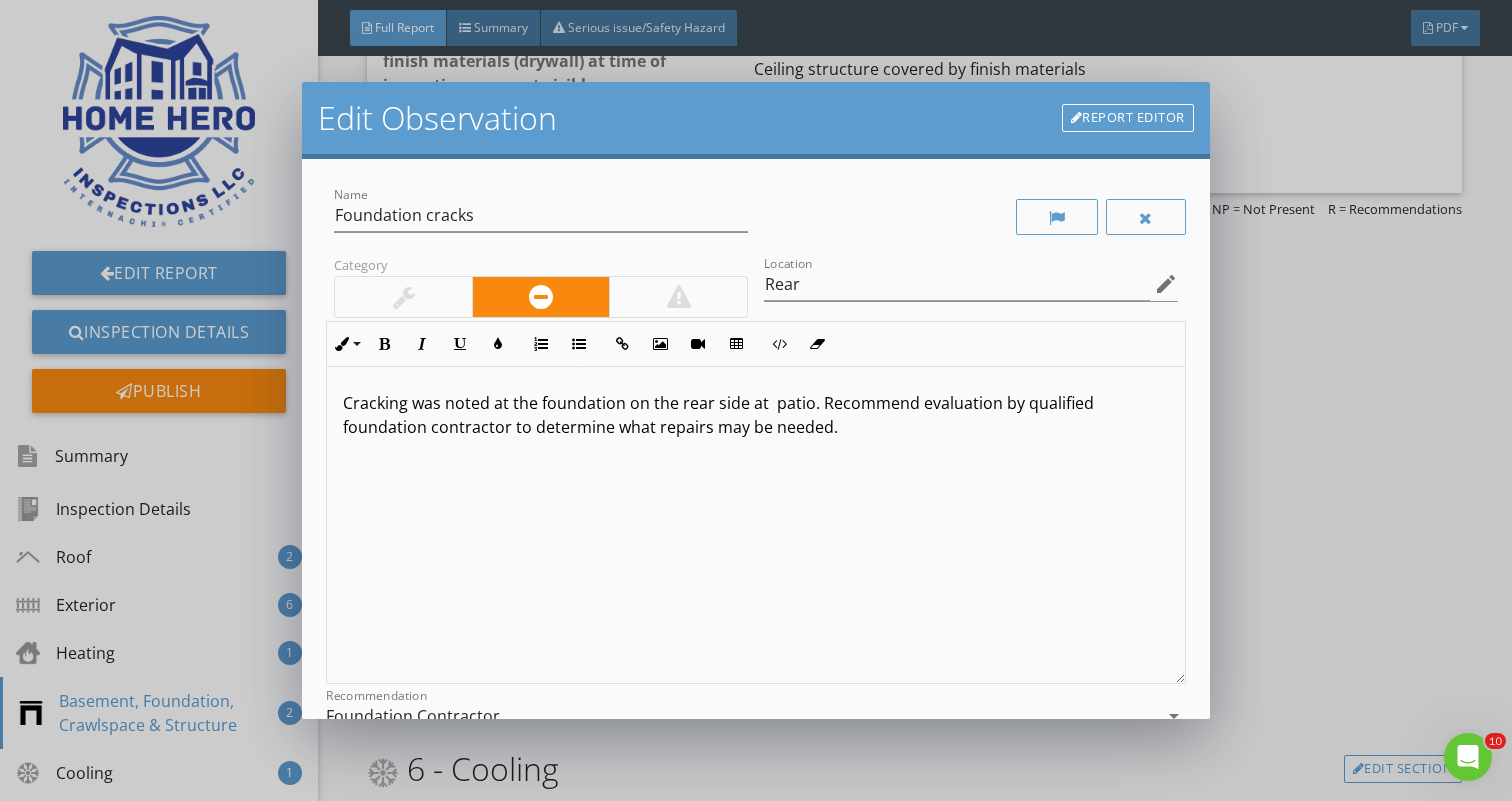 type 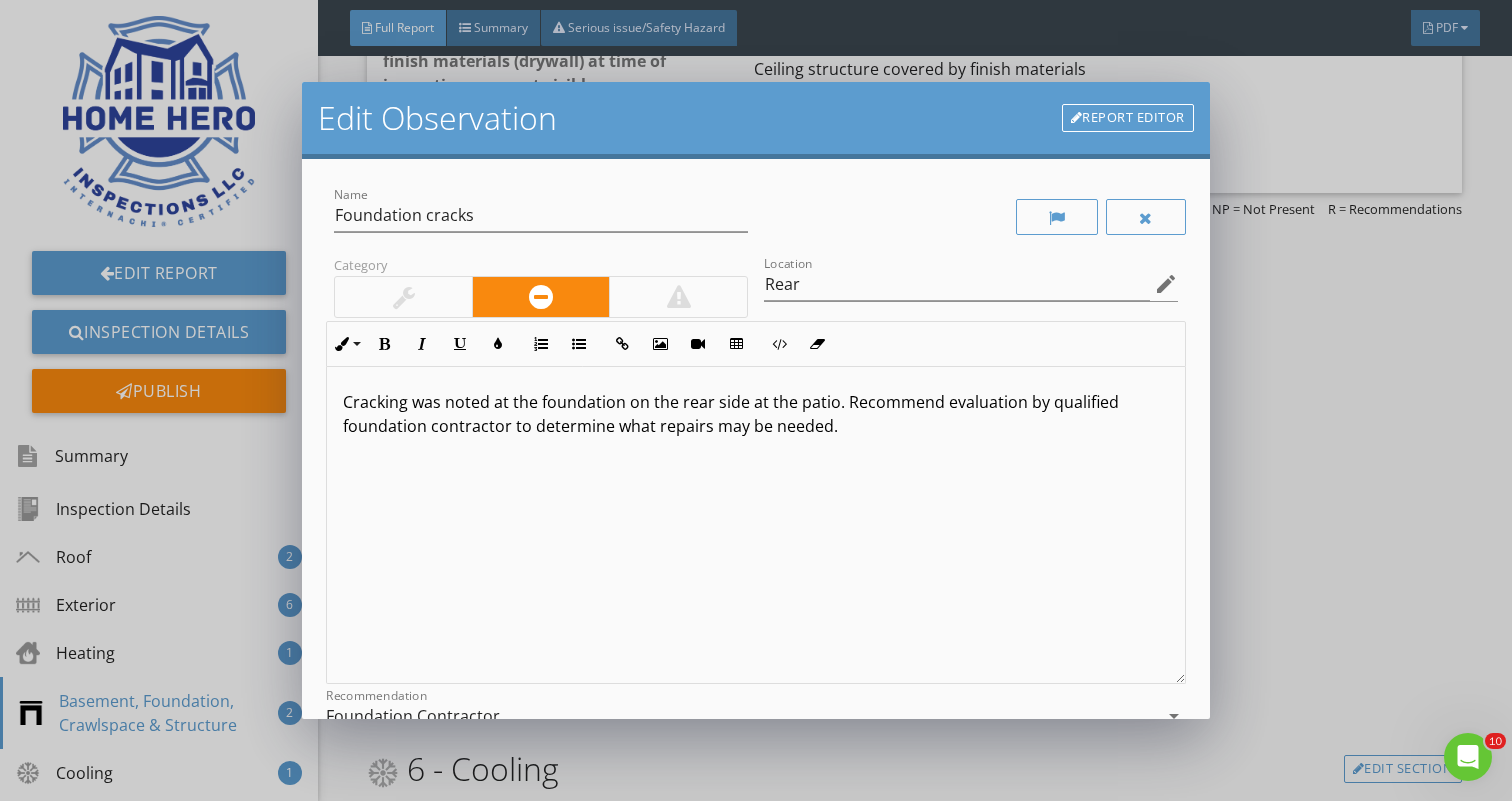 scroll, scrollTop: 1, scrollLeft: 0, axis: vertical 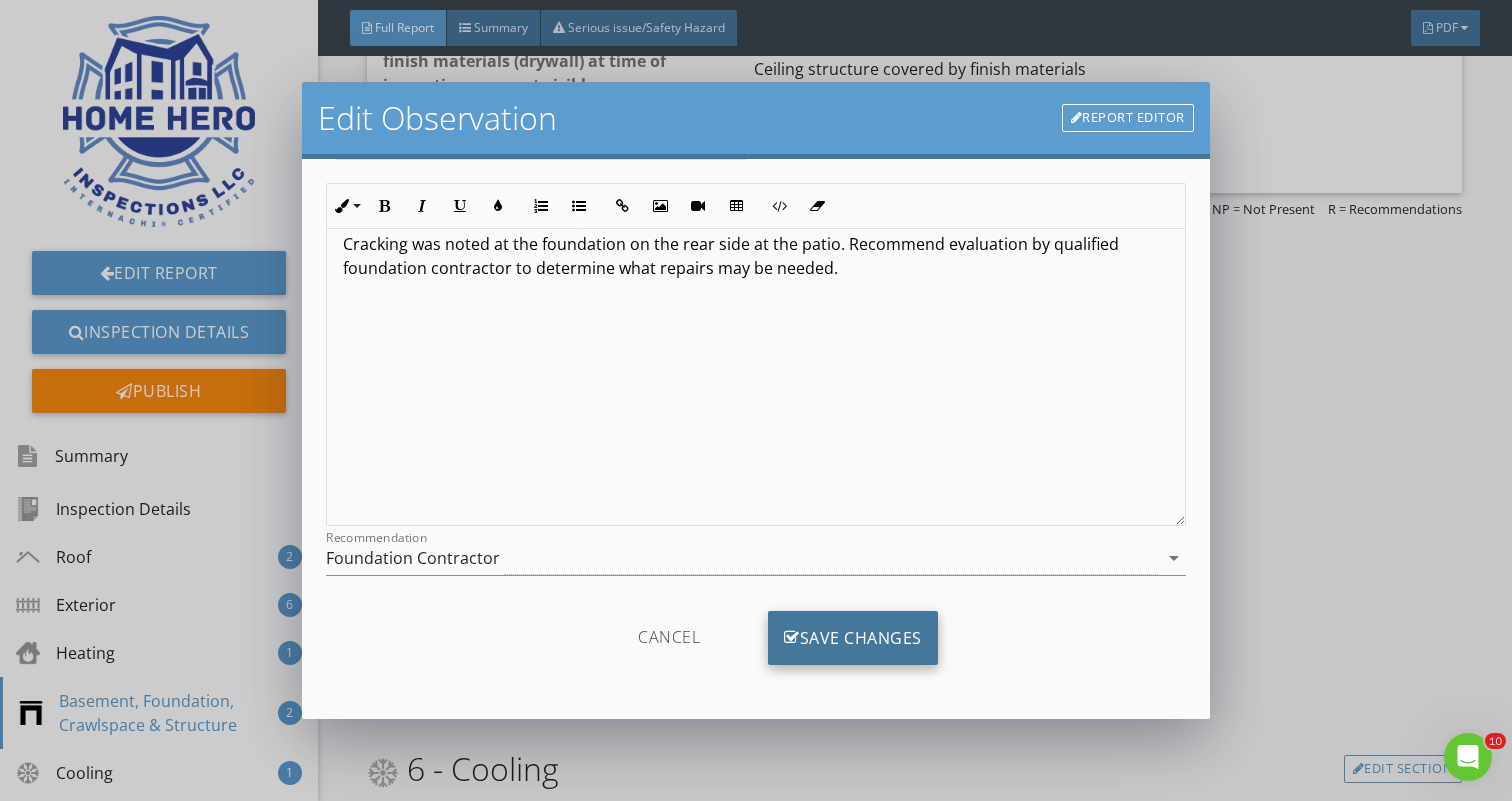 click on "Save Changes" at bounding box center [853, 638] 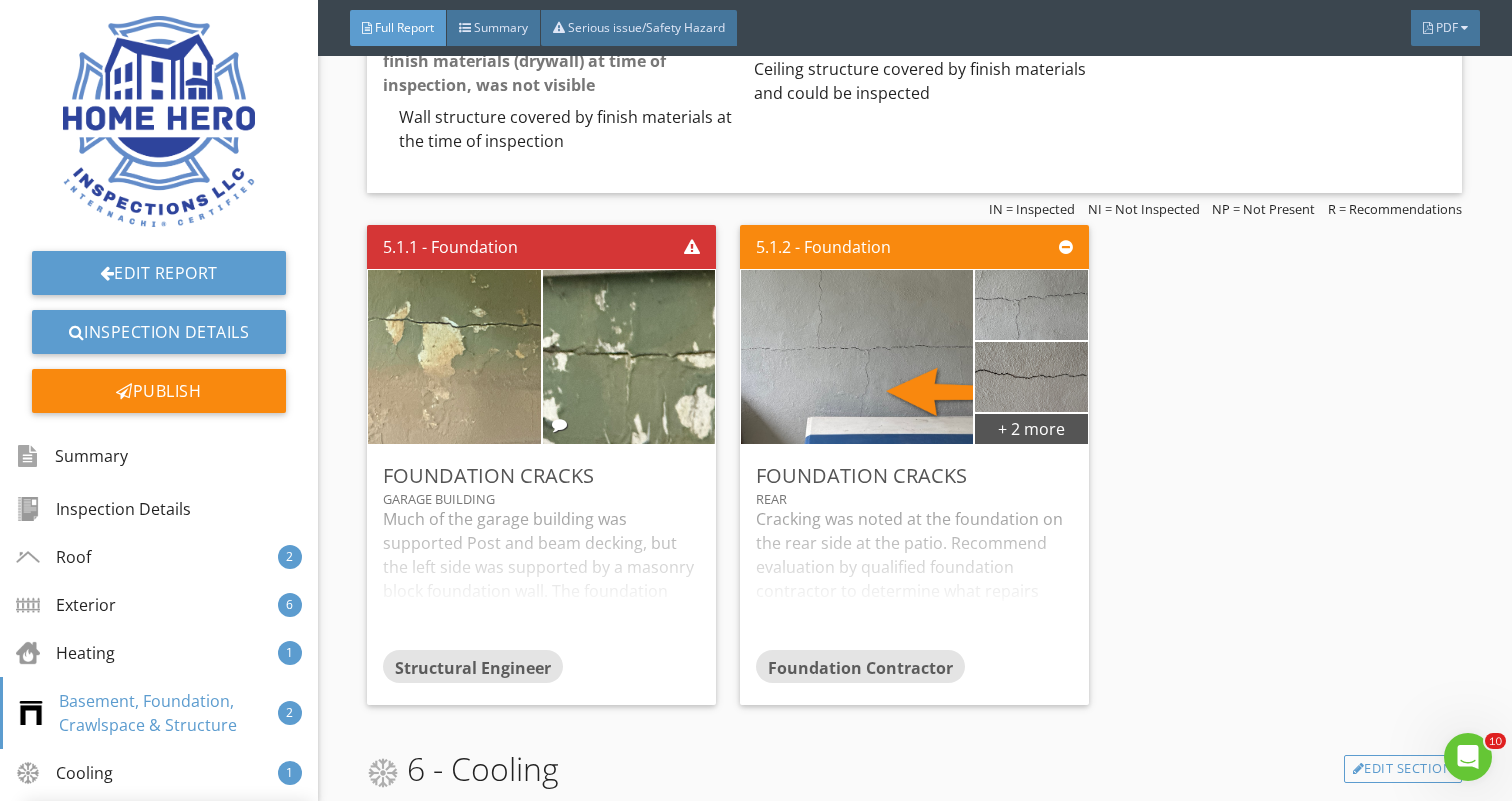 scroll, scrollTop: 0, scrollLeft: 0, axis: both 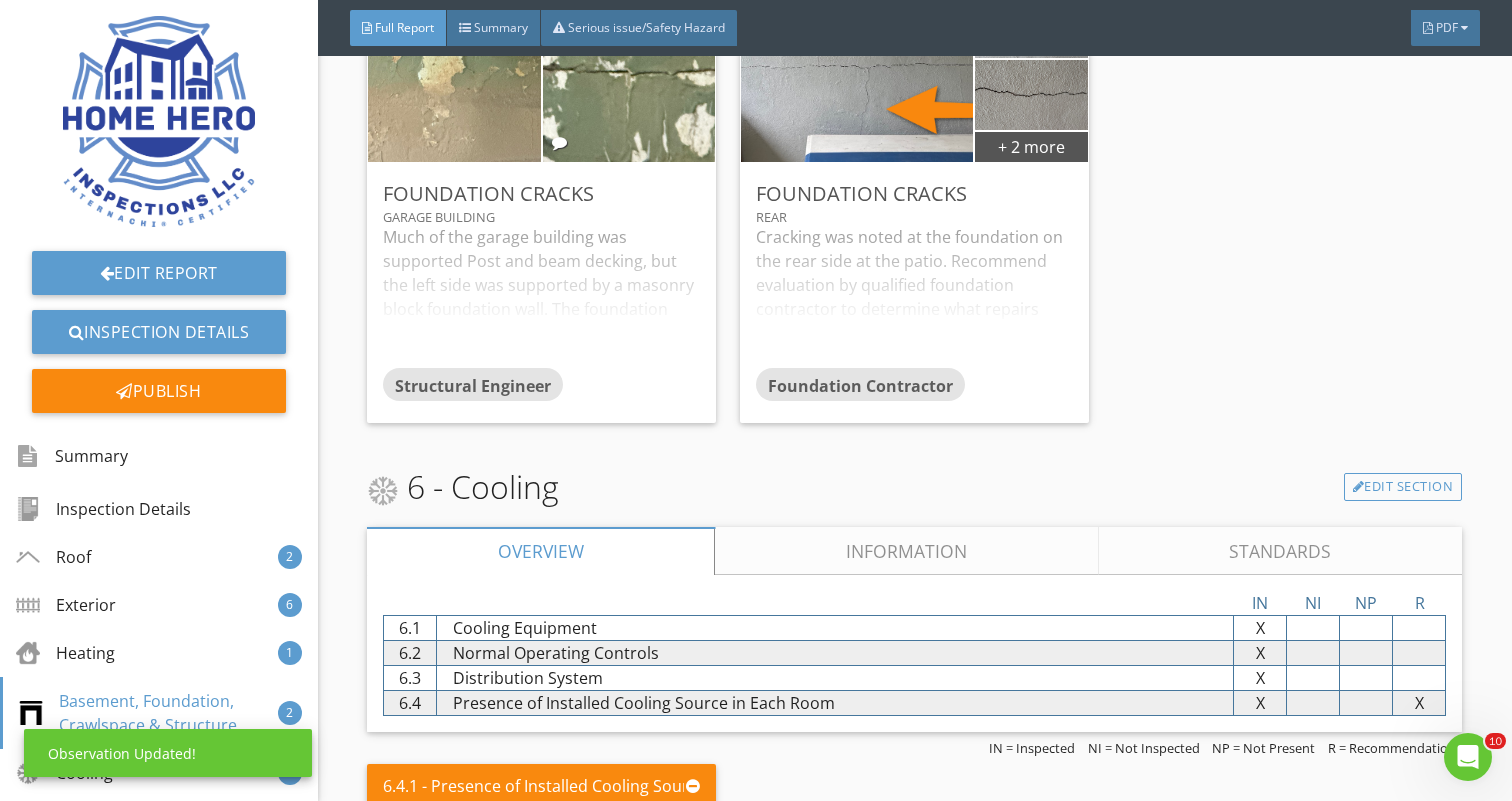 click on "Information" at bounding box center [907, 551] 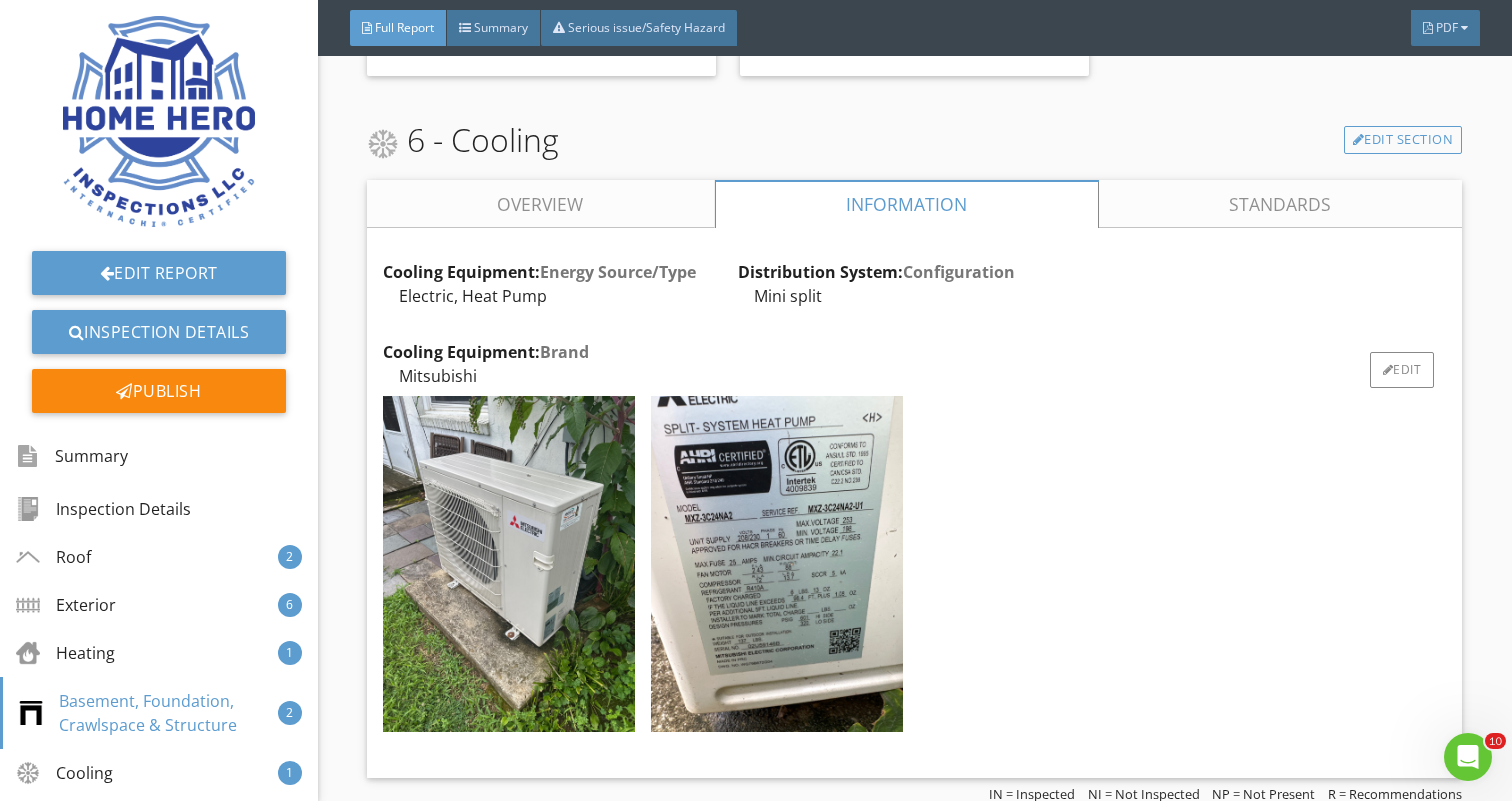 scroll, scrollTop: 6225, scrollLeft: 0, axis: vertical 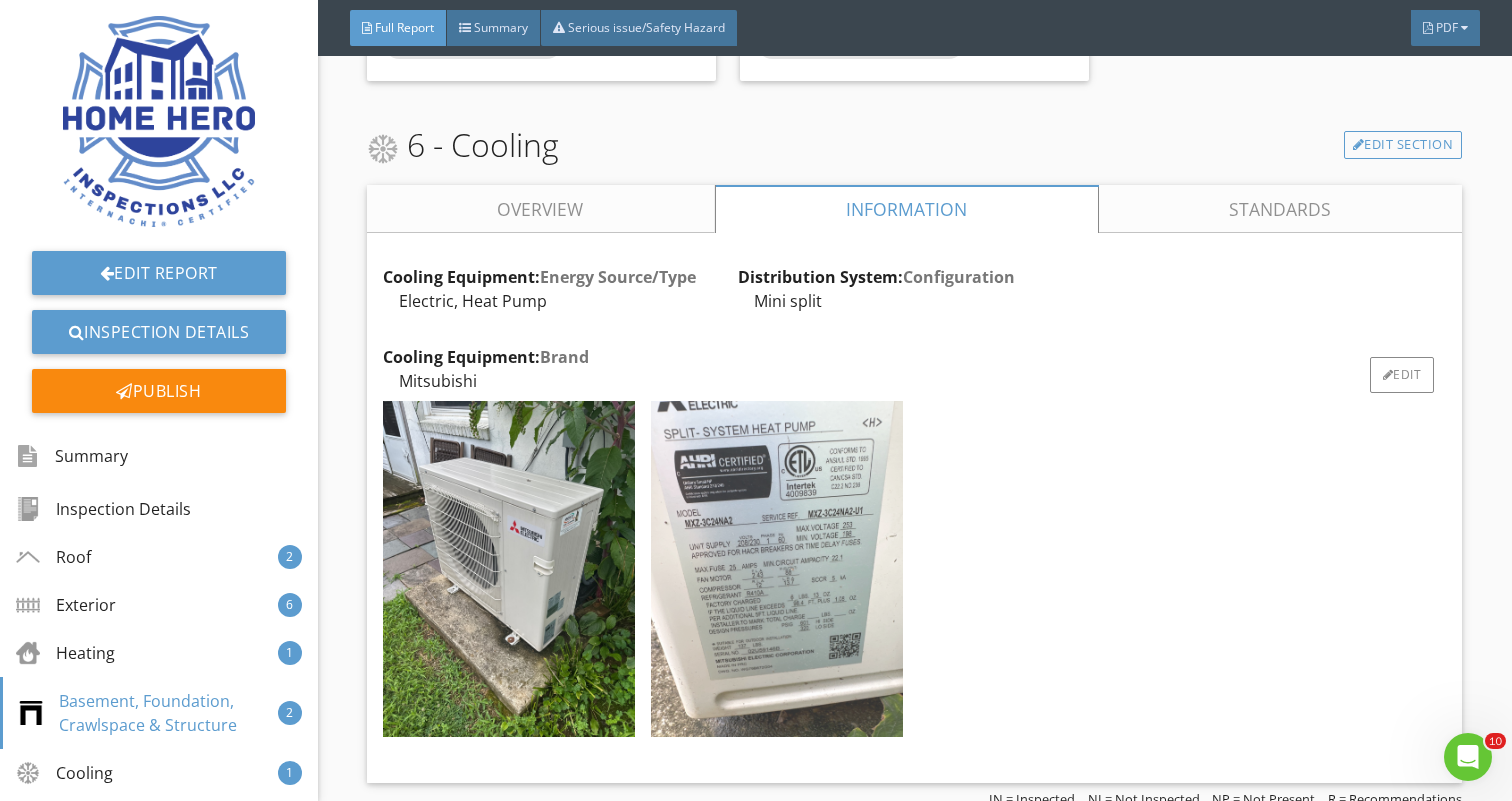 click at bounding box center (777, 569) 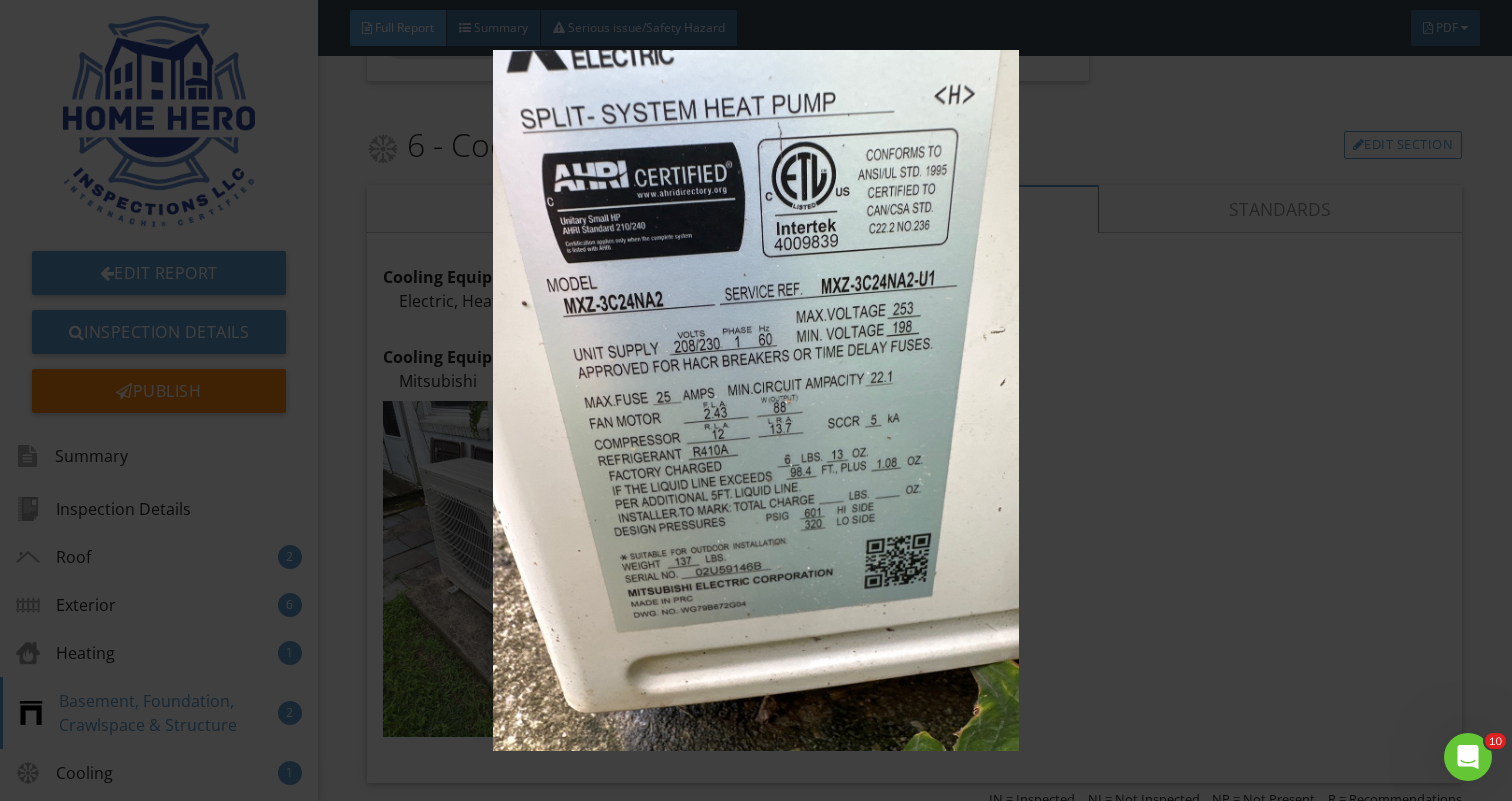 click at bounding box center [756, 400] 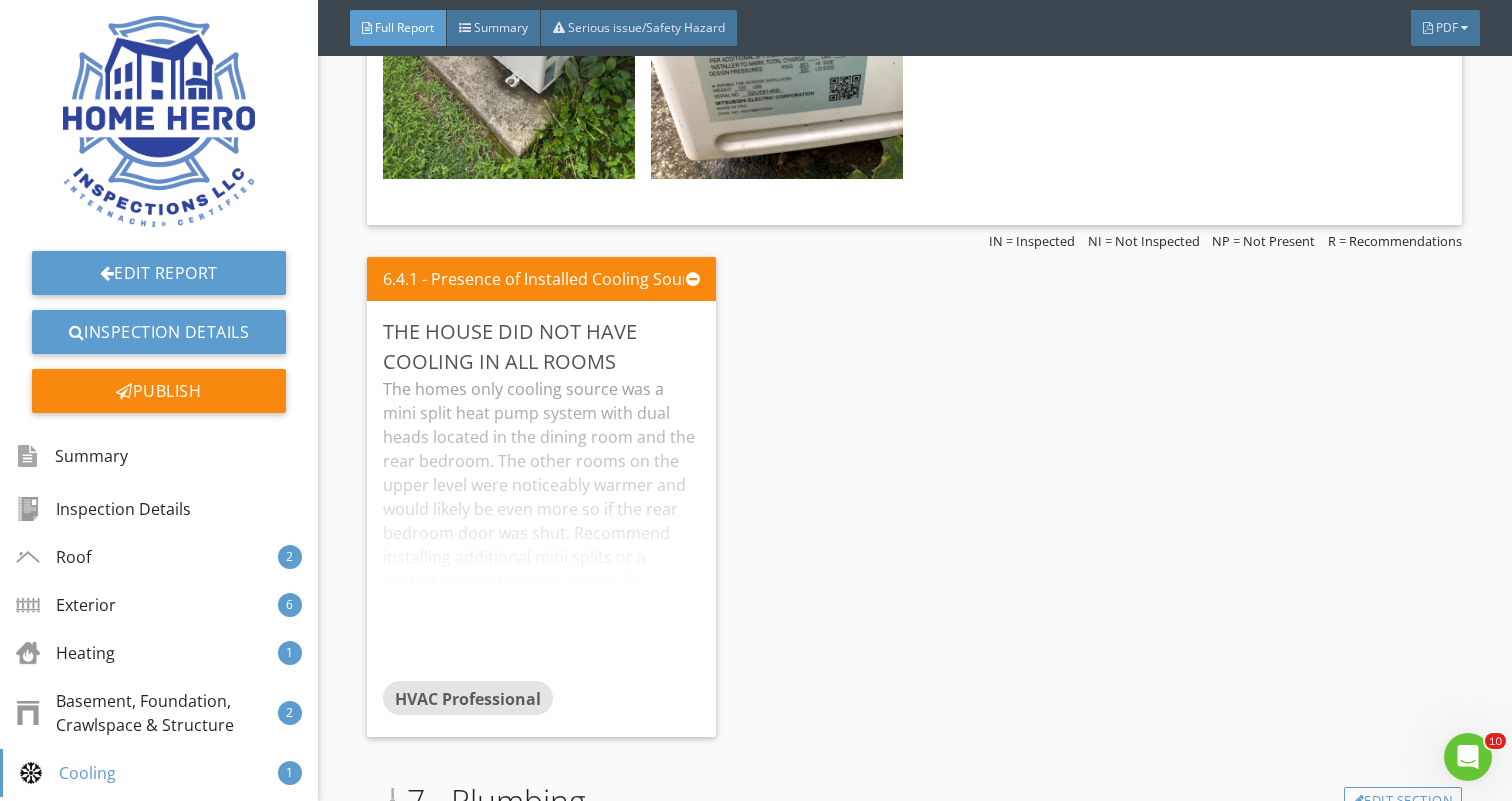 scroll, scrollTop: 6808, scrollLeft: 0, axis: vertical 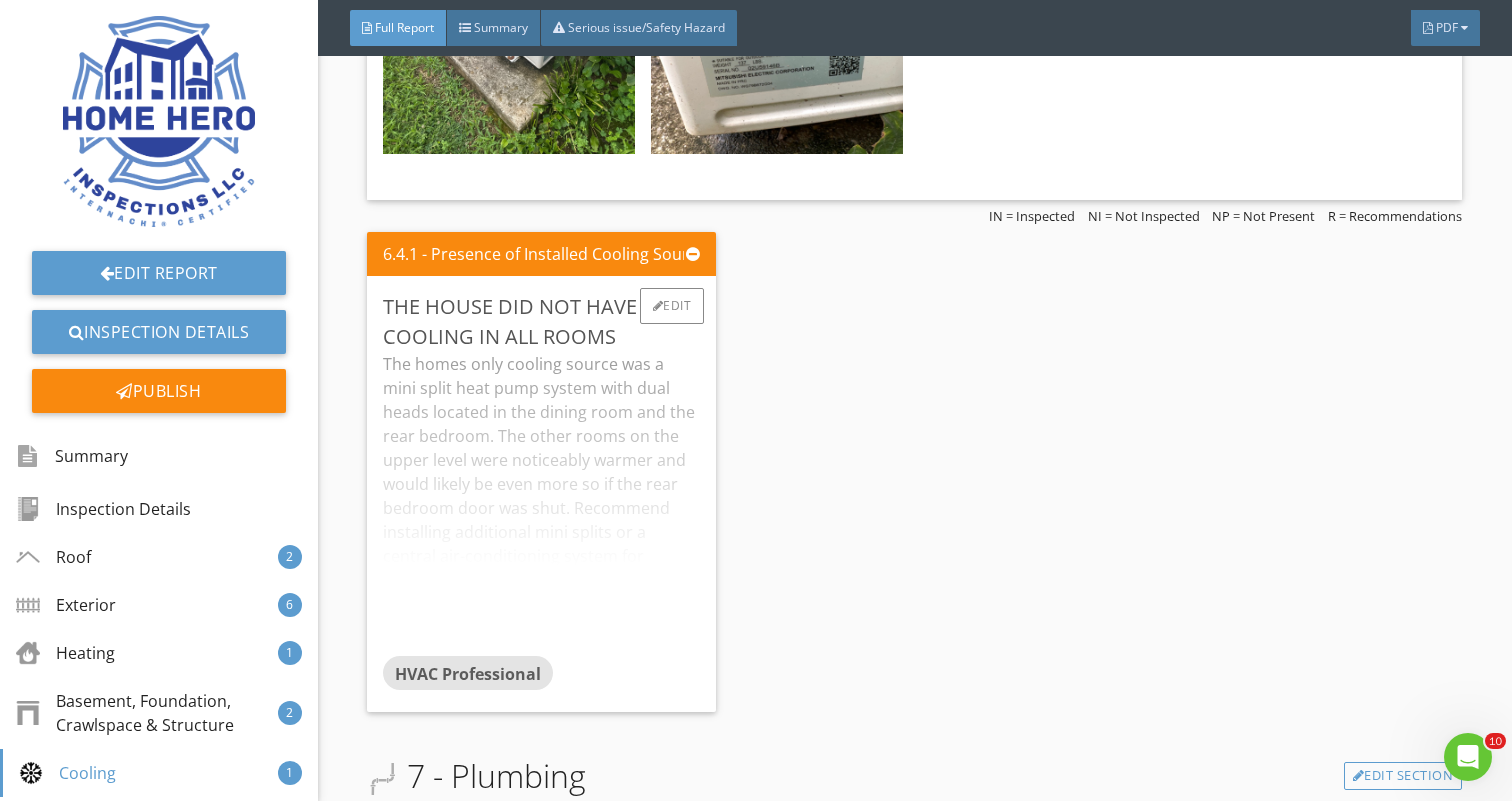 click on "The homes only cooling source was a mini split heat pump system with dual heads located in the dining room and the rear bedroom. The other rooms on the upper level were noticeably warmer and would likely be even more so if the rear bedroom door was shut. Recommend installing additional mini splits or a central air-conditioning system for greater comfort and efficiency by a qualified HVAC contractor." at bounding box center [541, 504] 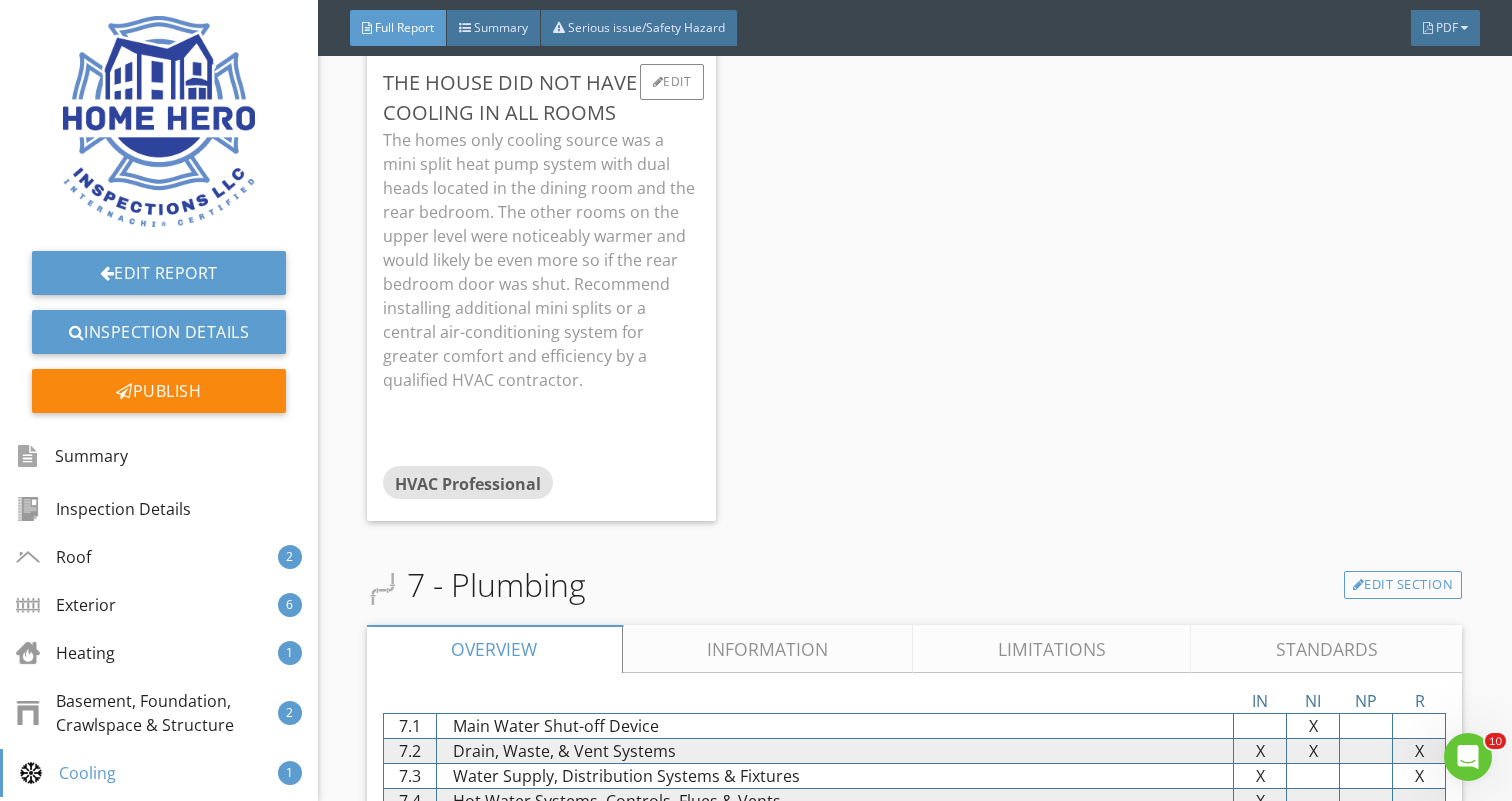 scroll, scrollTop: 7213, scrollLeft: 0, axis: vertical 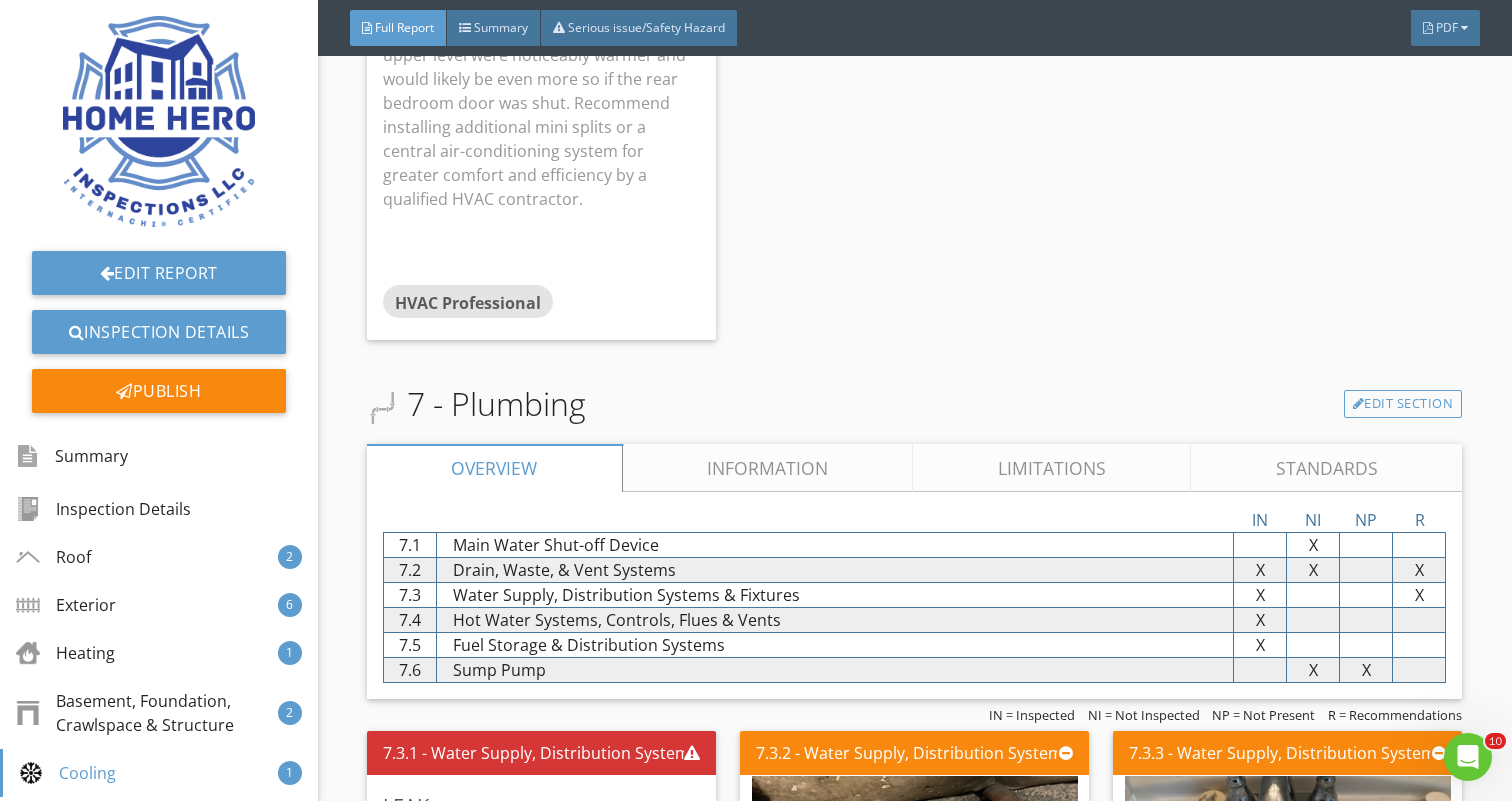 click on "Information" at bounding box center (768, 468) 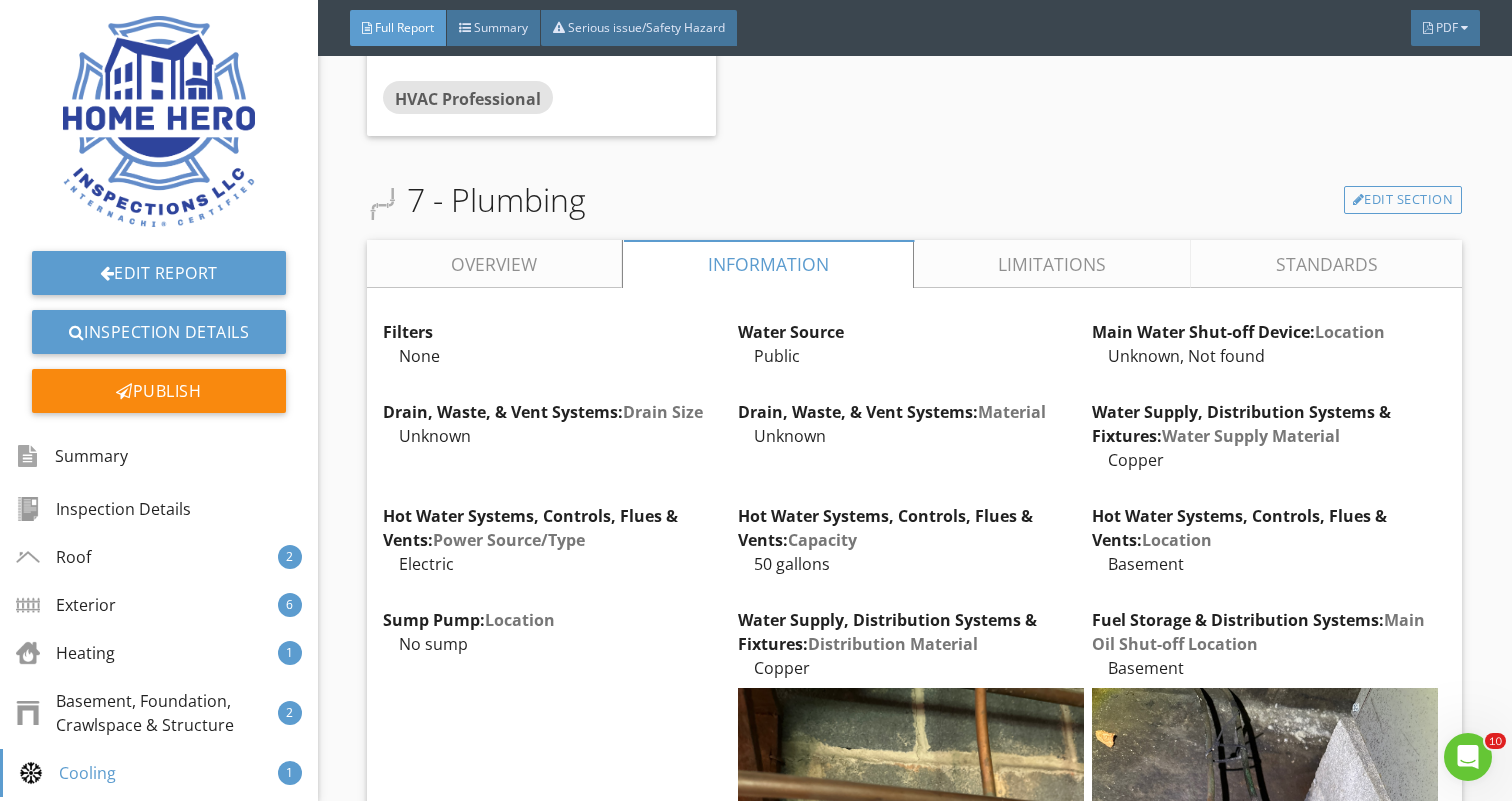 scroll, scrollTop: 7483, scrollLeft: 0, axis: vertical 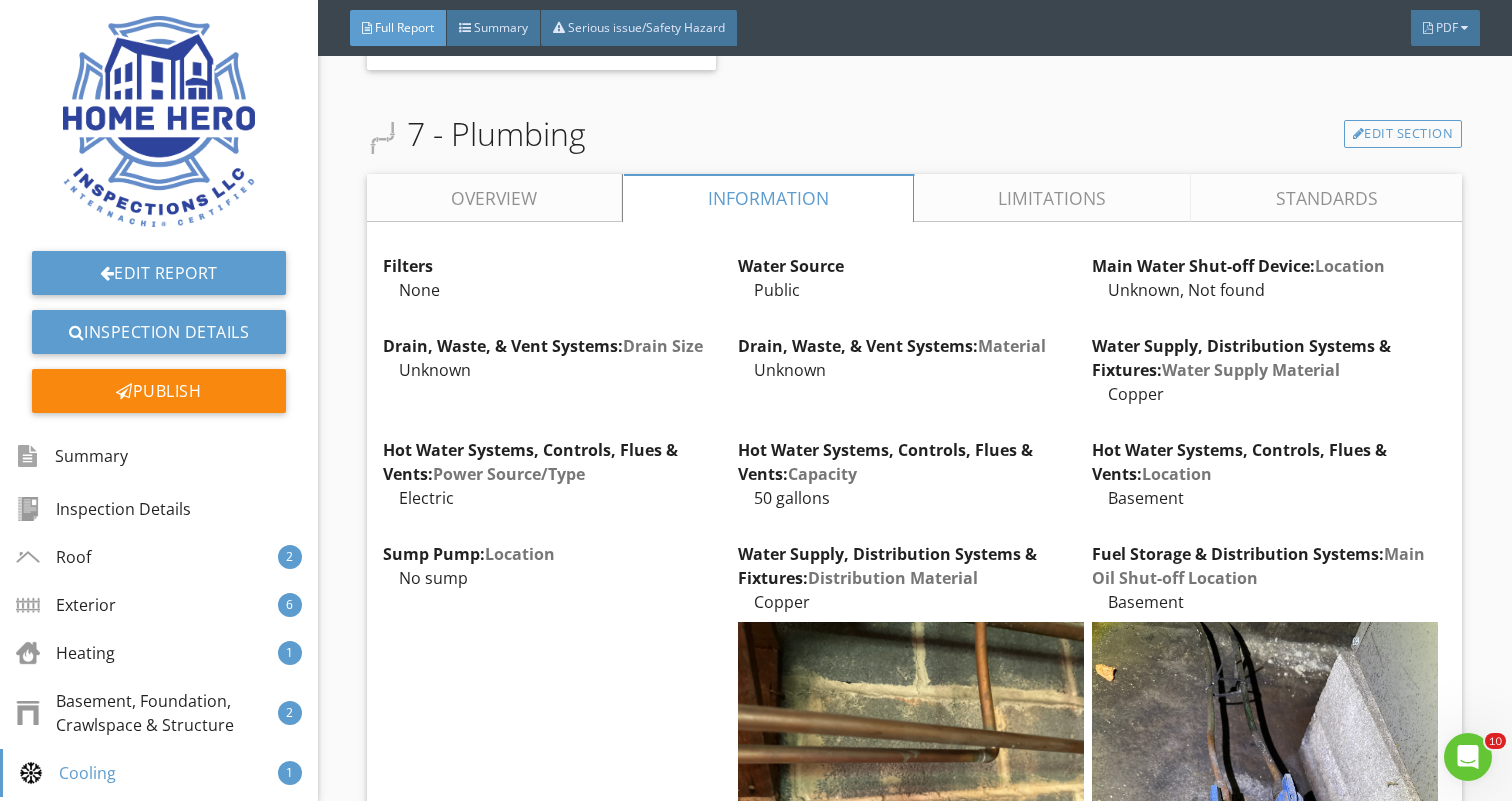 click on "Limitations" at bounding box center (1052, 198) 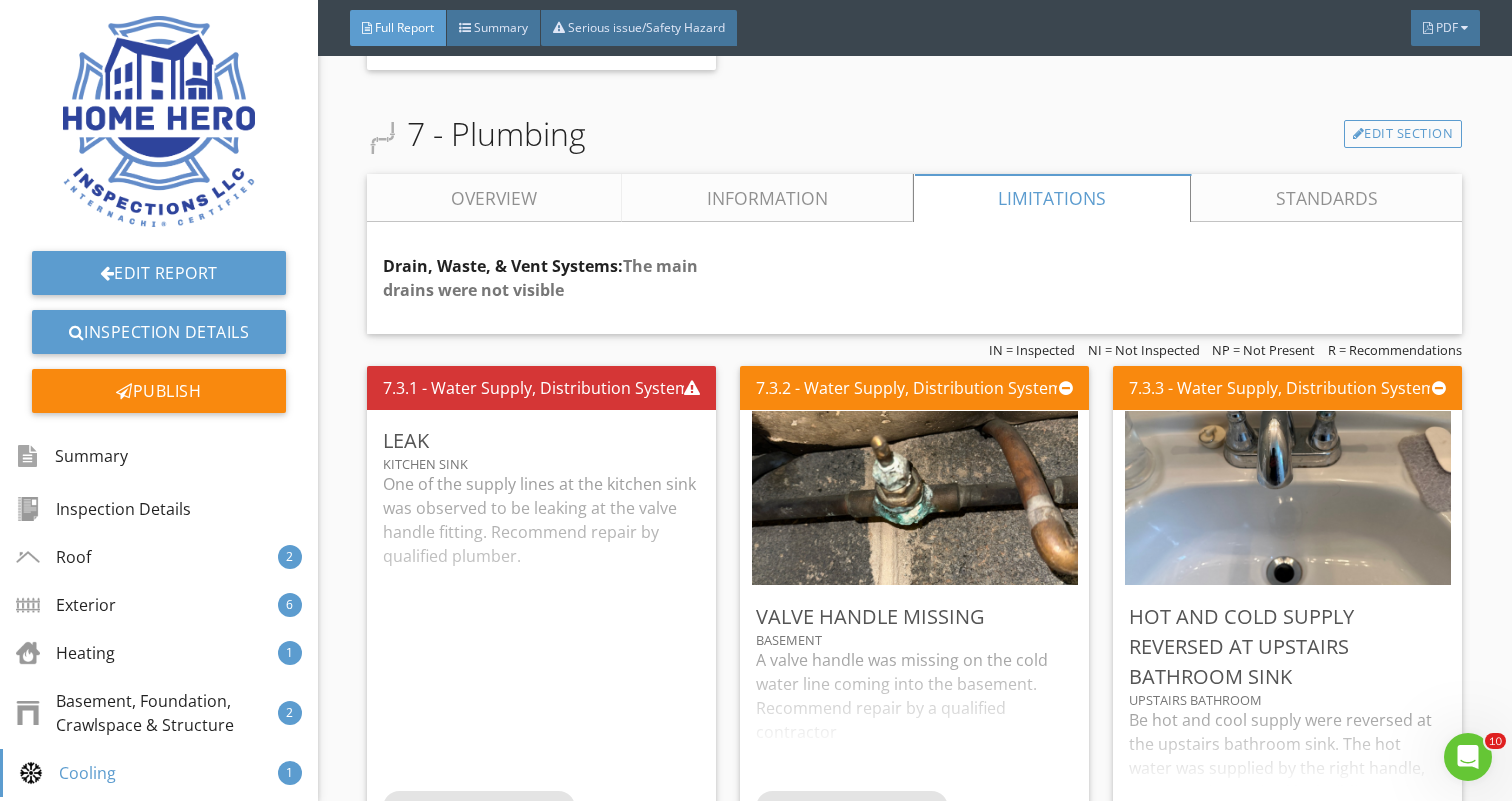 scroll, scrollTop: 7529, scrollLeft: 0, axis: vertical 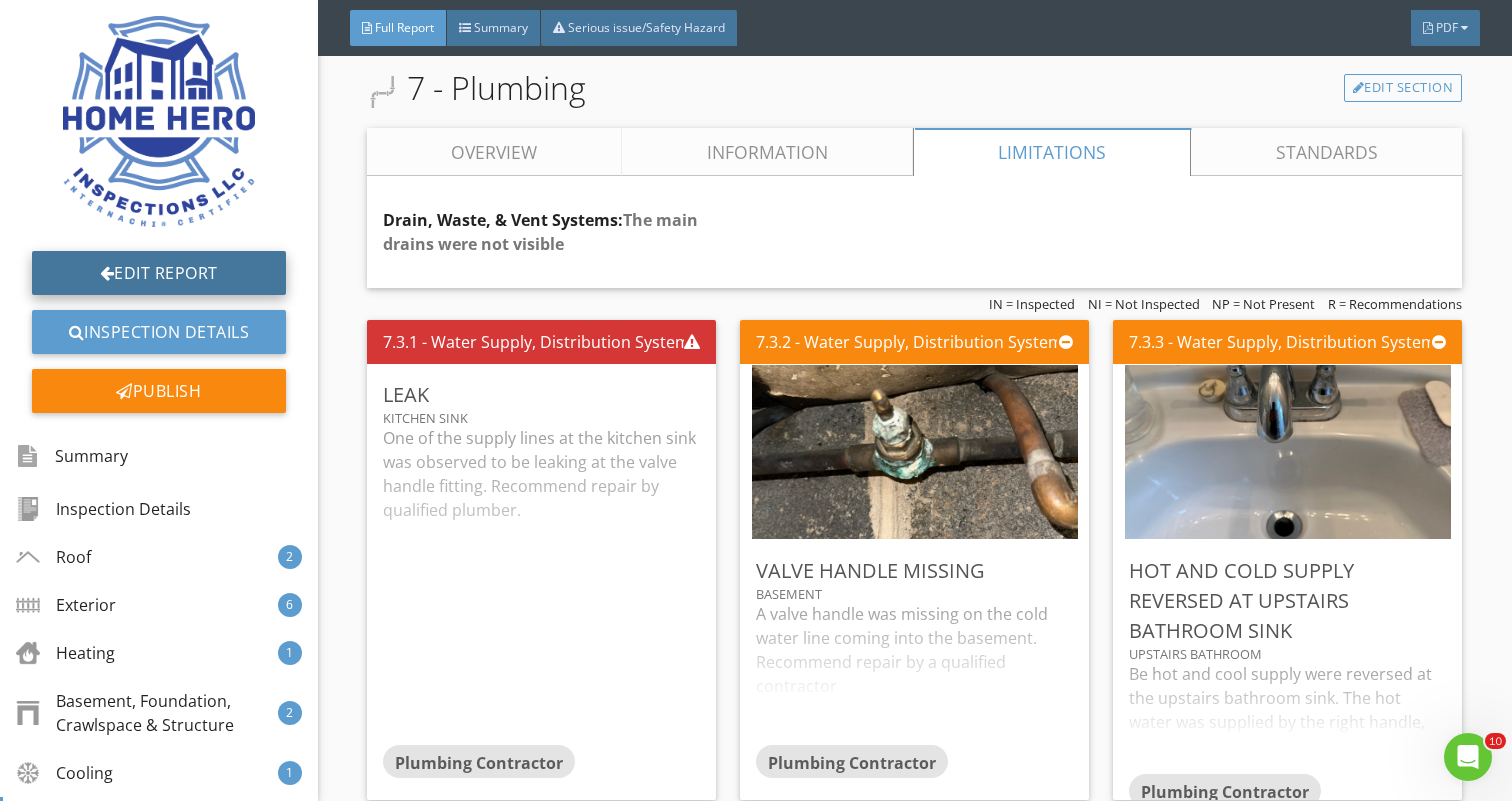 click on "Edit Report" at bounding box center (159, 273) 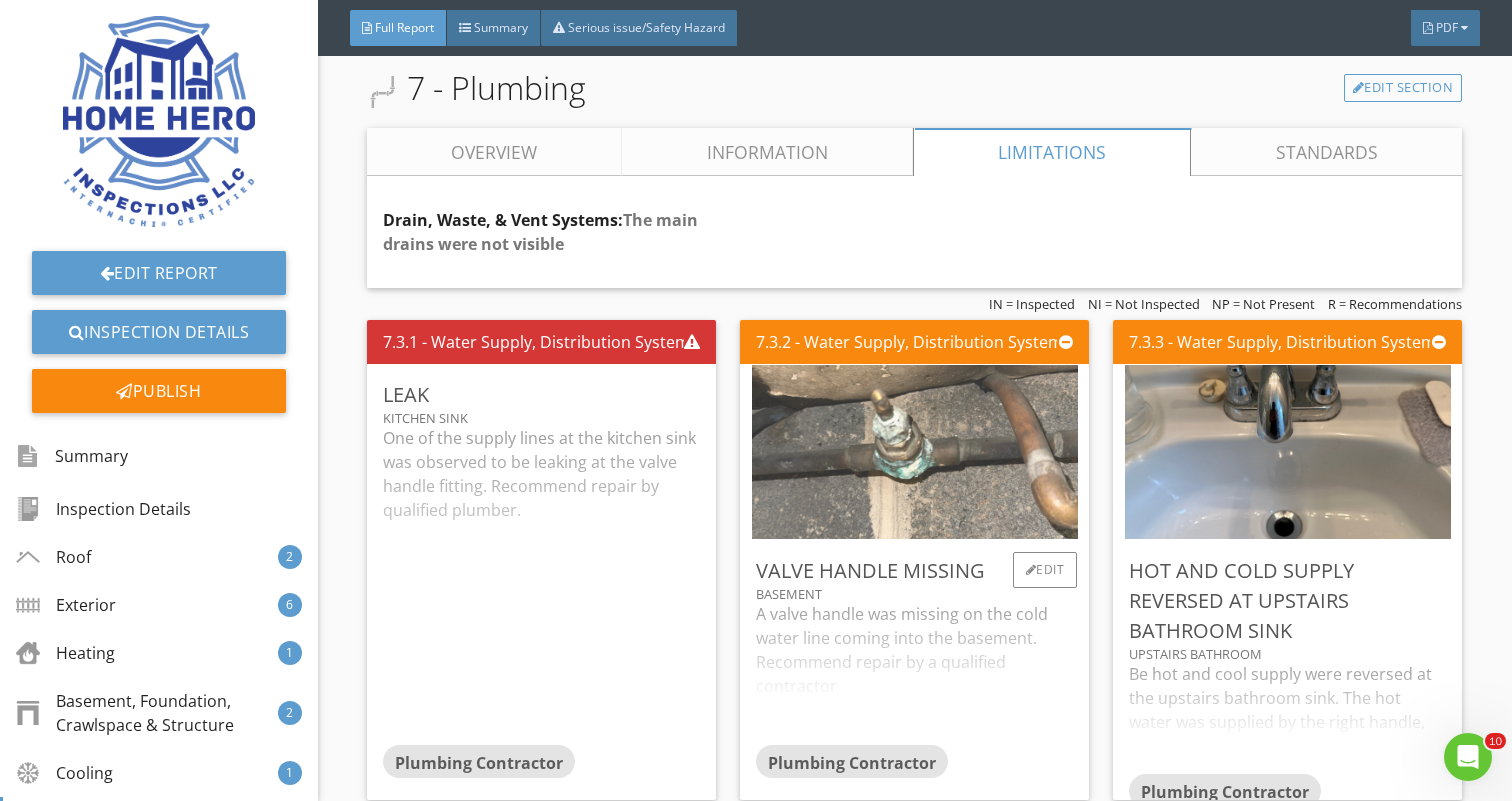 click at bounding box center [915, 452] 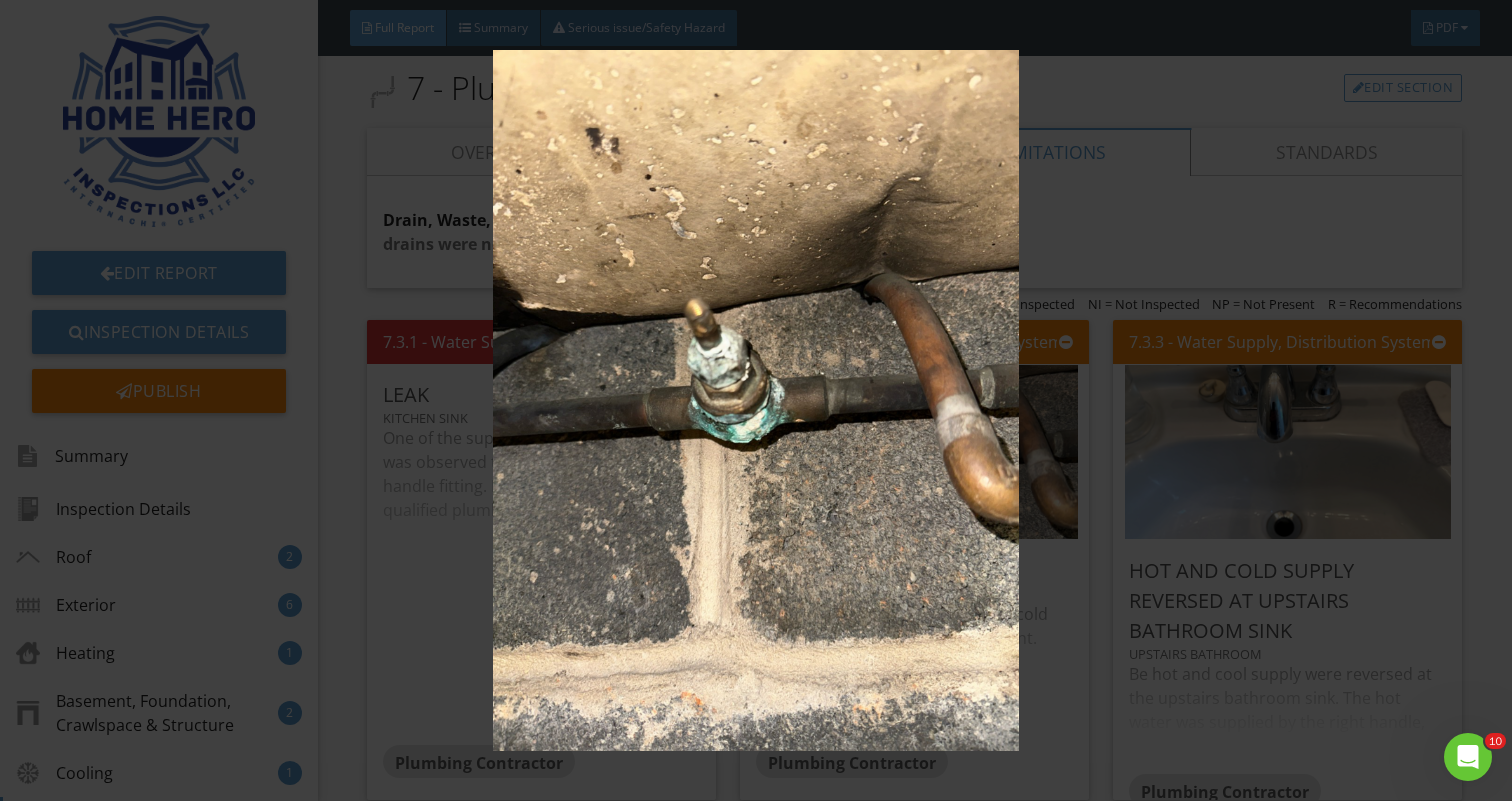 click at bounding box center (756, 400) 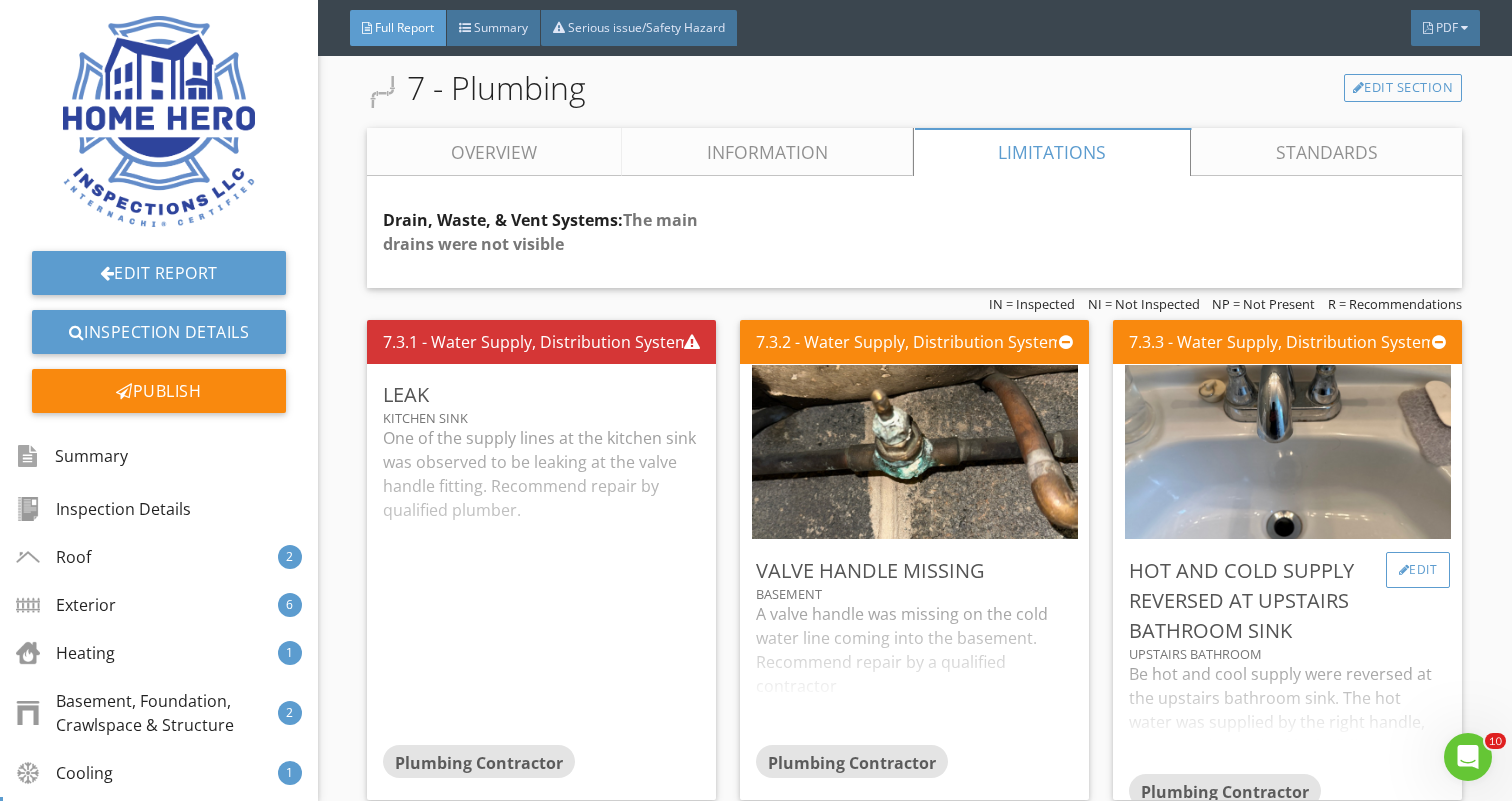 click on "Edit" at bounding box center [1418, 570] 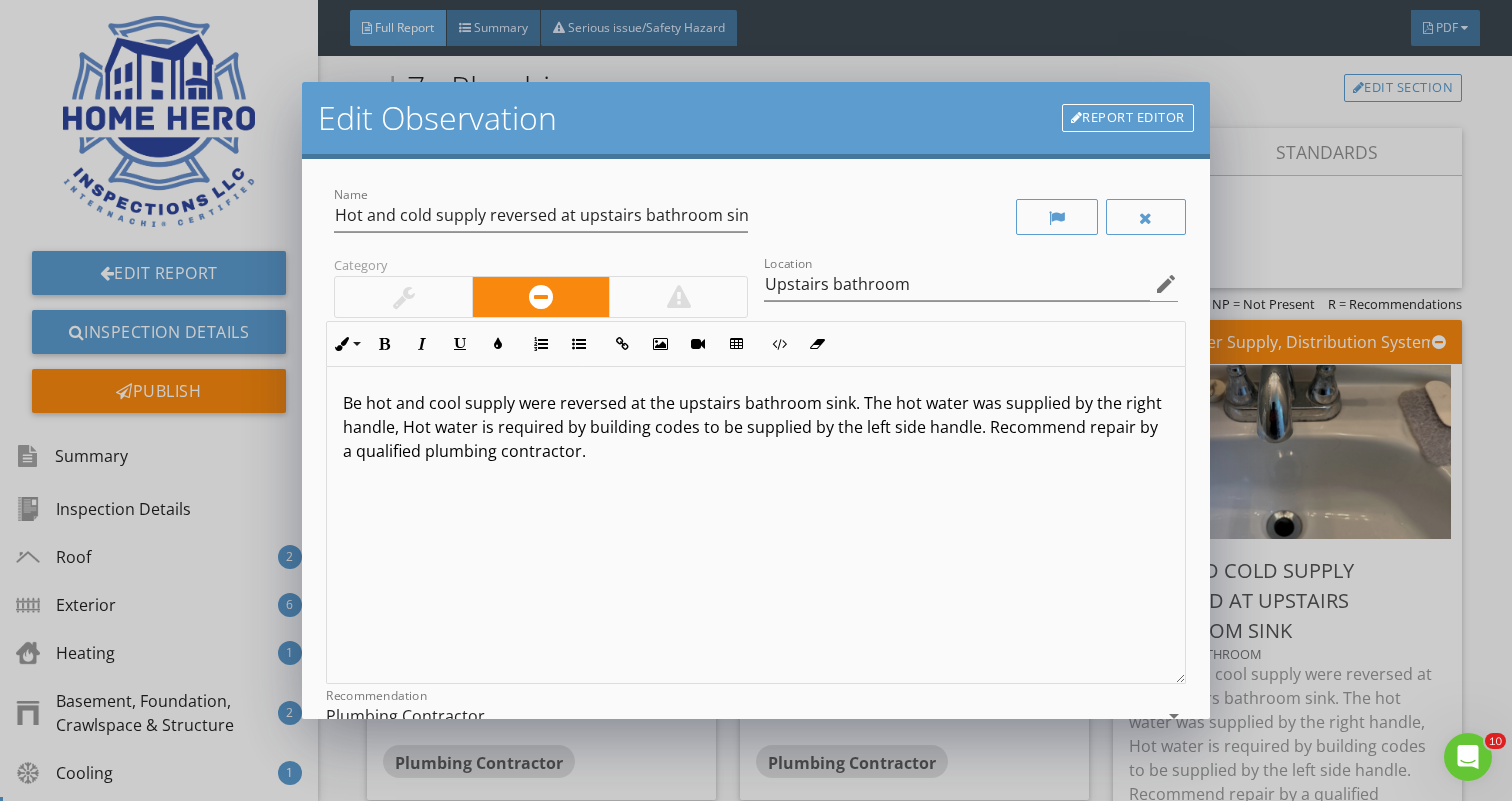 click on "Be hot and cool supply were reversed at the upstairs bathroom sink. The hot water was supplied by the right handle, Hot water is required by building codes to be supplied by the left side handle. Recommend repair by a qualified plumbing contractor." at bounding box center (755, 427) 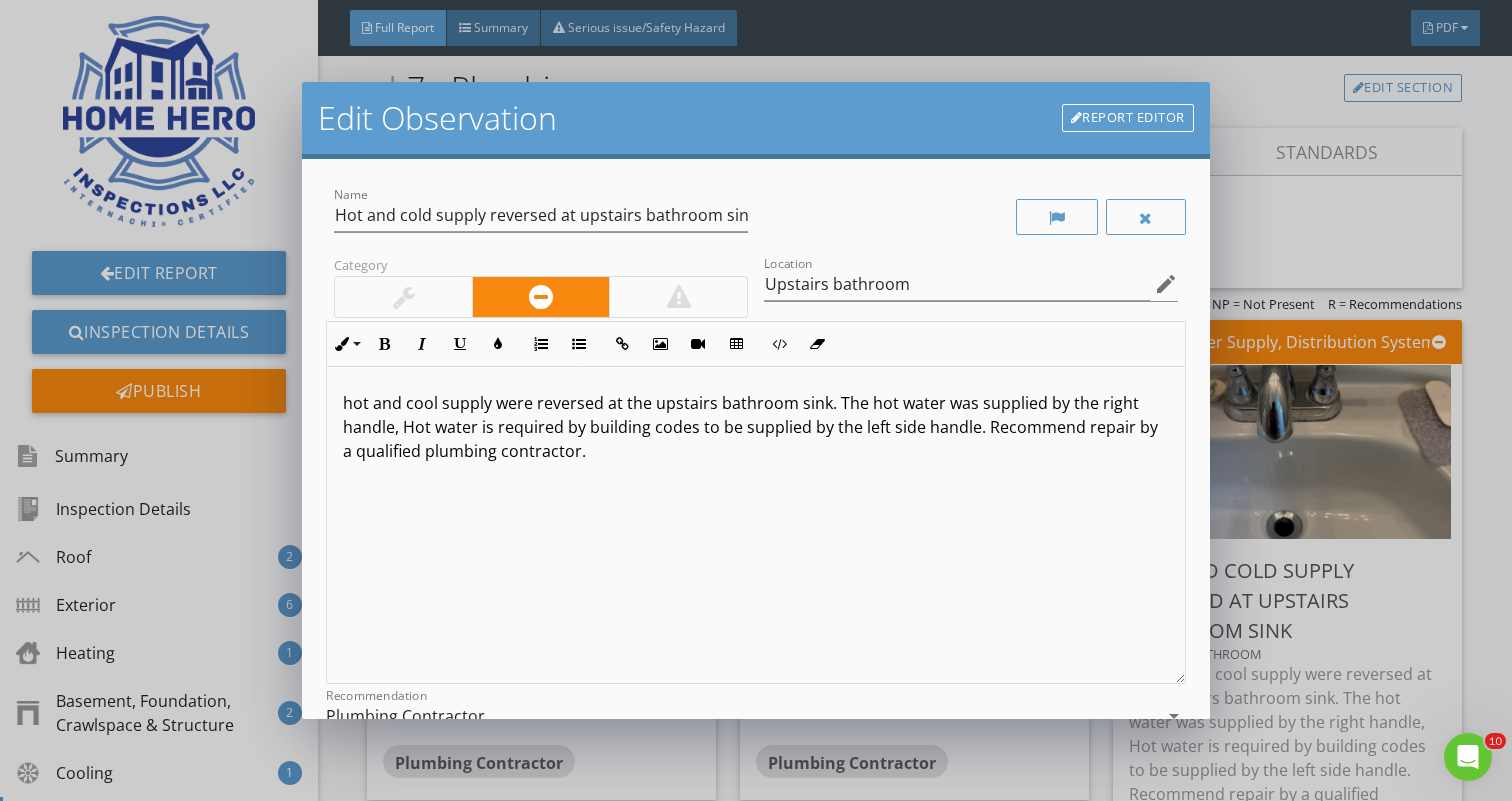 type 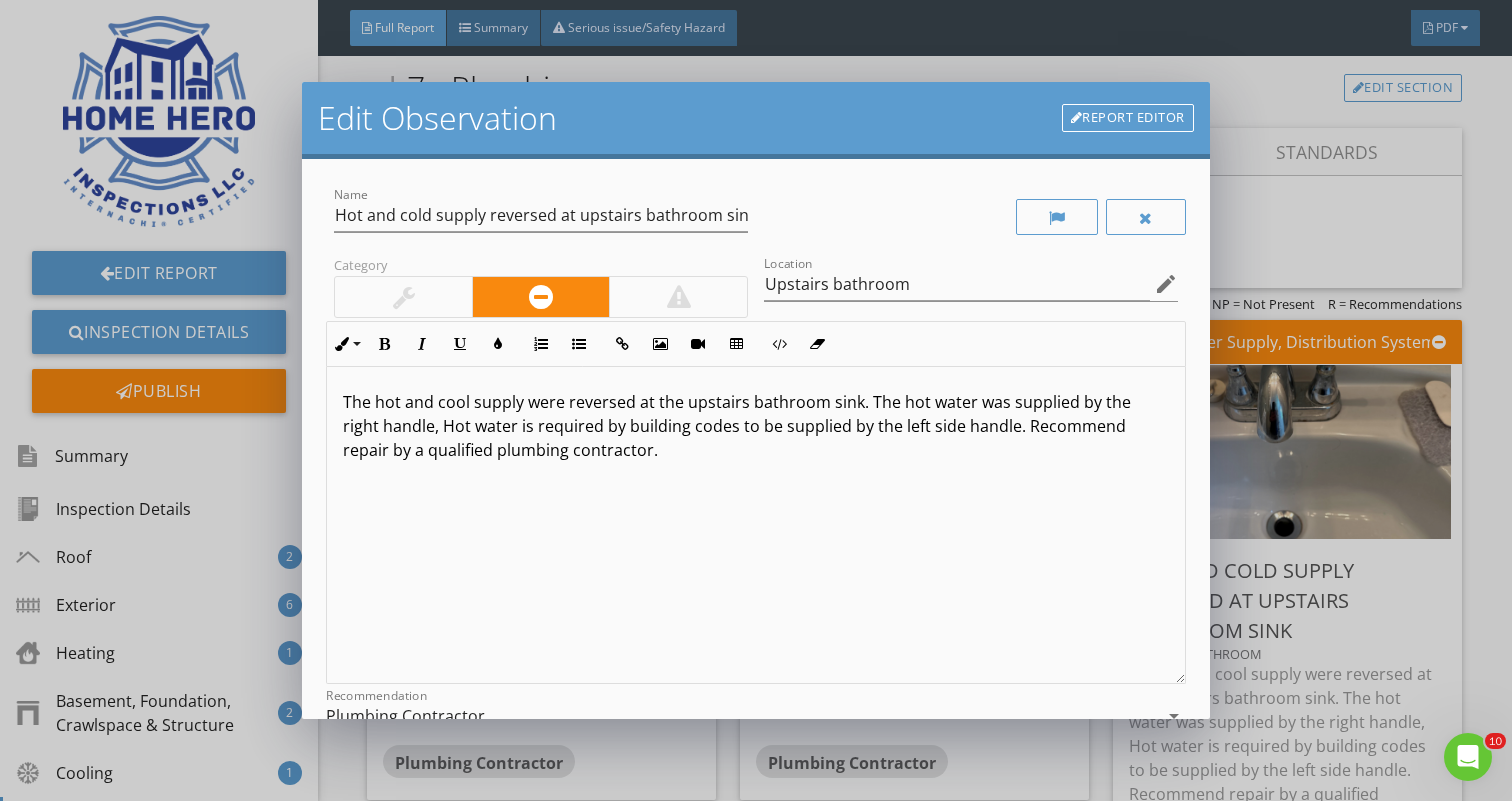 scroll, scrollTop: 1, scrollLeft: 0, axis: vertical 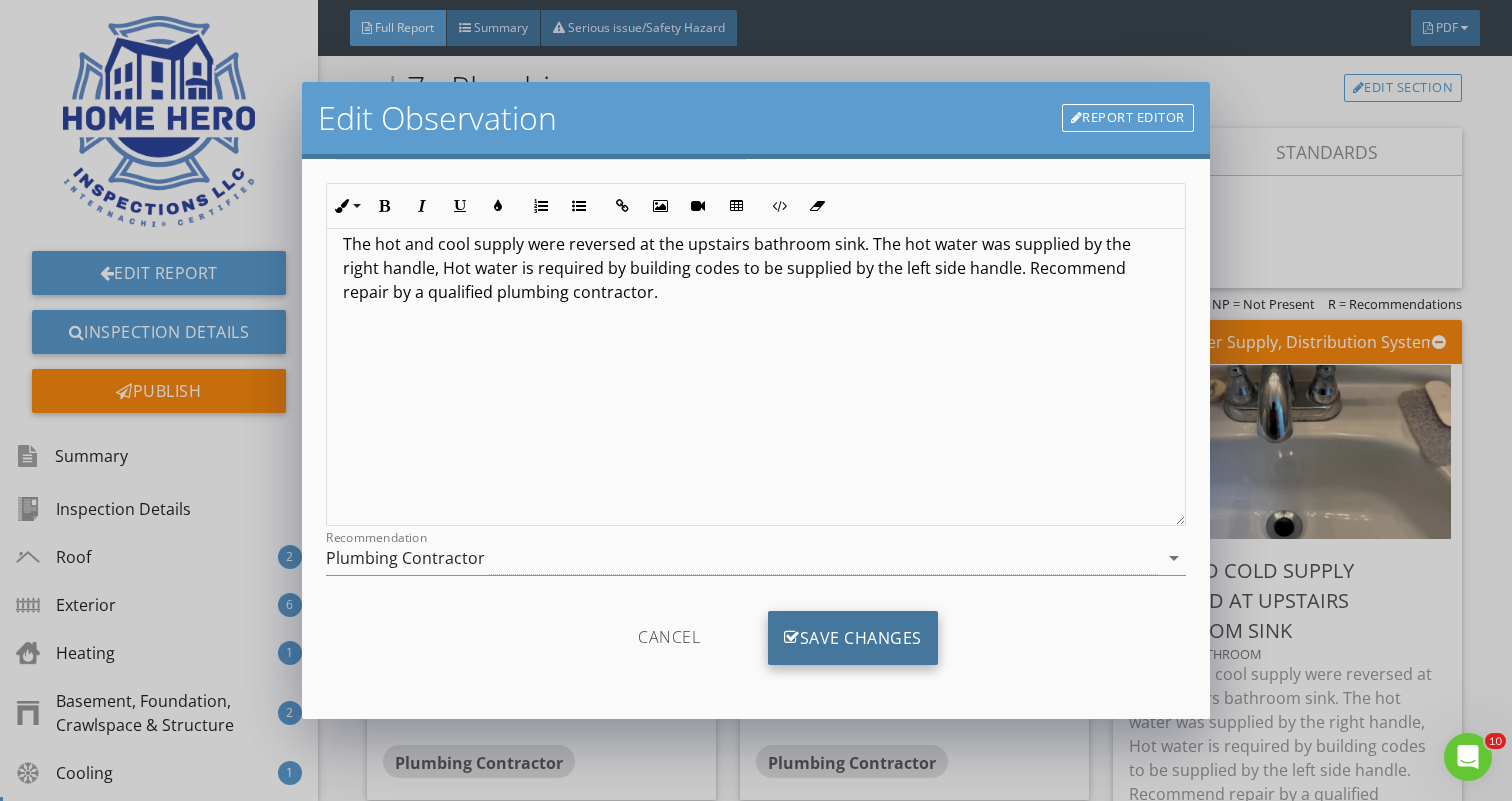 click on "Save Changes" at bounding box center [853, 638] 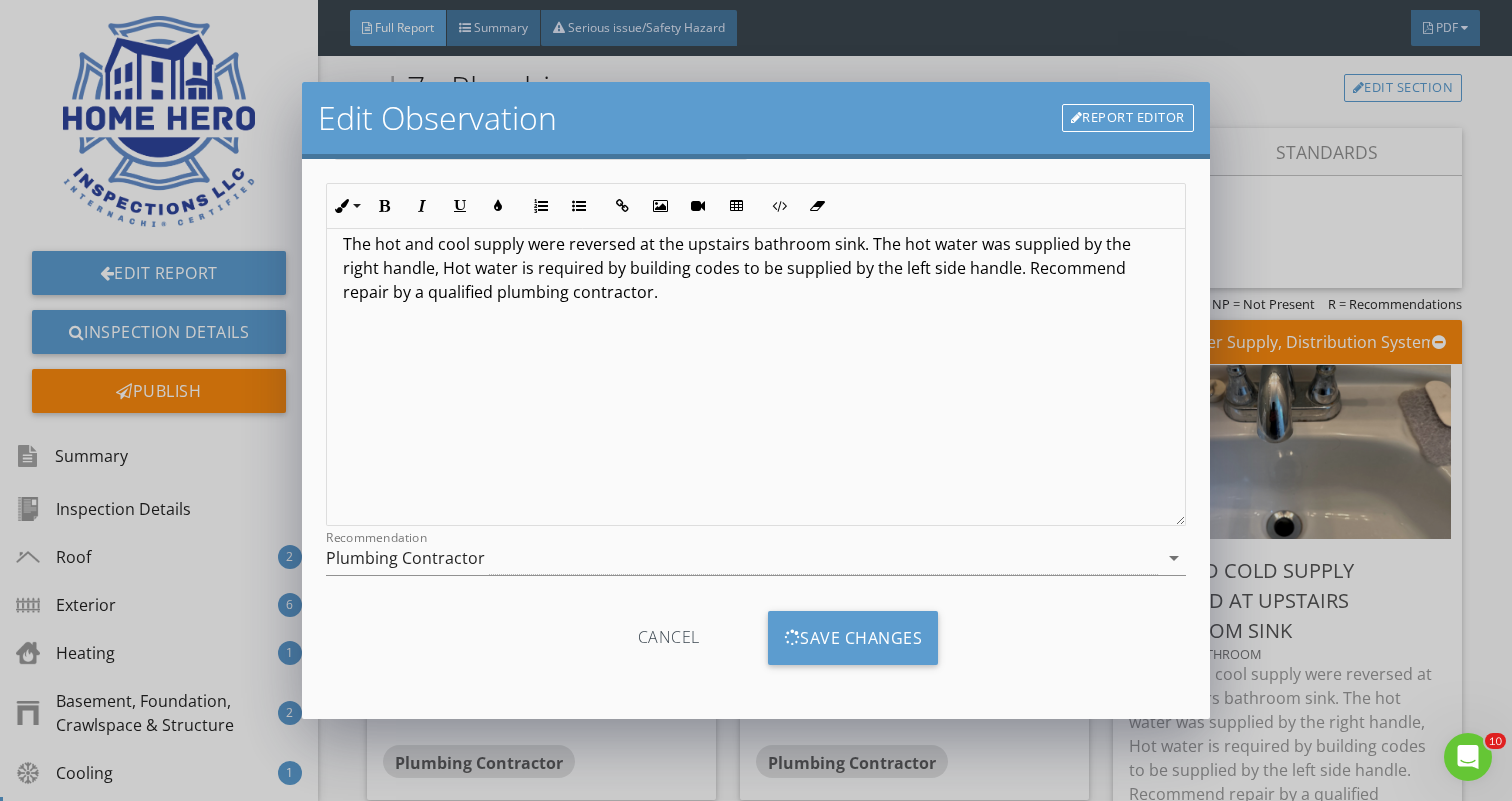 scroll, scrollTop: 0, scrollLeft: 0, axis: both 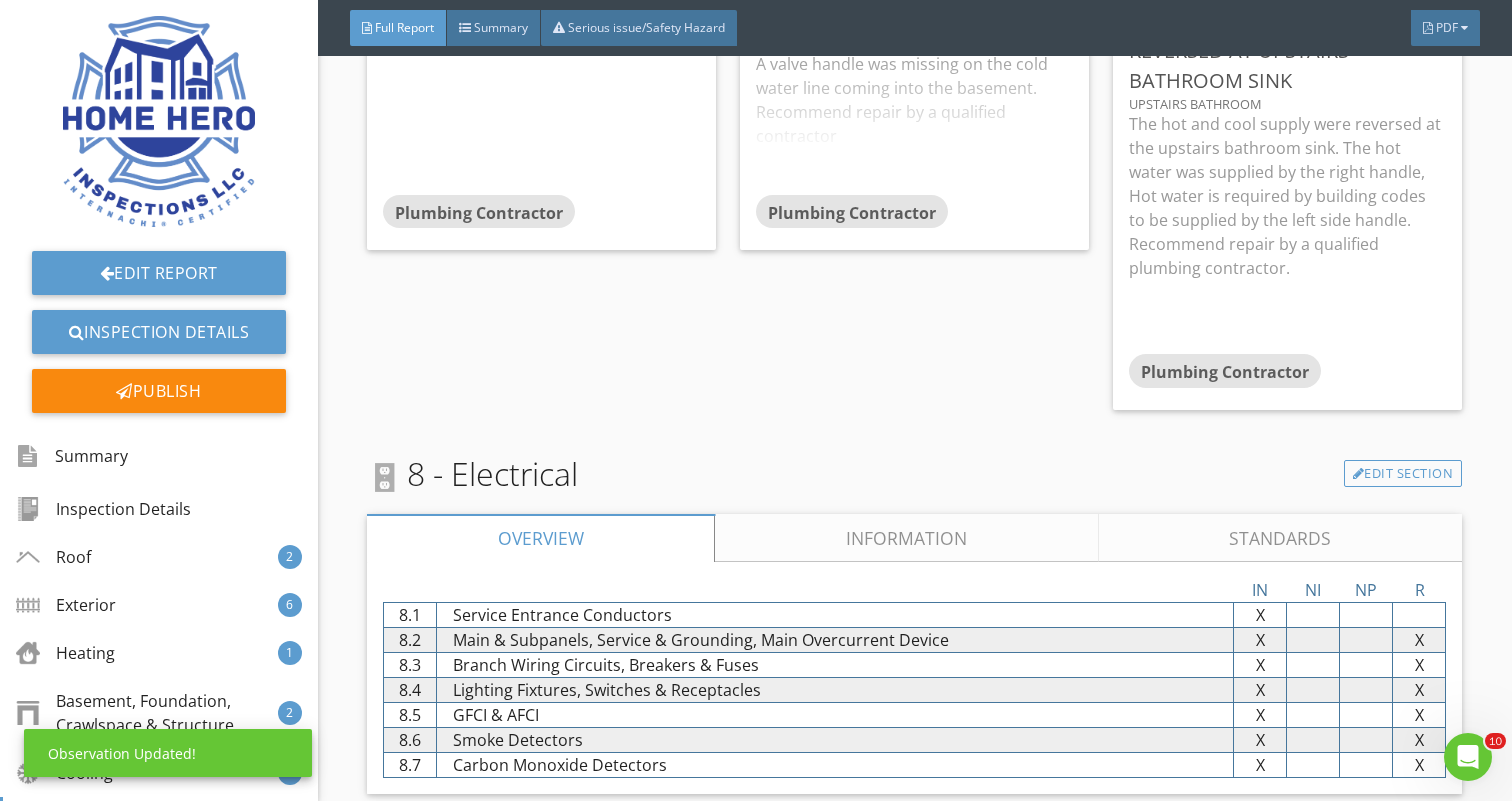 click on "Information" at bounding box center (907, 538) 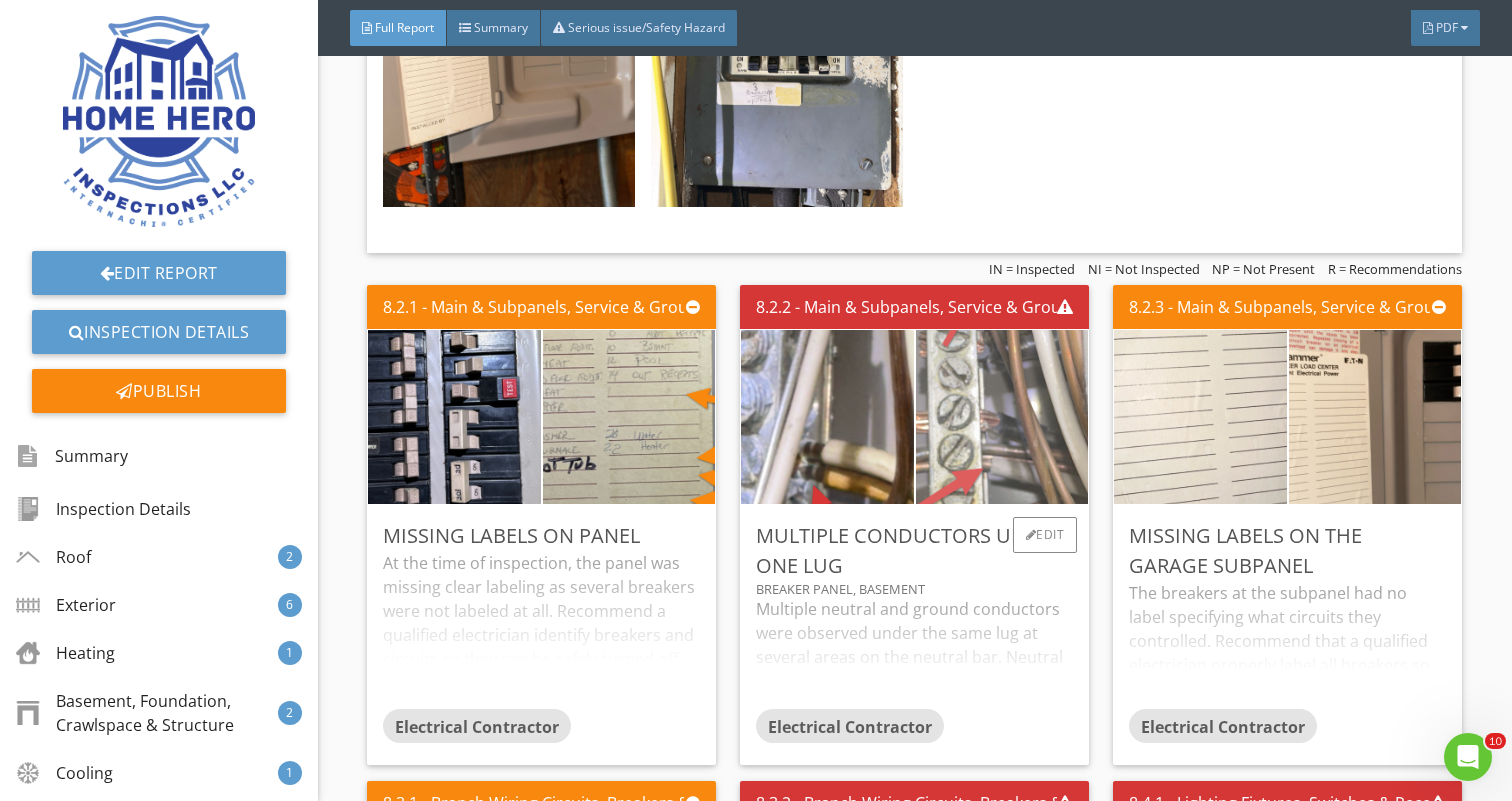 scroll, scrollTop: 10012, scrollLeft: 0, axis: vertical 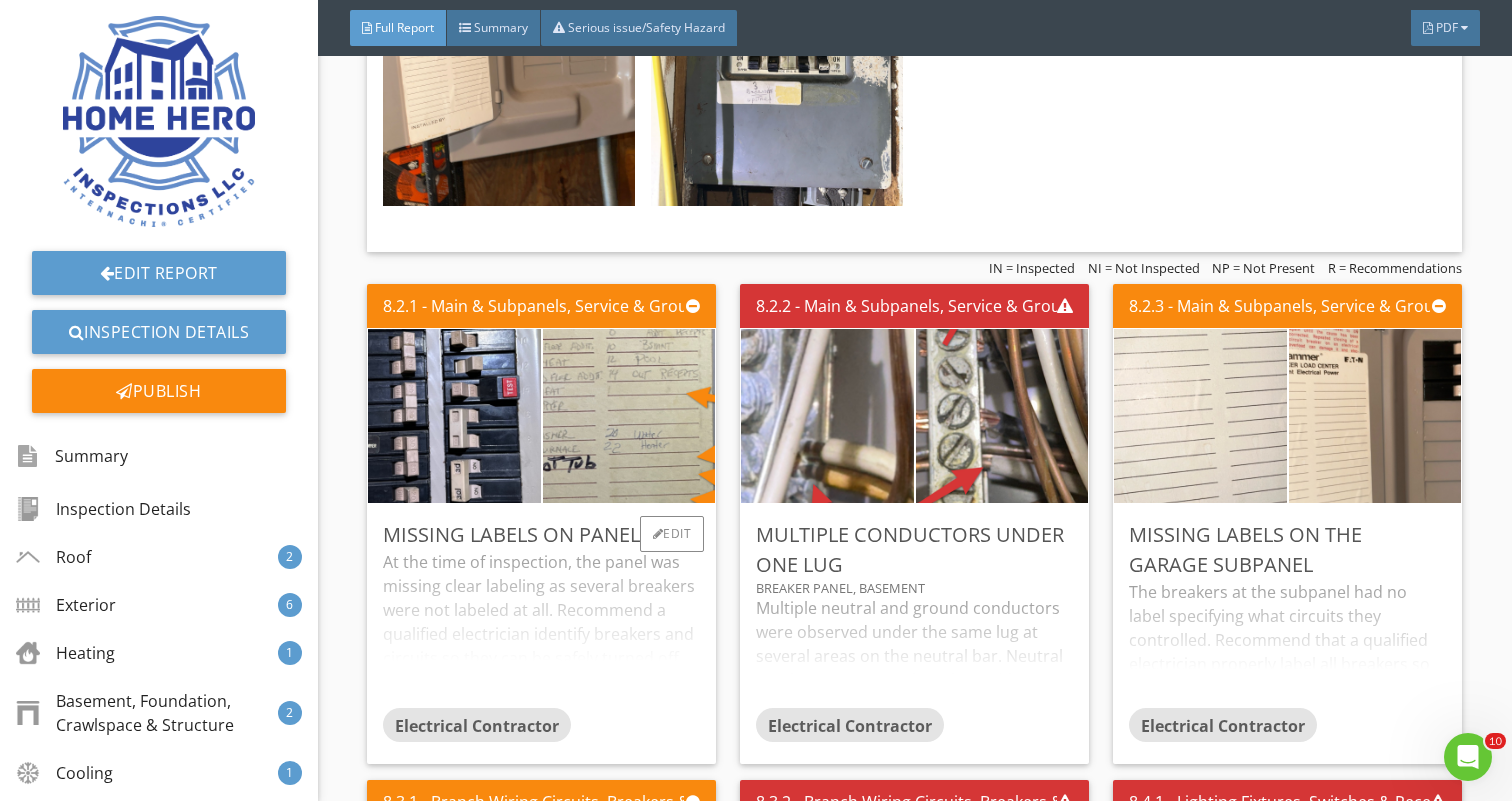 click on "At the time of inspection, the panel was missing clear labeling as several breakers were not labeled at all. Recommend a qualified electrician identify breakers and circuits so they can be safely turned off as needed." at bounding box center (541, 629) 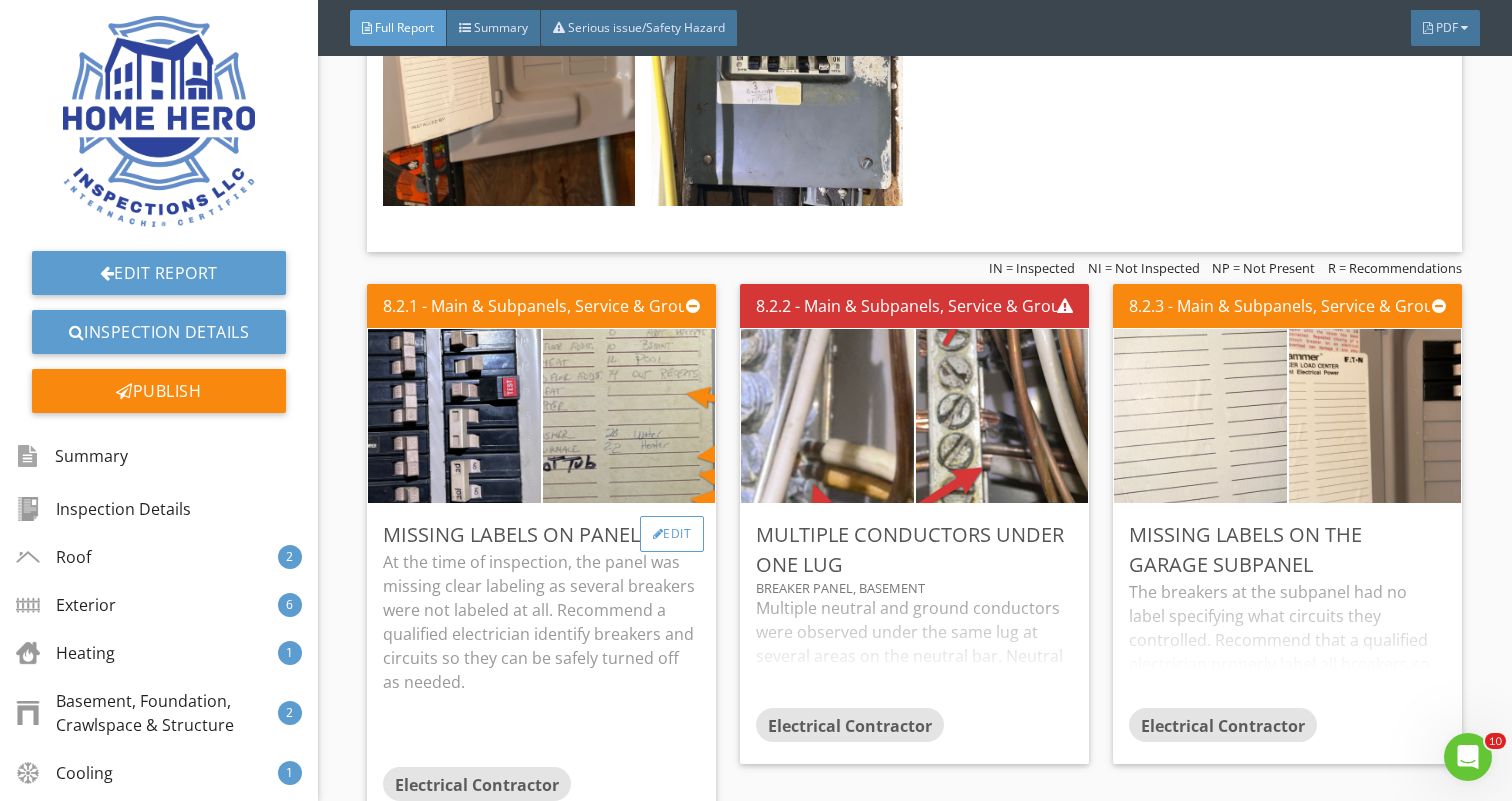 click on "Edit" at bounding box center [672, 534] 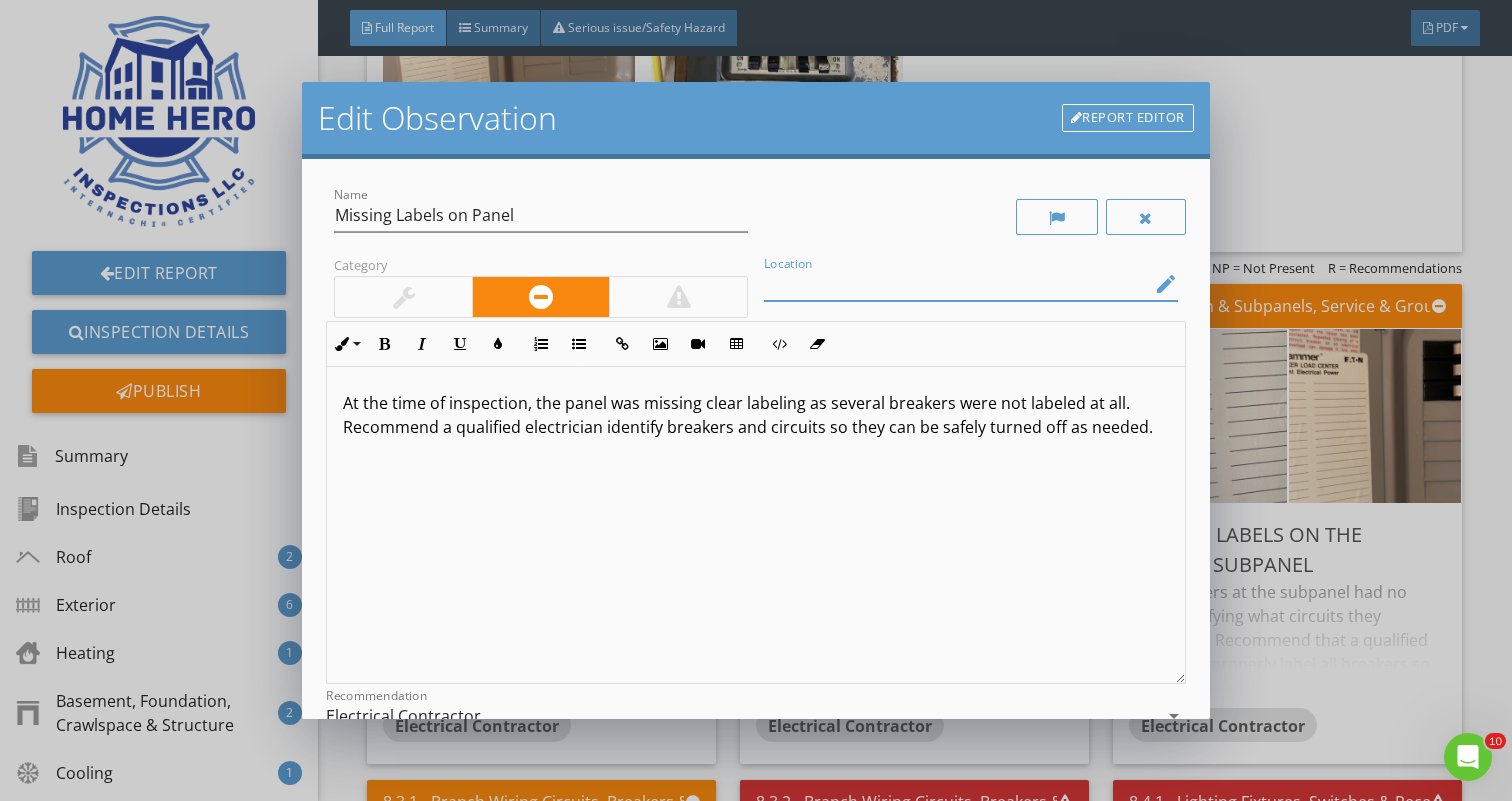 click at bounding box center [957, 284] 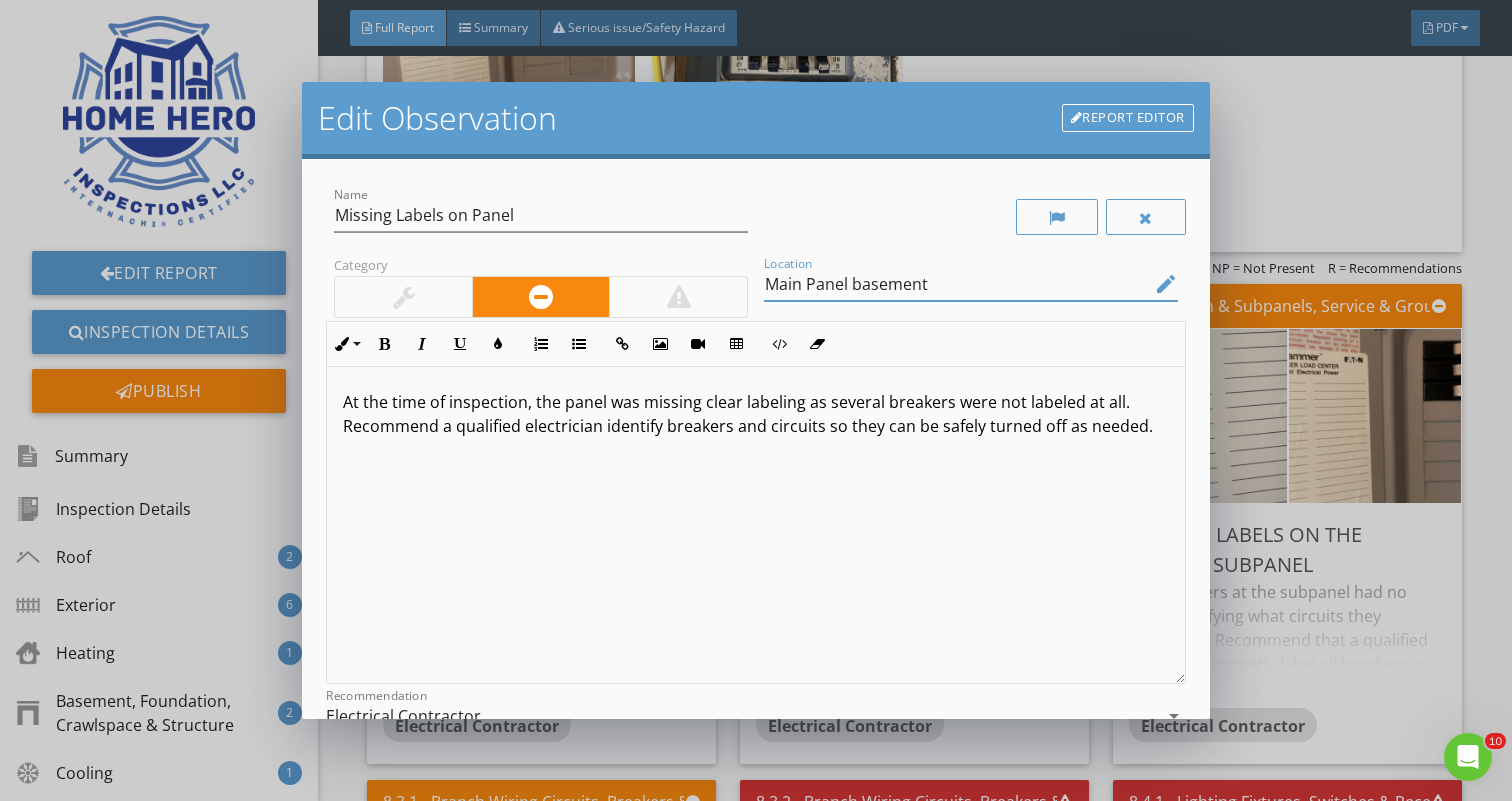 scroll, scrollTop: 1, scrollLeft: 0, axis: vertical 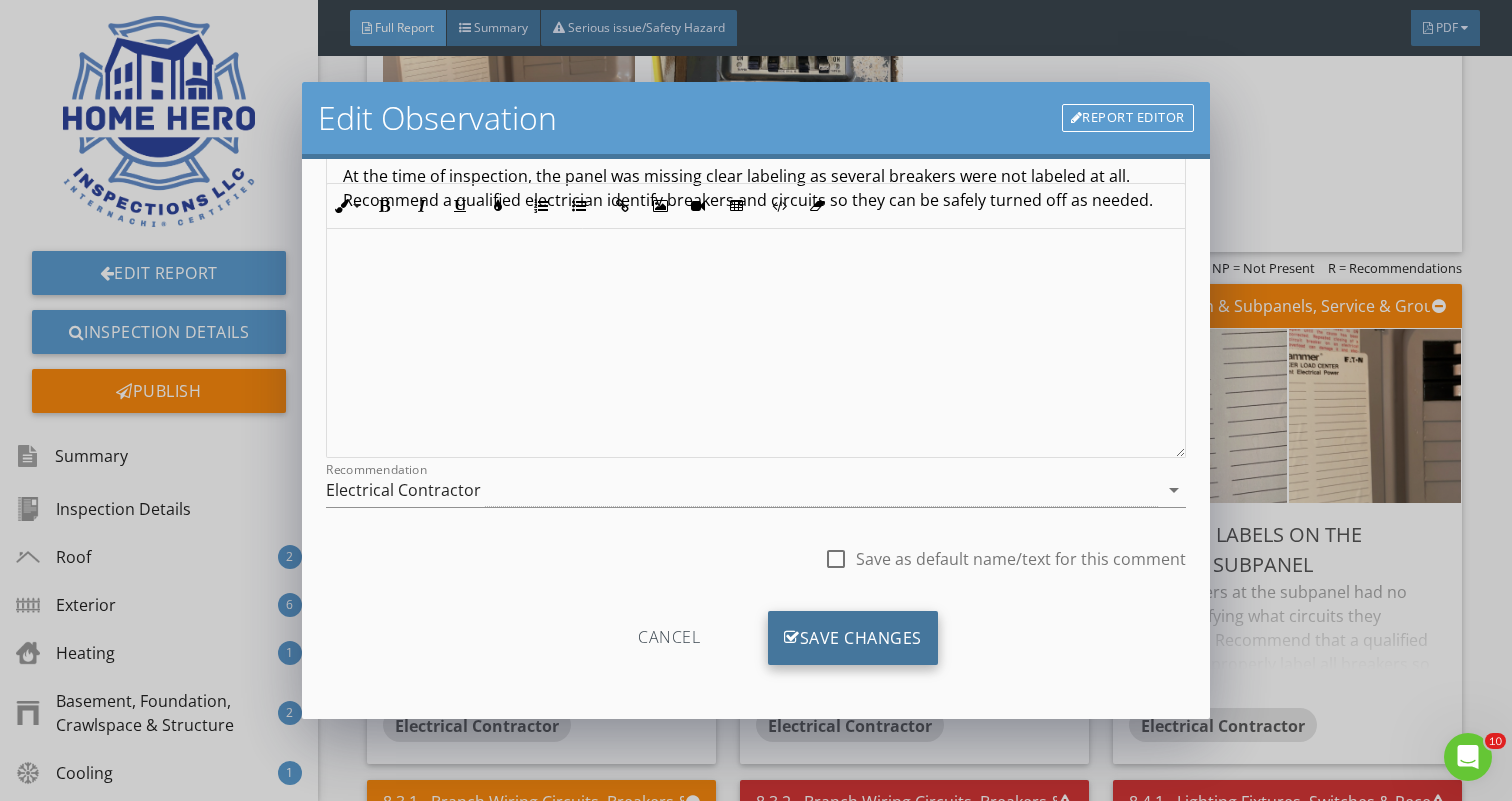 type on "Main Panel basement" 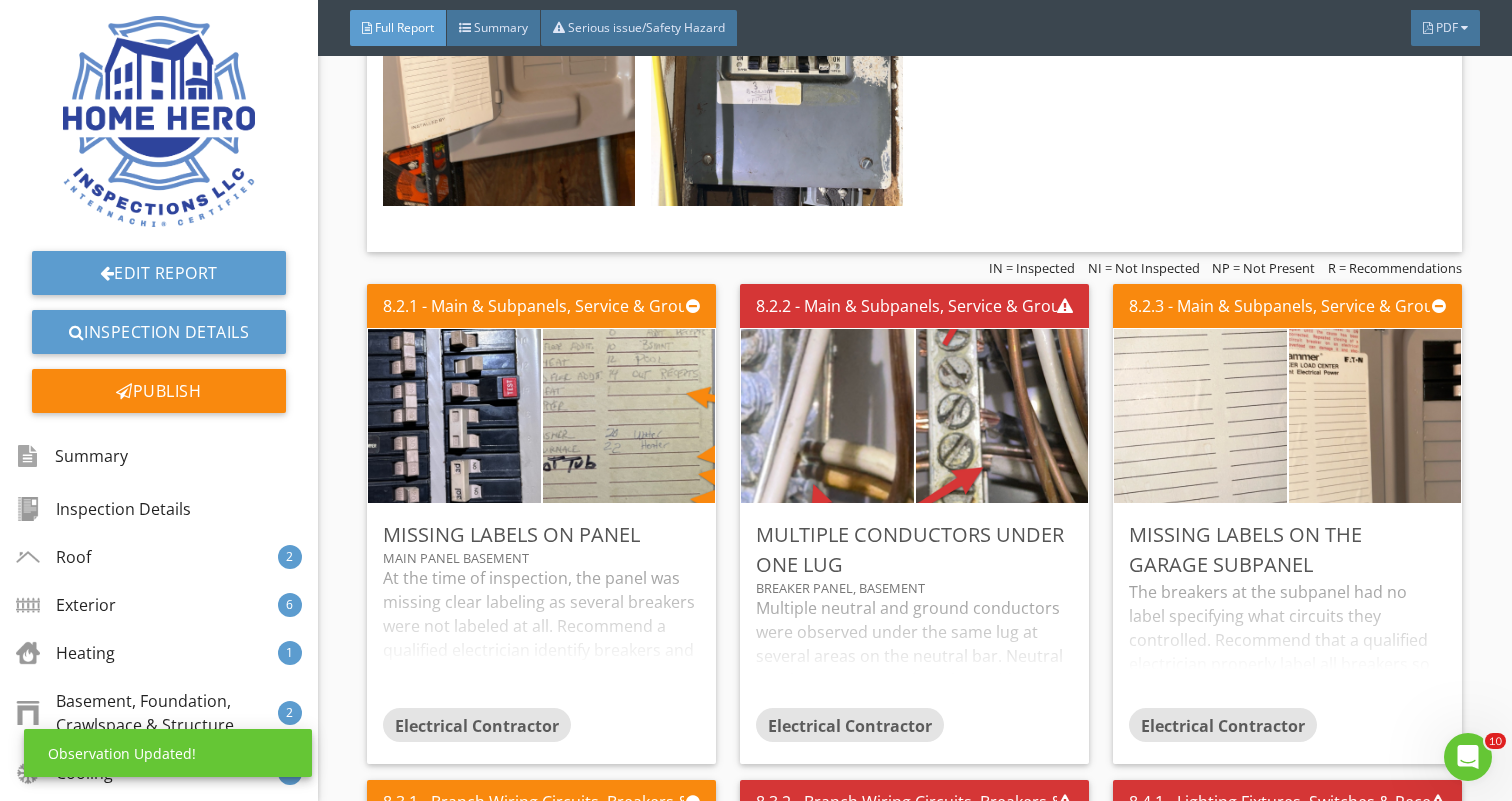 scroll, scrollTop: 0, scrollLeft: 0, axis: both 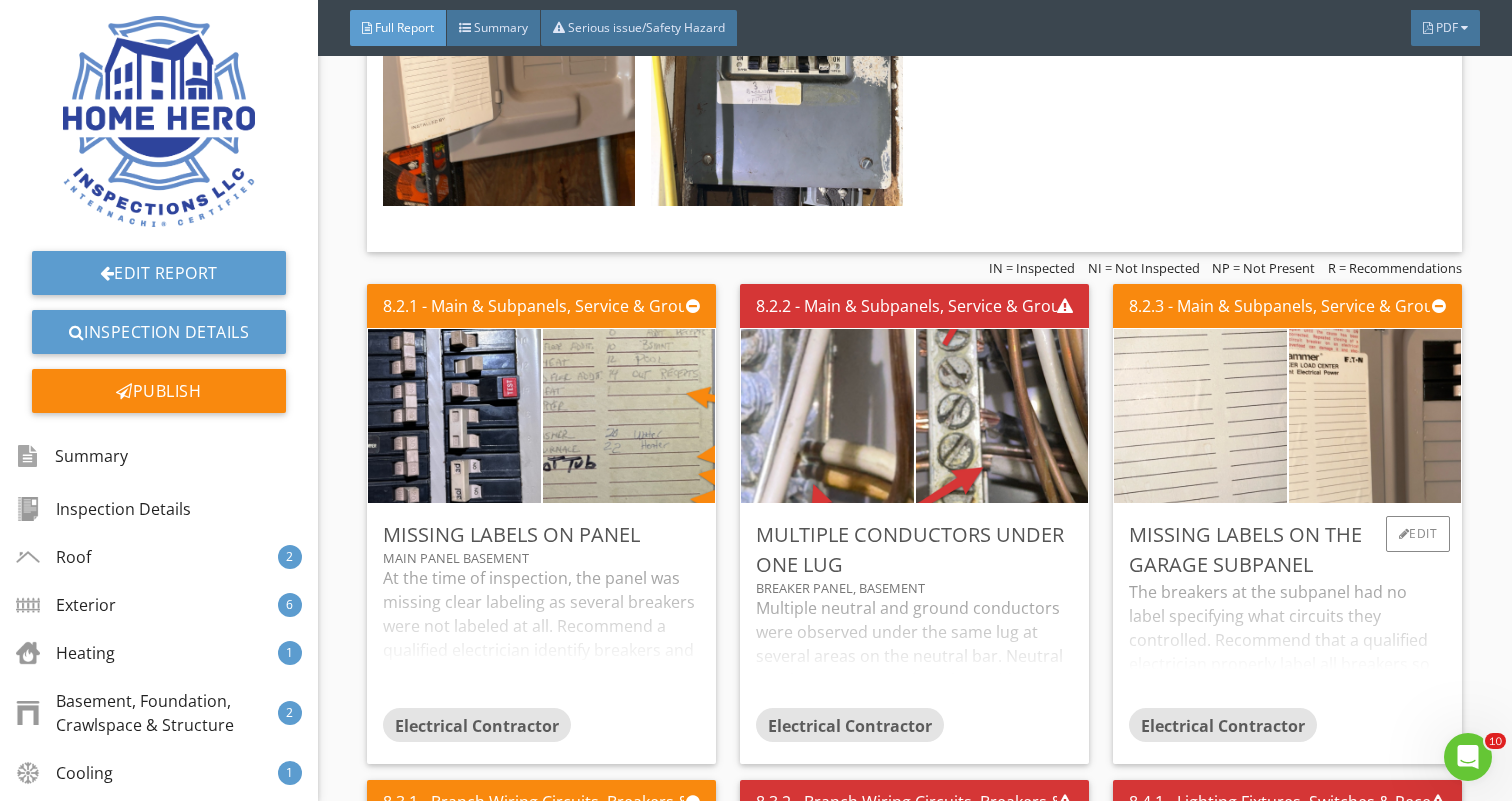 click on "The breakers at the subpanel had no label specifying what circuits they controlled. Recommend that a qualified electrician properly label all breakers so that they may be turned off safely as needed." at bounding box center [1287, 644] 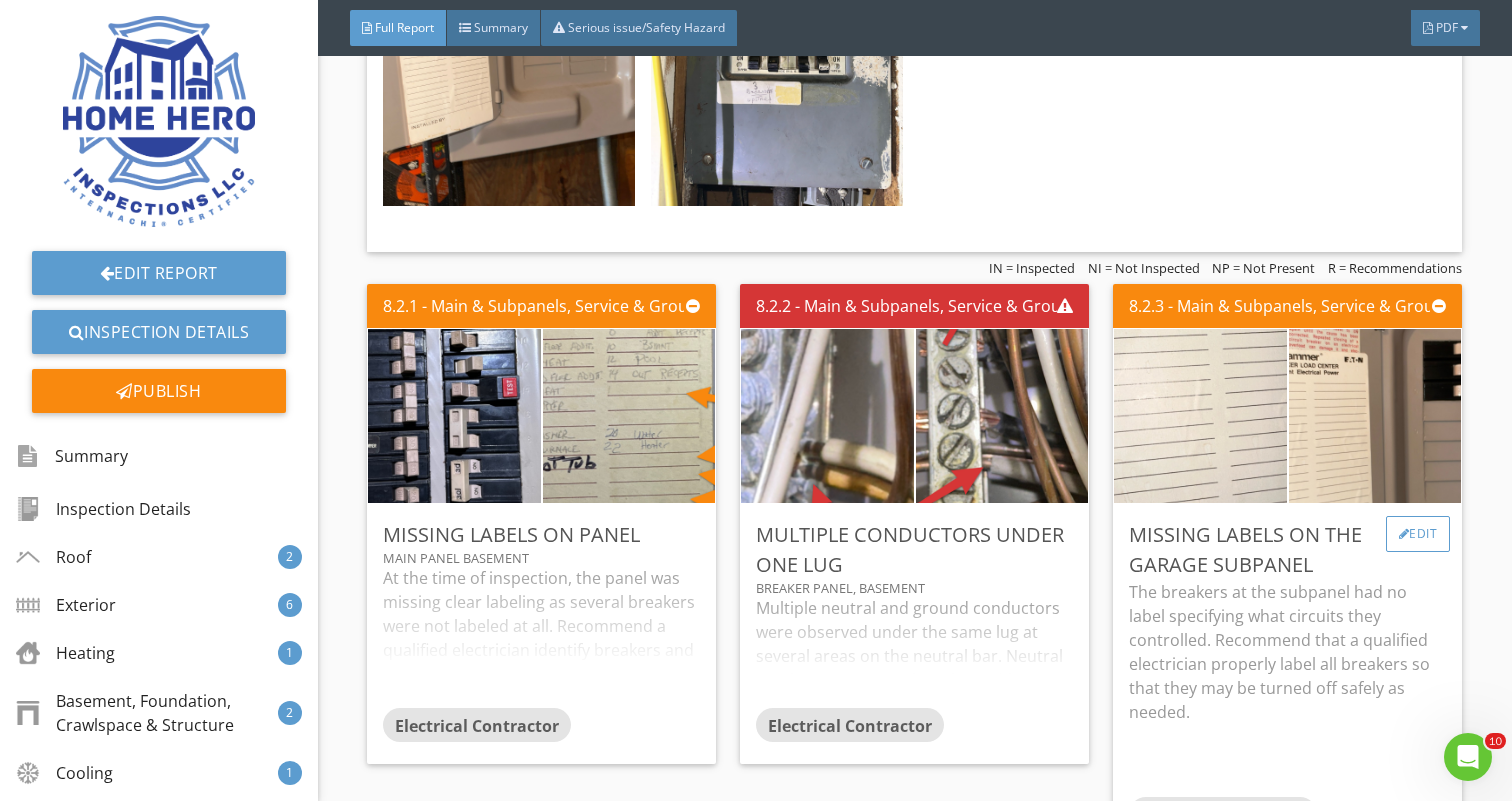 click on "Edit" at bounding box center [1418, 534] 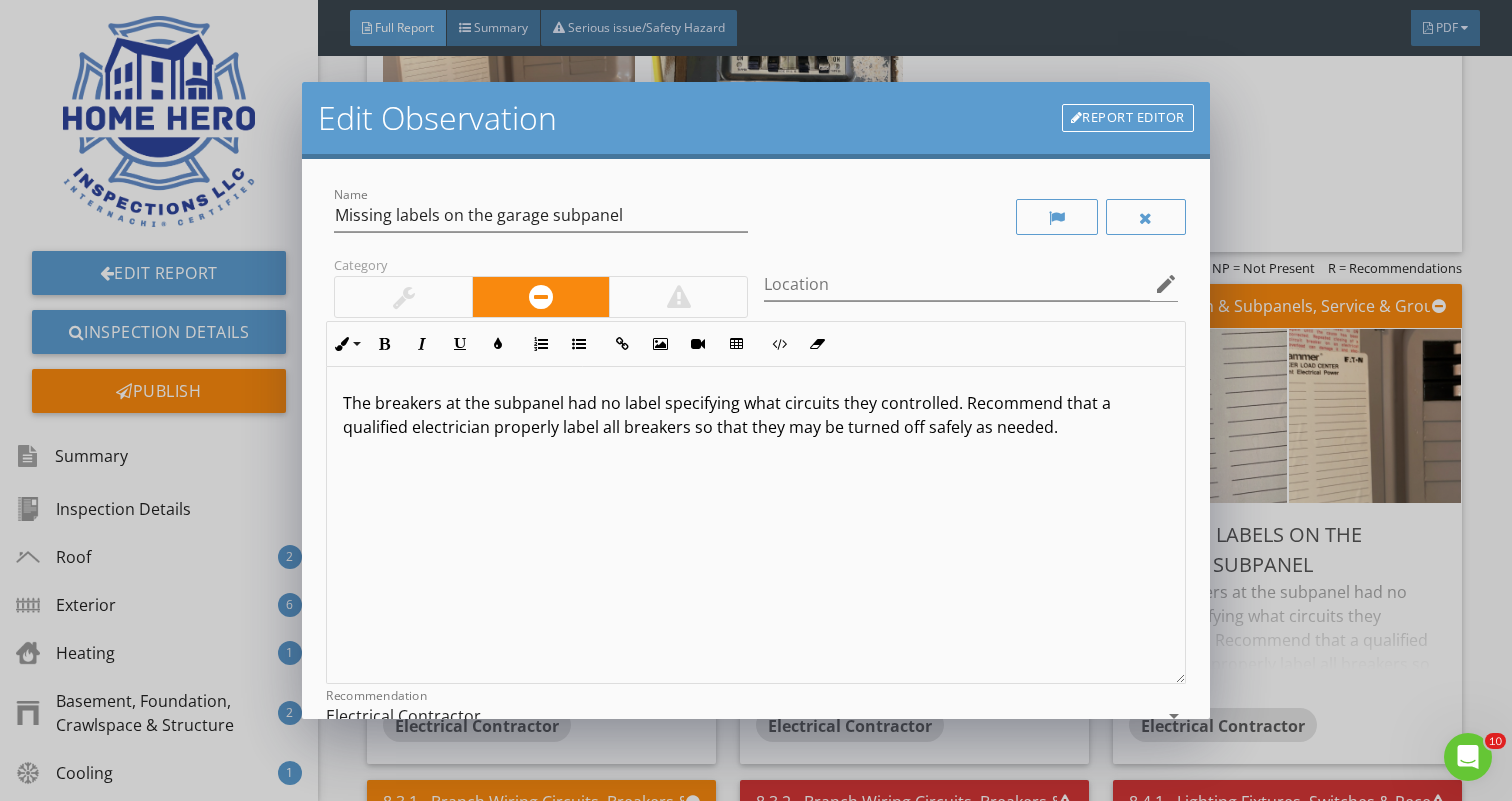click on "The breakers at the subpanel had no label specifying what circuits they controlled. Recommend that a qualified electrician properly label all breakers so that they may be turned off safely as needed." at bounding box center (755, 415) 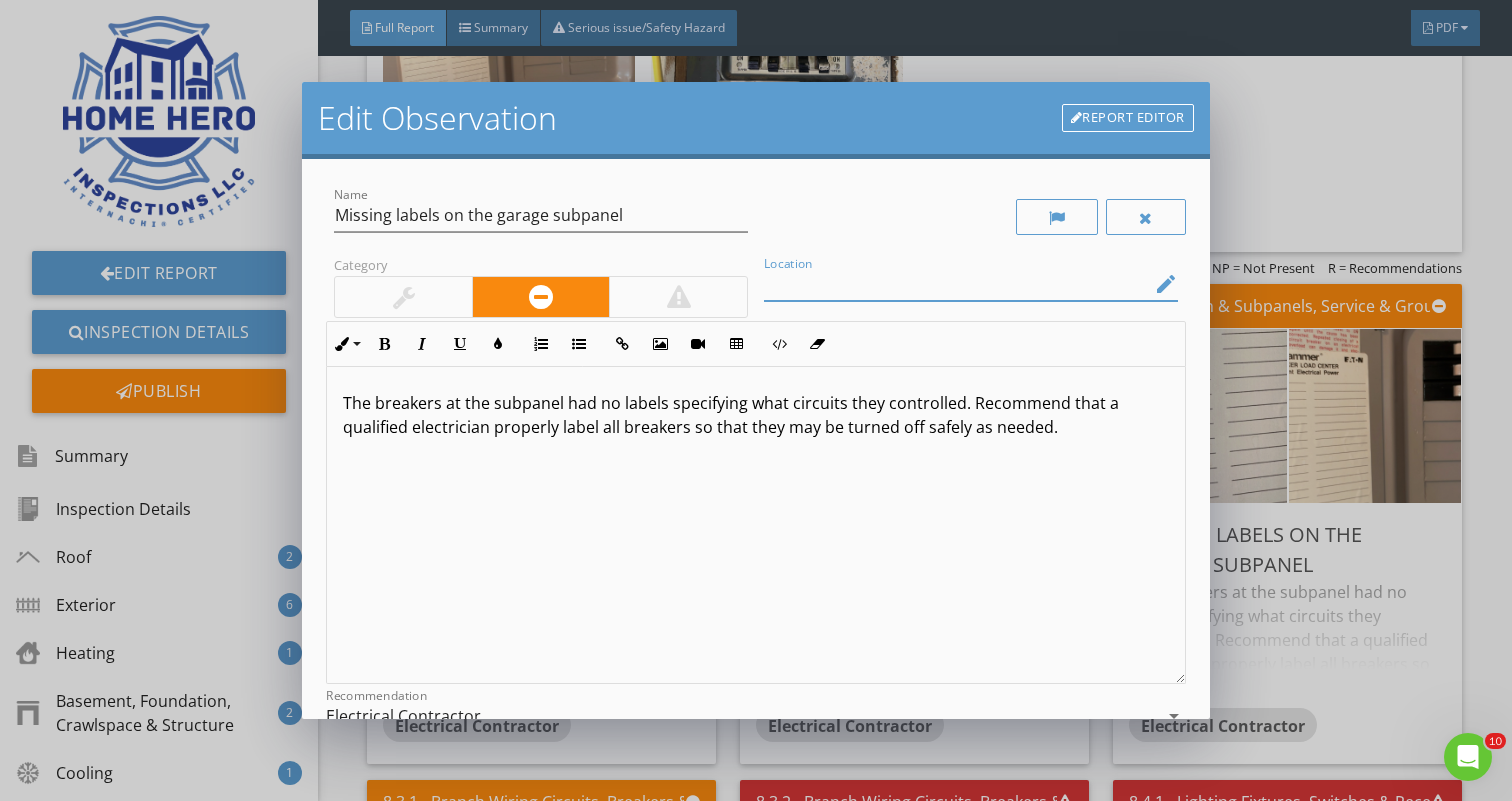 click at bounding box center [957, 284] 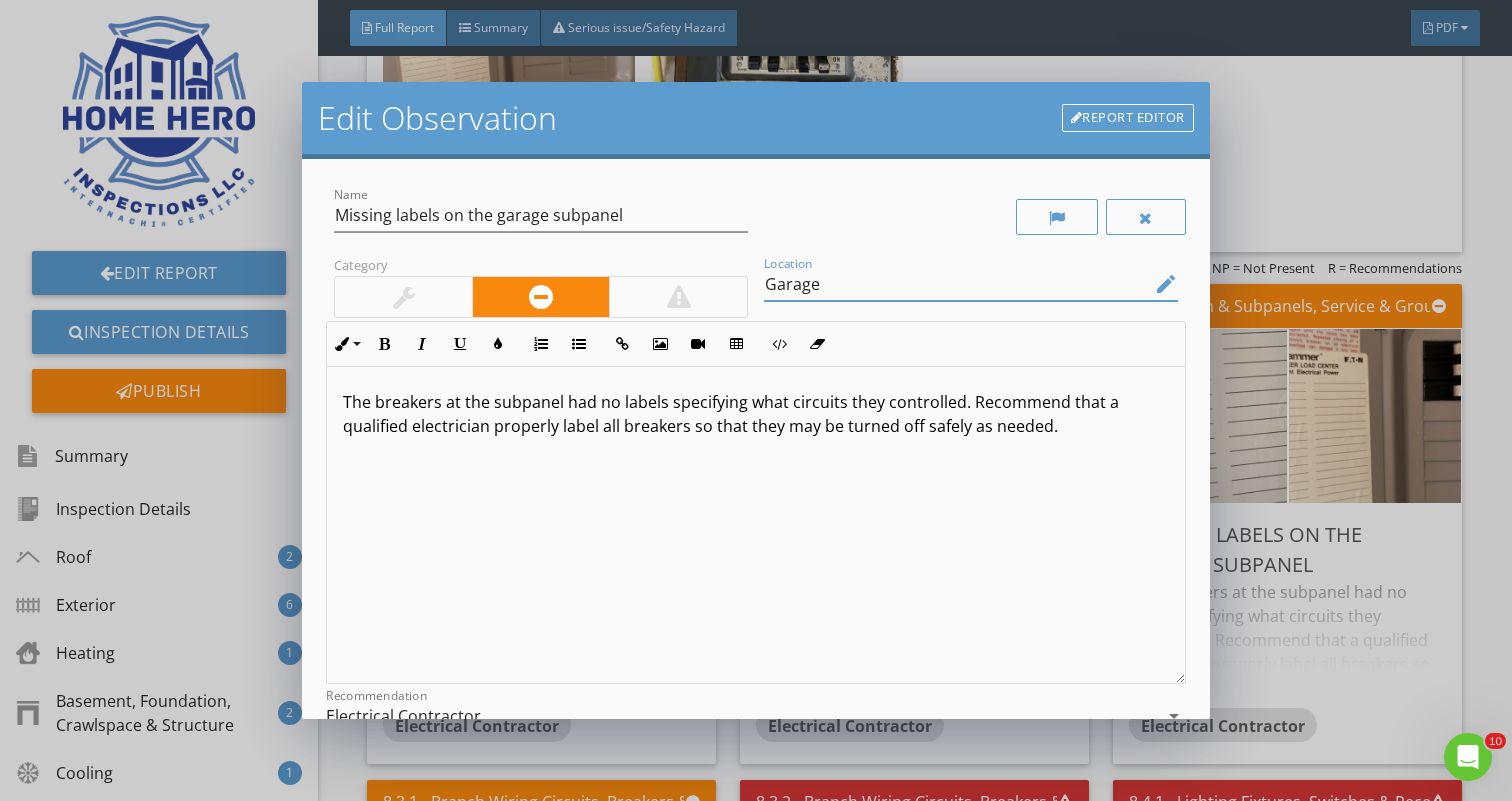 scroll, scrollTop: 1, scrollLeft: 0, axis: vertical 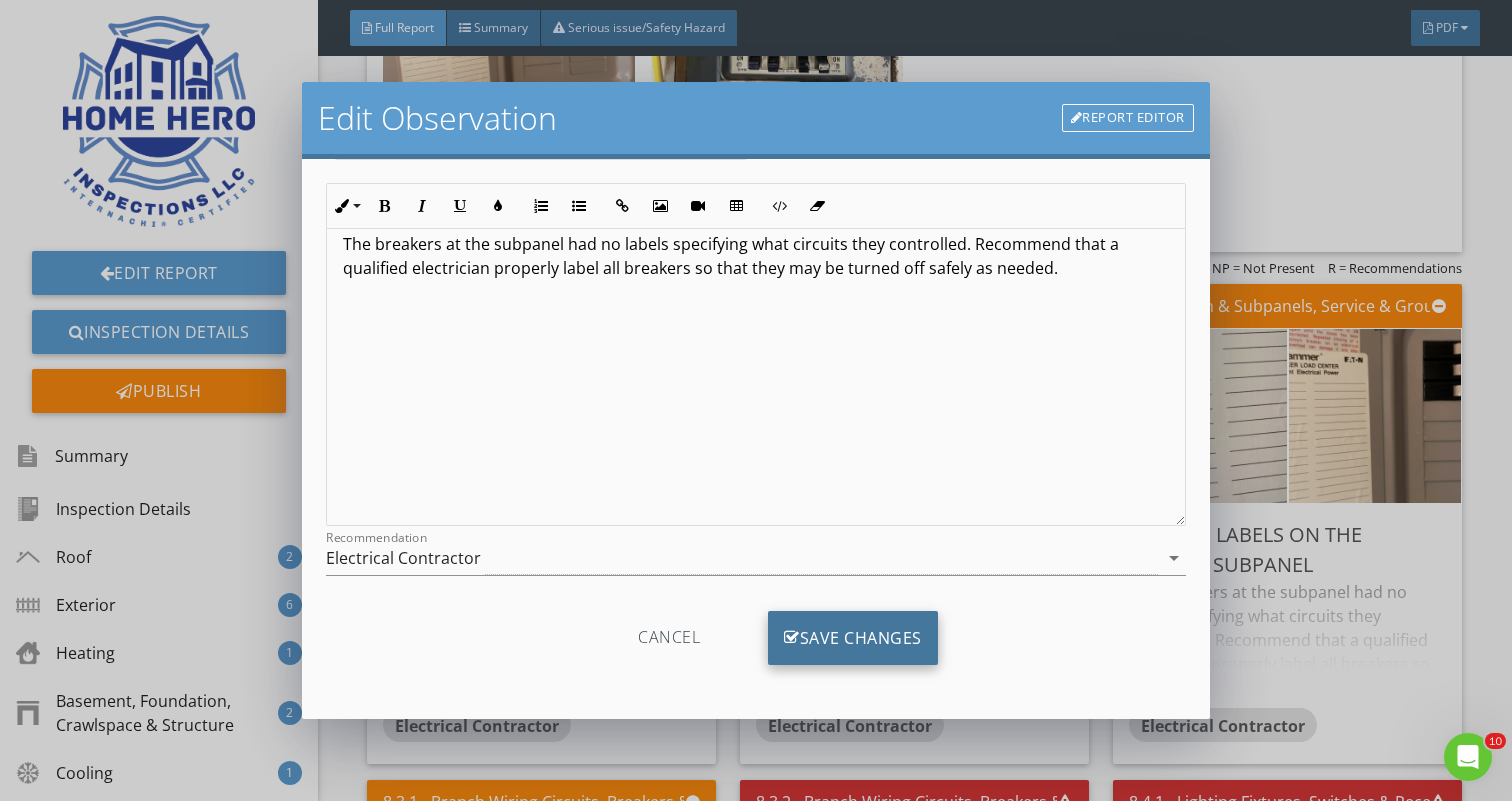 type on "Garage" 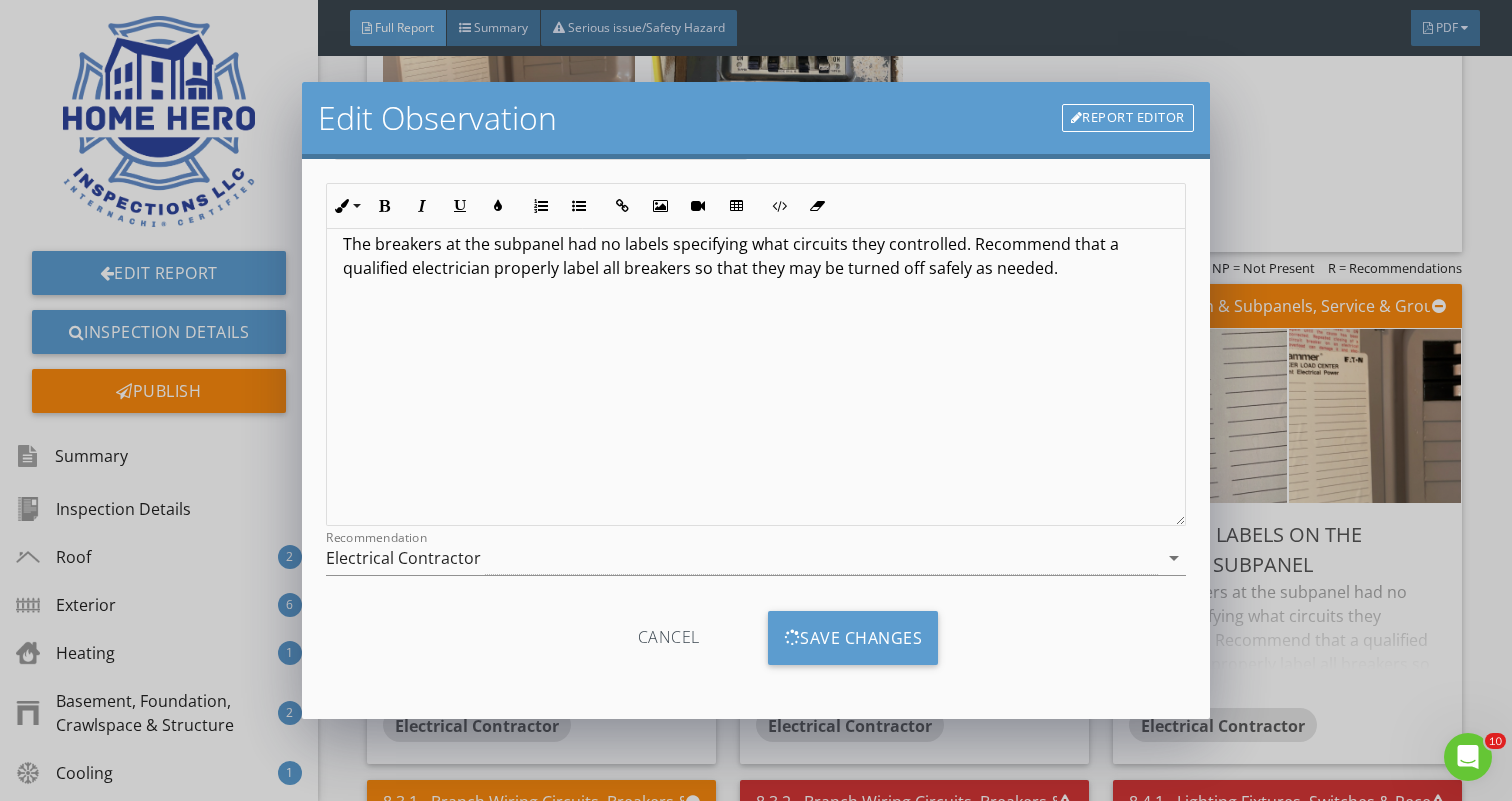 scroll, scrollTop: 0, scrollLeft: 0, axis: both 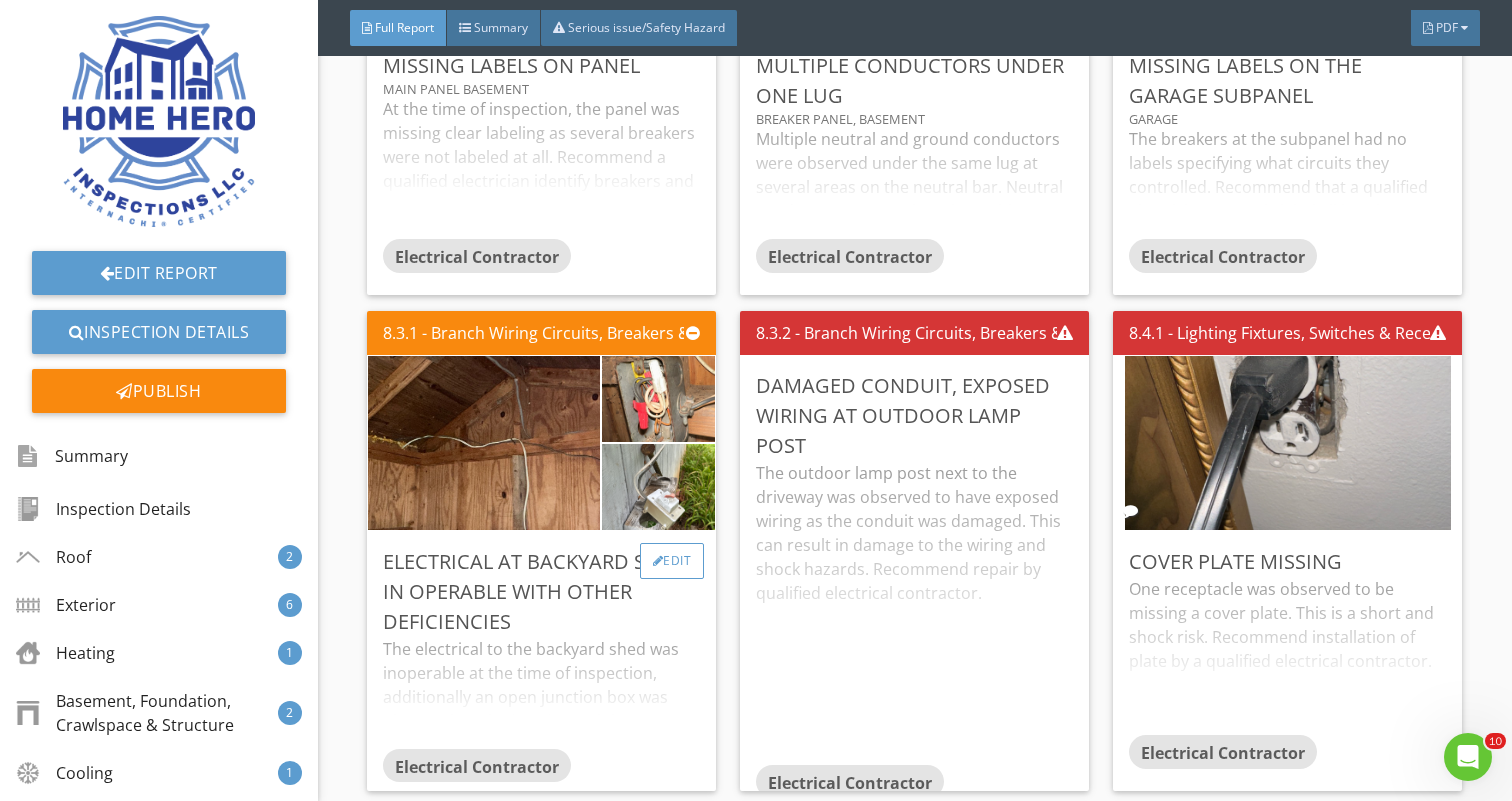 click on "Edit" at bounding box center [672, 561] 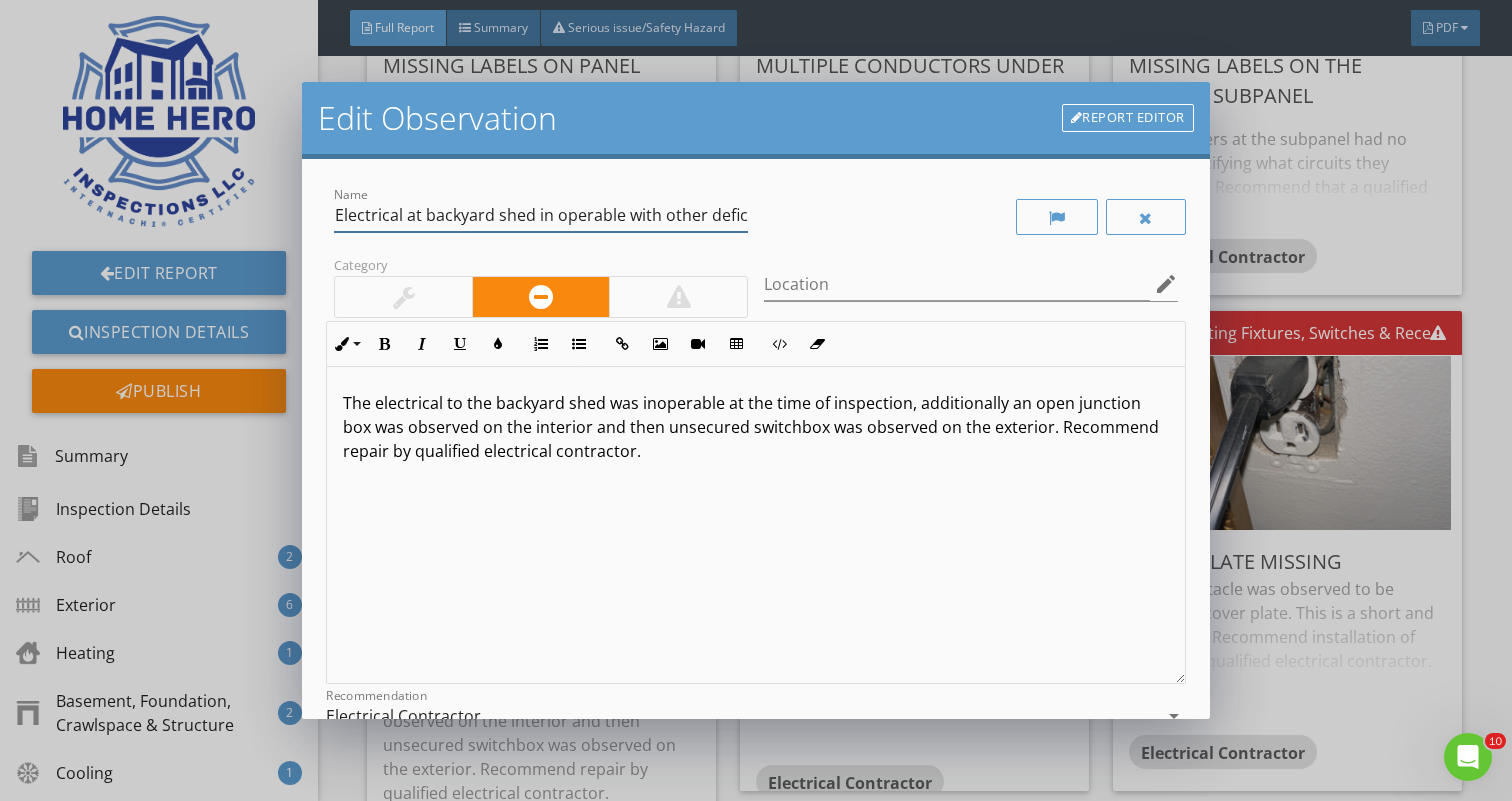 click on "Electrical at backyard shed in operable with other deficiencies" at bounding box center (541, 215) 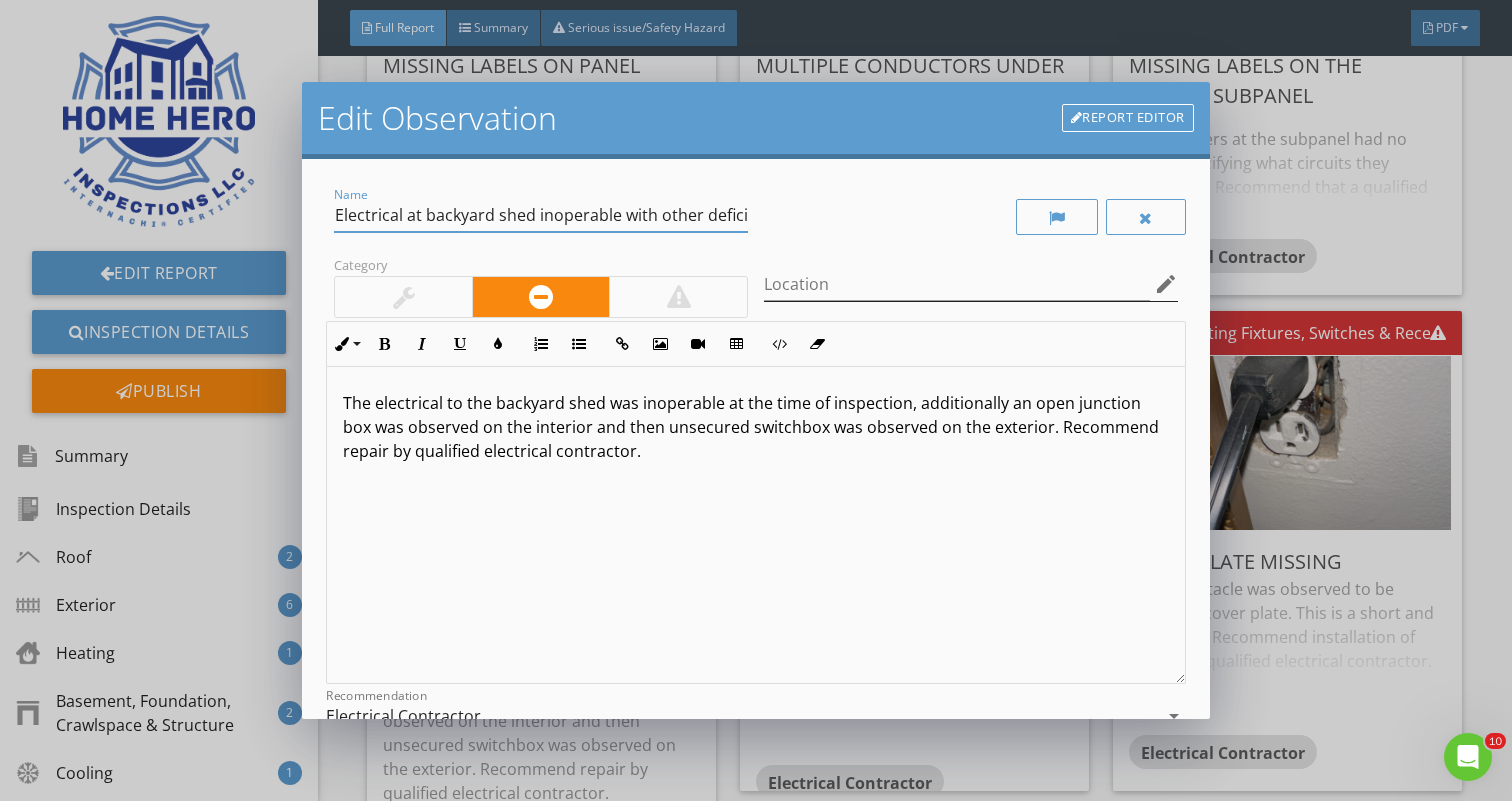 type on "Electrical at backyard shed inoperable with other deficiencies" 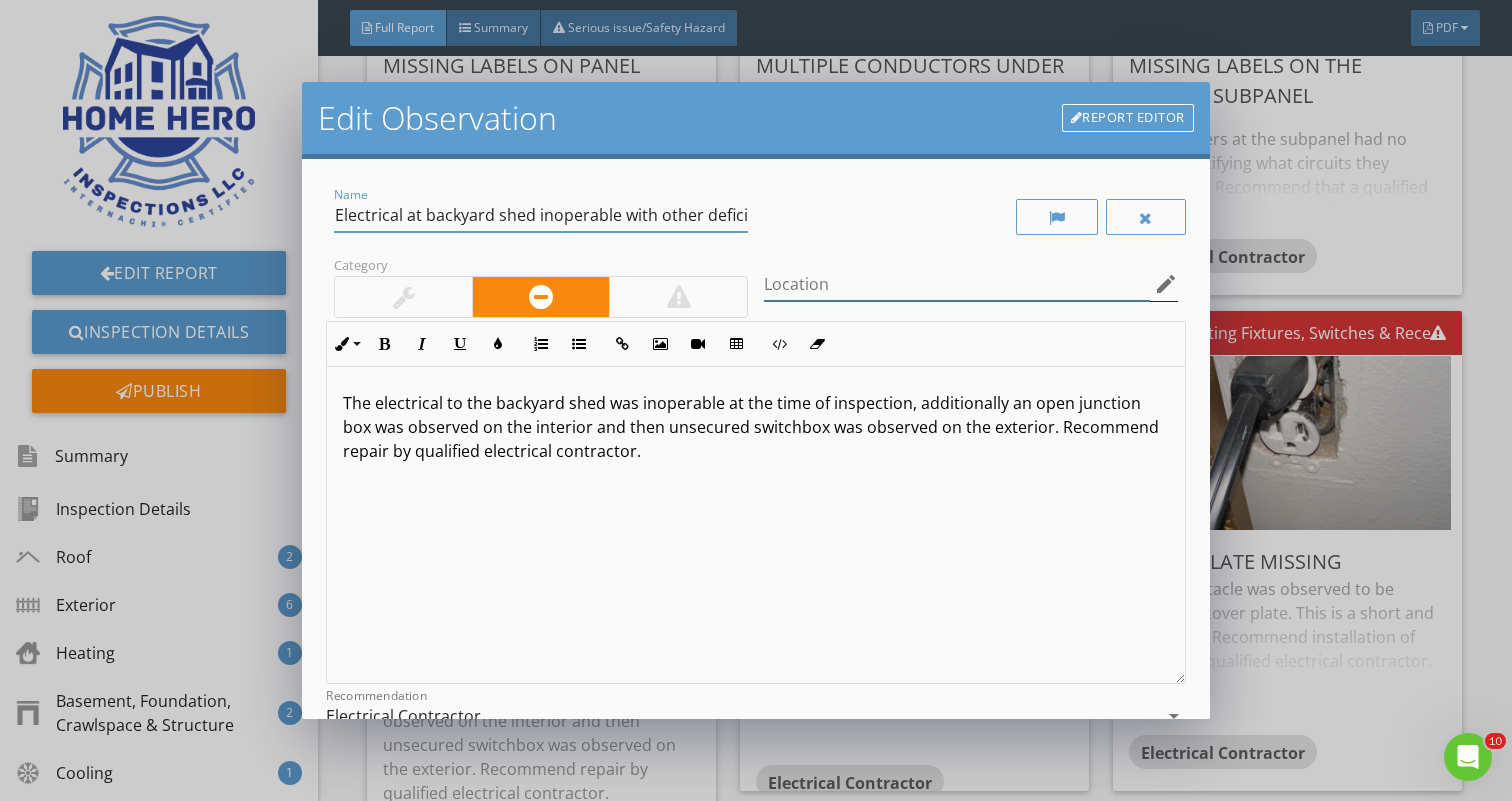 click at bounding box center [957, 284] 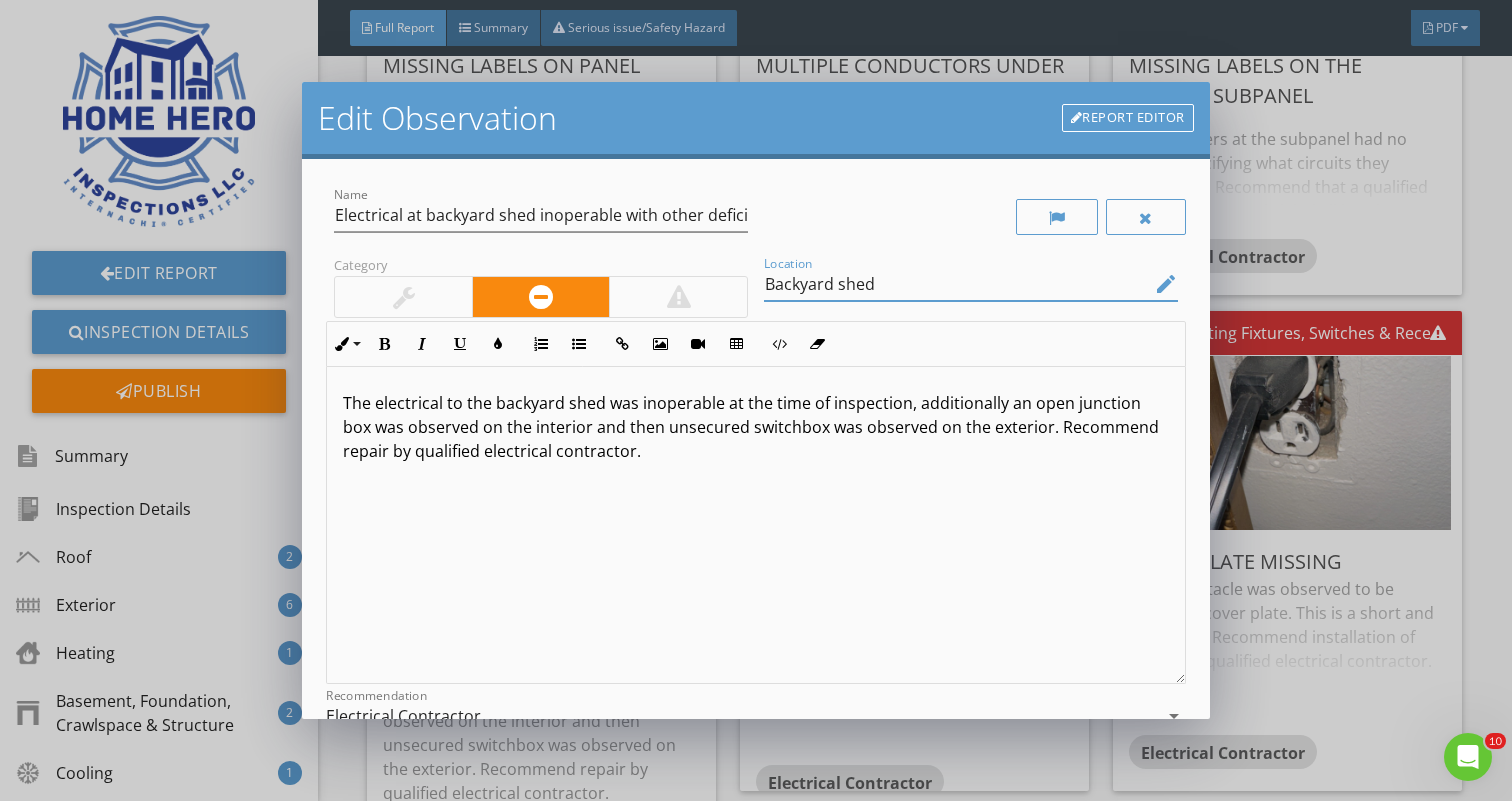 type on "Backyard shed" 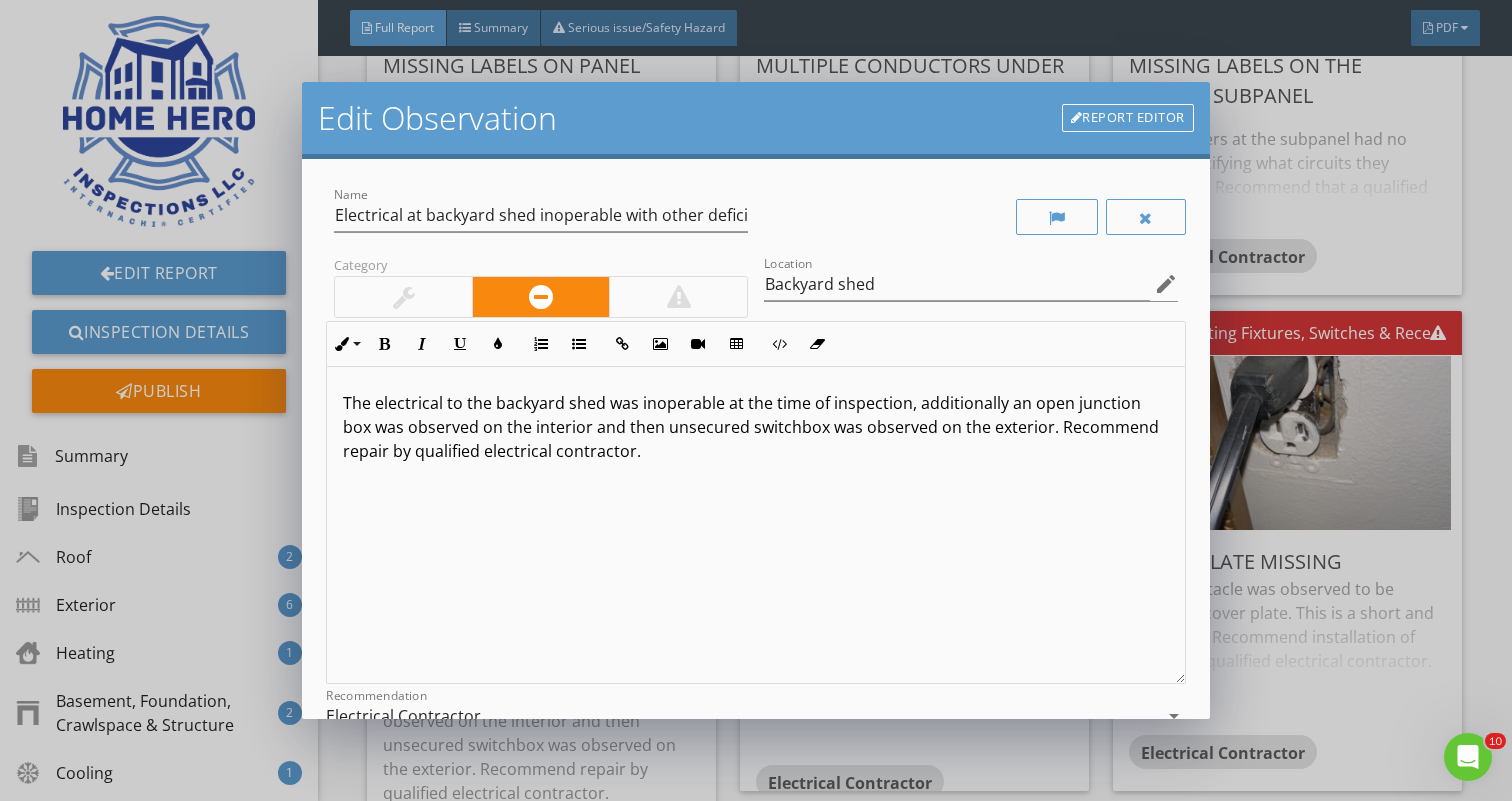 click on "The electrical to the backyard shed was inoperable at the time of inspection, additionally an open junction box was observed on the interior and then unsecured switchbox was observed on the exterior. Recommend repair by qualified electrical contractor." at bounding box center (755, 427) 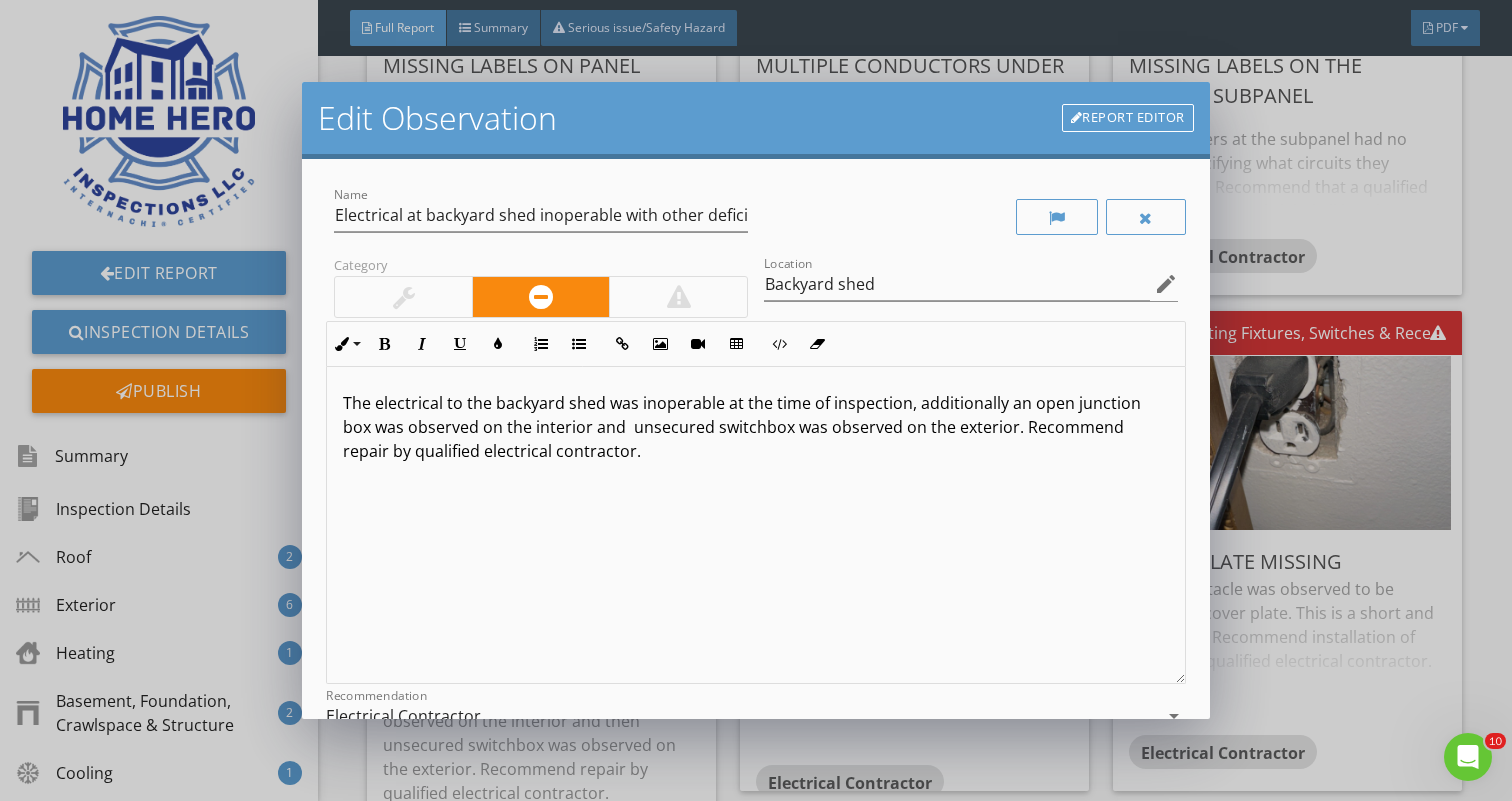 type 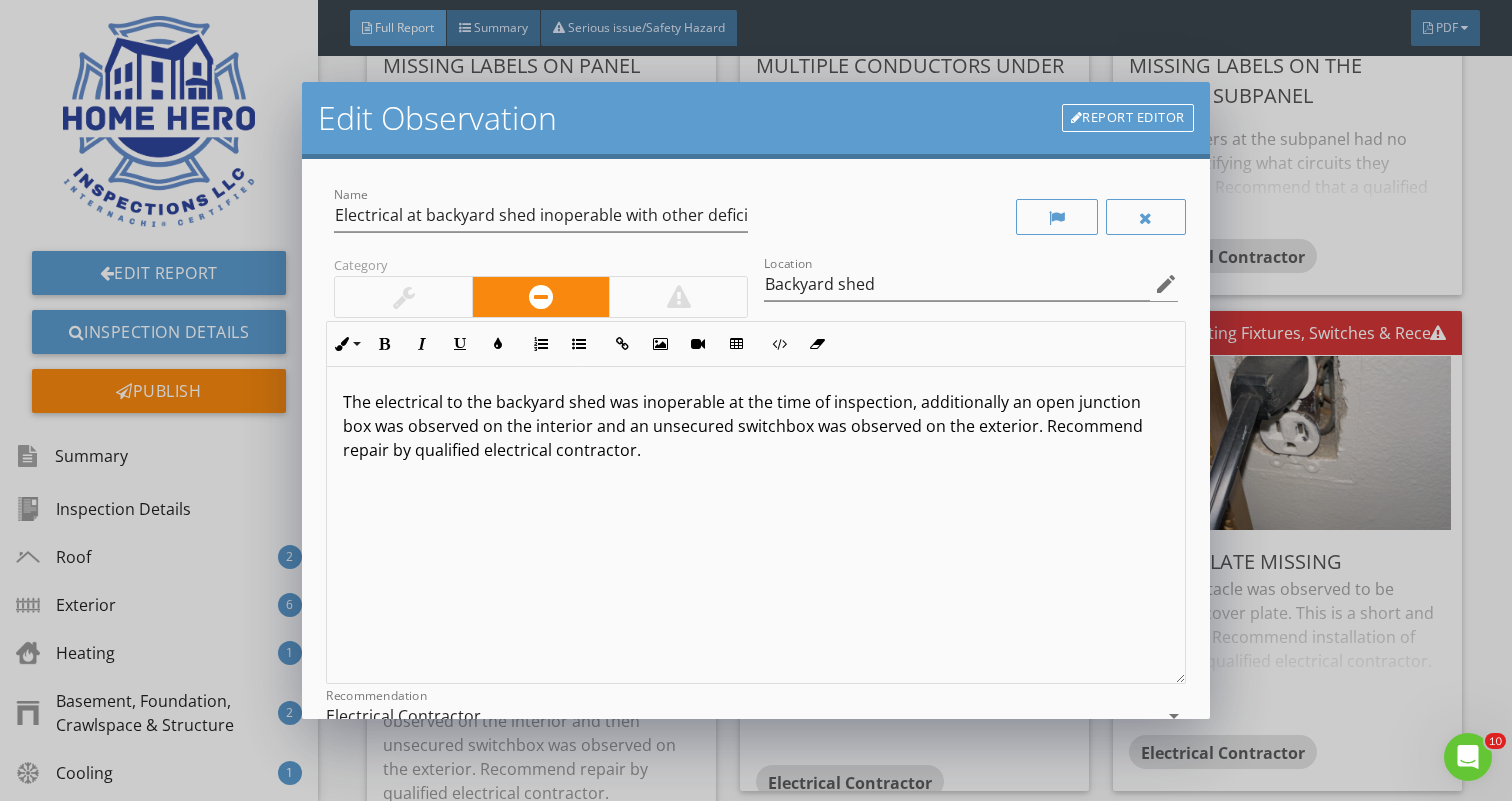 scroll, scrollTop: 1, scrollLeft: 0, axis: vertical 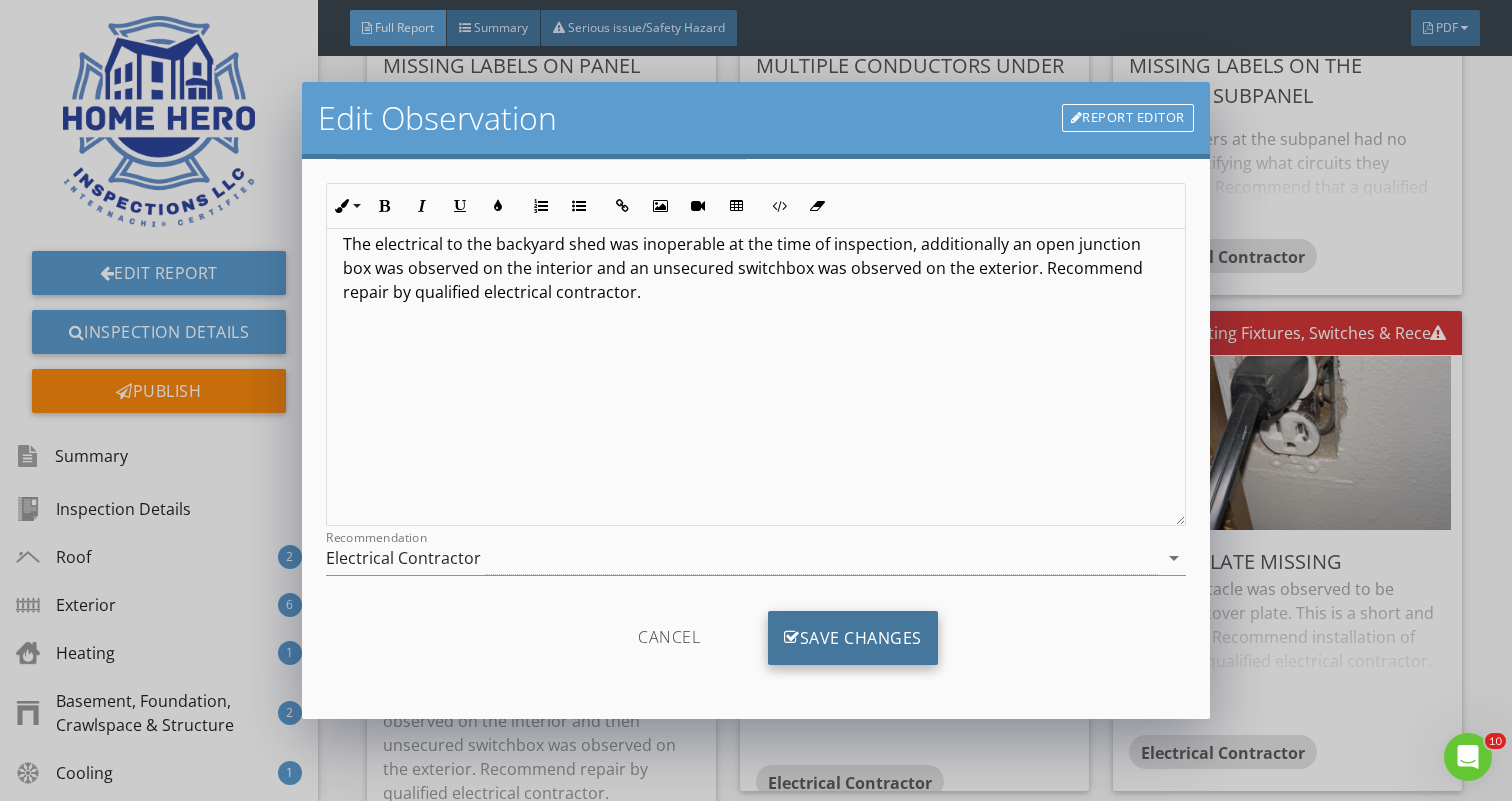 click on "Save Changes" at bounding box center [853, 638] 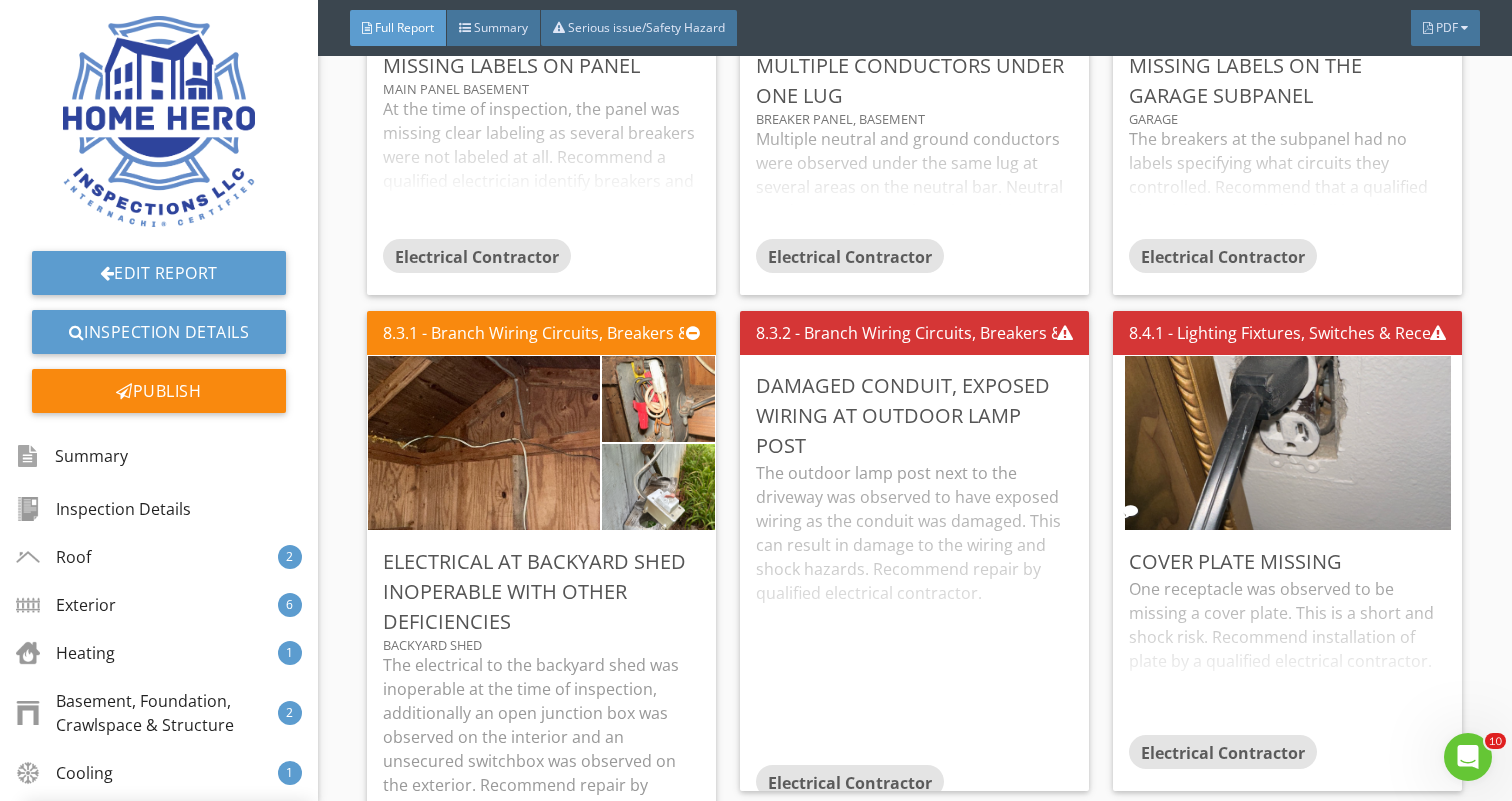 scroll, scrollTop: 0, scrollLeft: 0, axis: both 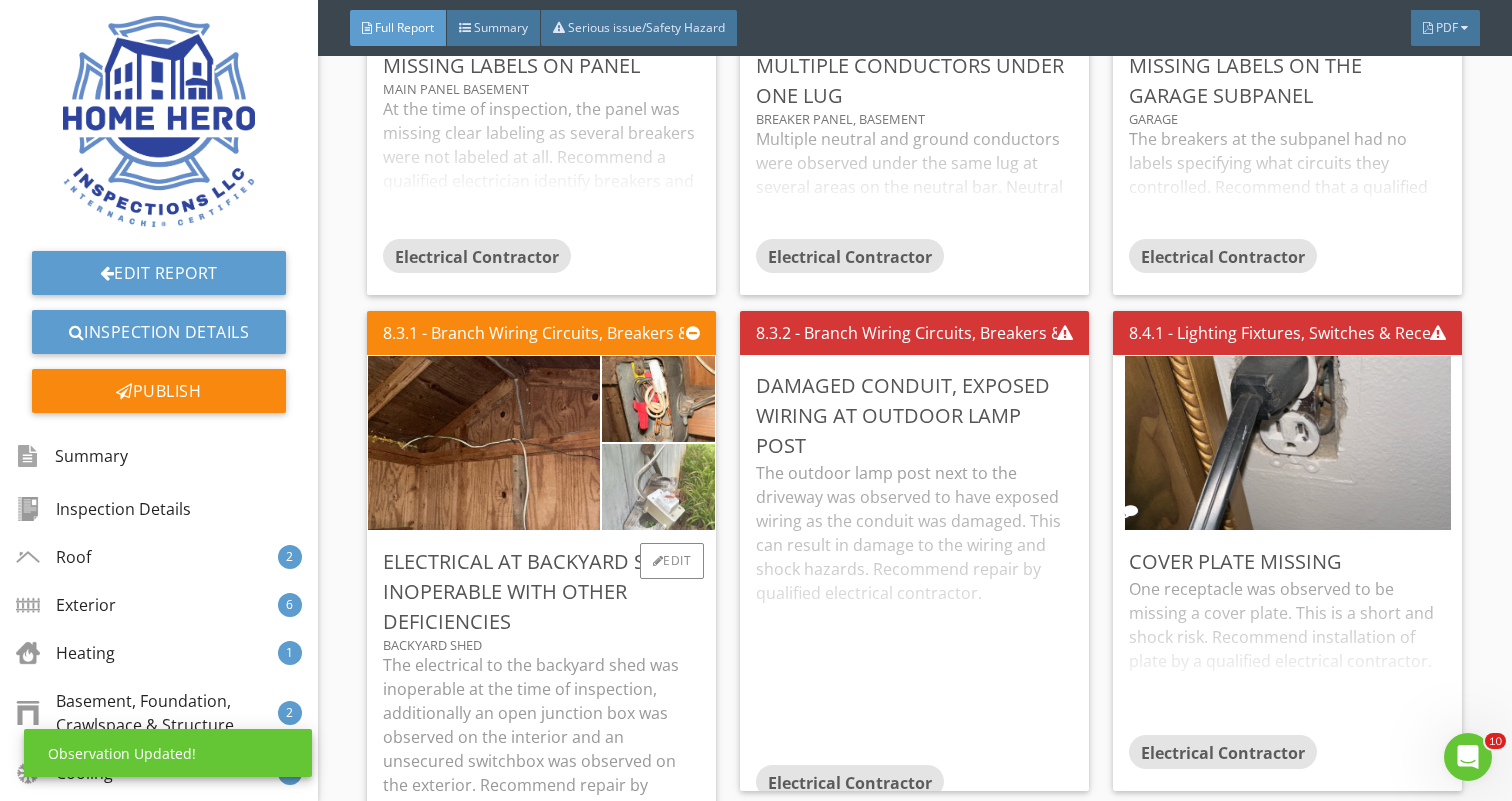 click at bounding box center [658, 486] 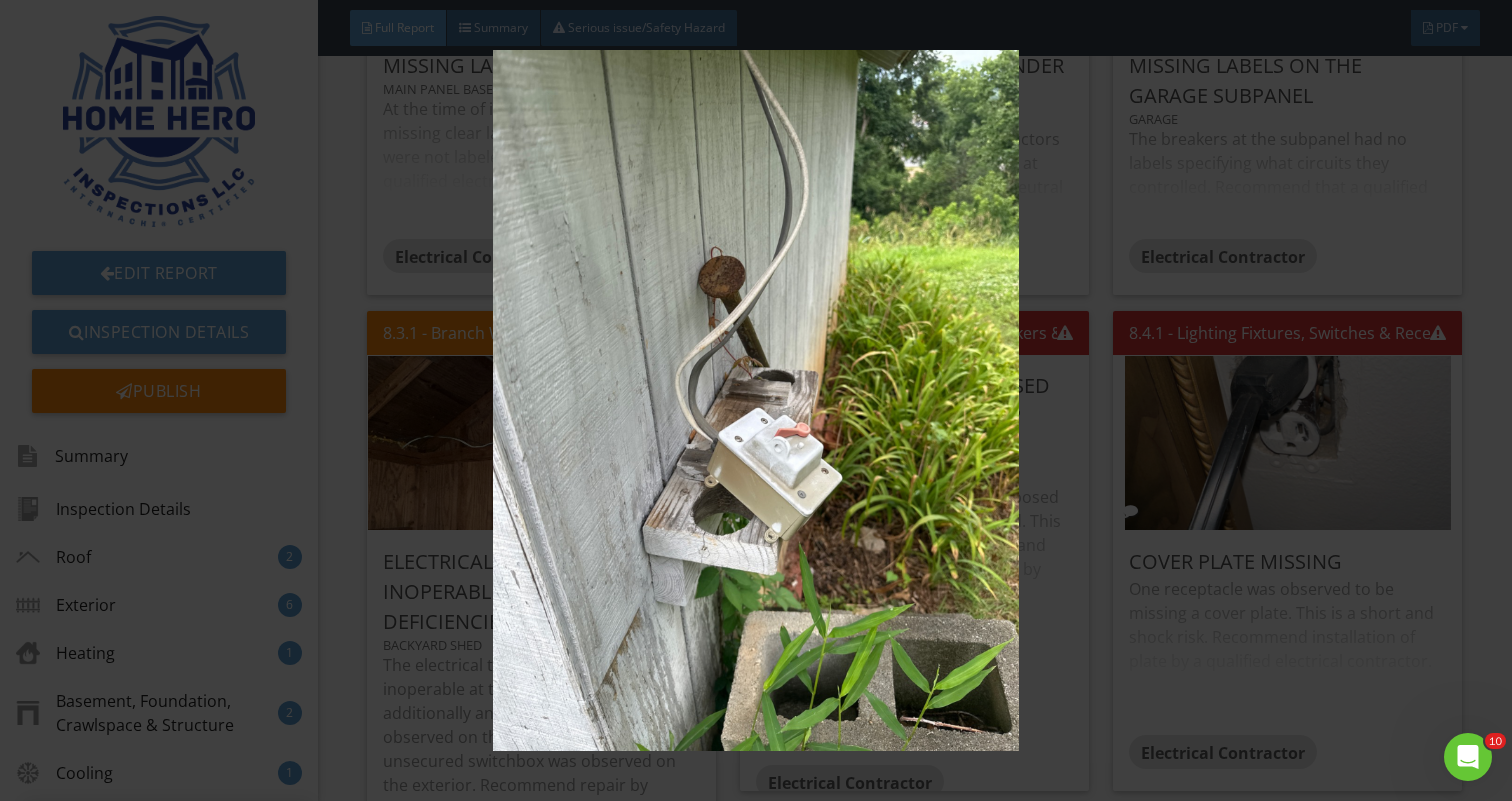 click at bounding box center (756, 400) 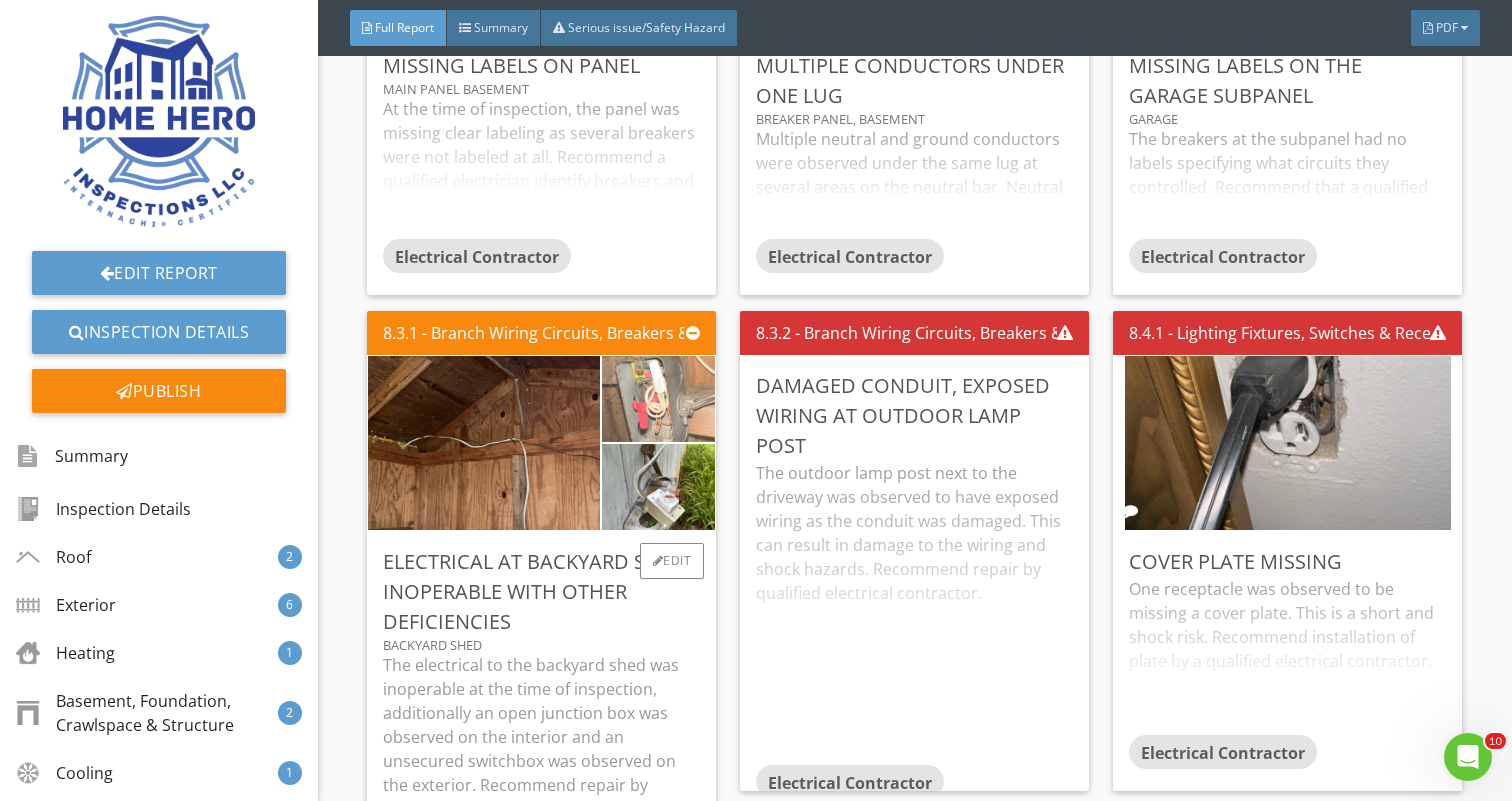 click at bounding box center (658, 398) 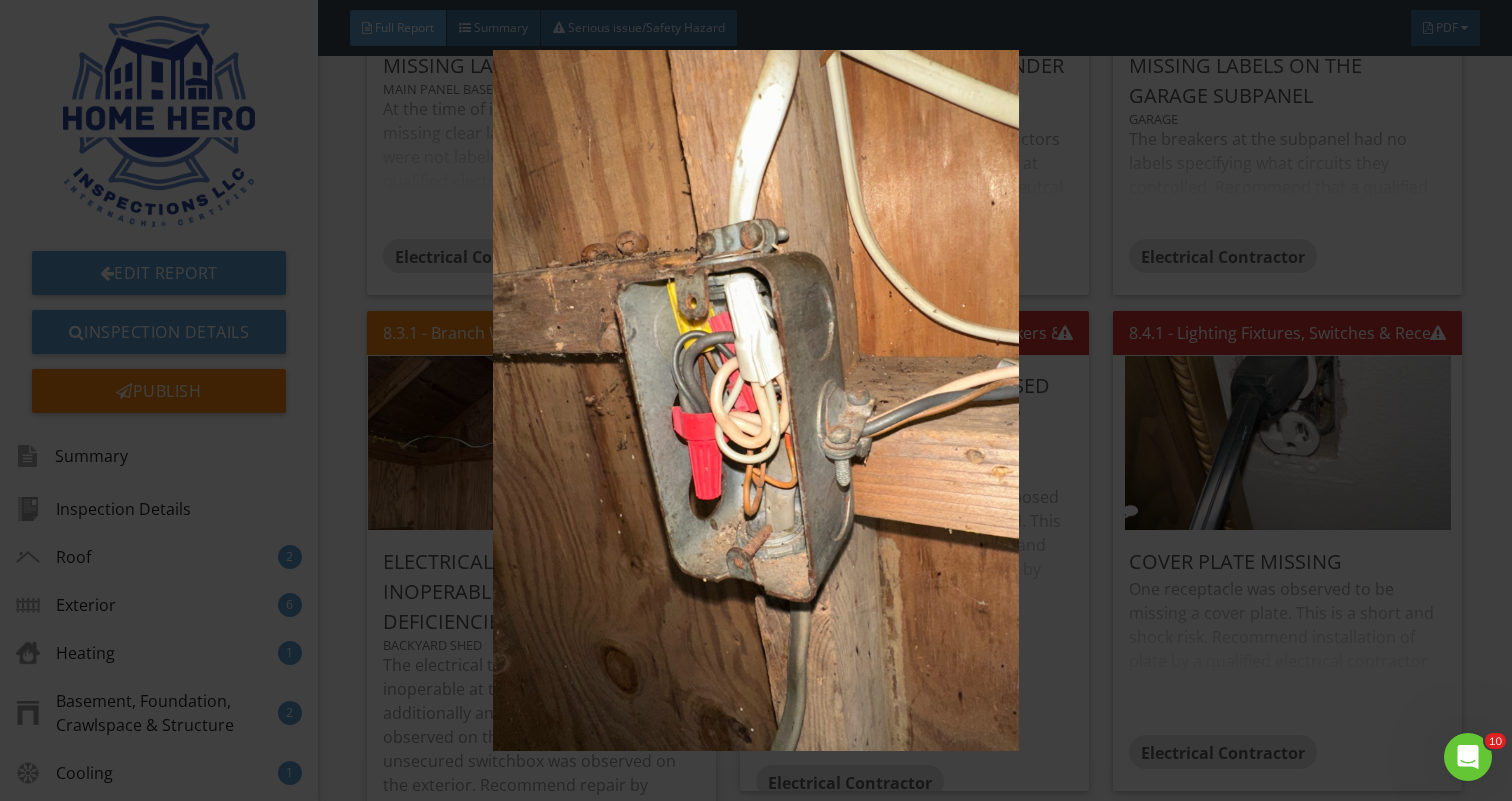 click at bounding box center (756, 400) 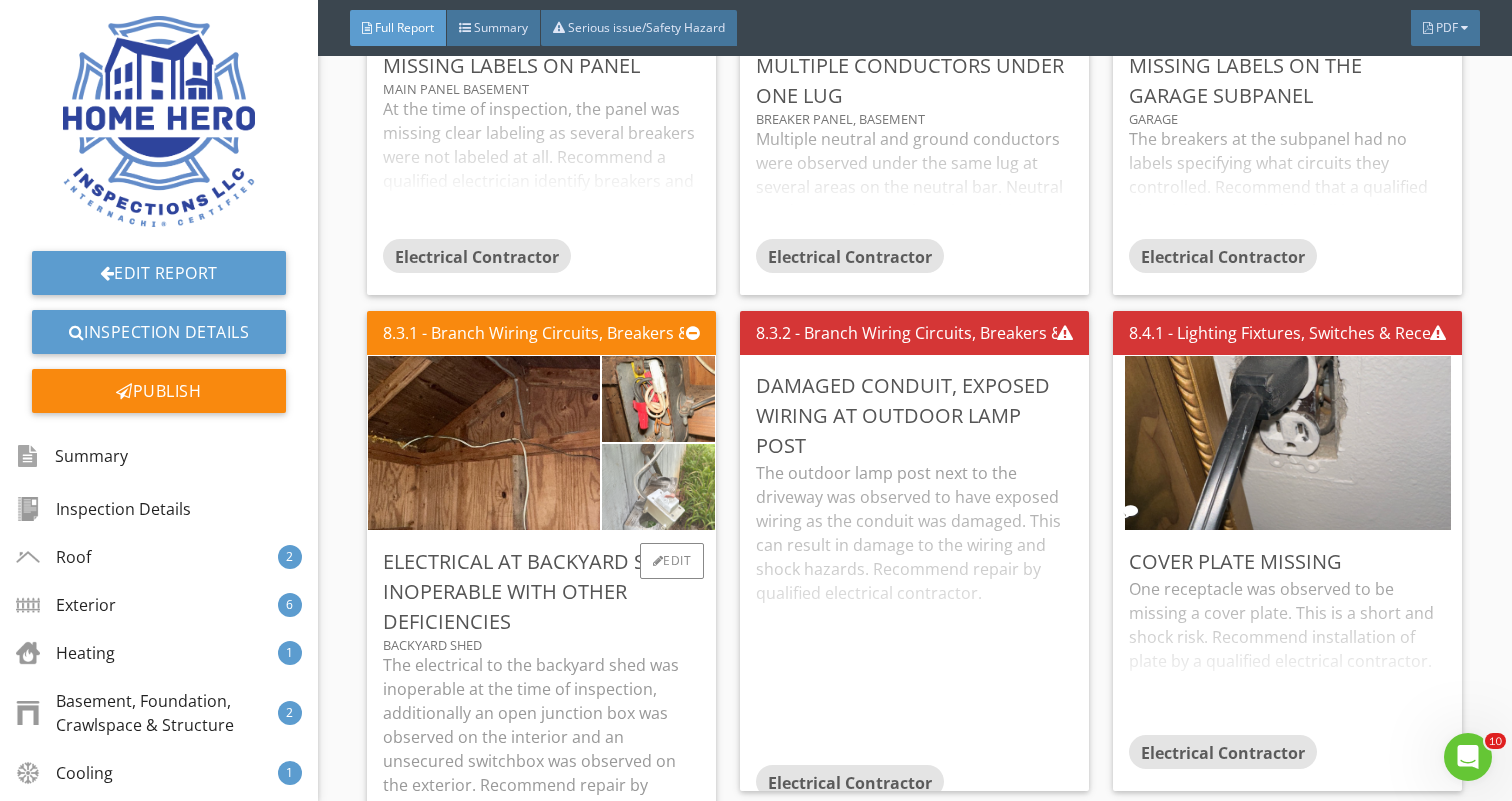 click at bounding box center [658, 486] 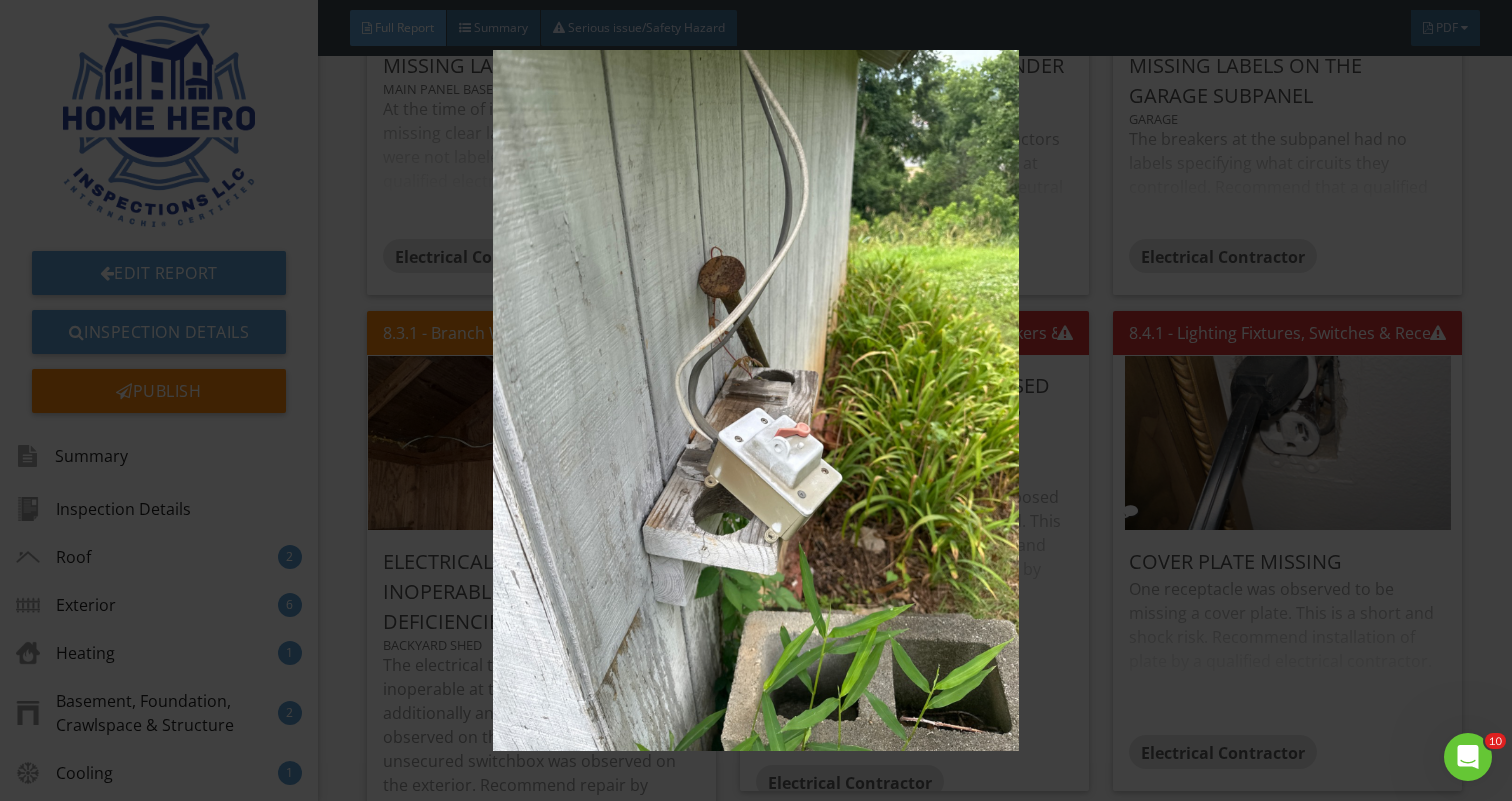 click at bounding box center [756, 400] 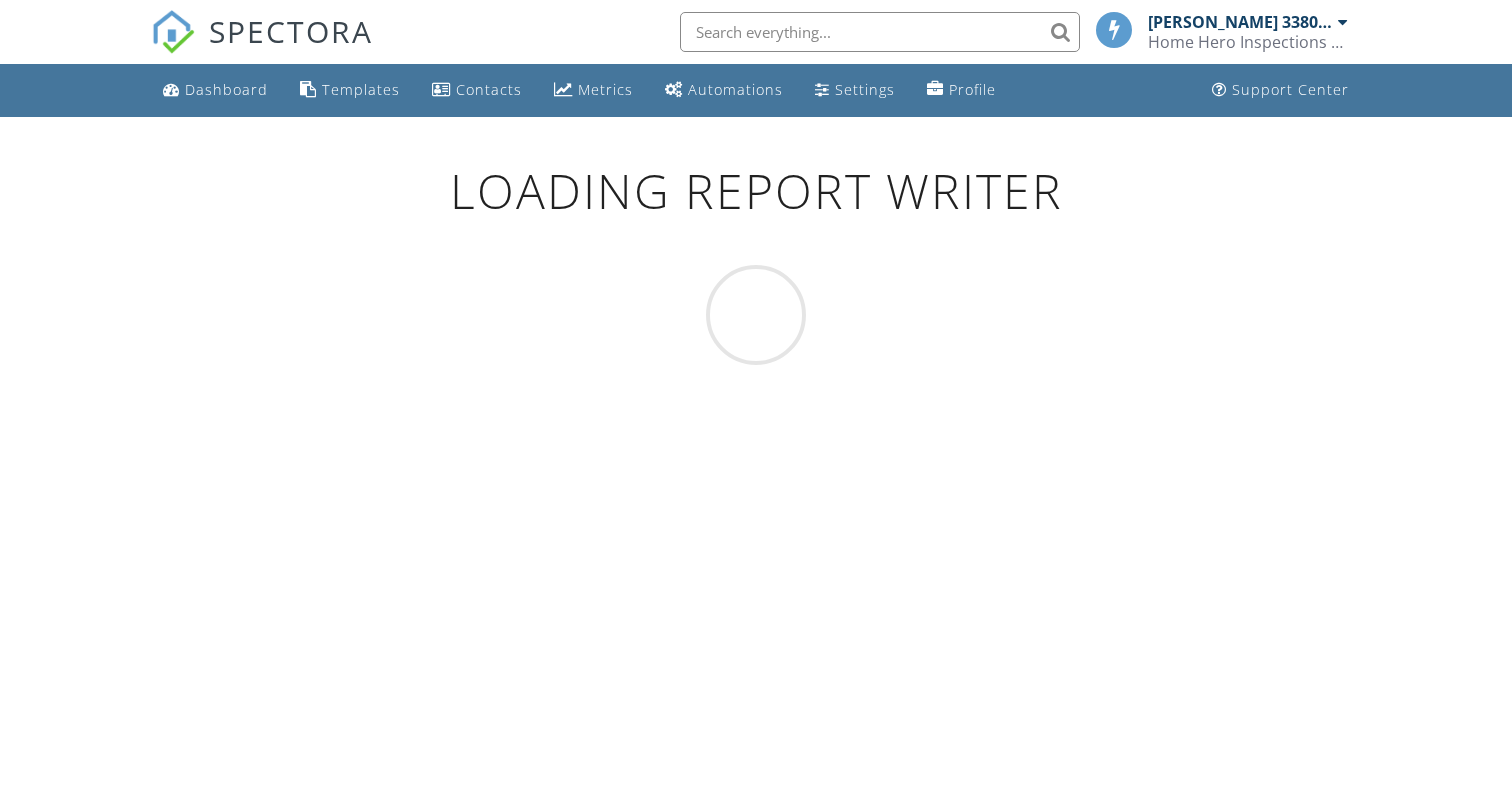 scroll, scrollTop: 0, scrollLeft: 0, axis: both 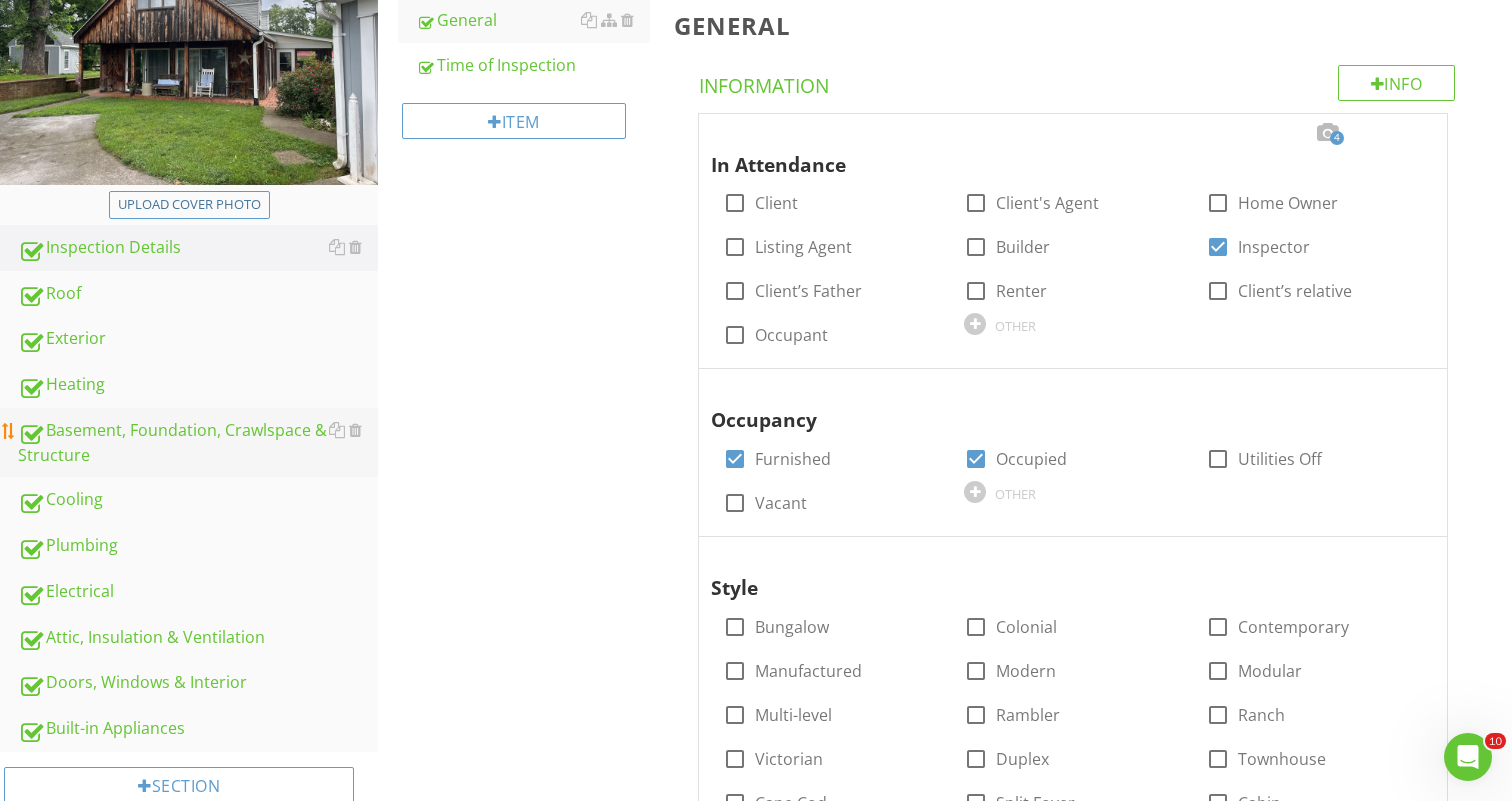click on "Basement, Foundation, Crawlspace & Structure" at bounding box center [198, 443] 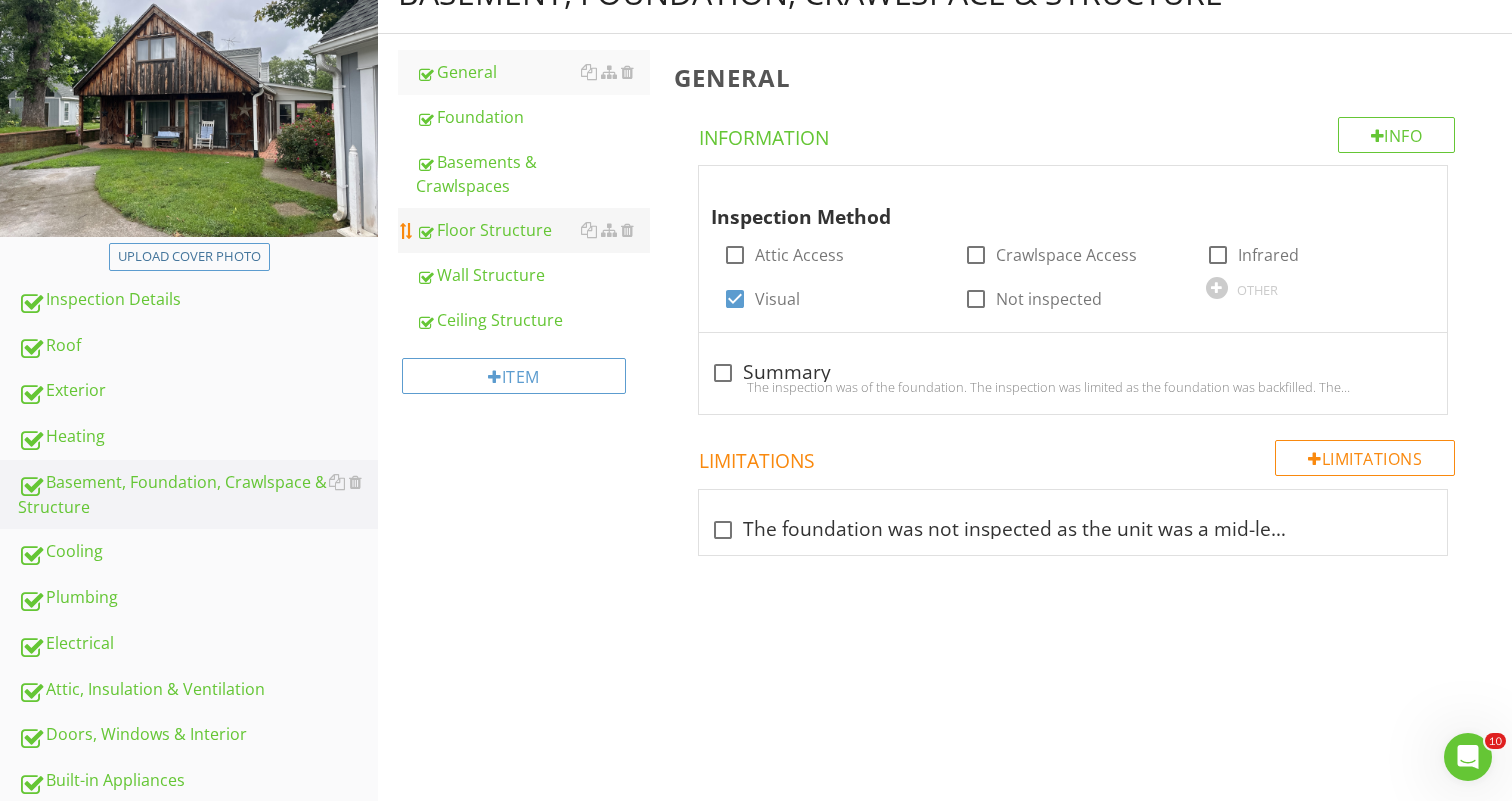 scroll, scrollTop: 229, scrollLeft: 0, axis: vertical 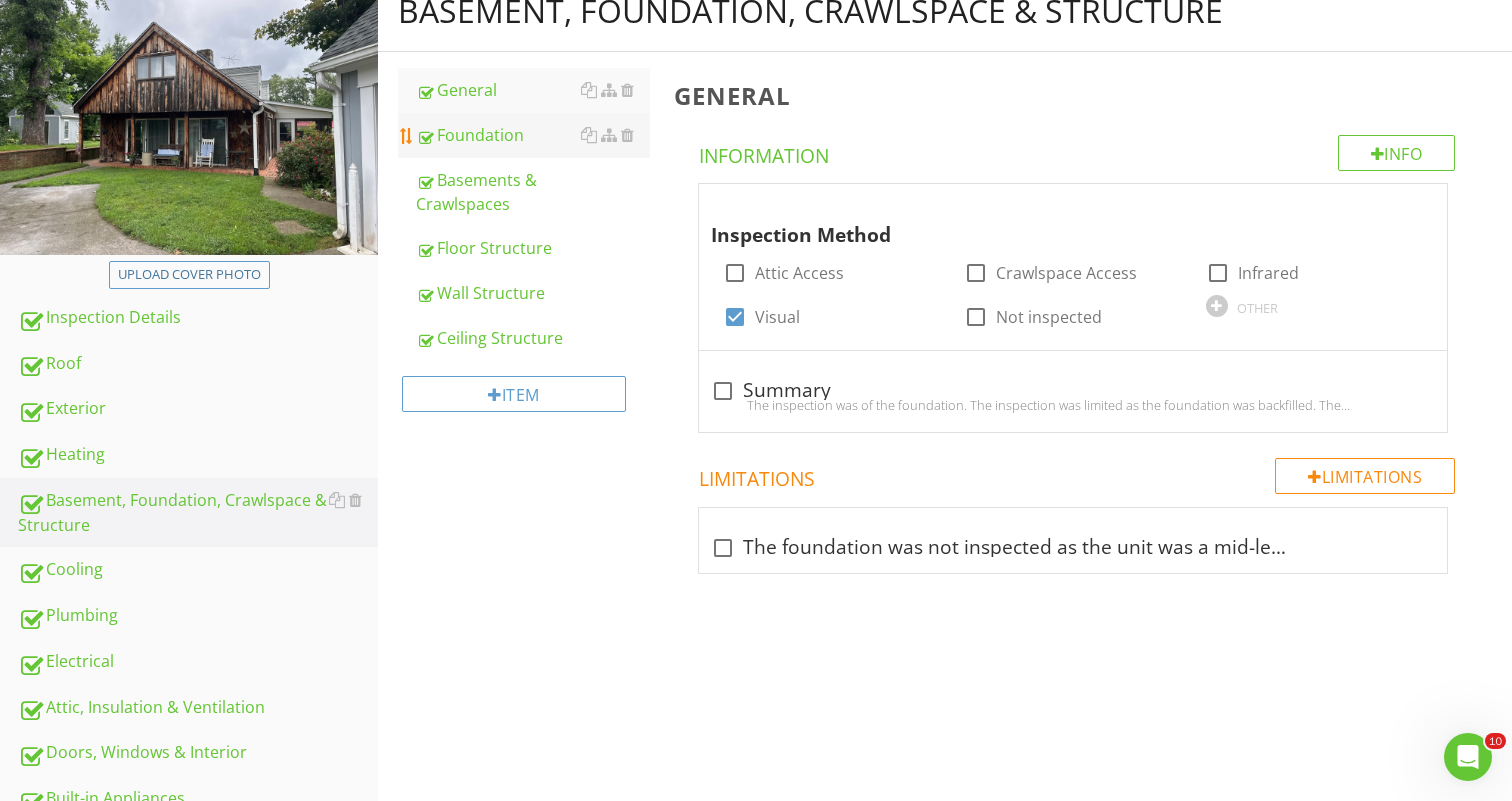 click on "Foundation" at bounding box center [533, 135] 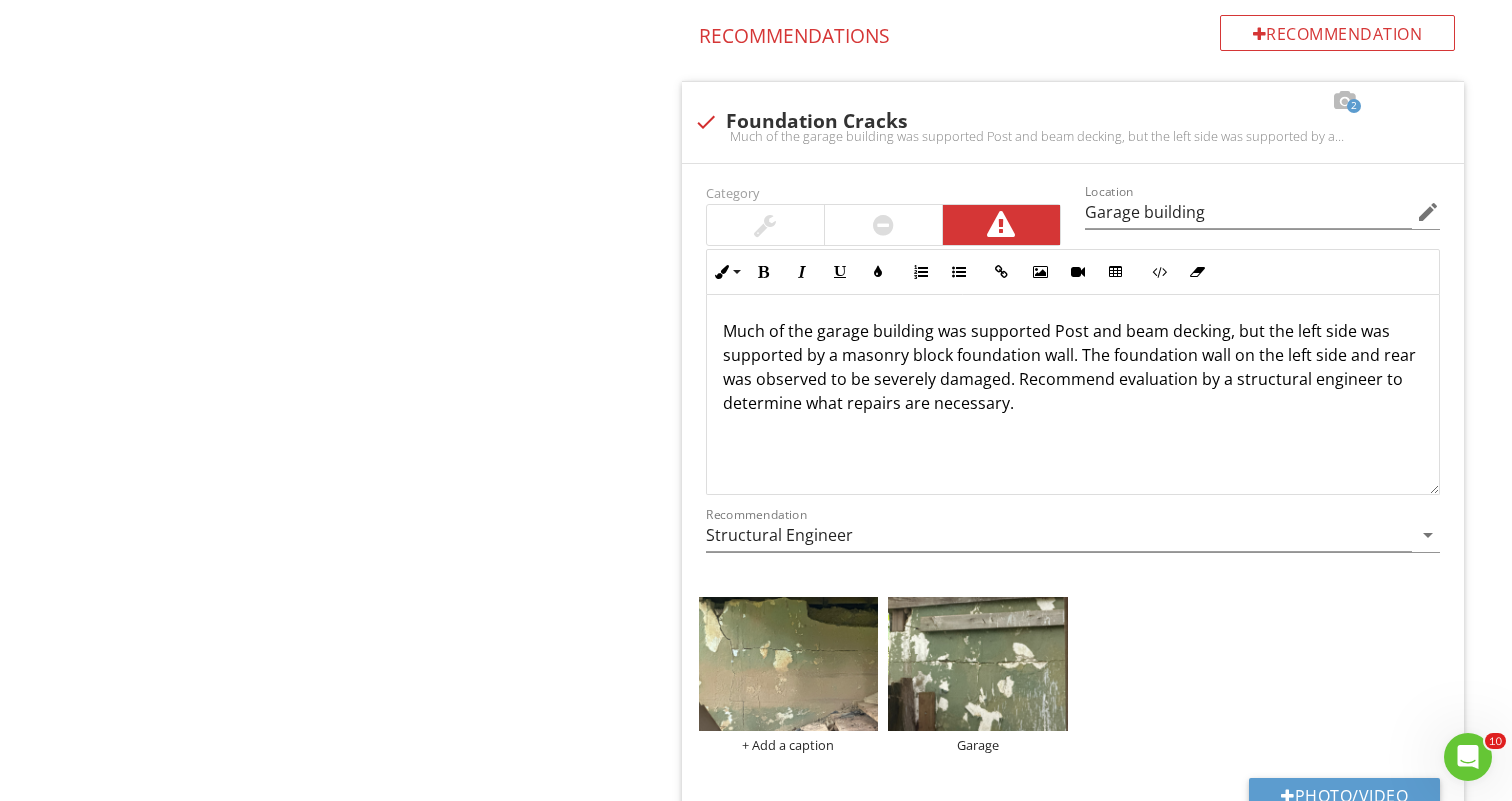 scroll, scrollTop: 1374, scrollLeft: 0, axis: vertical 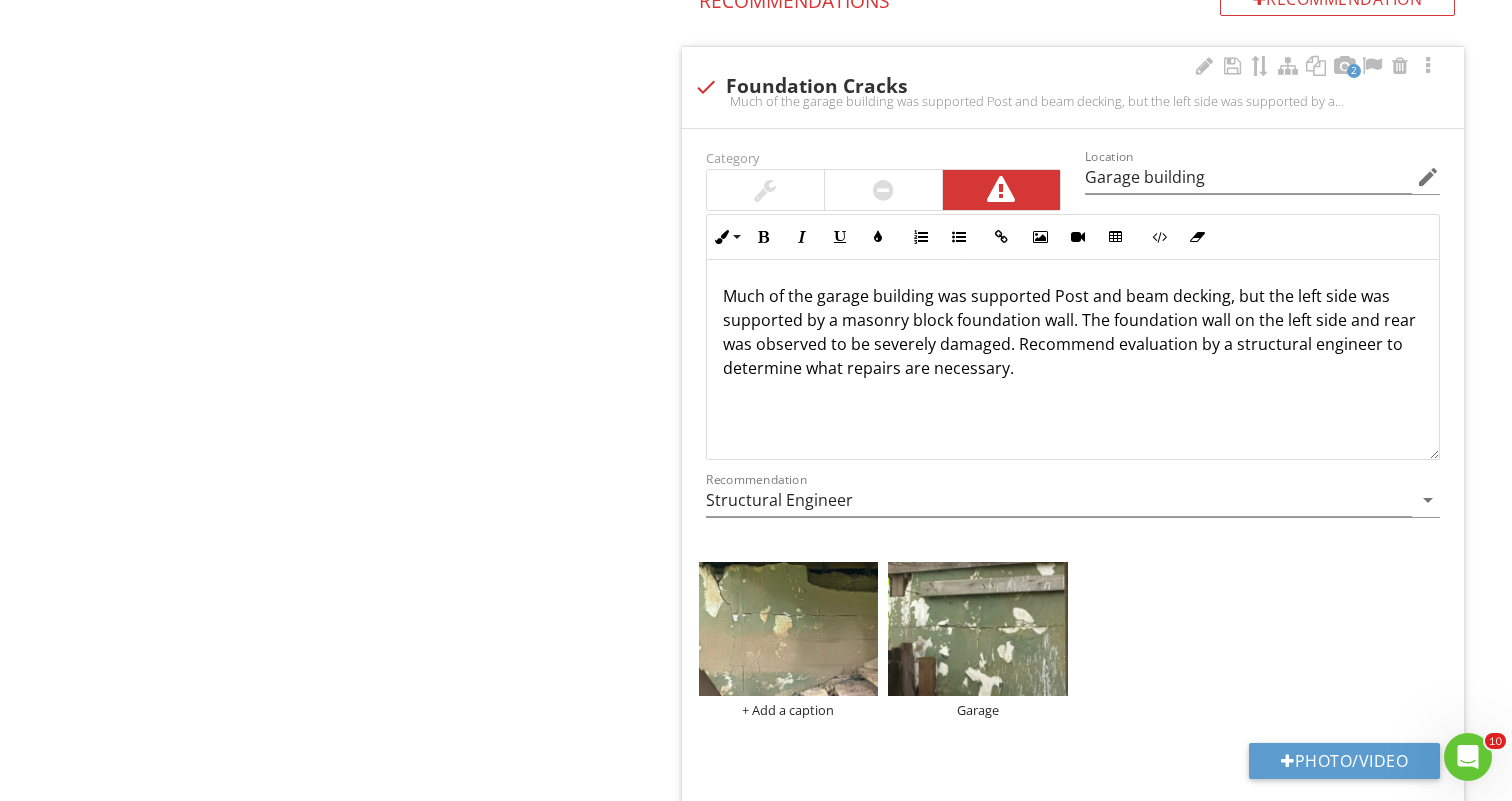 click on "Much of the garage building was supported Post and beam decking, but the left side was supported by a masonry block foundation wall. The foundation wall on the left side and rear was observed to be severely damaged. Recommend evaluation by a structural engineer to determine what repairs are necessary." at bounding box center (1073, 332) 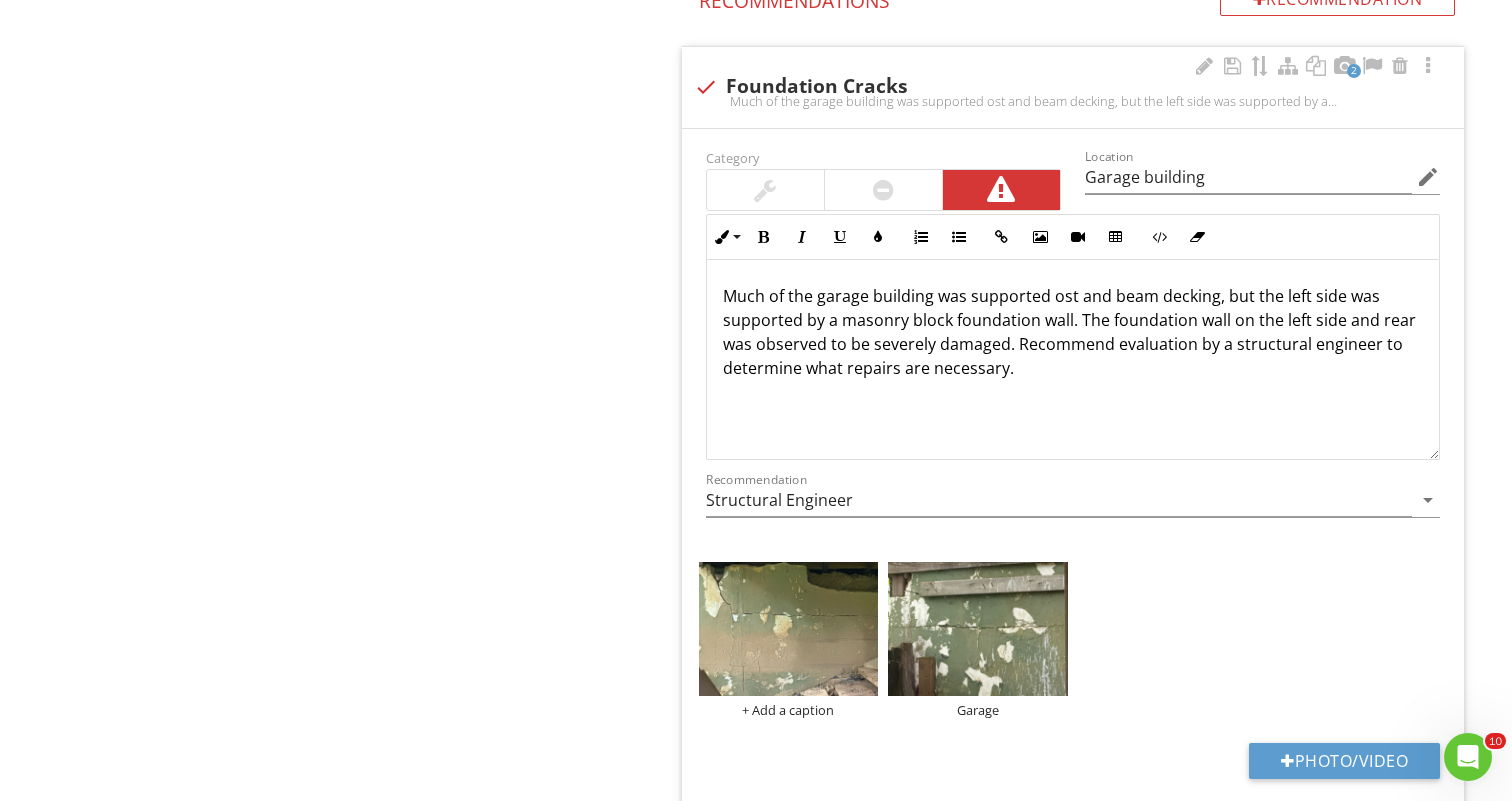 type 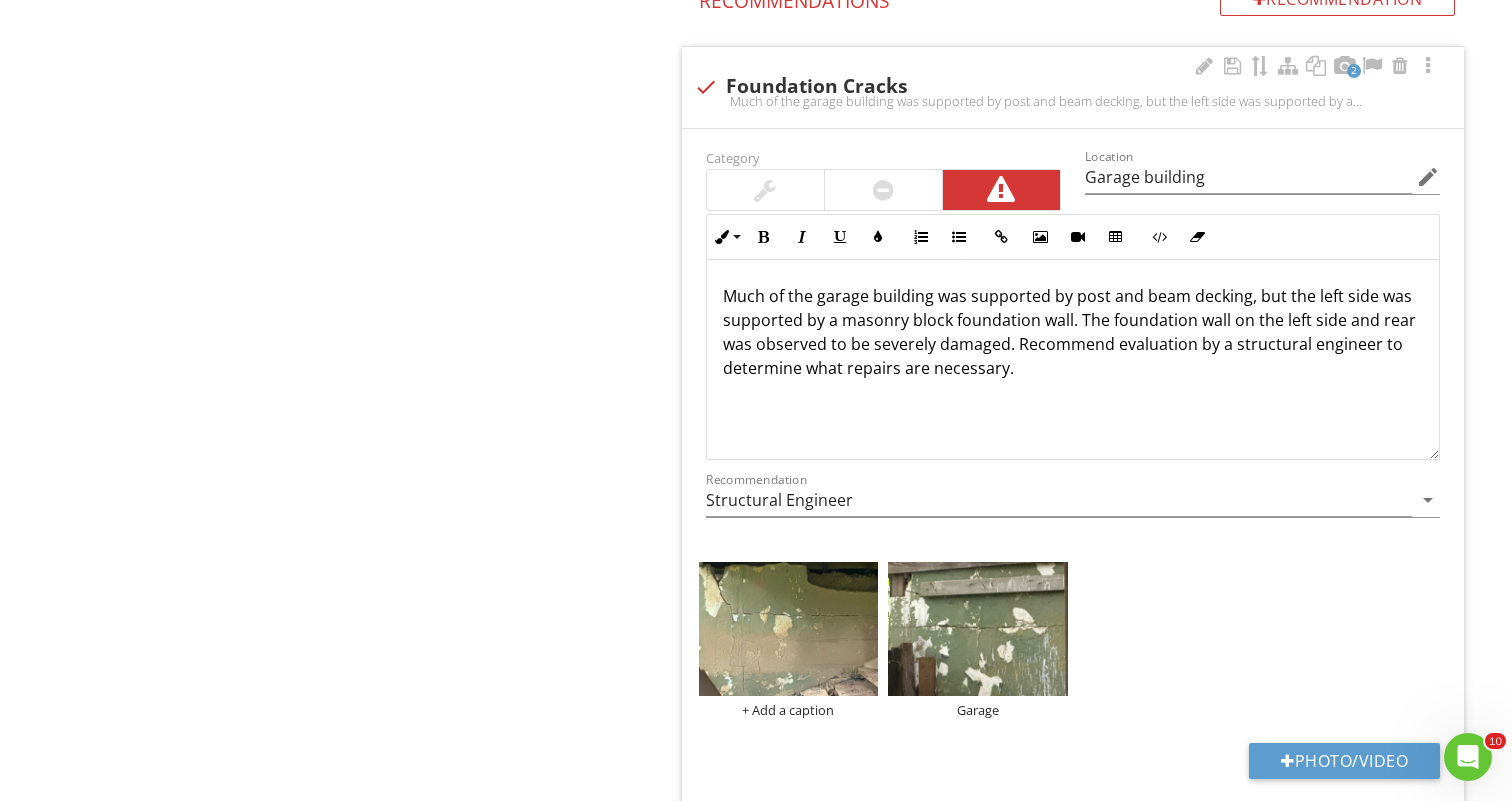 click on "Much of the garage building was supported by post and beam decking, but the left side was supported by a masonry block foundation wall. The foundation wall on the left side and rear was observed to be severely damaged. Recommend evaluation by a structural engineer to determine what repairs are necessary." at bounding box center [1073, 332] 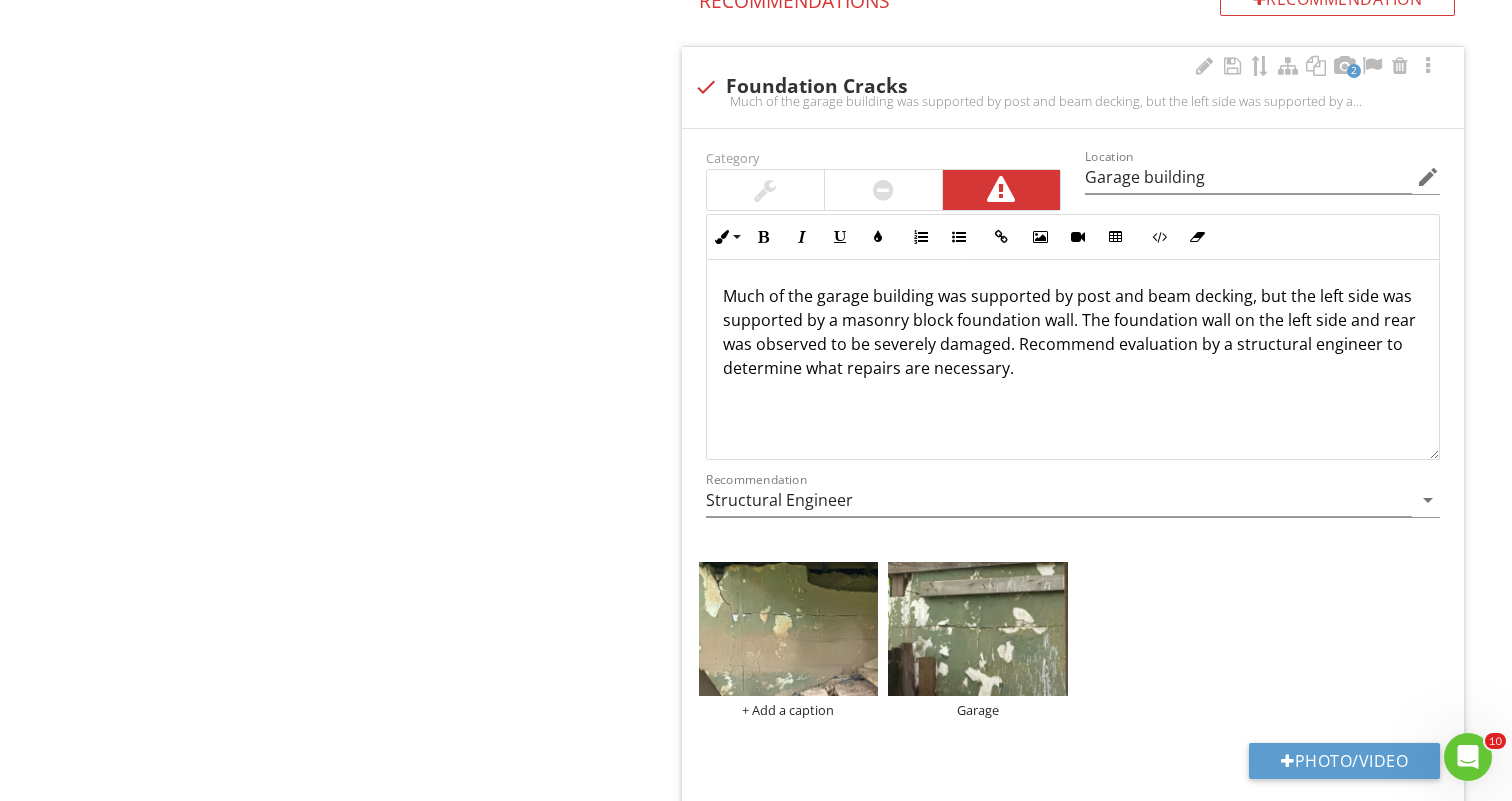 click on "Much of the garage building was supported by post and beam decking, but the left side was supported by a masonry block foundation wall. The foundation wall on the left side and rear was observed to be severely damaged. Recommend evaluation by a structural engineer to determine what repairs are necessary." at bounding box center (1073, 332) 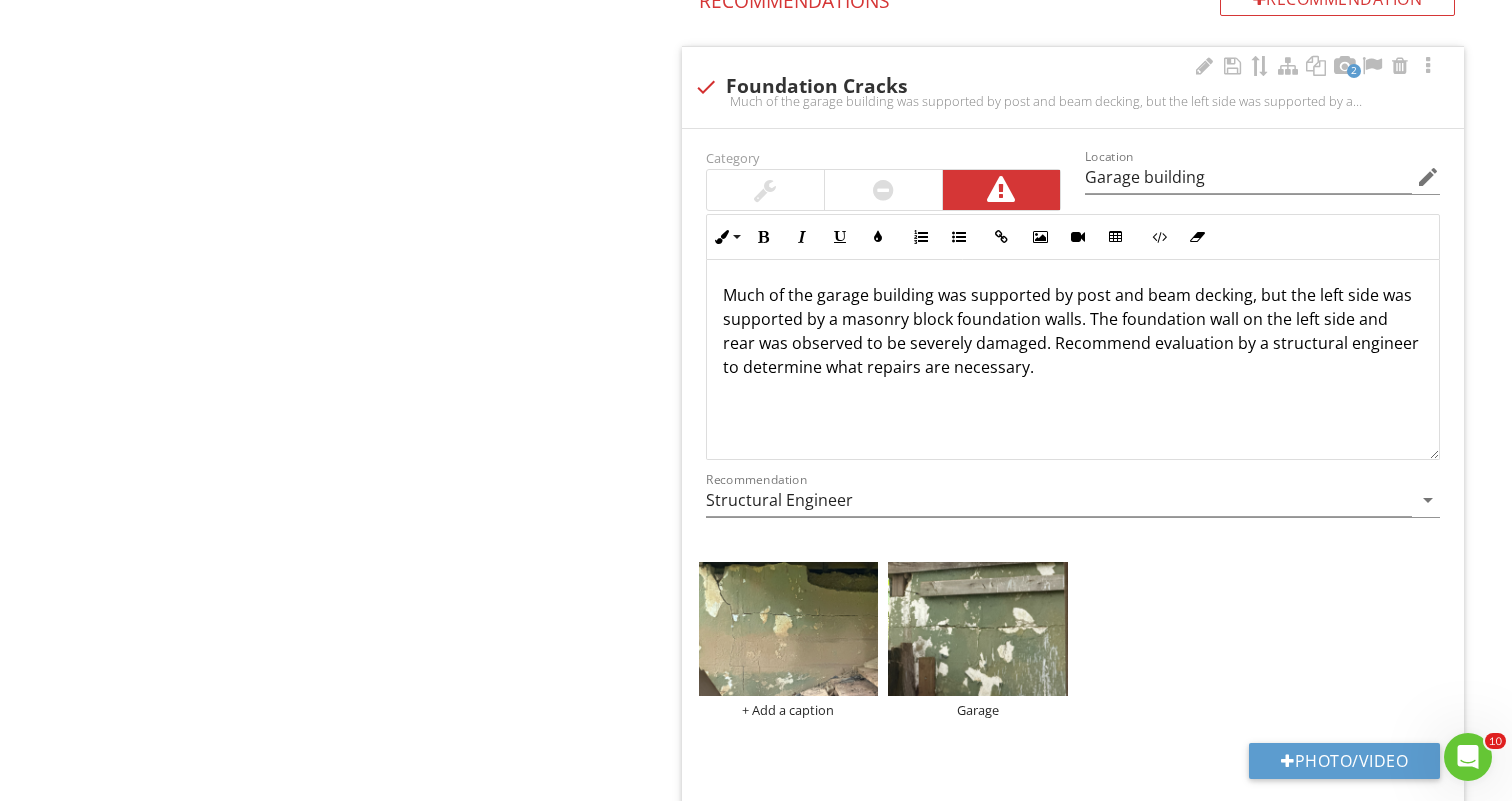 scroll, scrollTop: 1, scrollLeft: 0, axis: vertical 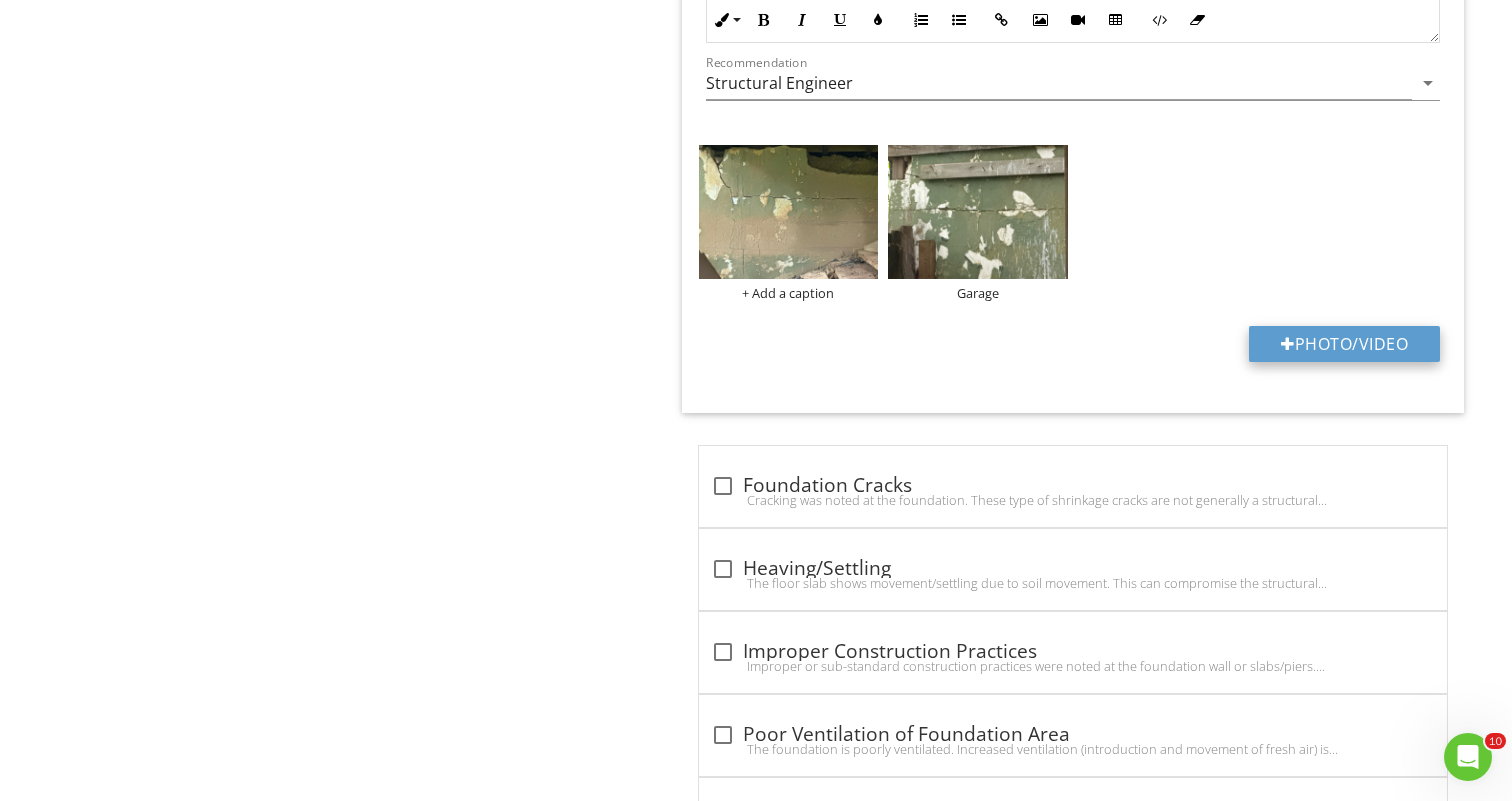 click on "Photo/Video" at bounding box center (1344, 344) 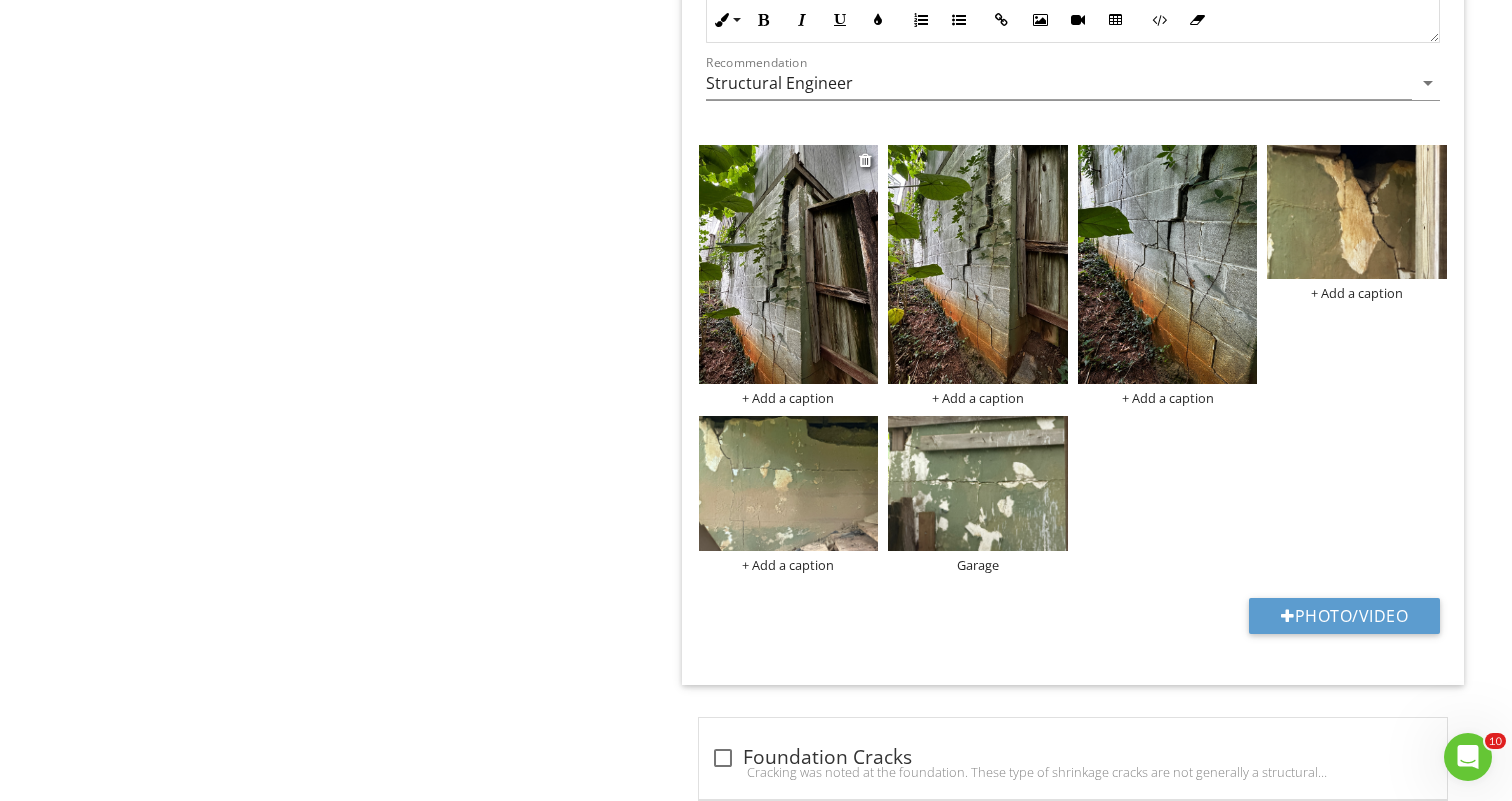 click at bounding box center [789, 265] 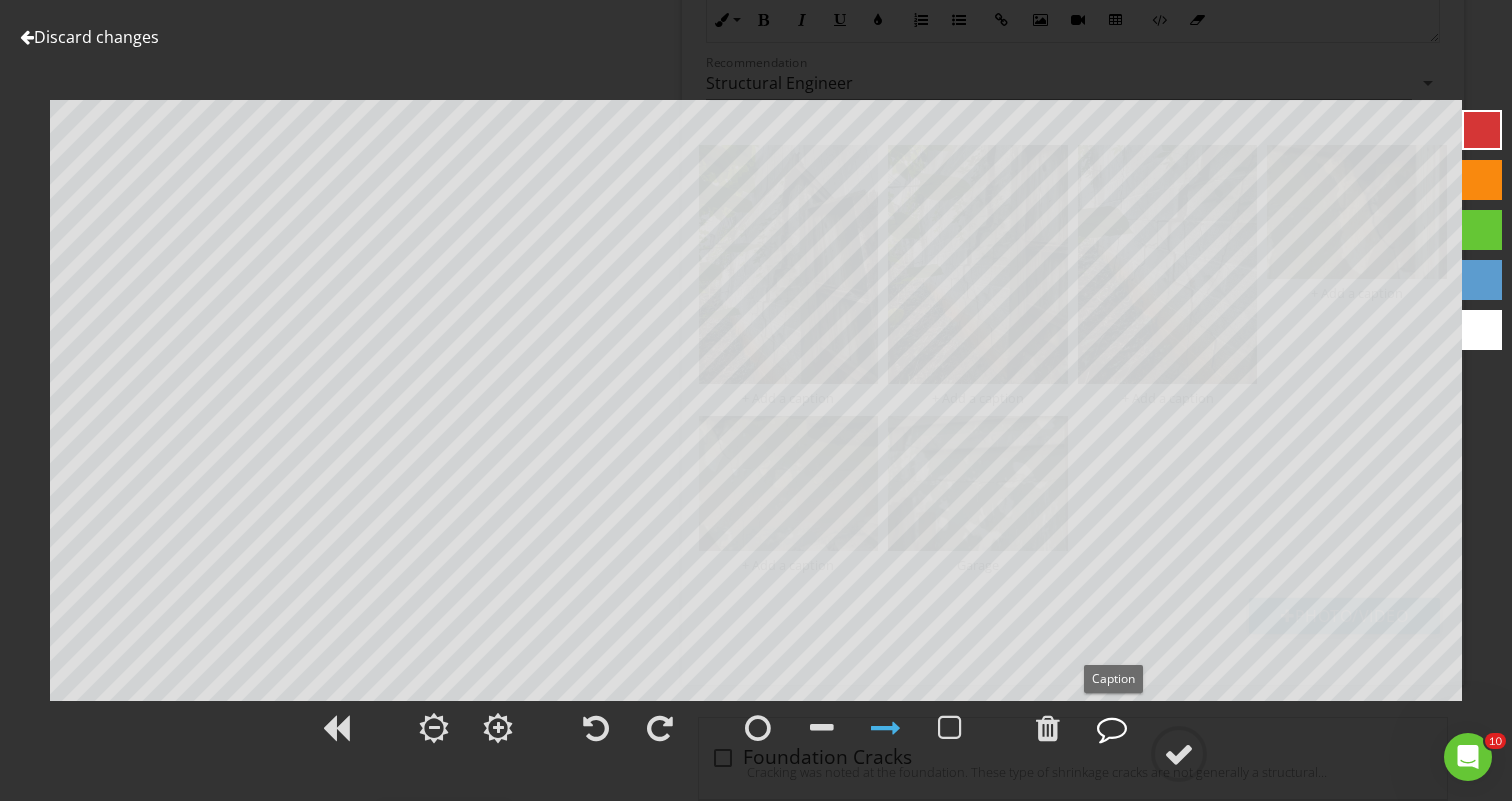 click at bounding box center [1112, 728] 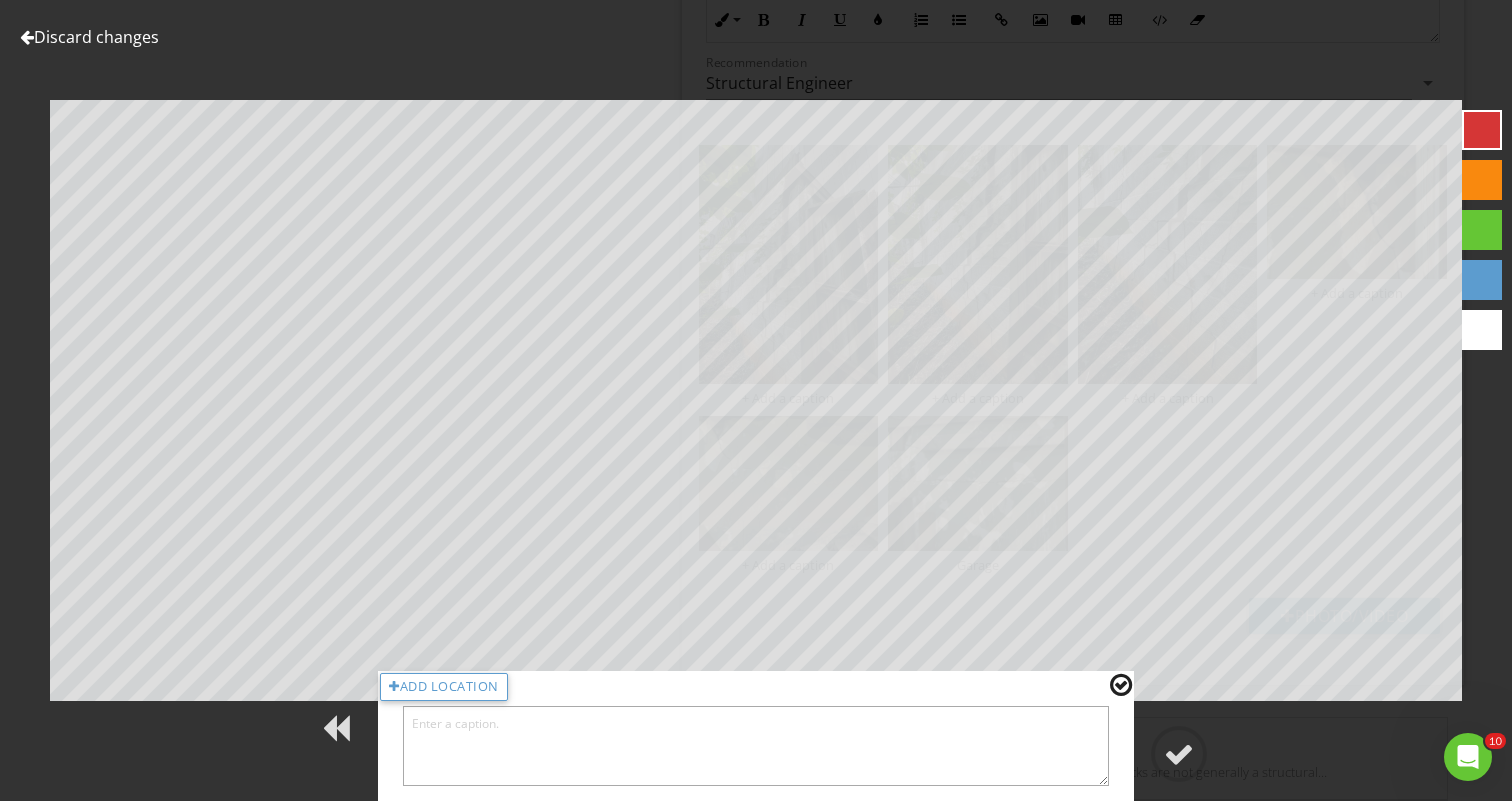 click at bounding box center [756, 746] 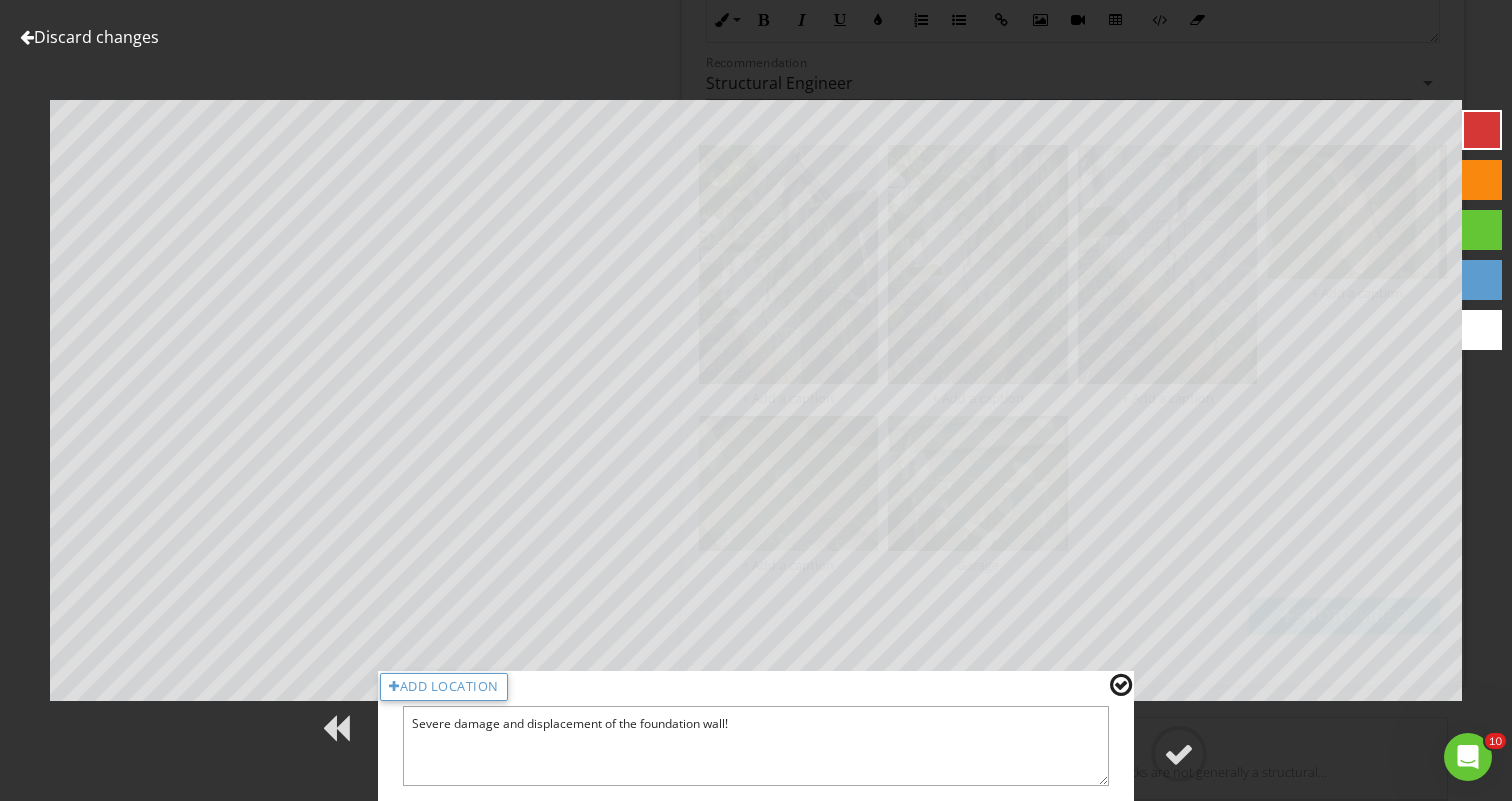 type on "Severe damage and displacement of the foundation wall!" 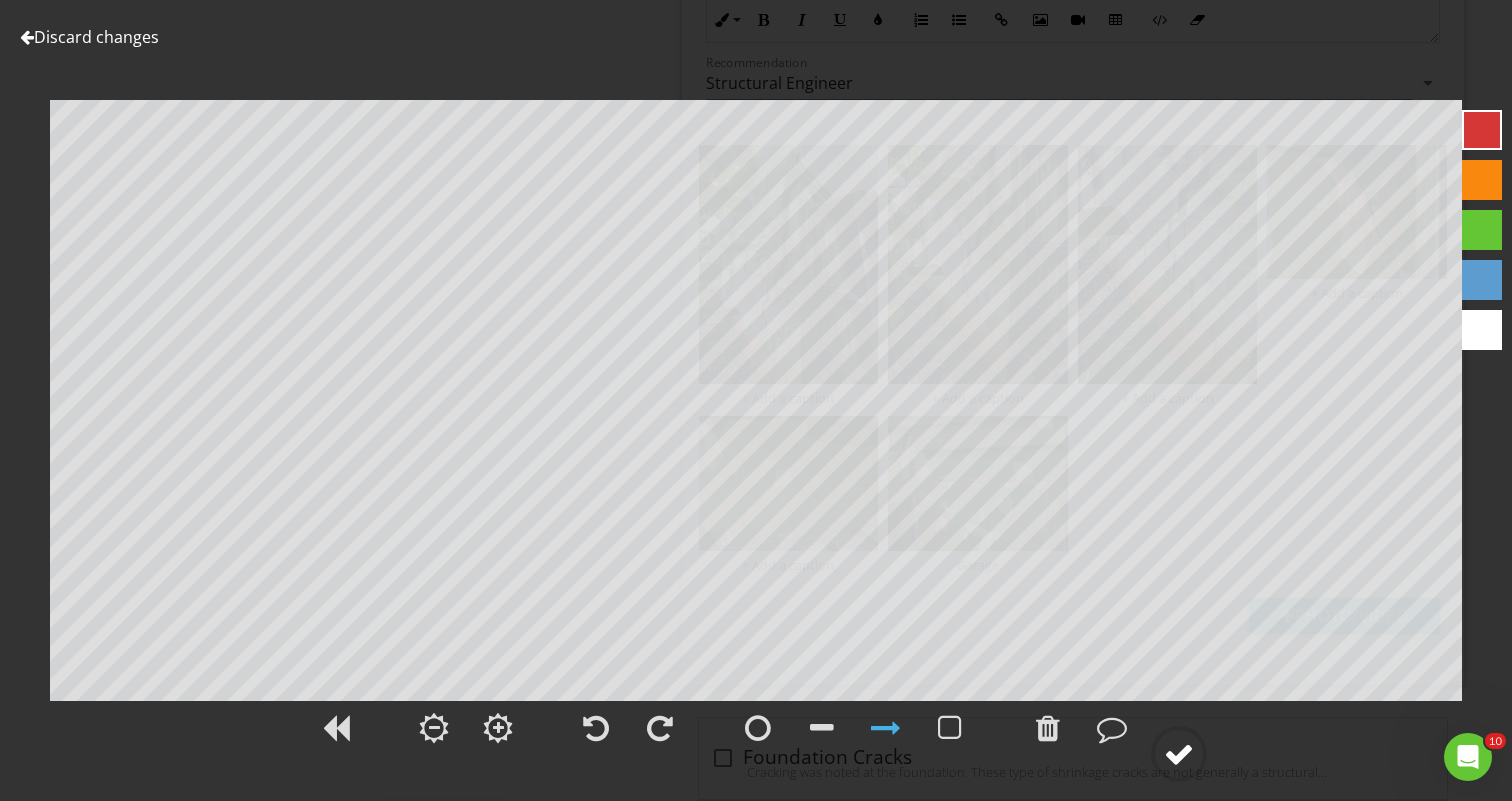 click at bounding box center (1179, 754) 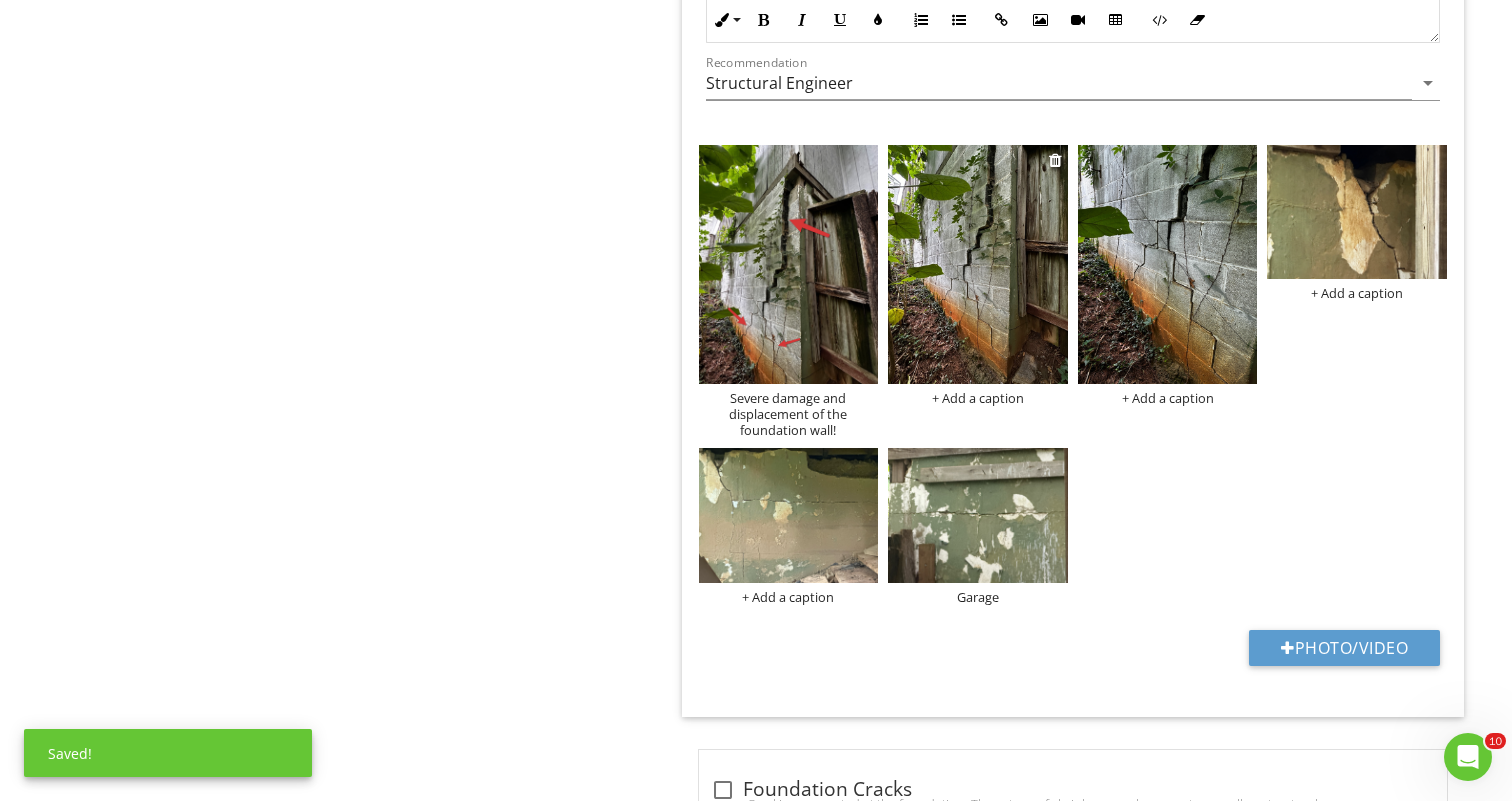 click at bounding box center (978, 265) 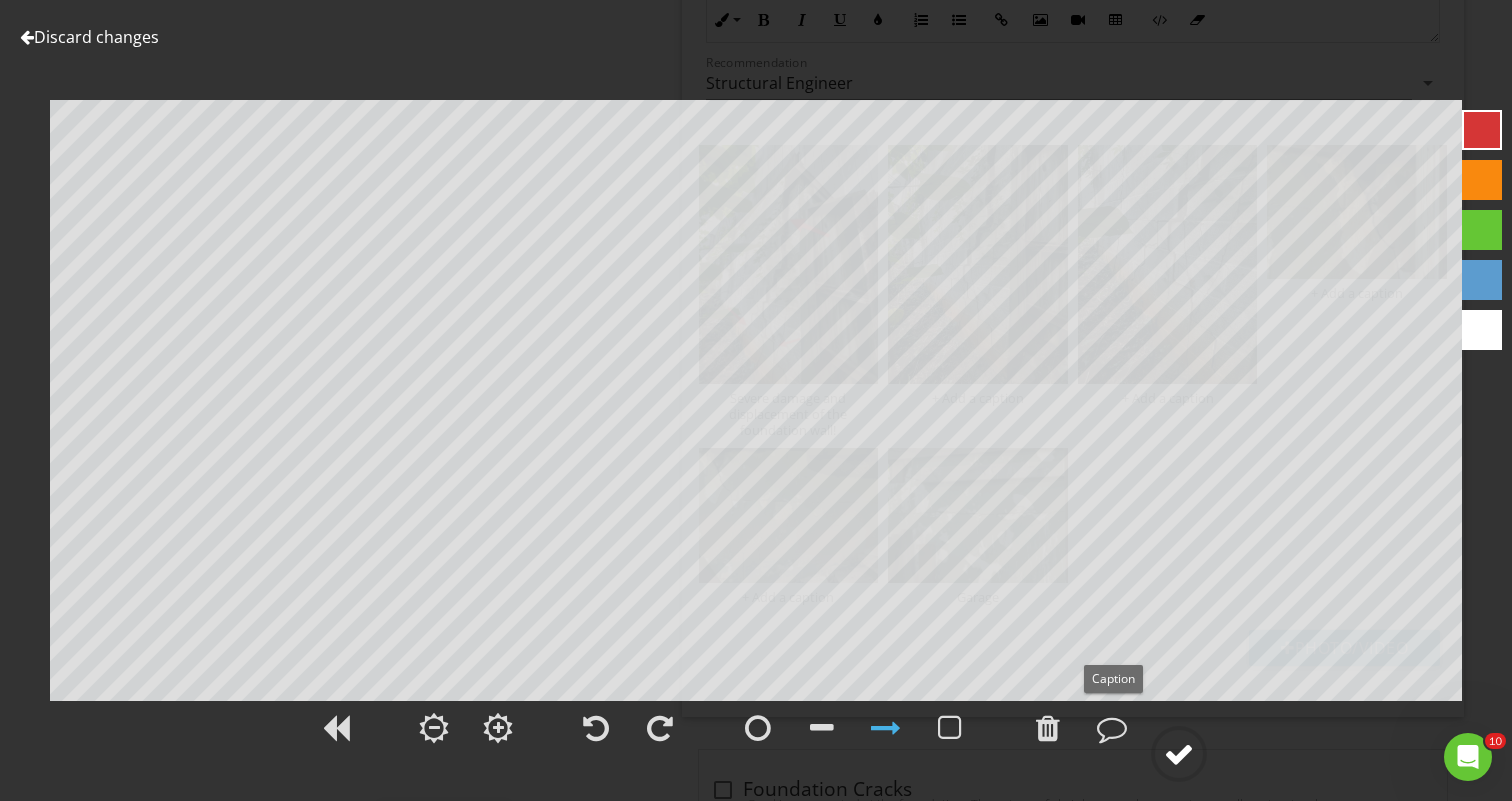 click at bounding box center [1179, 754] 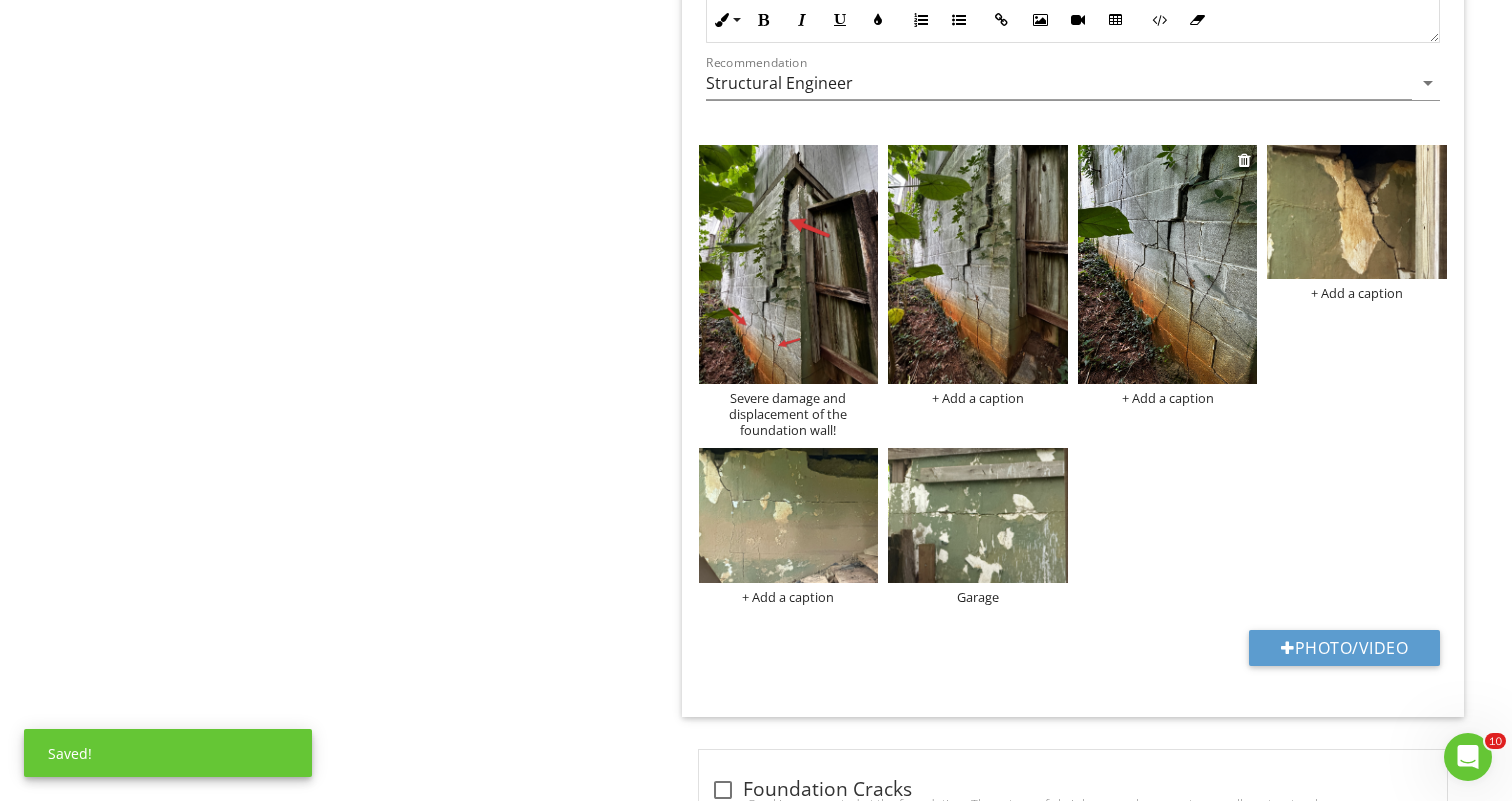 click at bounding box center [1168, 265] 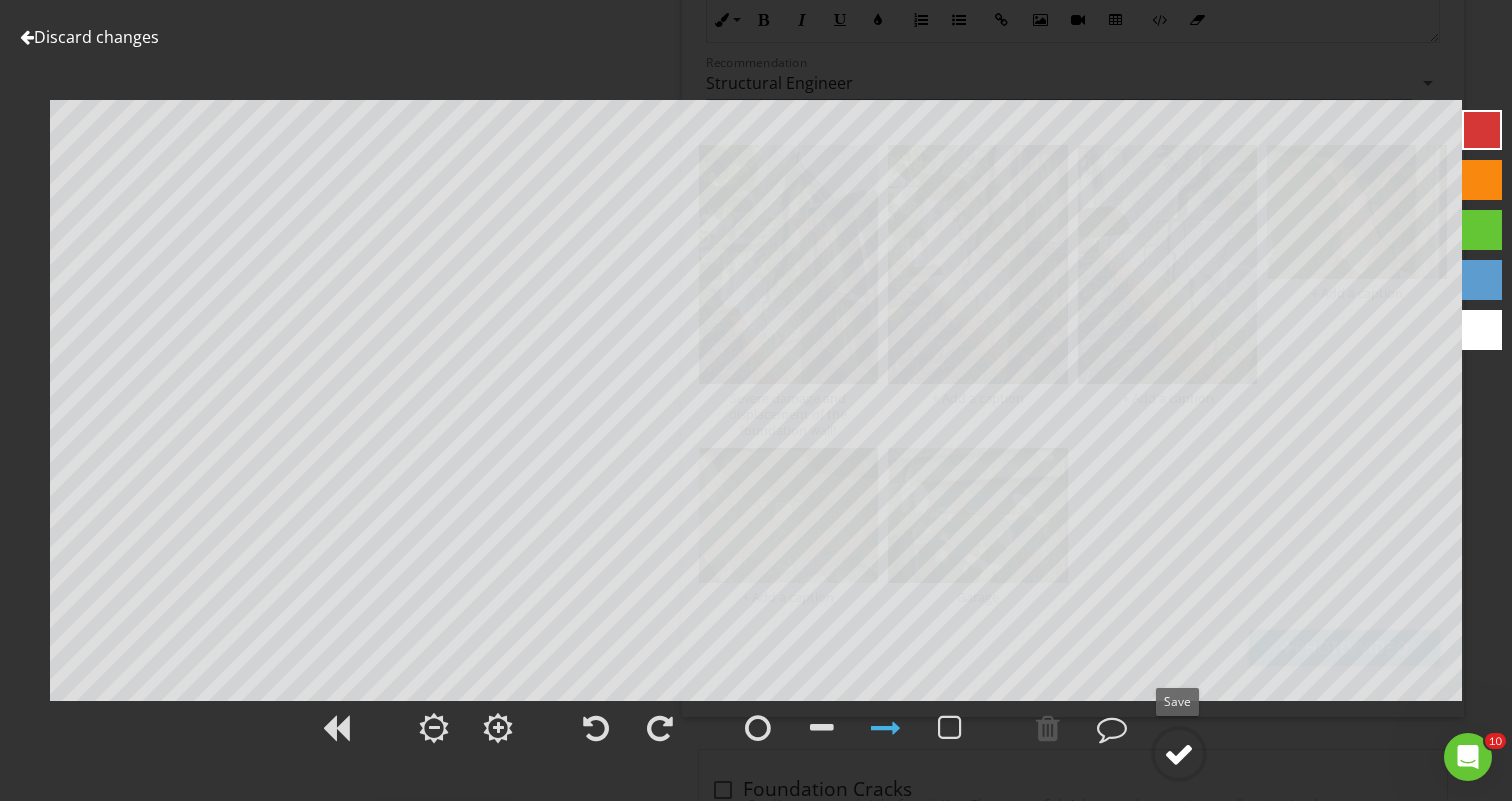 click at bounding box center [1179, 754] 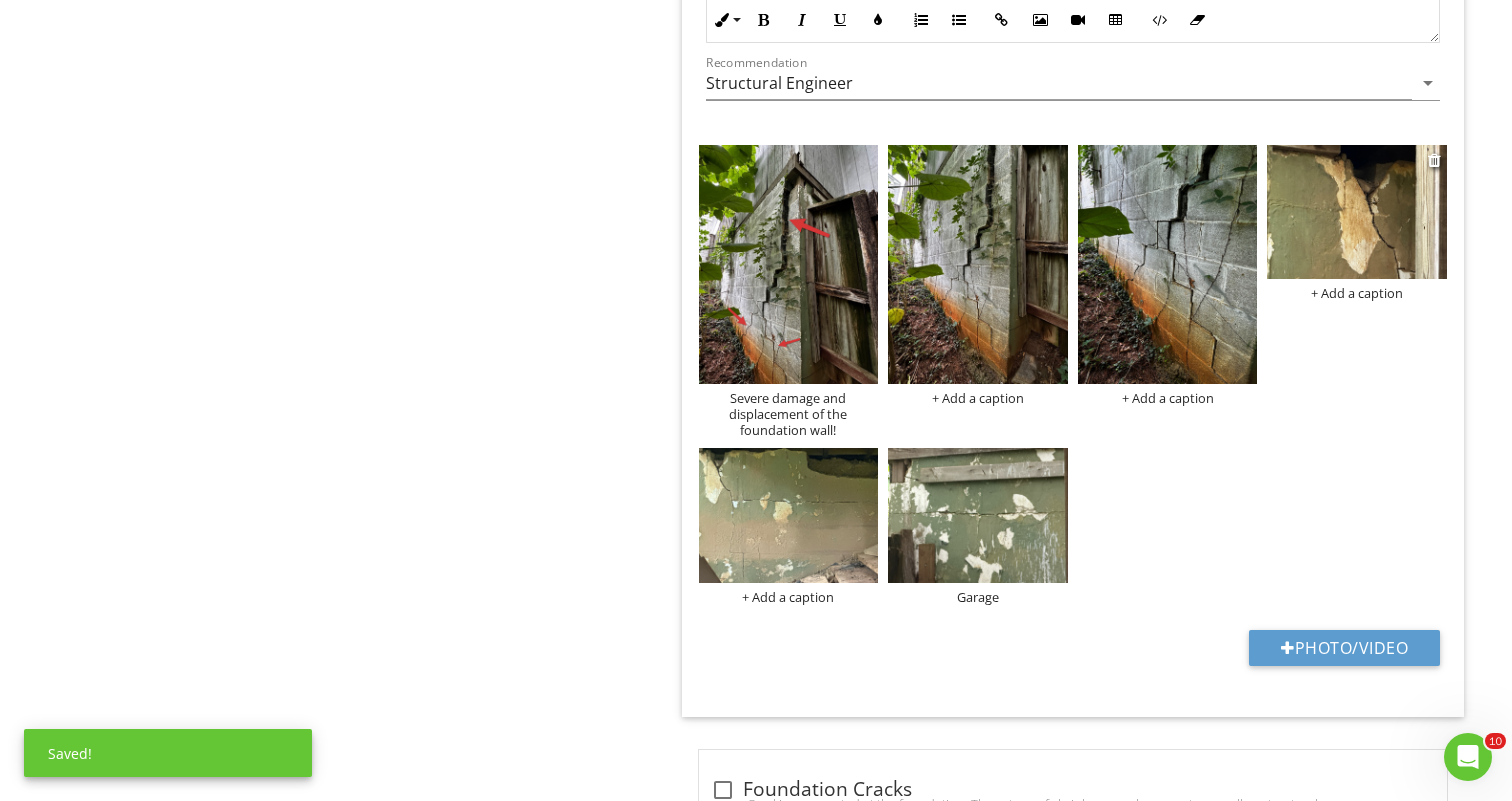 click at bounding box center (1357, 212) 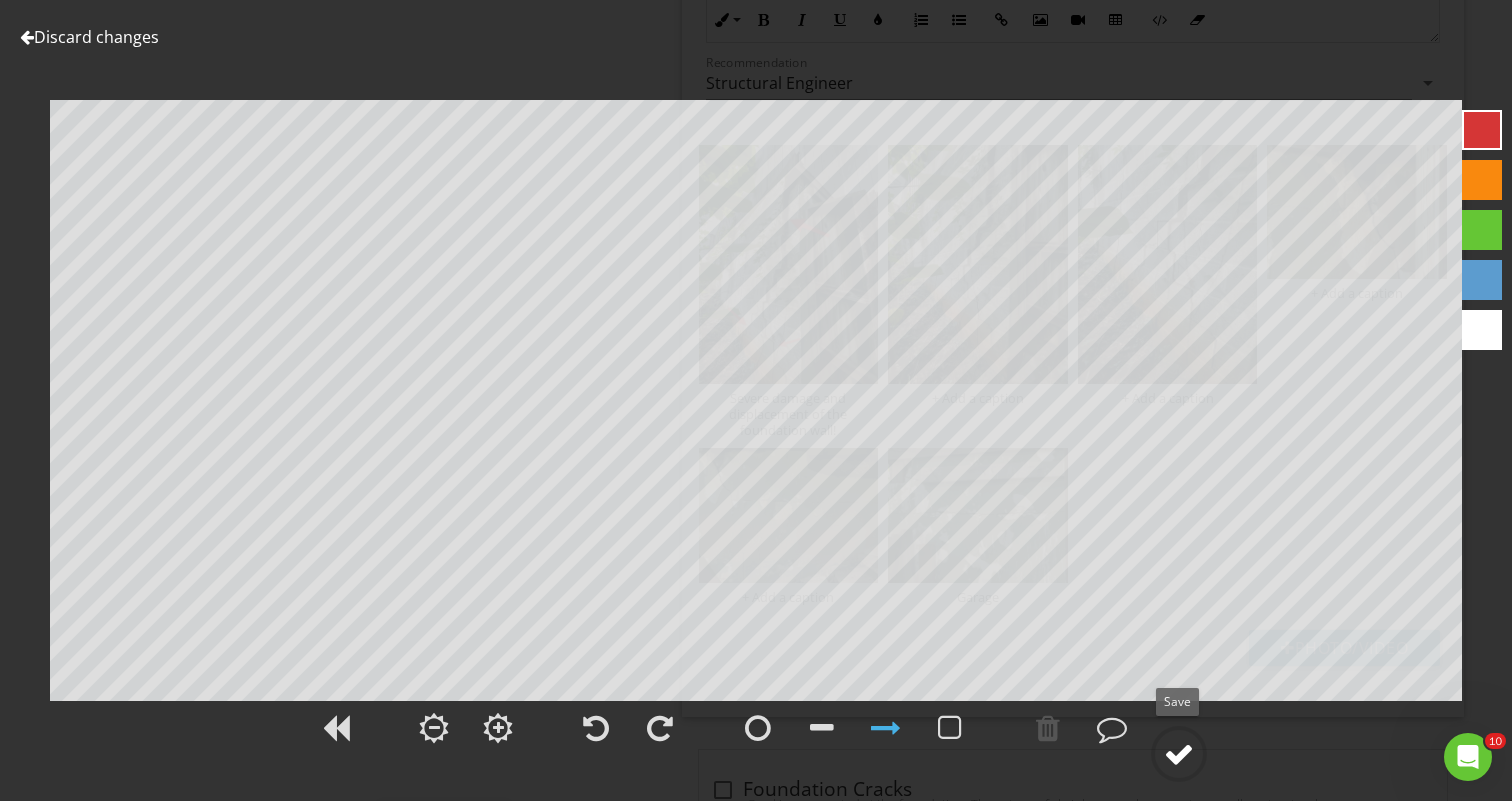 click at bounding box center (1179, 754) 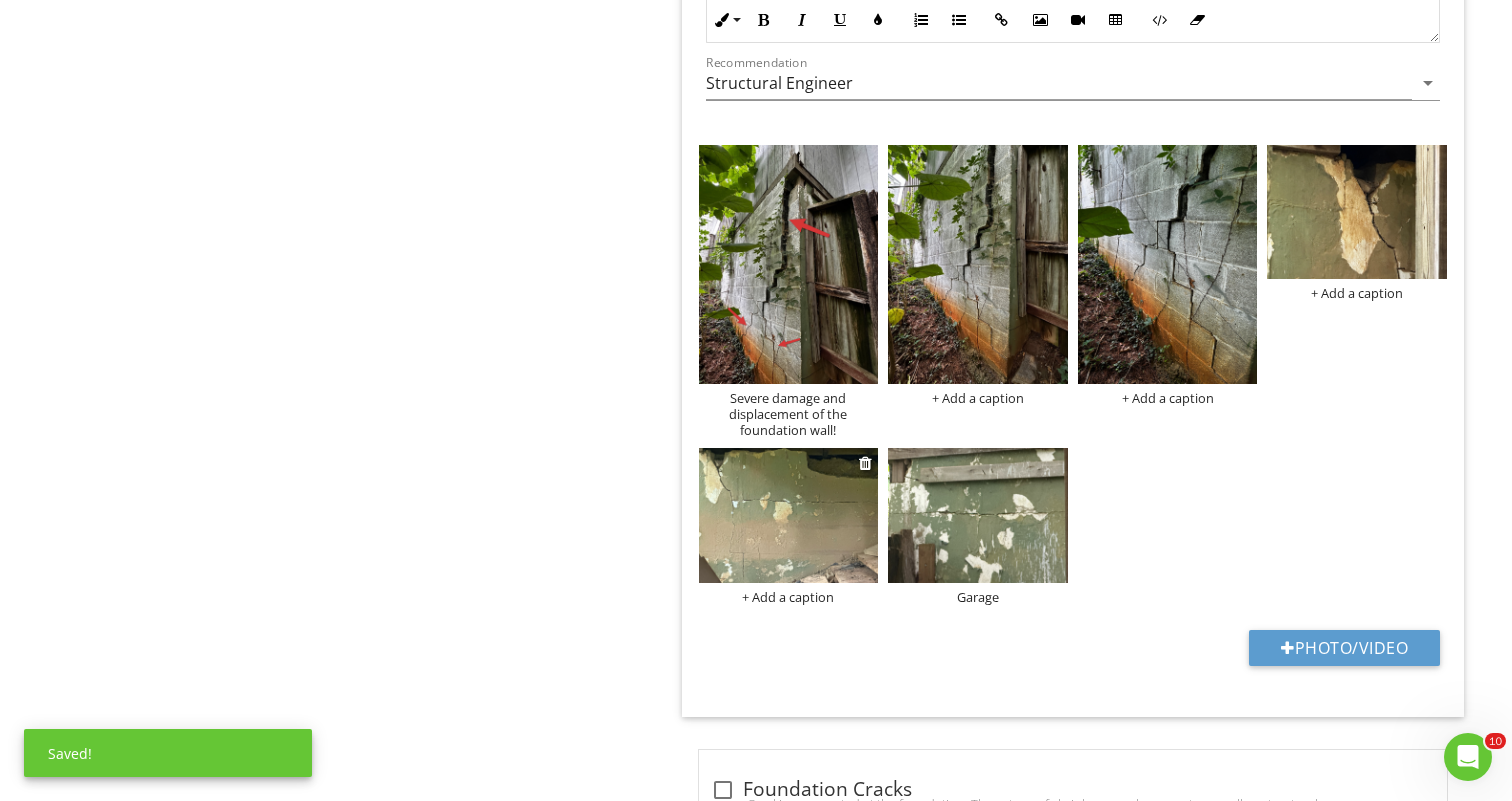 click at bounding box center (789, 515) 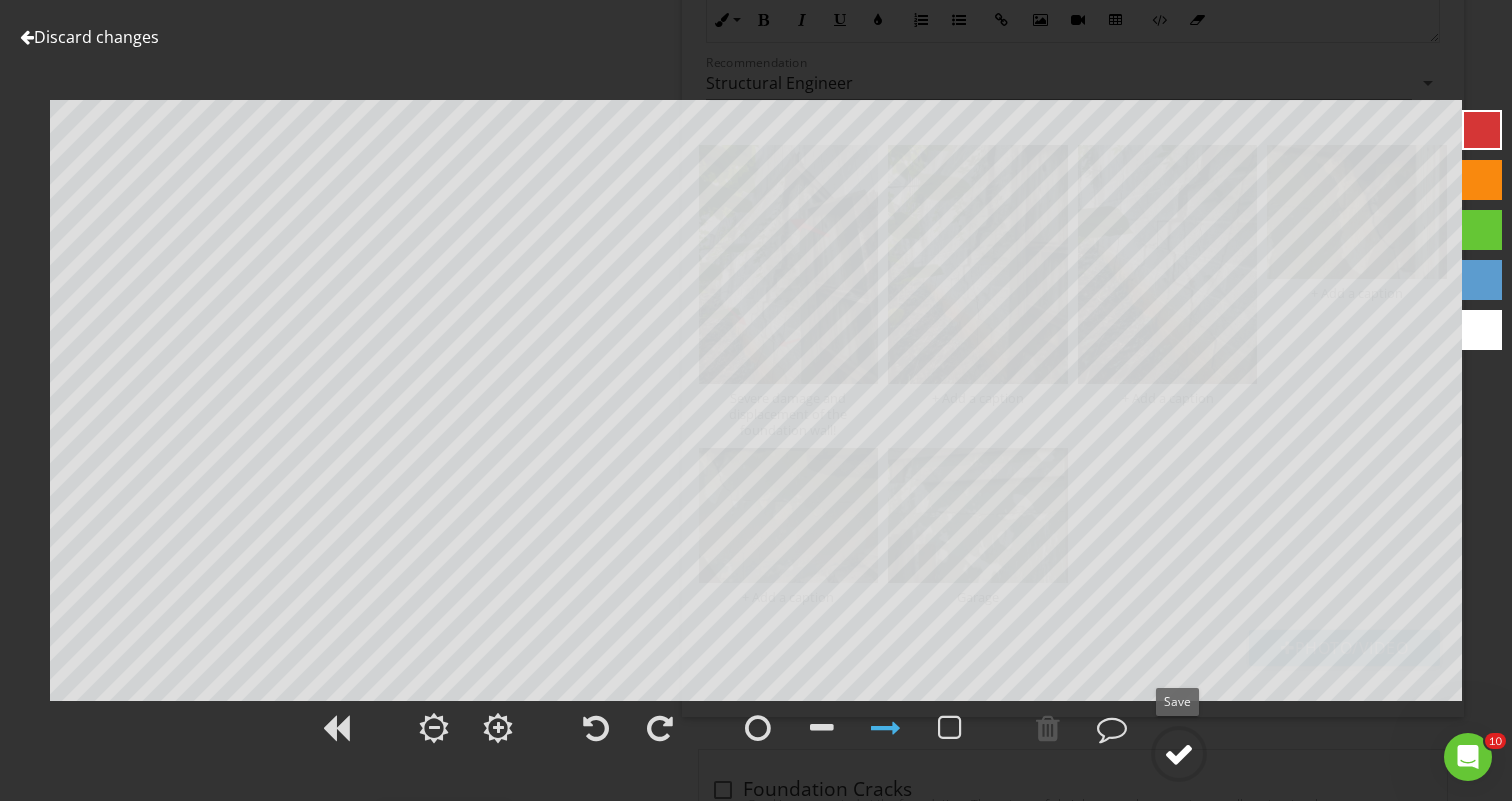 click at bounding box center [1179, 754] 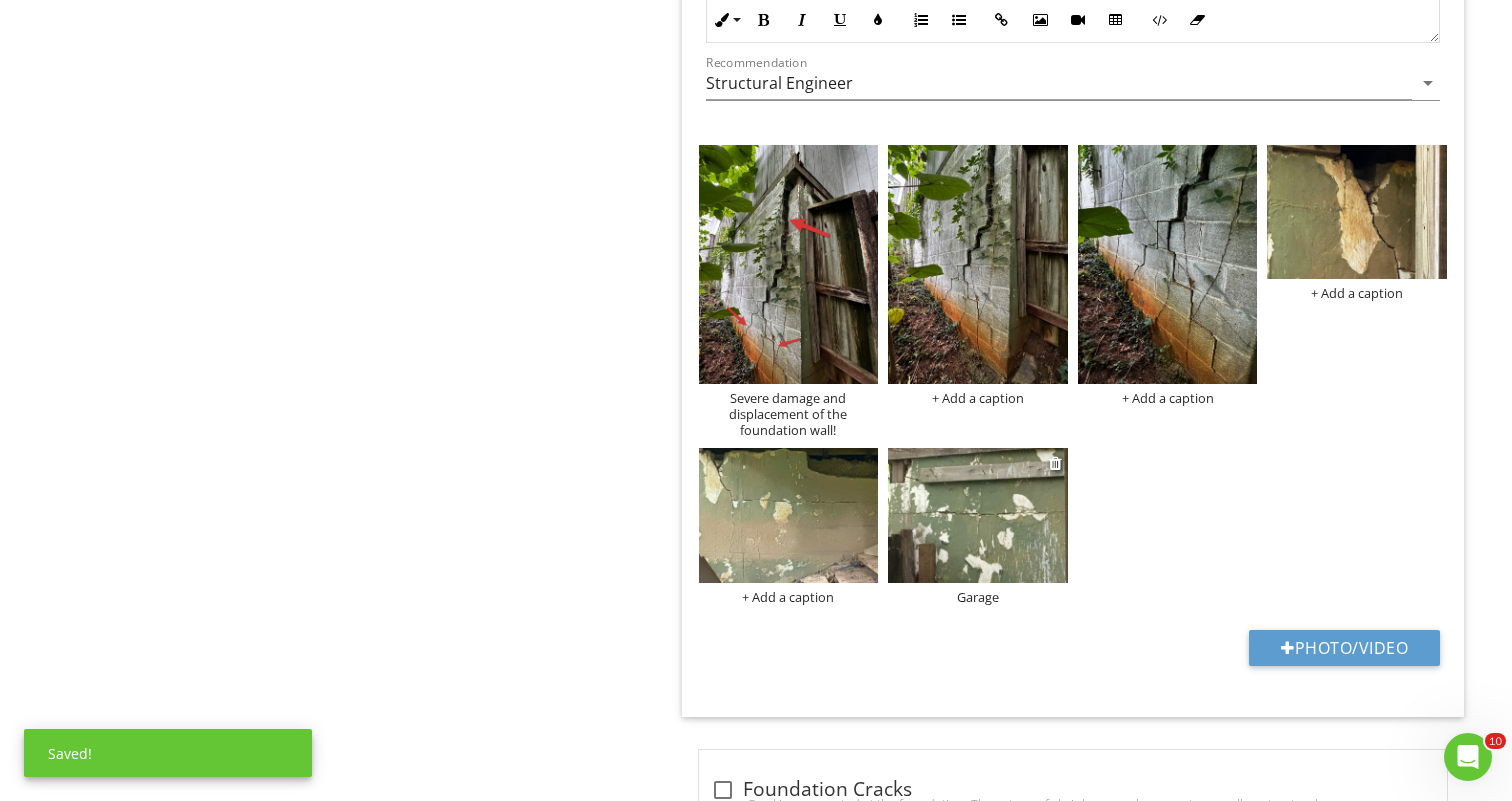 click at bounding box center (978, 515) 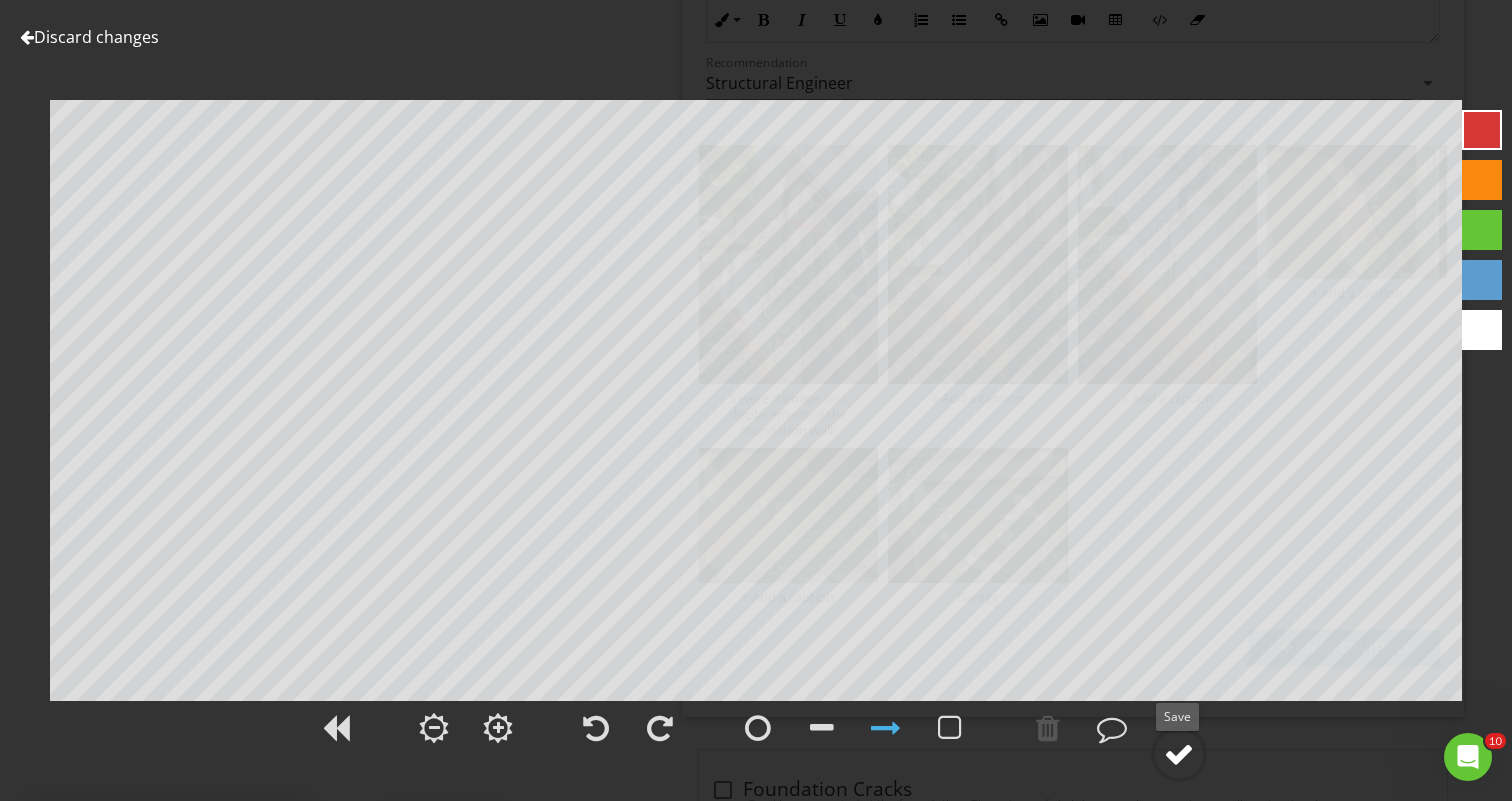click at bounding box center (1179, 754) 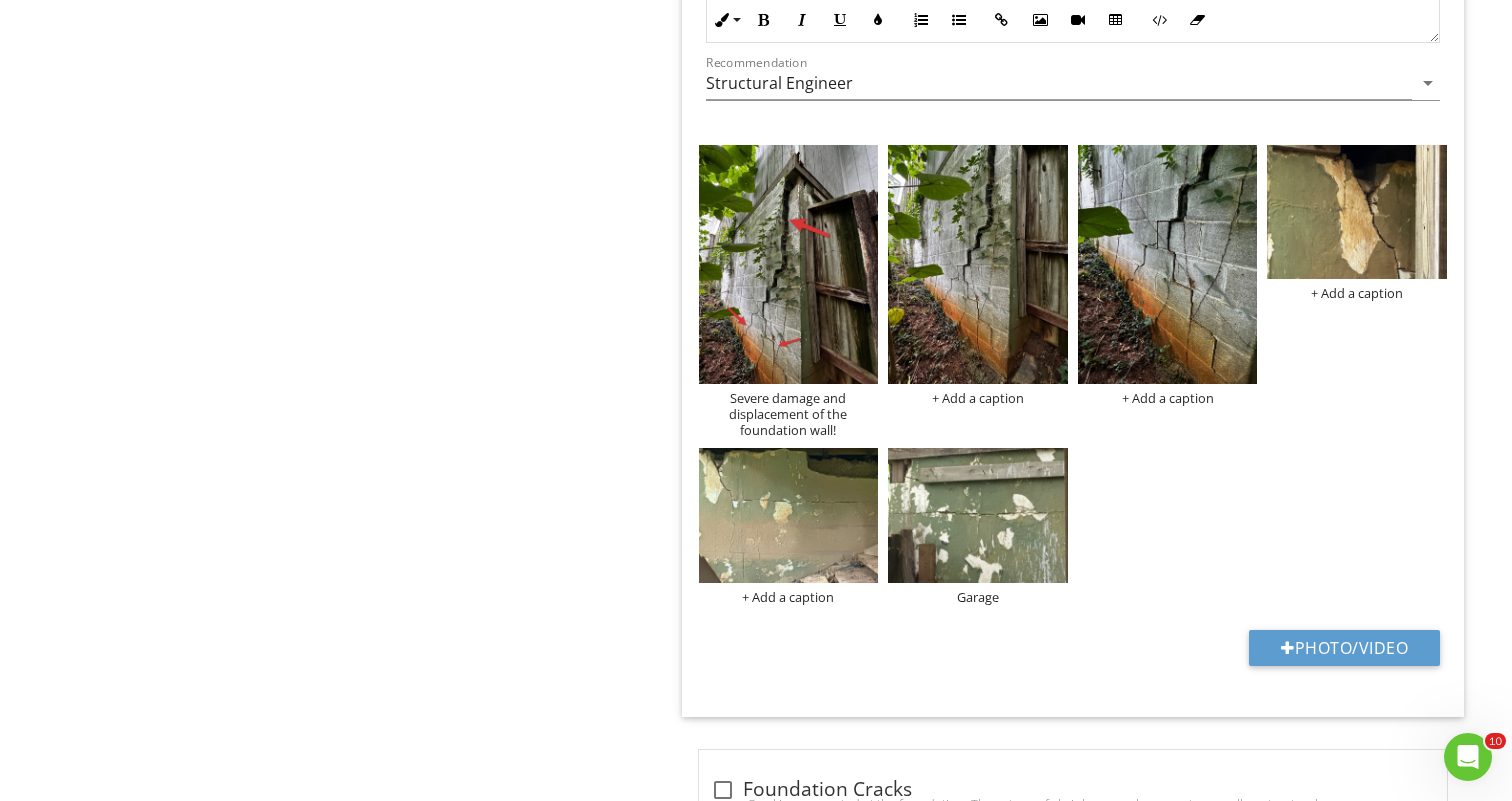 scroll, scrollTop: 229, scrollLeft: 0, axis: vertical 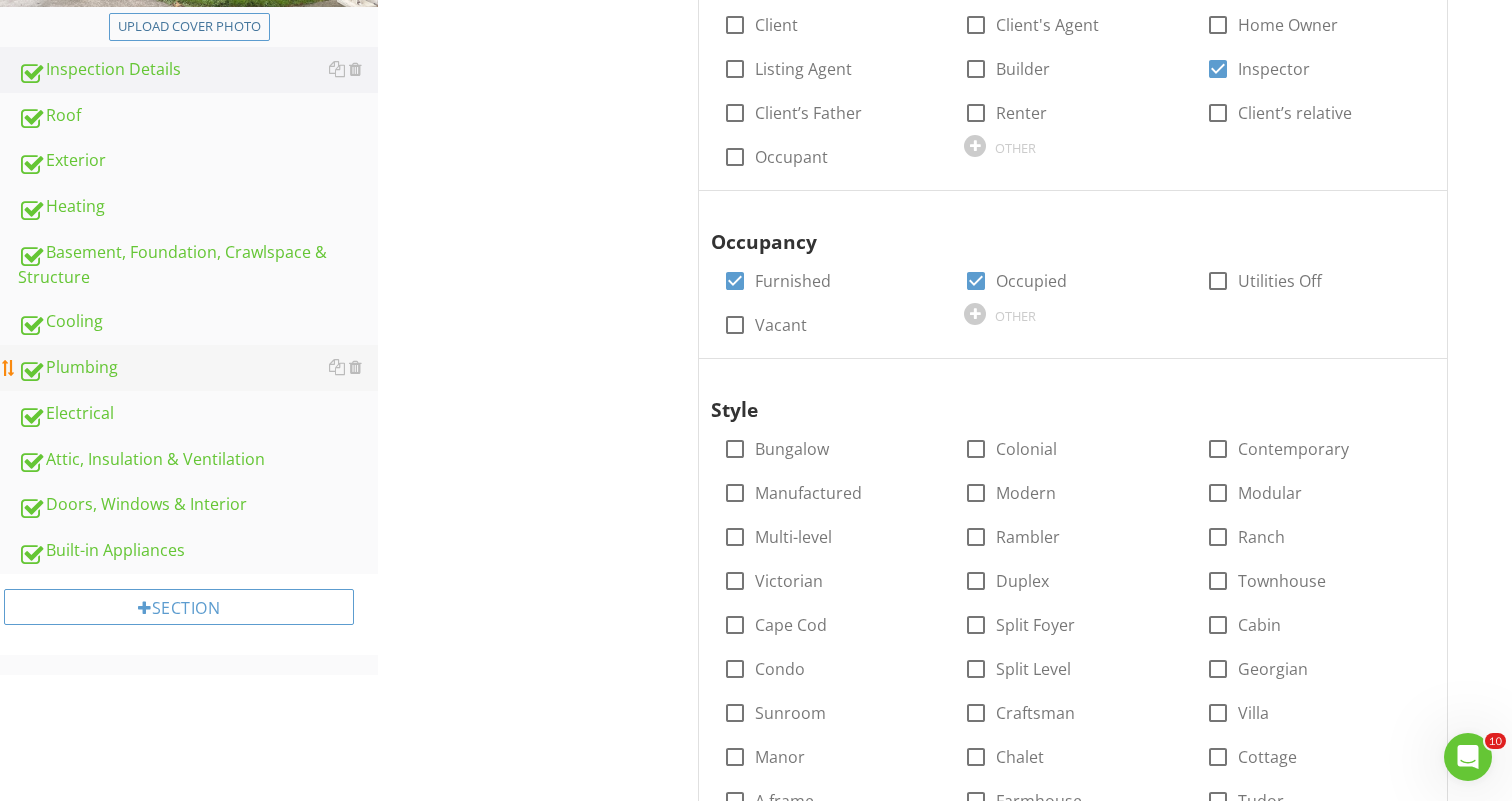 click on "Plumbing" at bounding box center [198, 368] 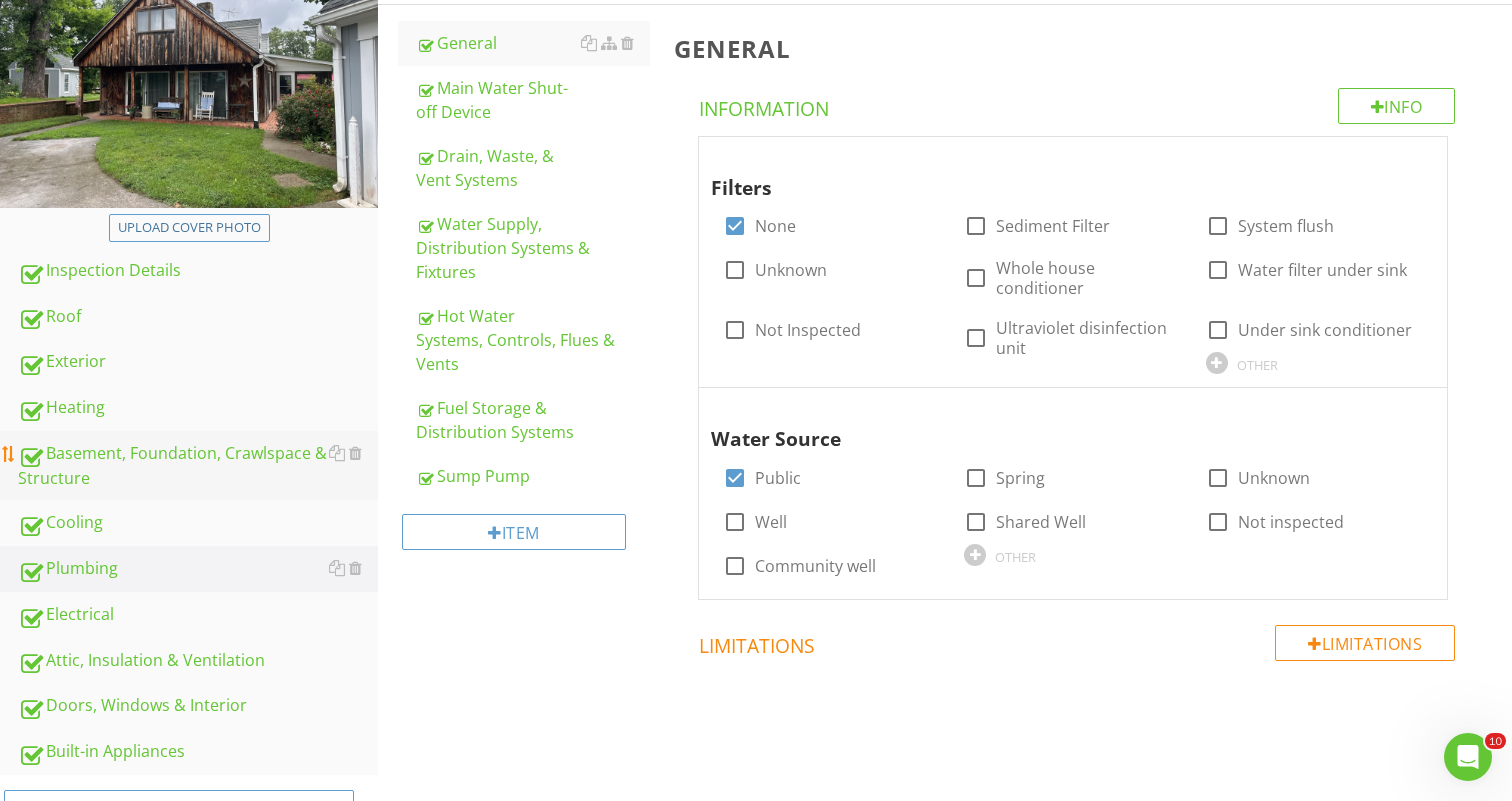 scroll, scrollTop: 256, scrollLeft: 0, axis: vertical 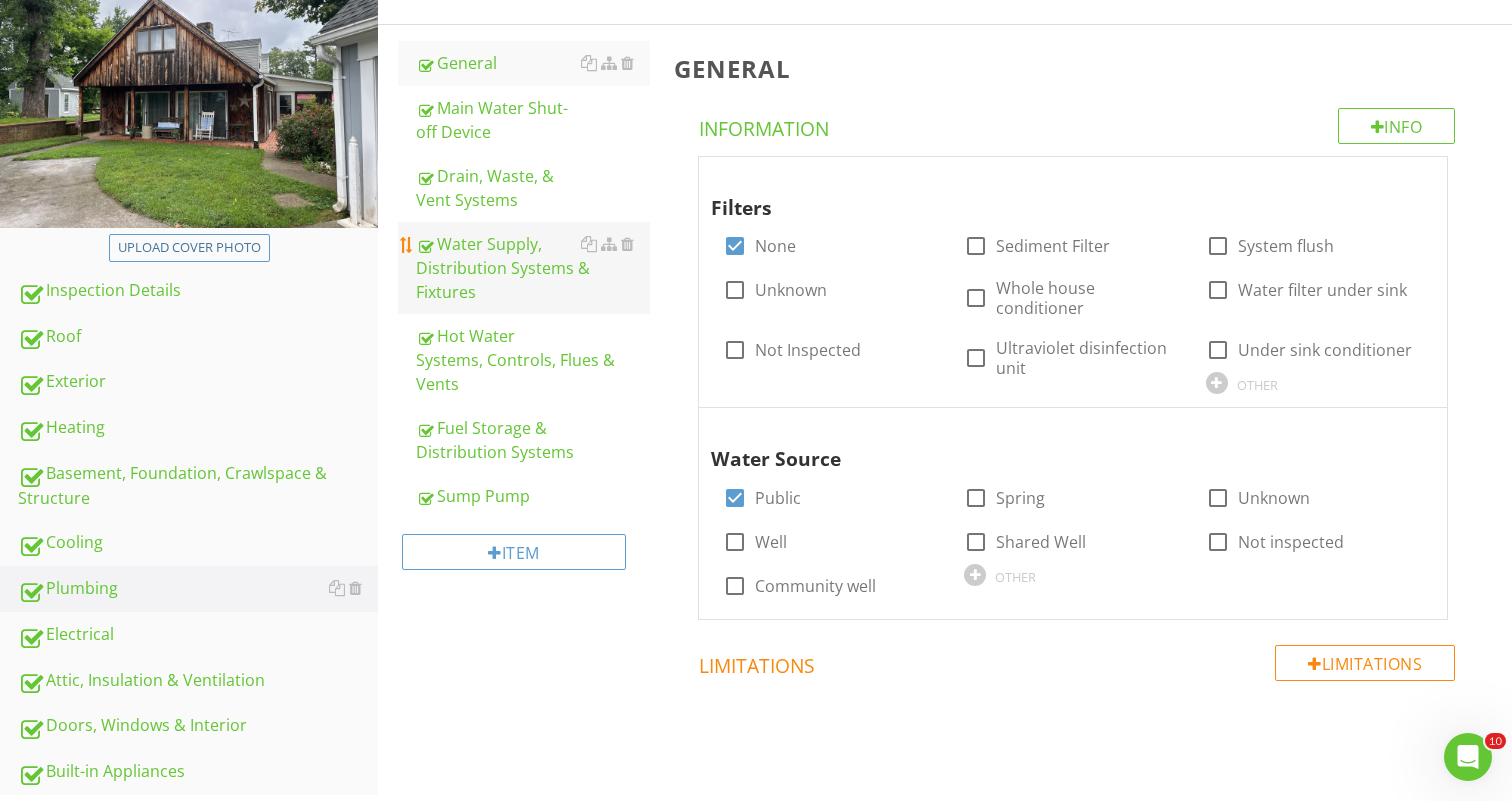 click on "Water Supply, Distribution Systems & Fixtures" at bounding box center (533, 268) 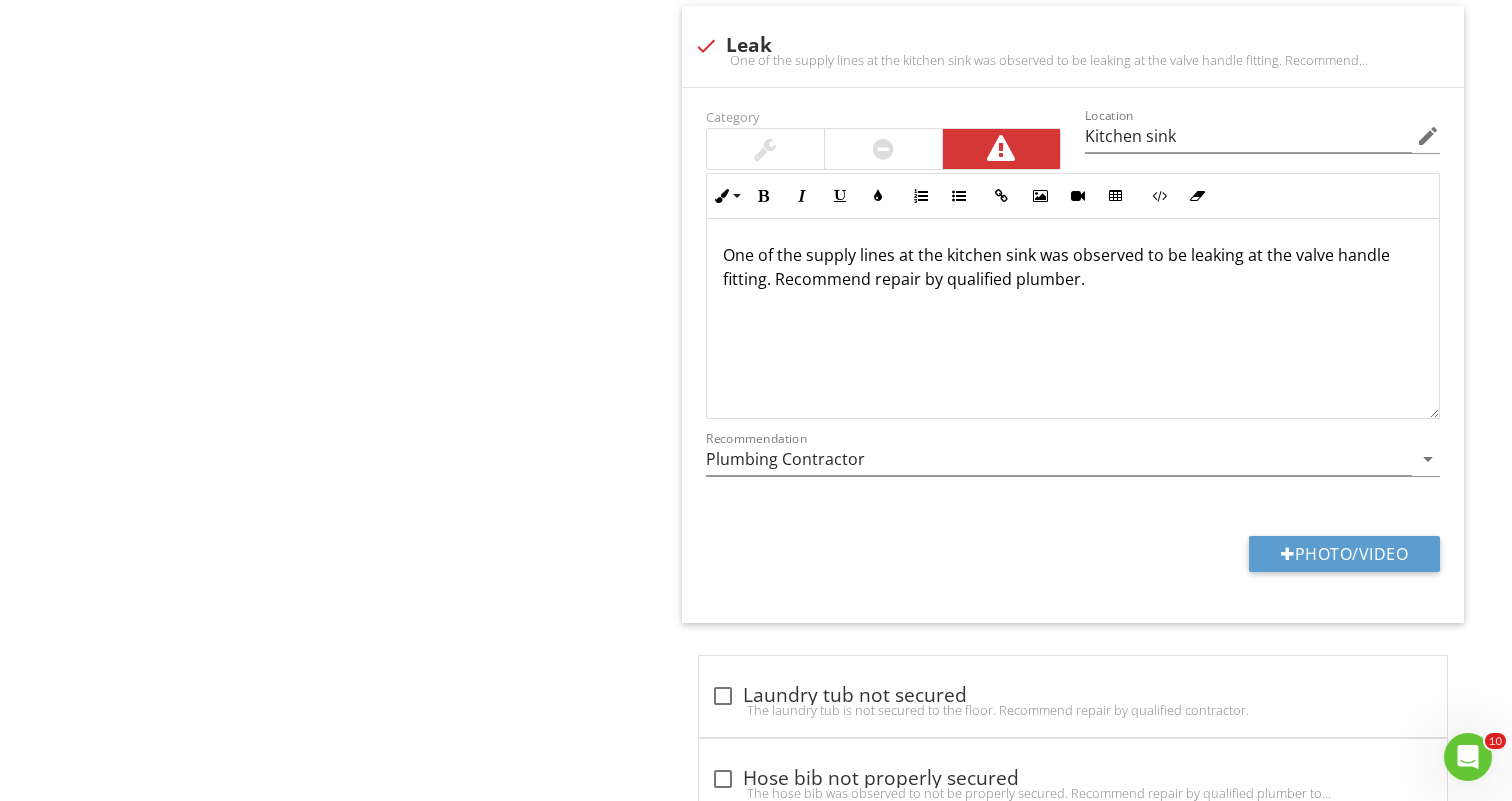 scroll, scrollTop: 2084, scrollLeft: 0, axis: vertical 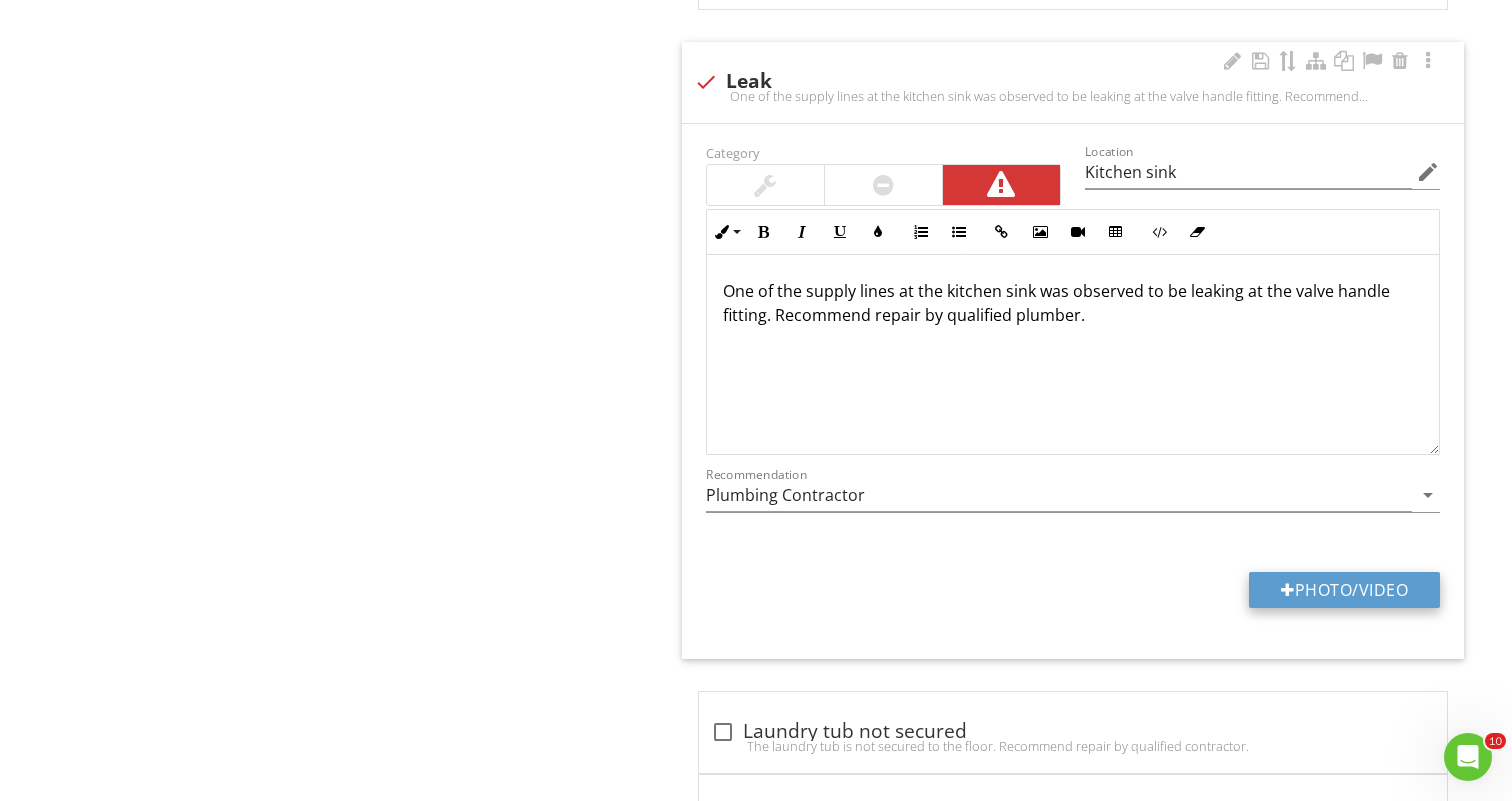 click at bounding box center [1288, 590] 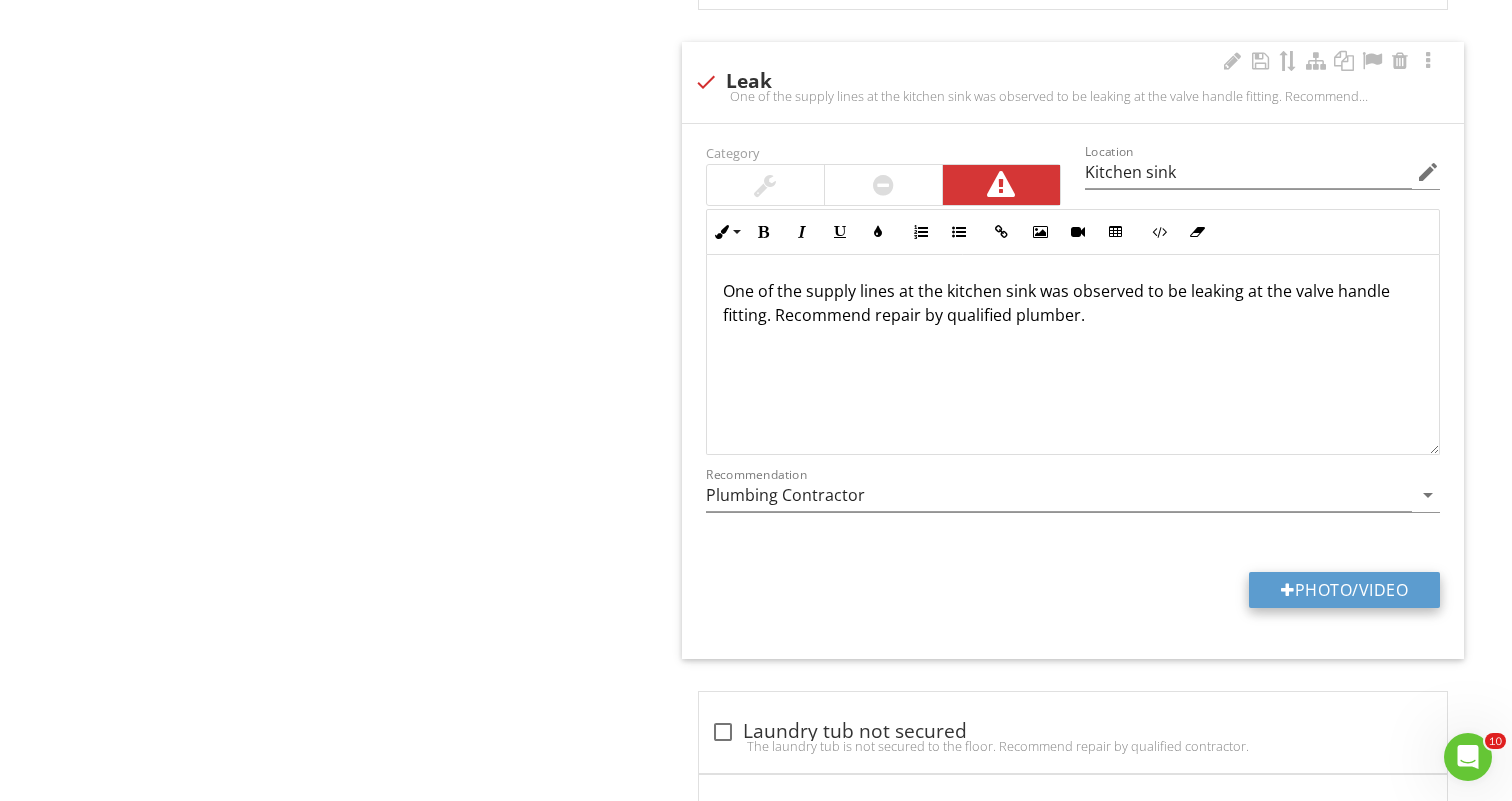 type on "C:\fakepath\IMG_2686.jpeg" 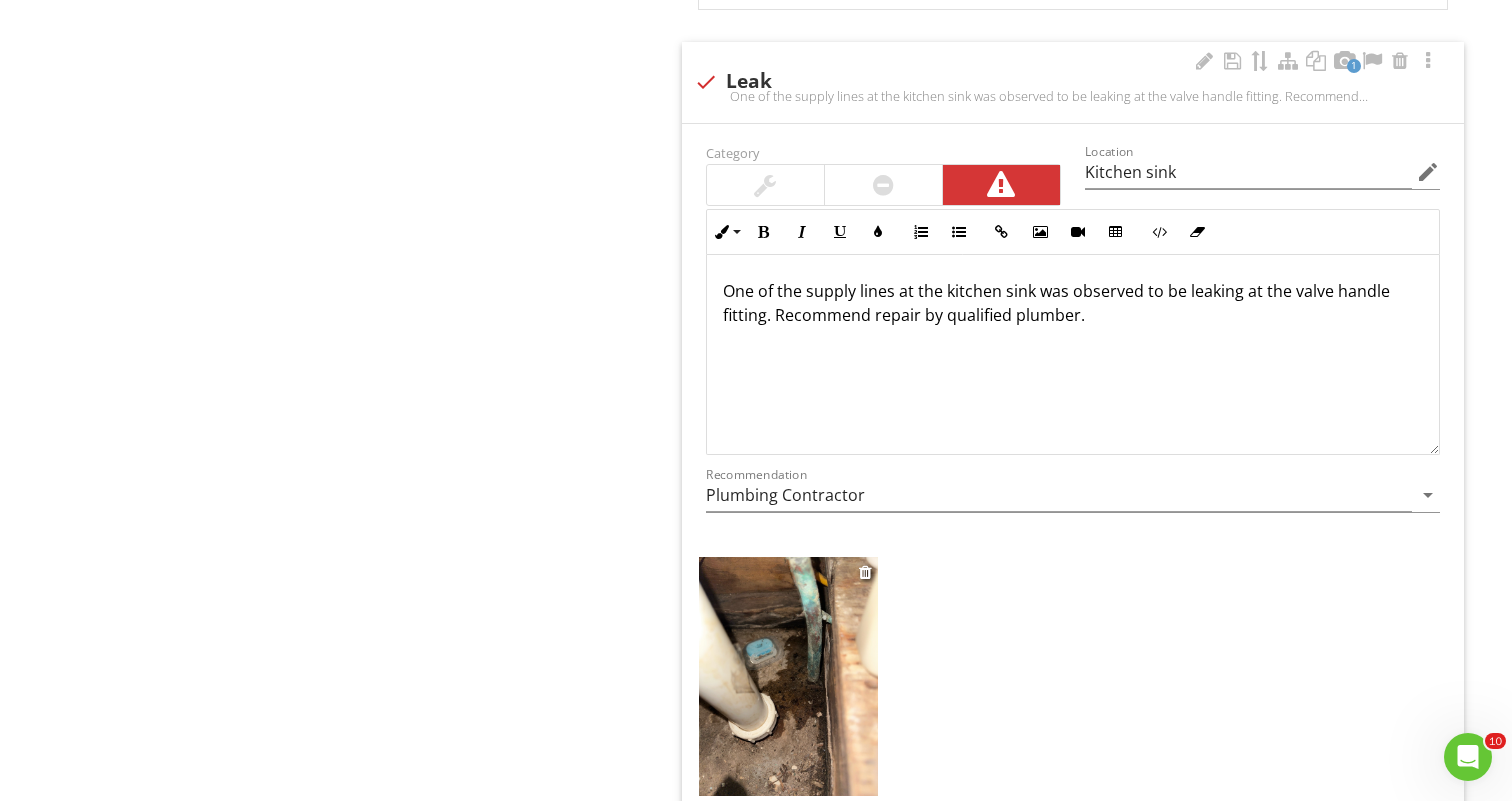 click at bounding box center [789, 677] 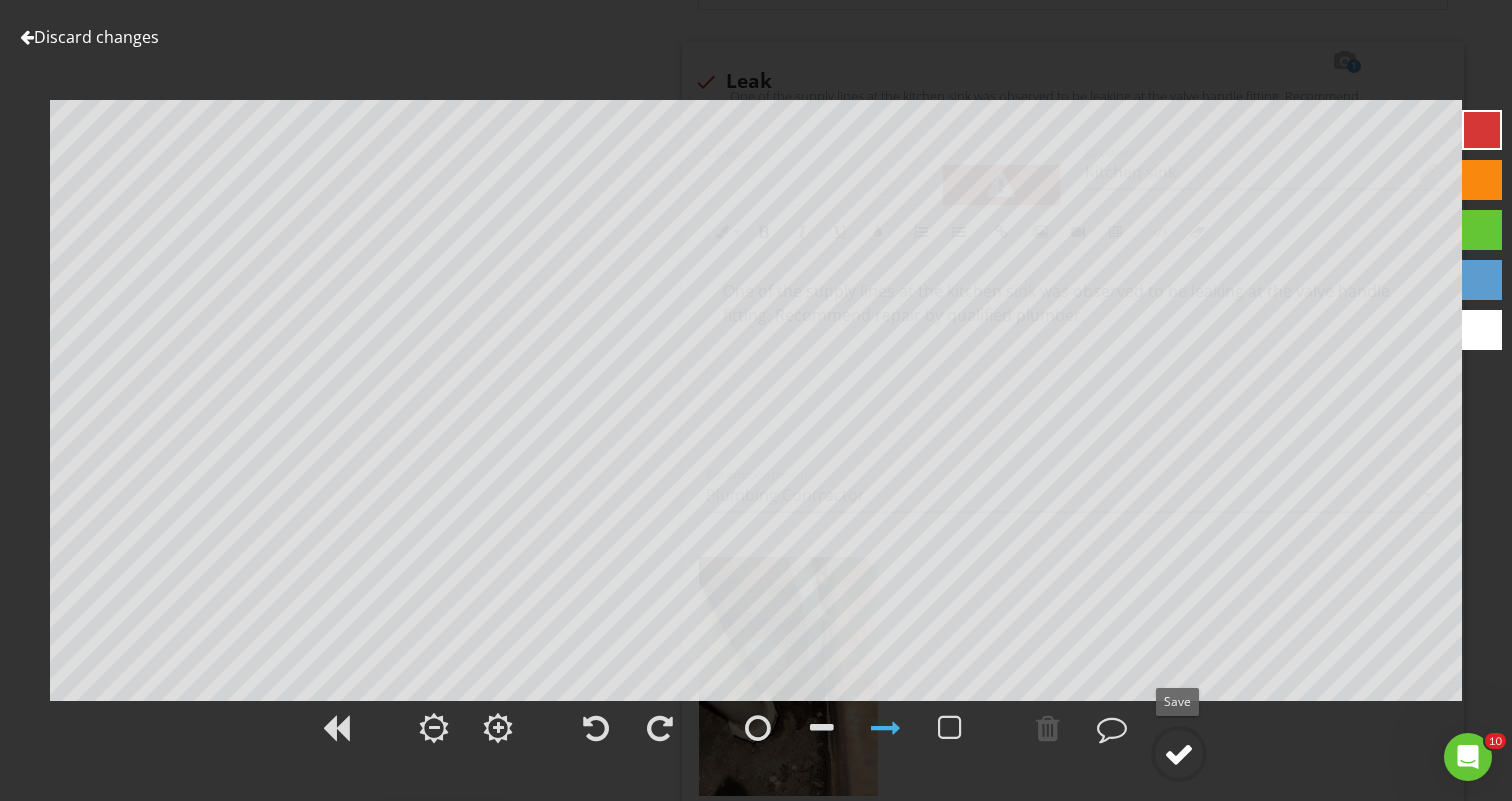 click at bounding box center [1179, 754] 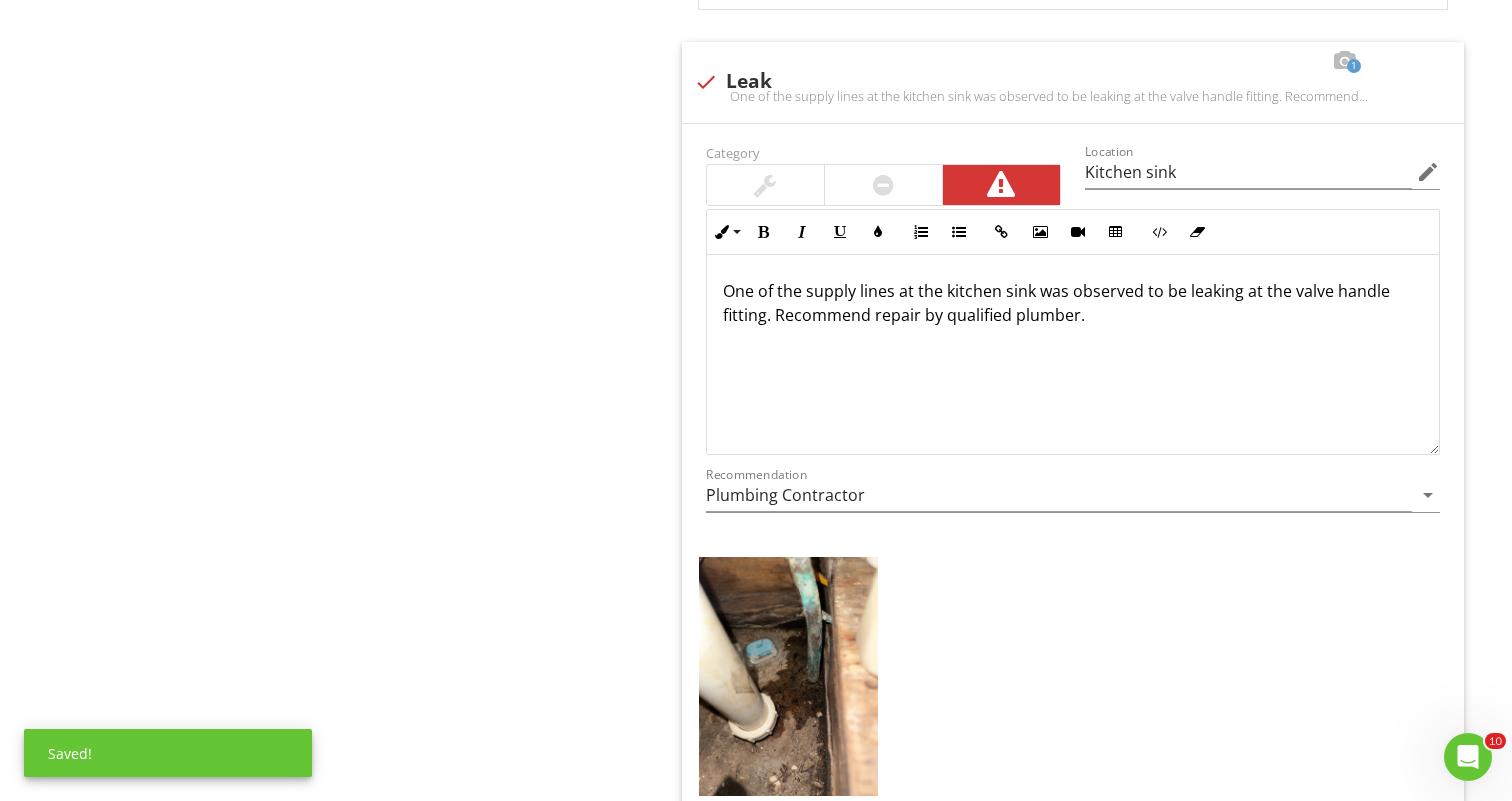 scroll, scrollTop: 256, scrollLeft: 0, axis: vertical 